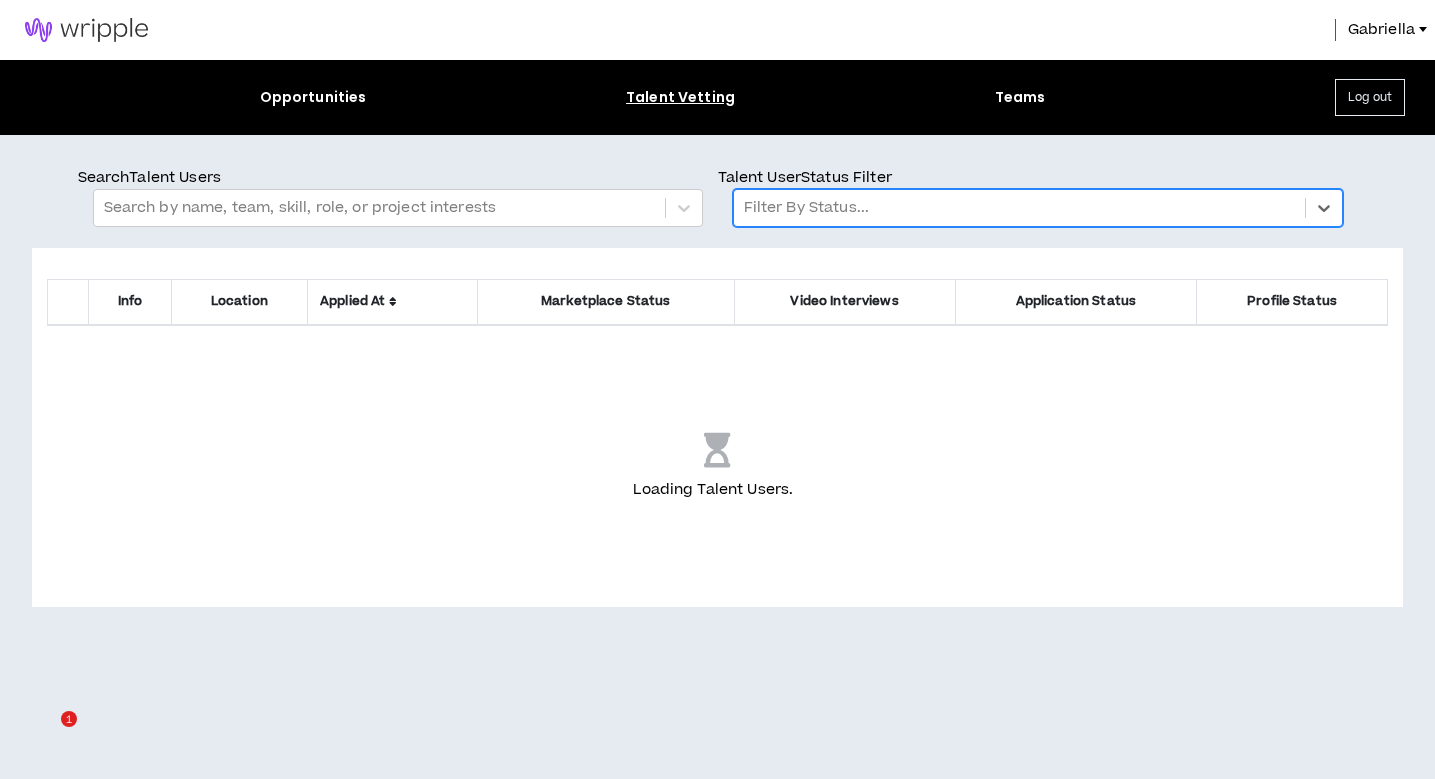 scroll, scrollTop: 0, scrollLeft: 0, axis: both 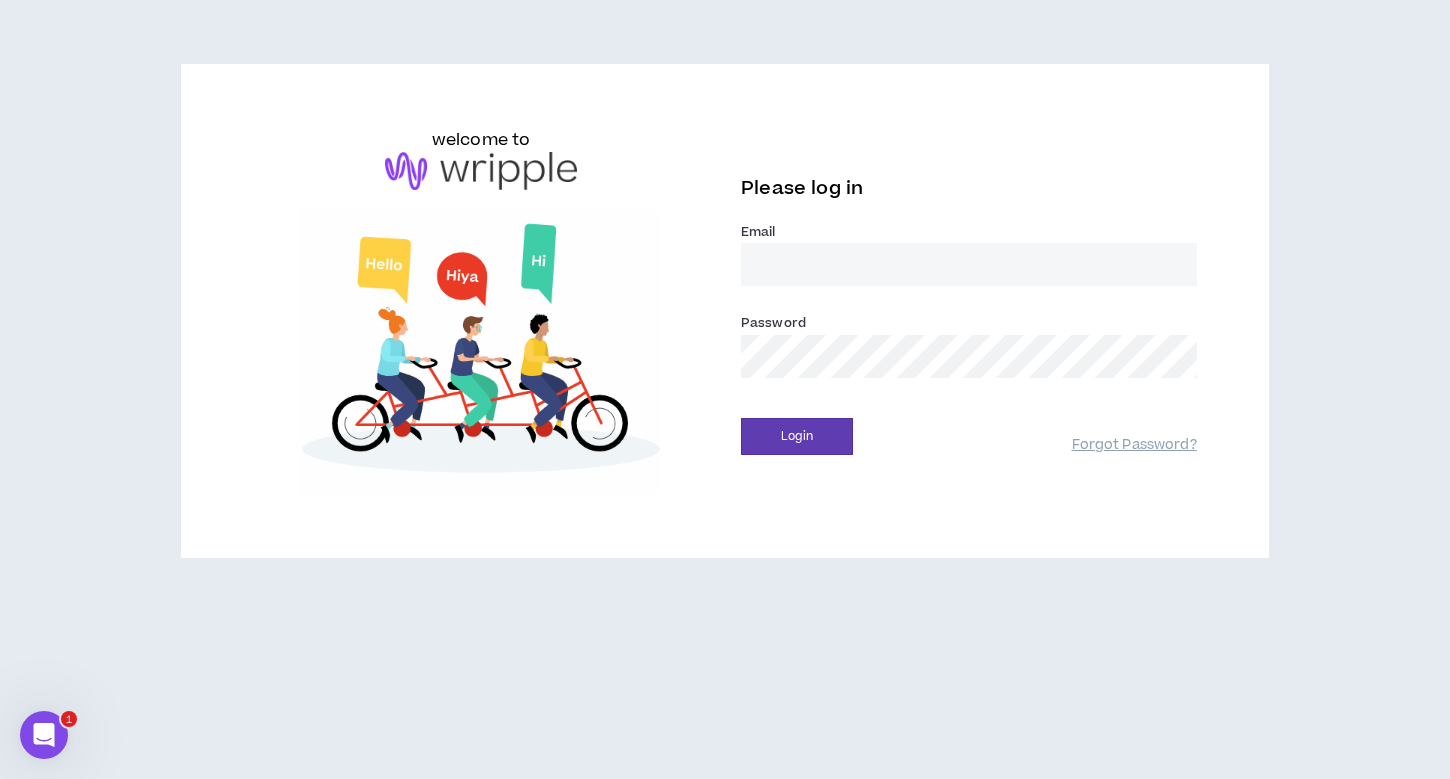 type on "gabriella@wripple.com" 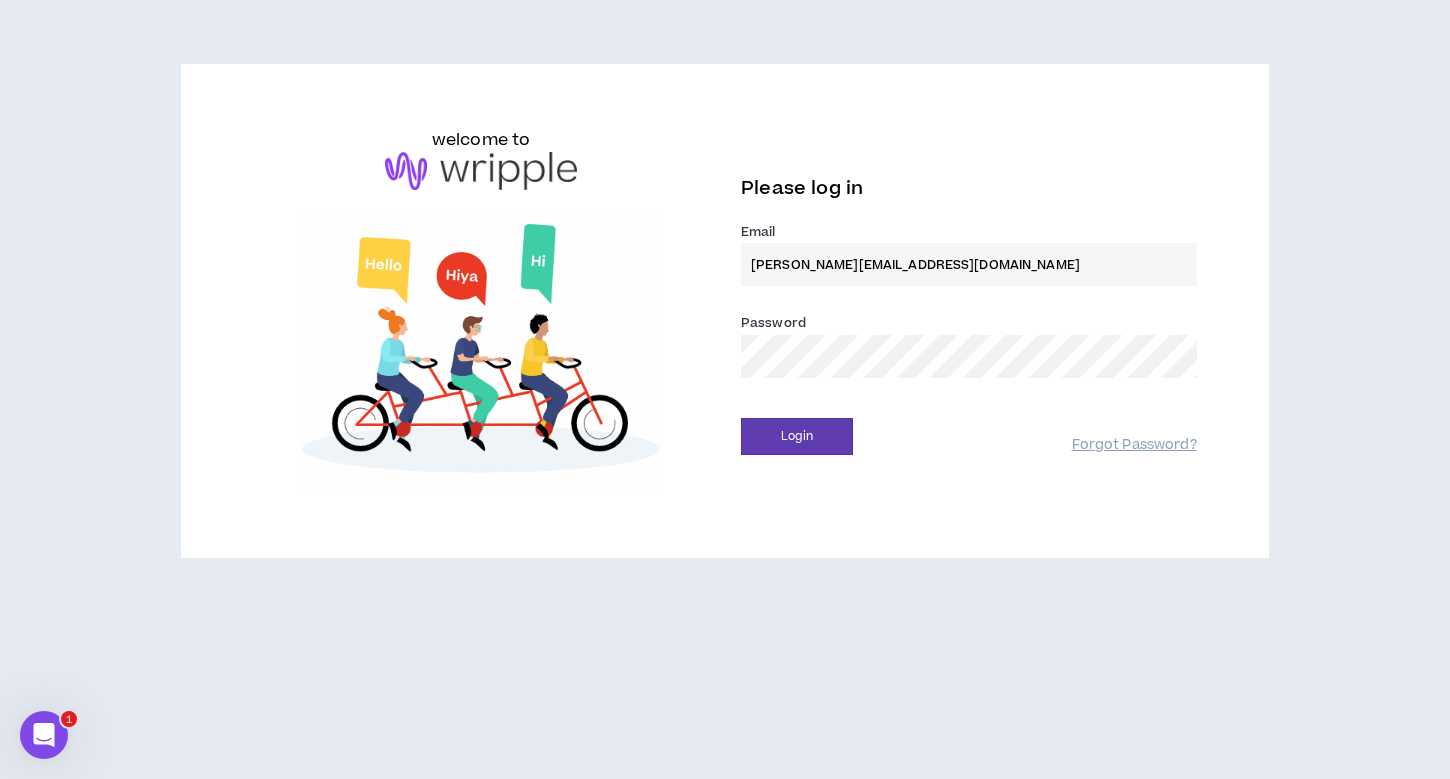 click on "Login" at bounding box center [797, 436] 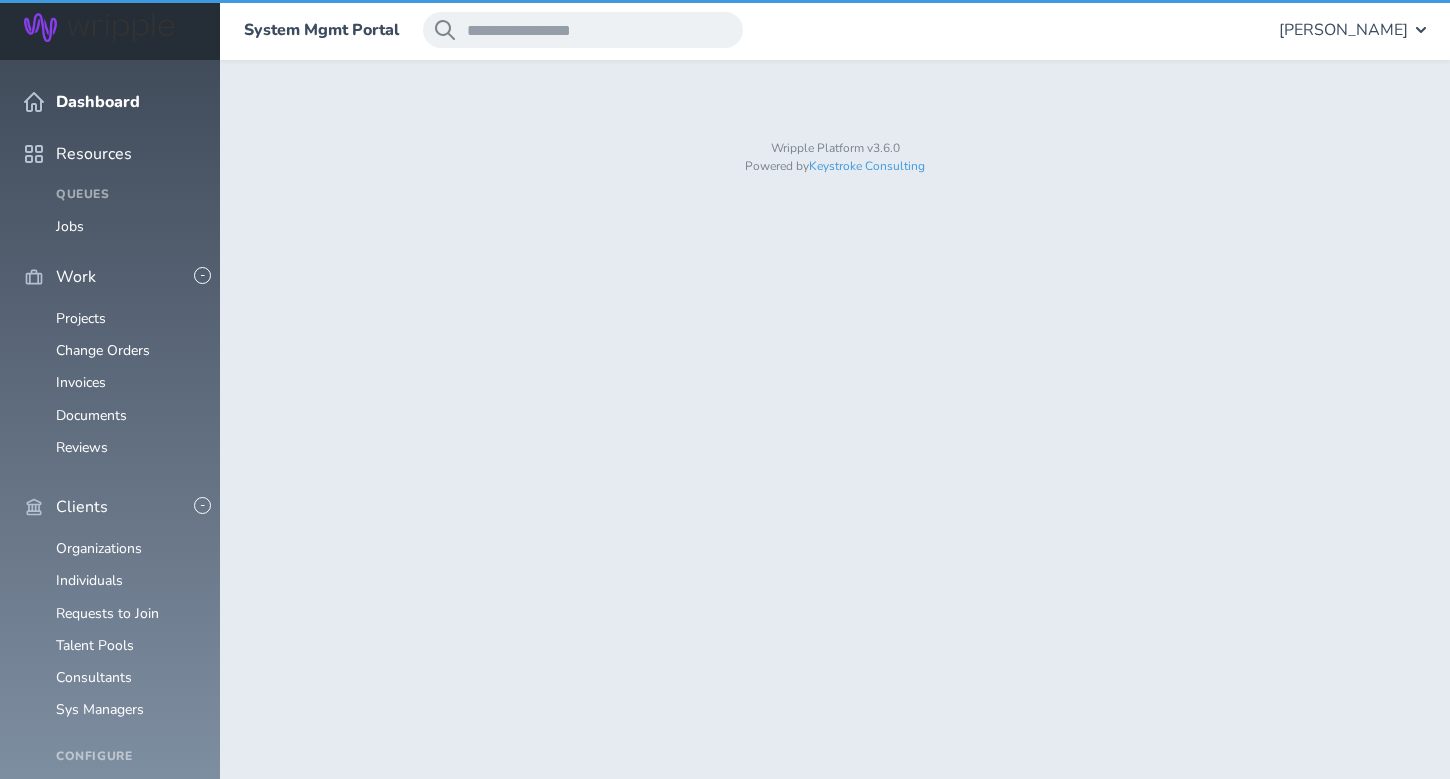 scroll, scrollTop: 0, scrollLeft: 0, axis: both 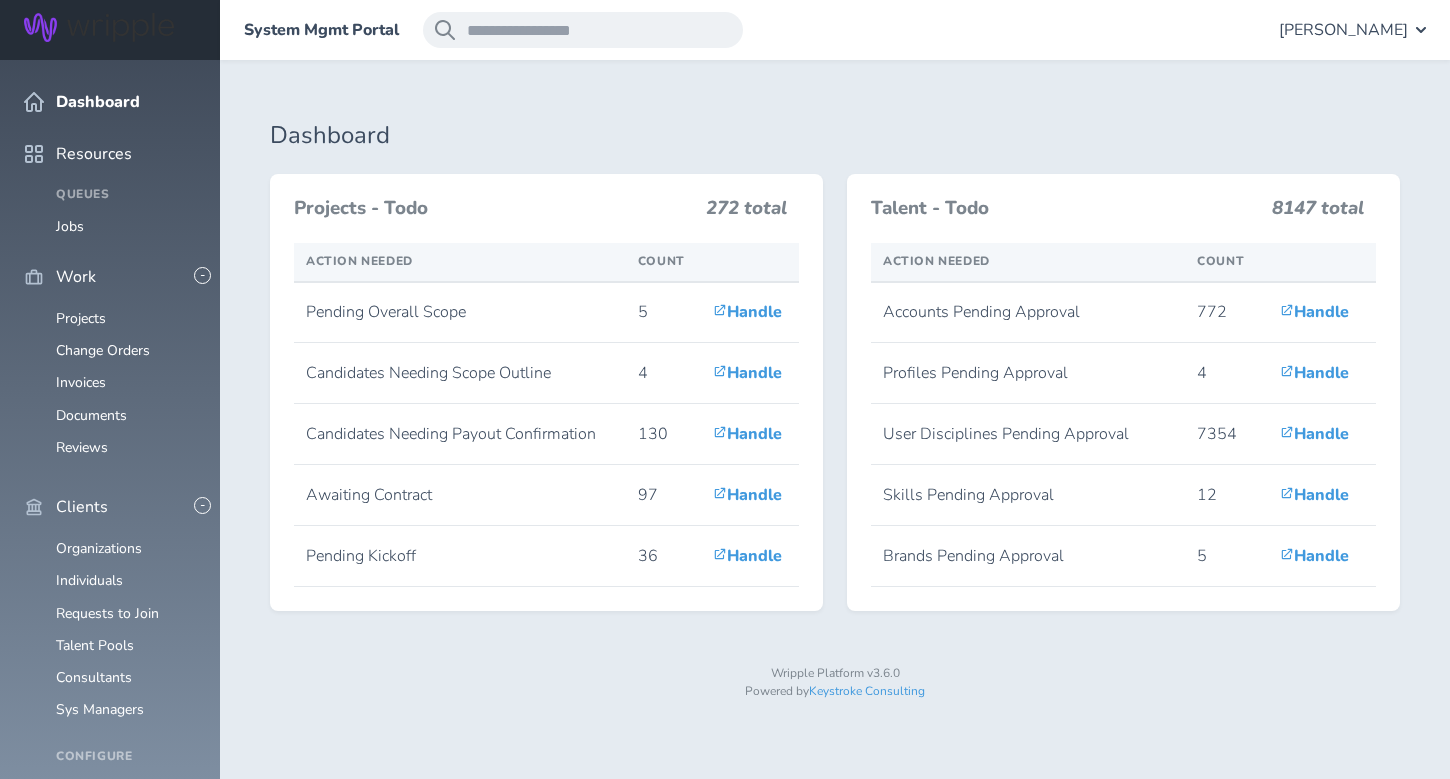 click on "[PERSON_NAME]" at bounding box center [1343, 30] 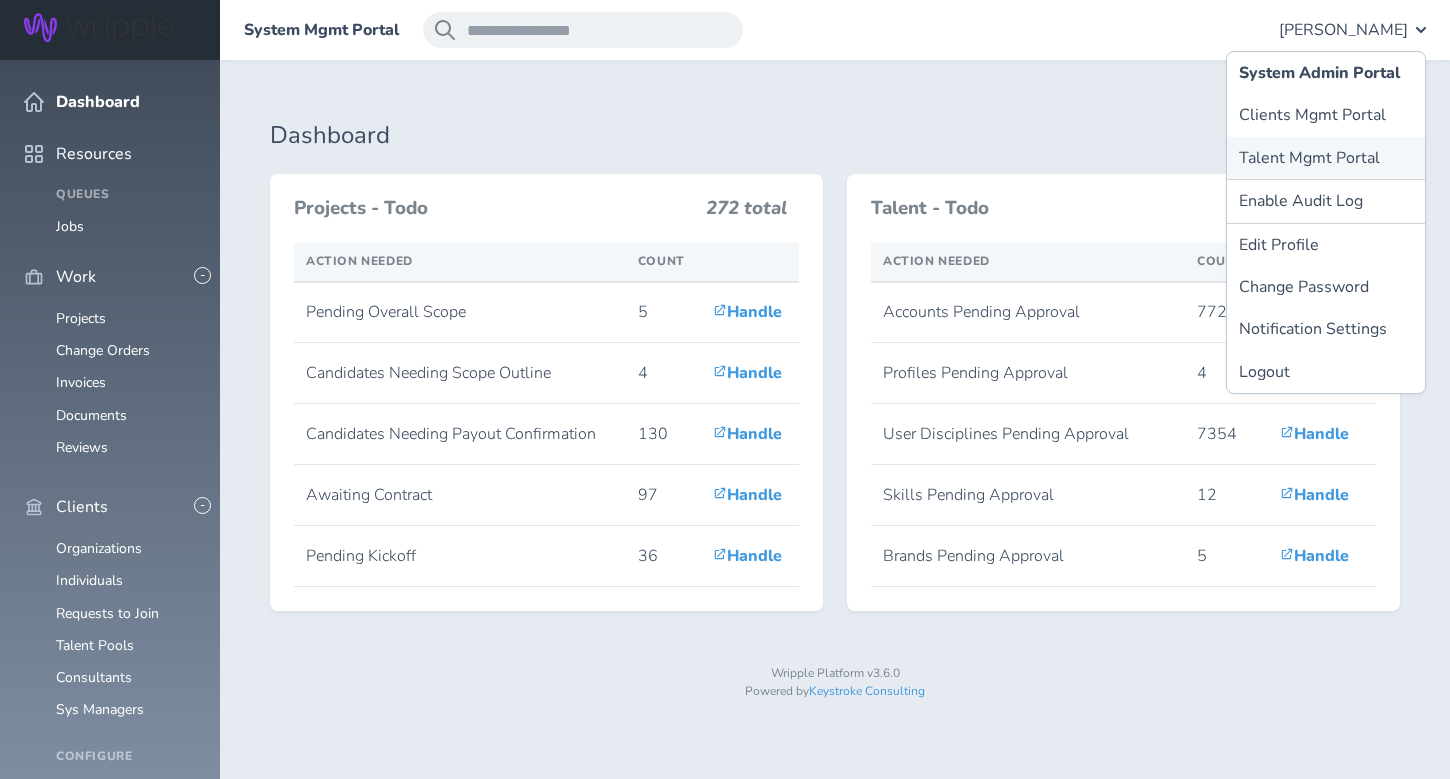 click on "Talent Mgmt Portal" at bounding box center [1326, 158] 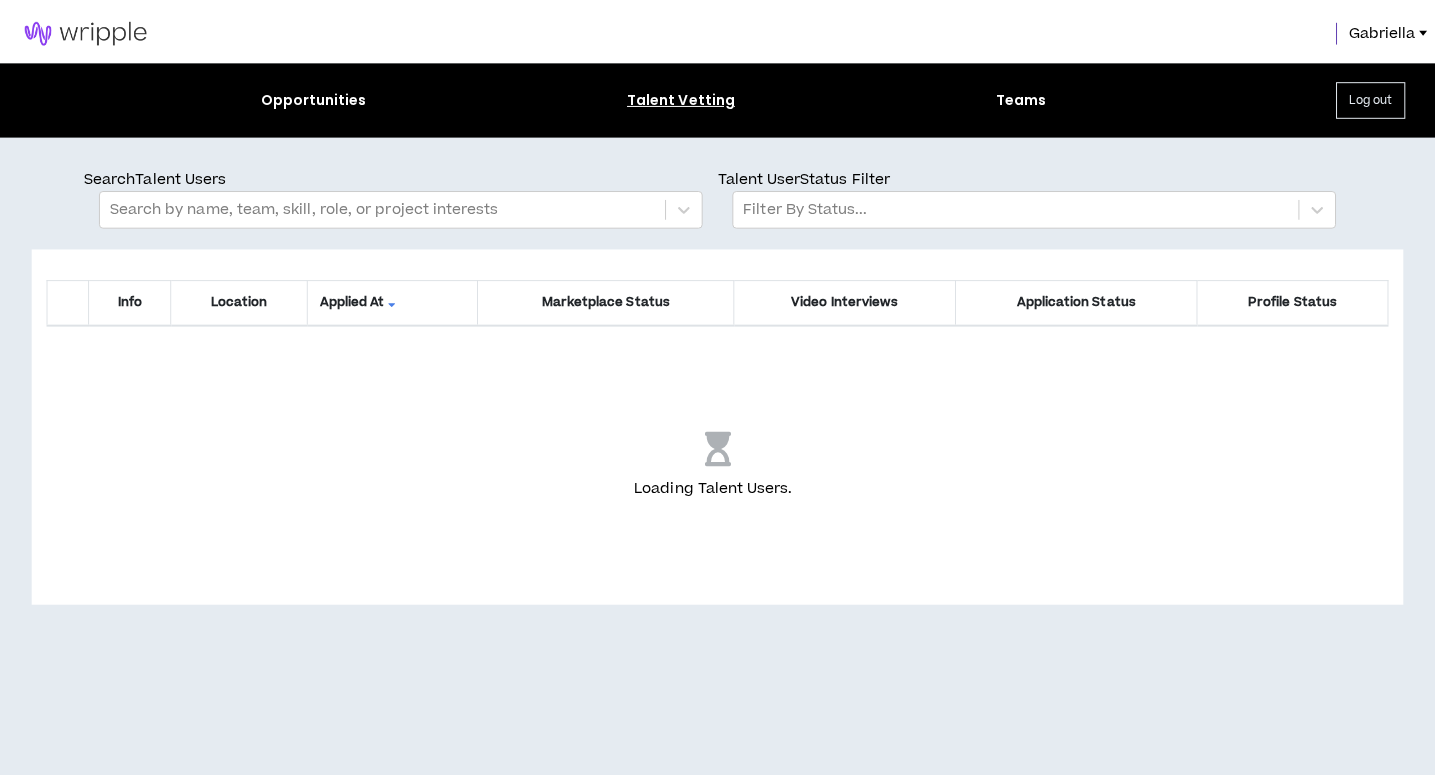 scroll, scrollTop: 0, scrollLeft: 0, axis: both 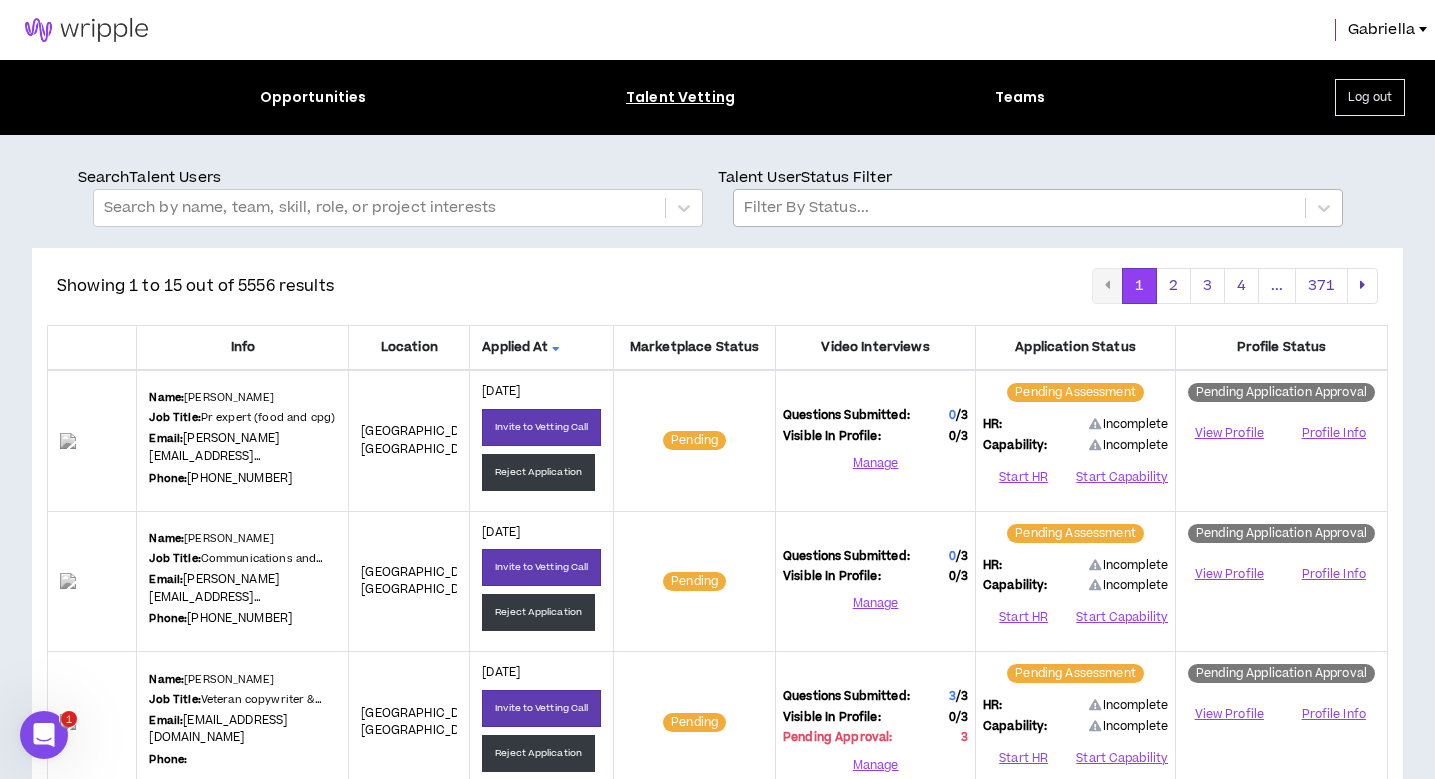 click at bounding box center [1019, 208] 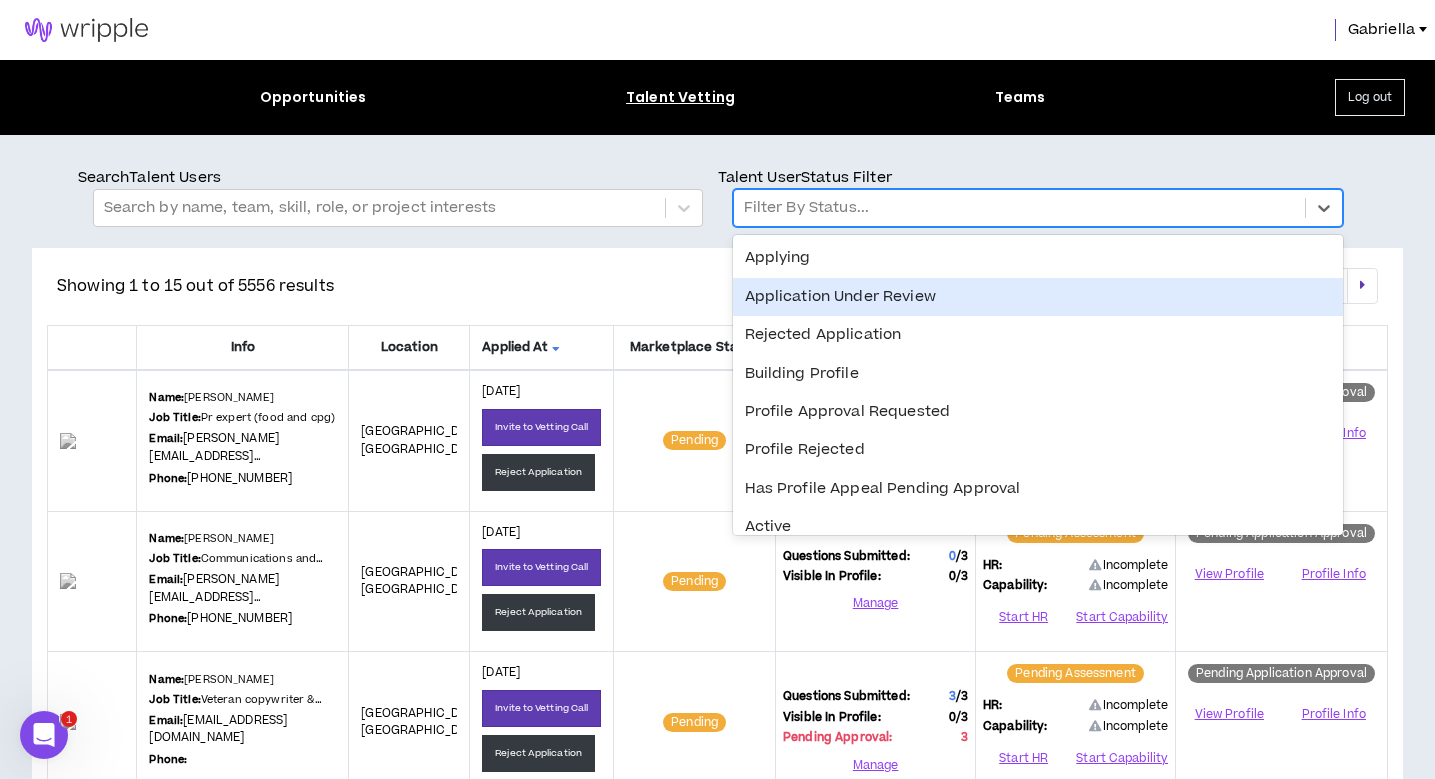 click on "Application Under Review" at bounding box center (1038, 297) 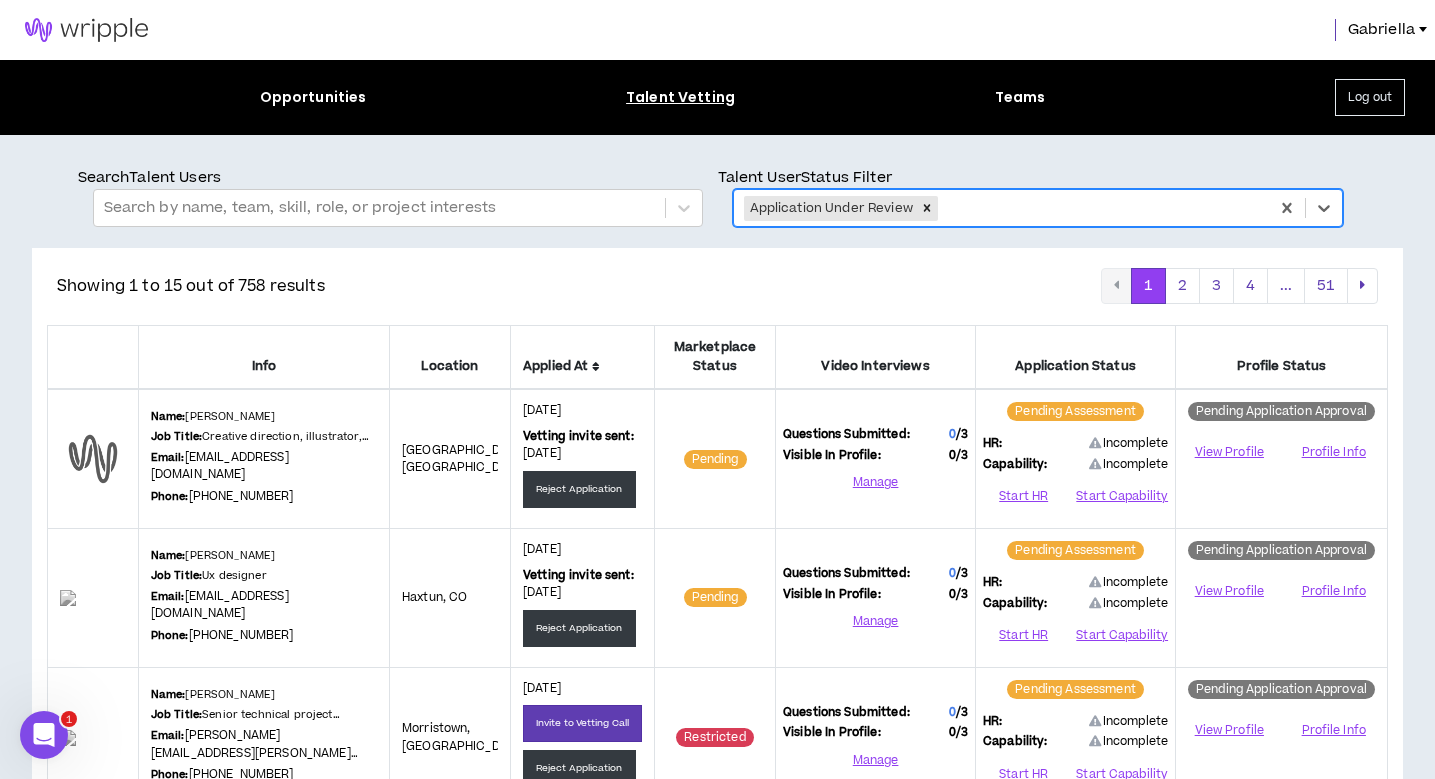 click on "Applied At" at bounding box center (582, 366) 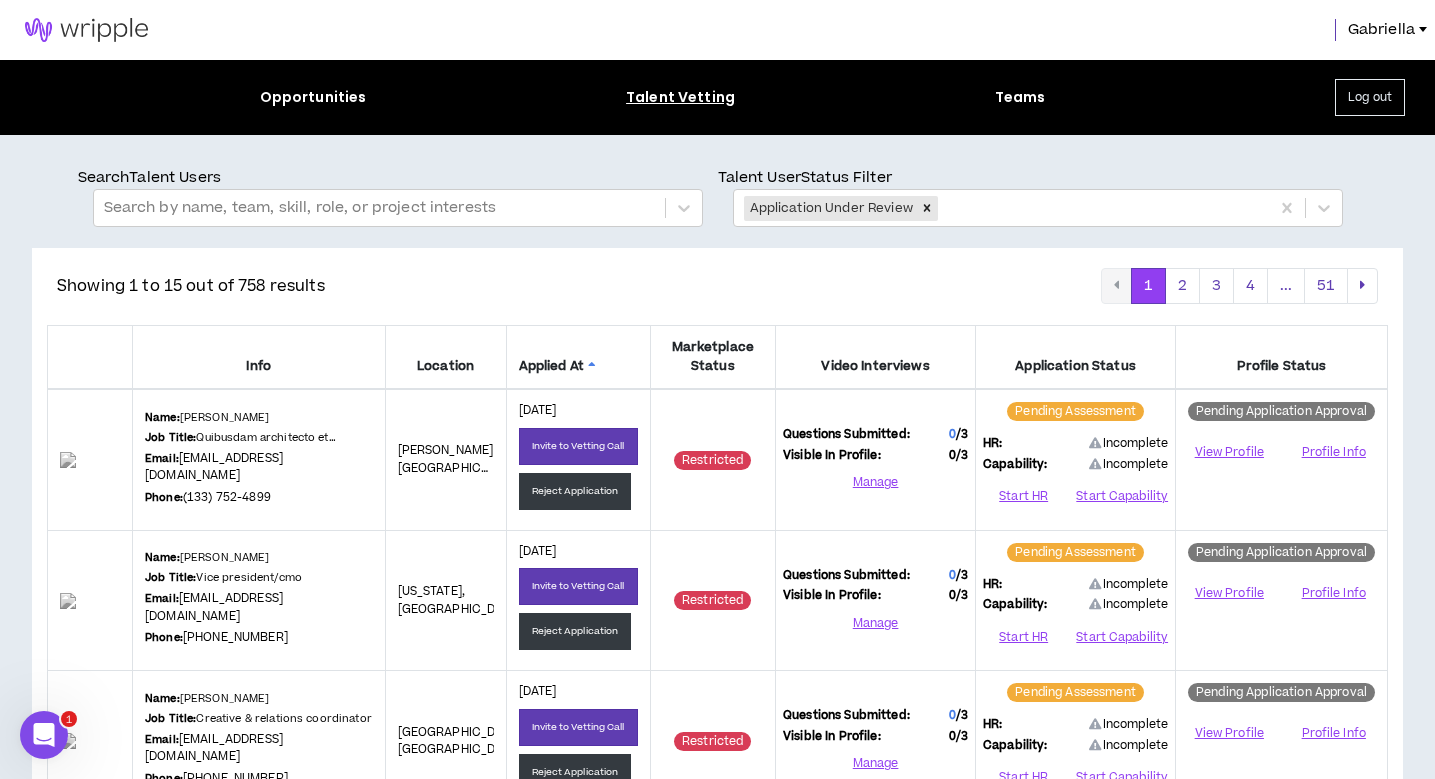 click at bounding box center (592, 367) 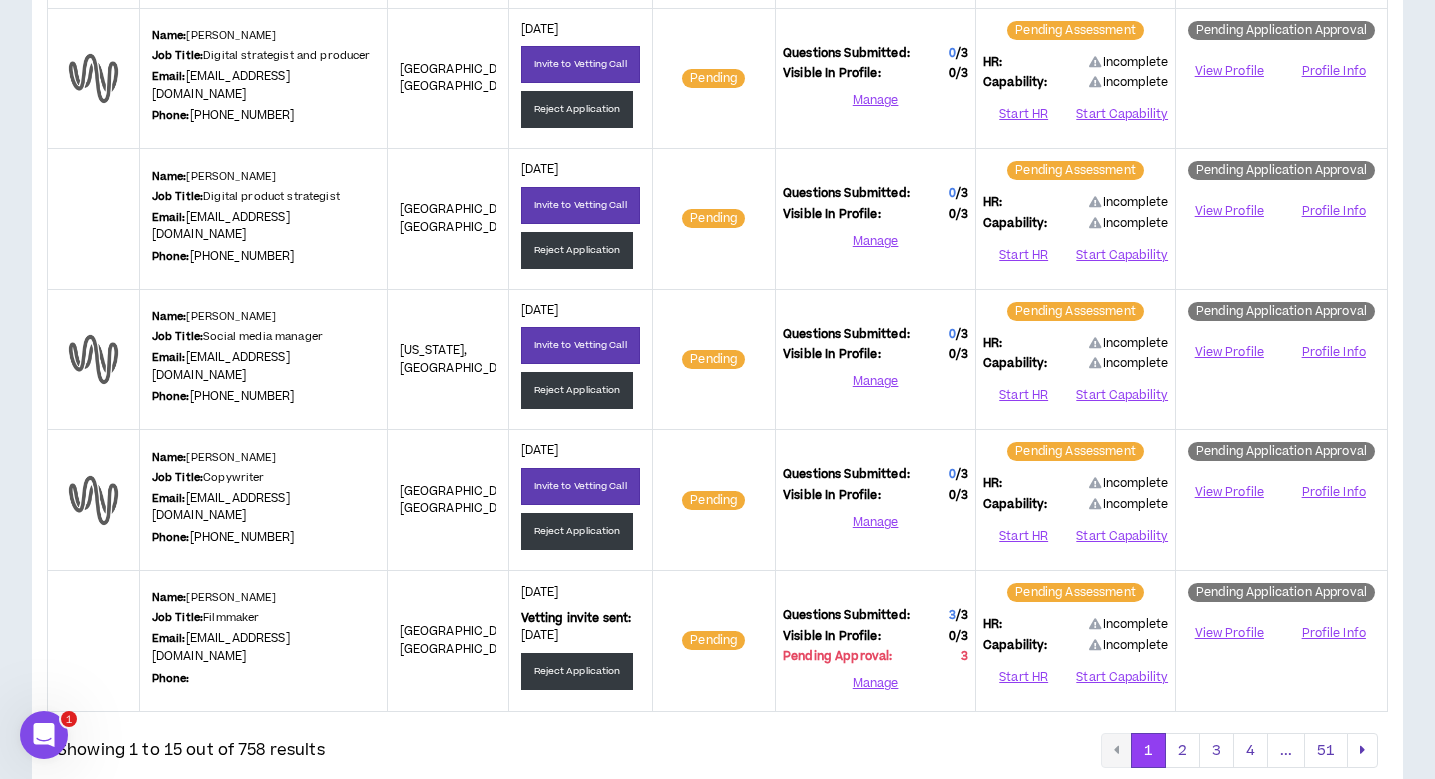 scroll, scrollTop: 1817, scrollLeft: 0, axis: vertical 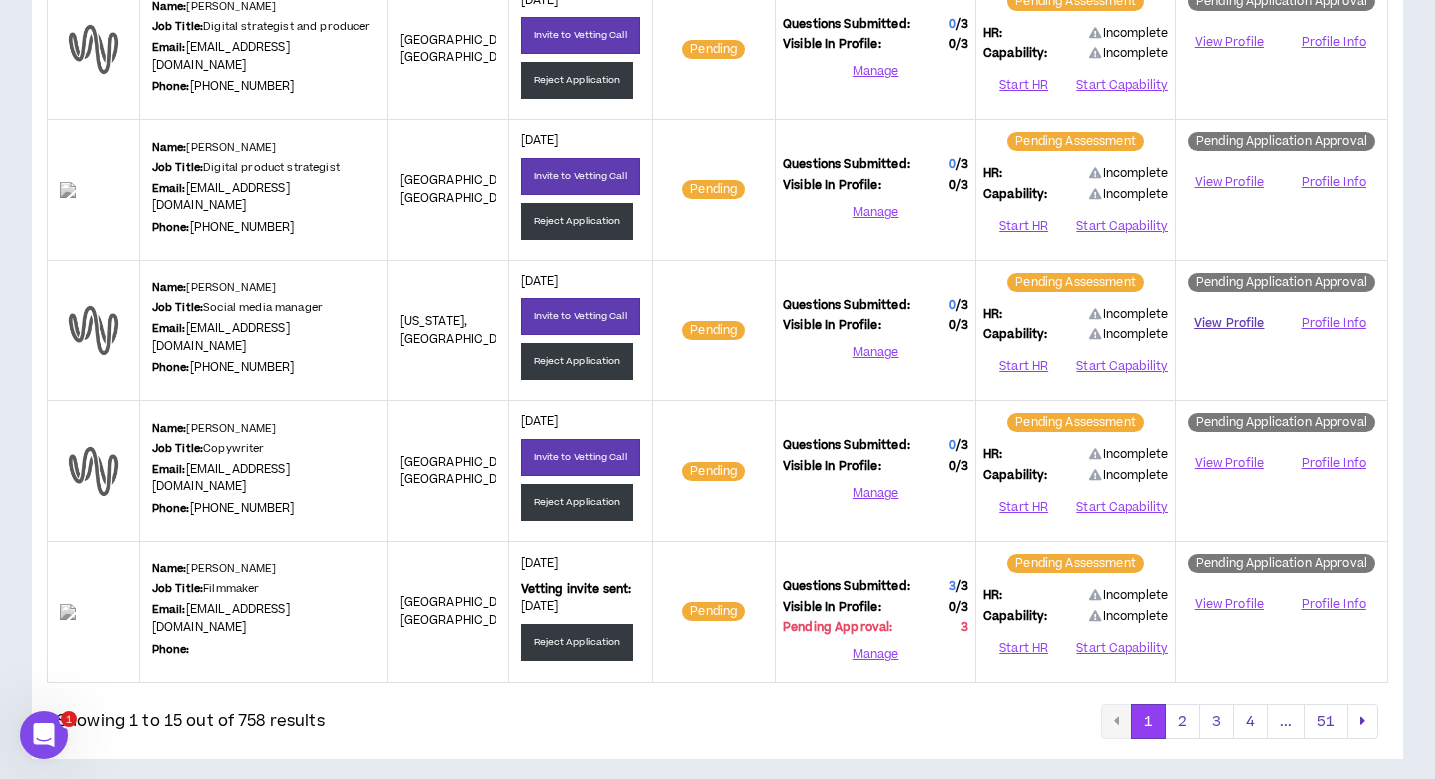 click on "View Profile" at bounding box center (1229, 323) 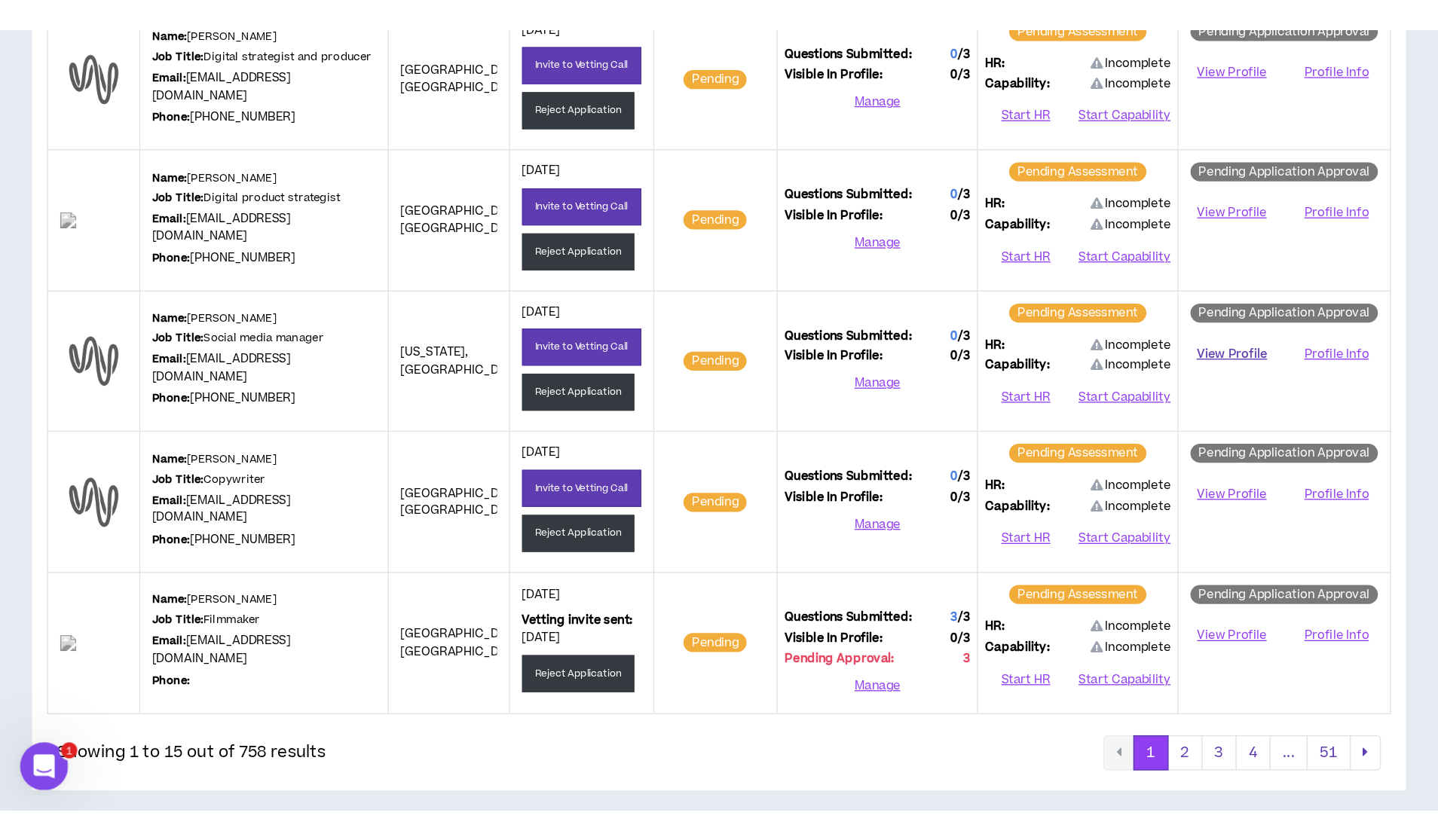 scroll, scrollTop: 1101, scrollLeft: 0, axis: vertical 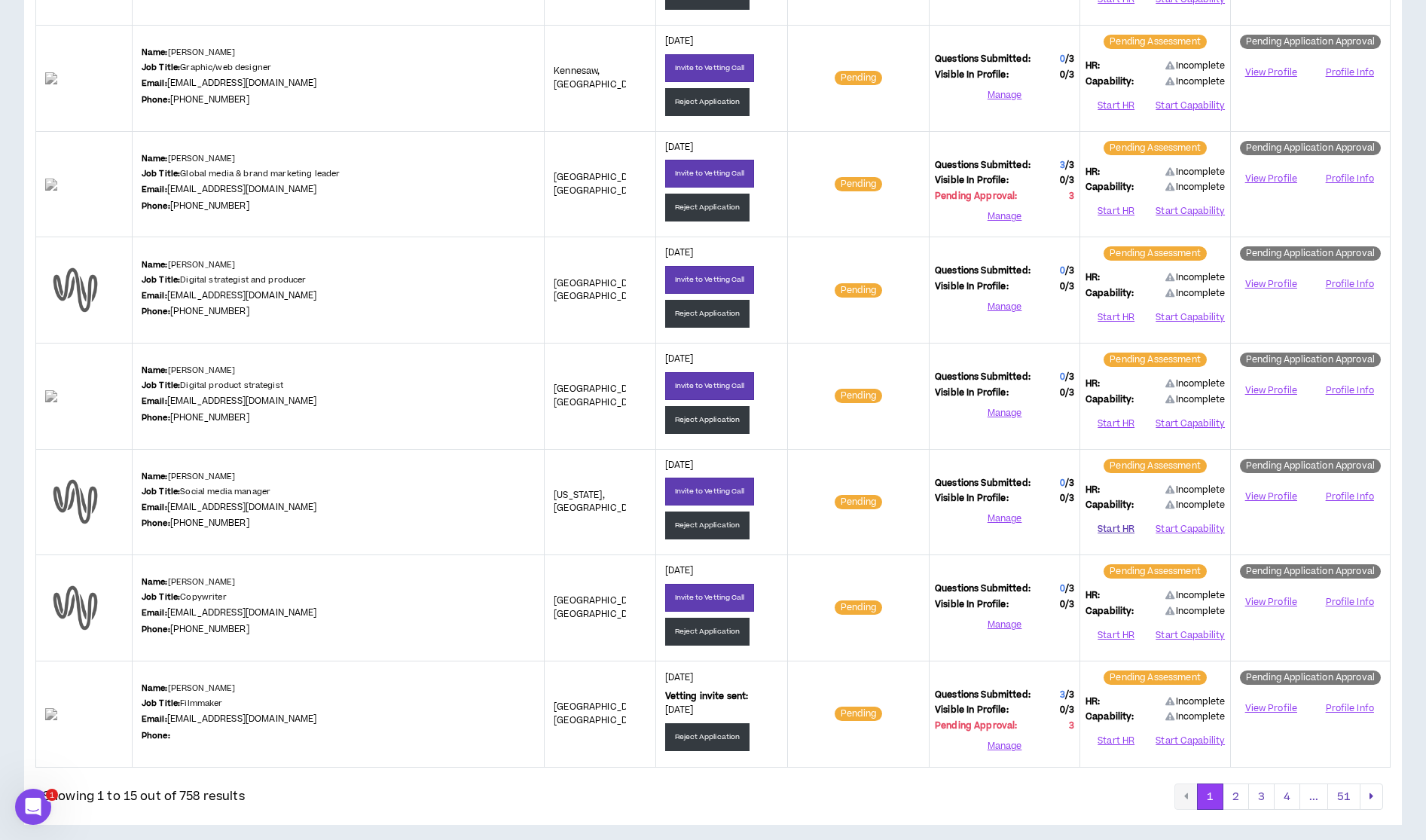 click on "Start HR" at bounding box center [1116, 530] 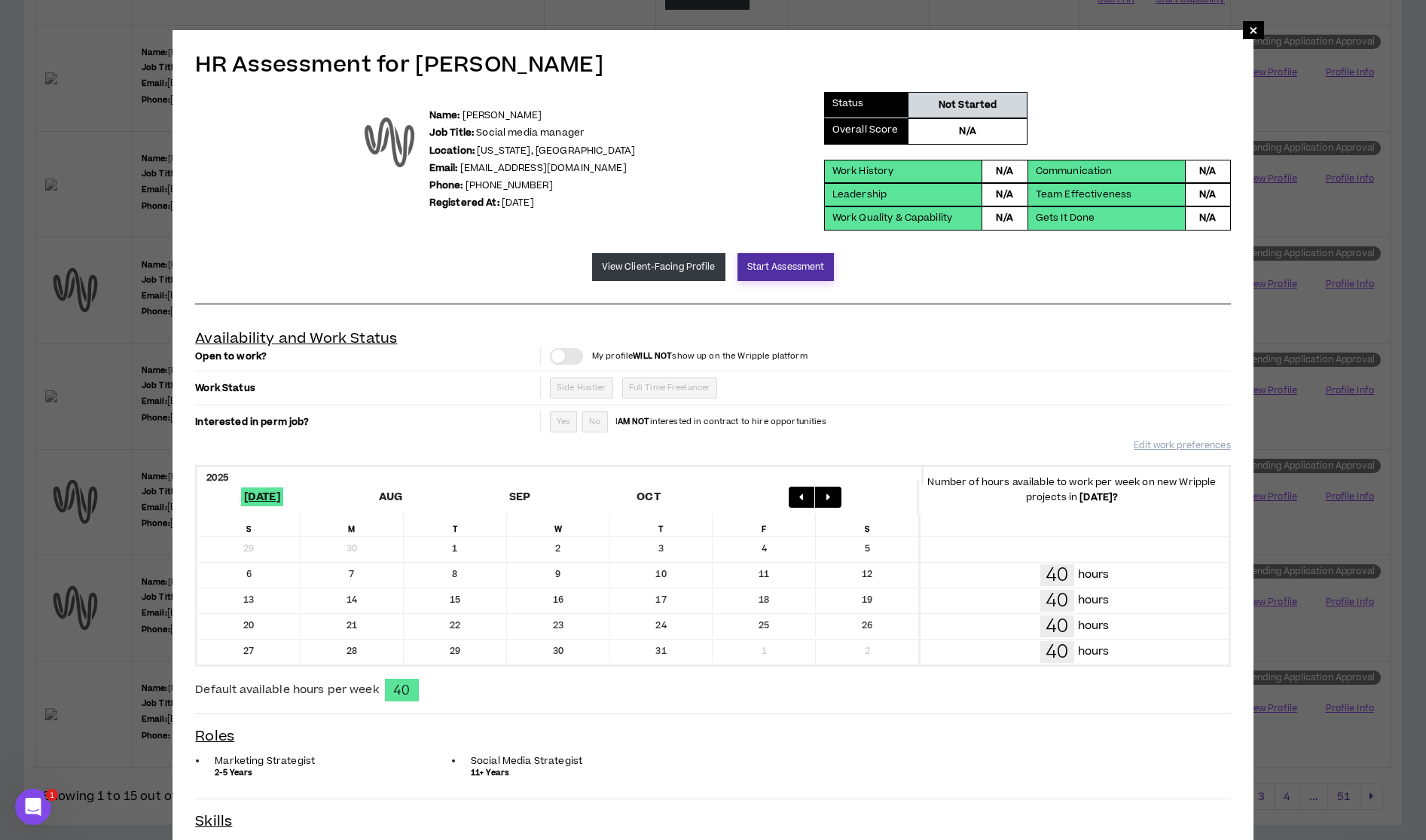 click on "Start Assessment" at bounding box center (786, 267) 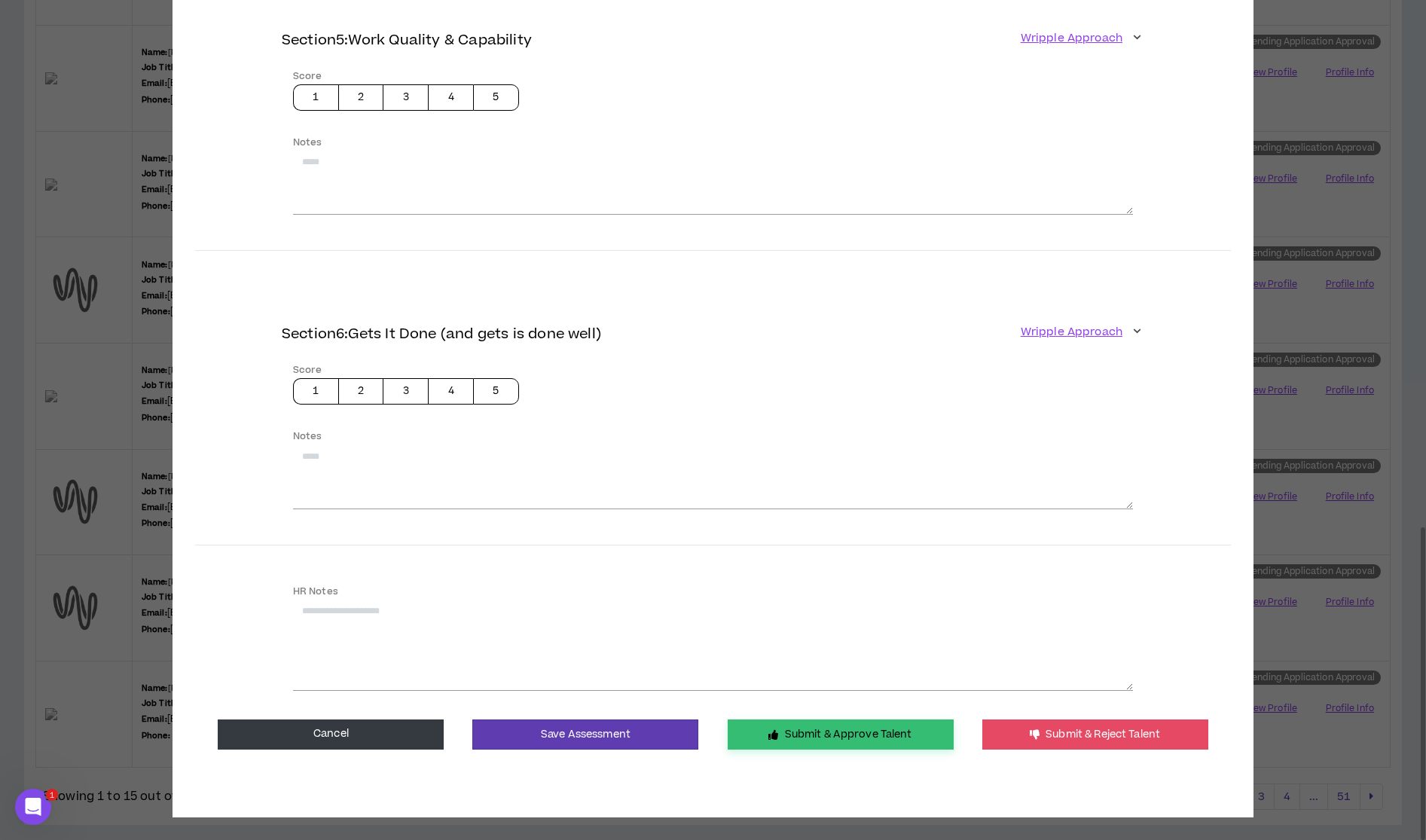 click on "Submit & Approve Talent" at bounding box center [841, 735] 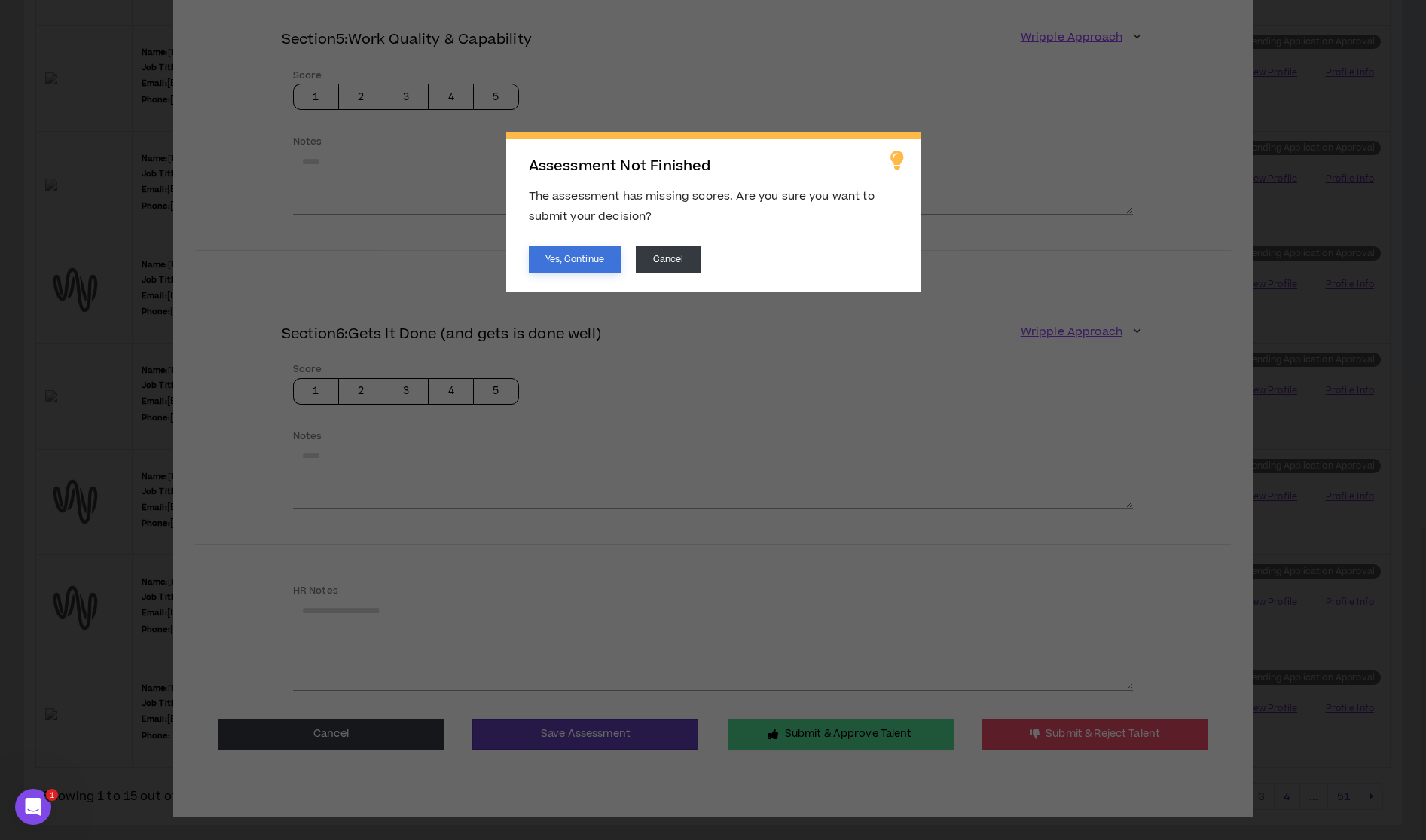 click on "Yes, Continue" at bounding box center (575, 259) 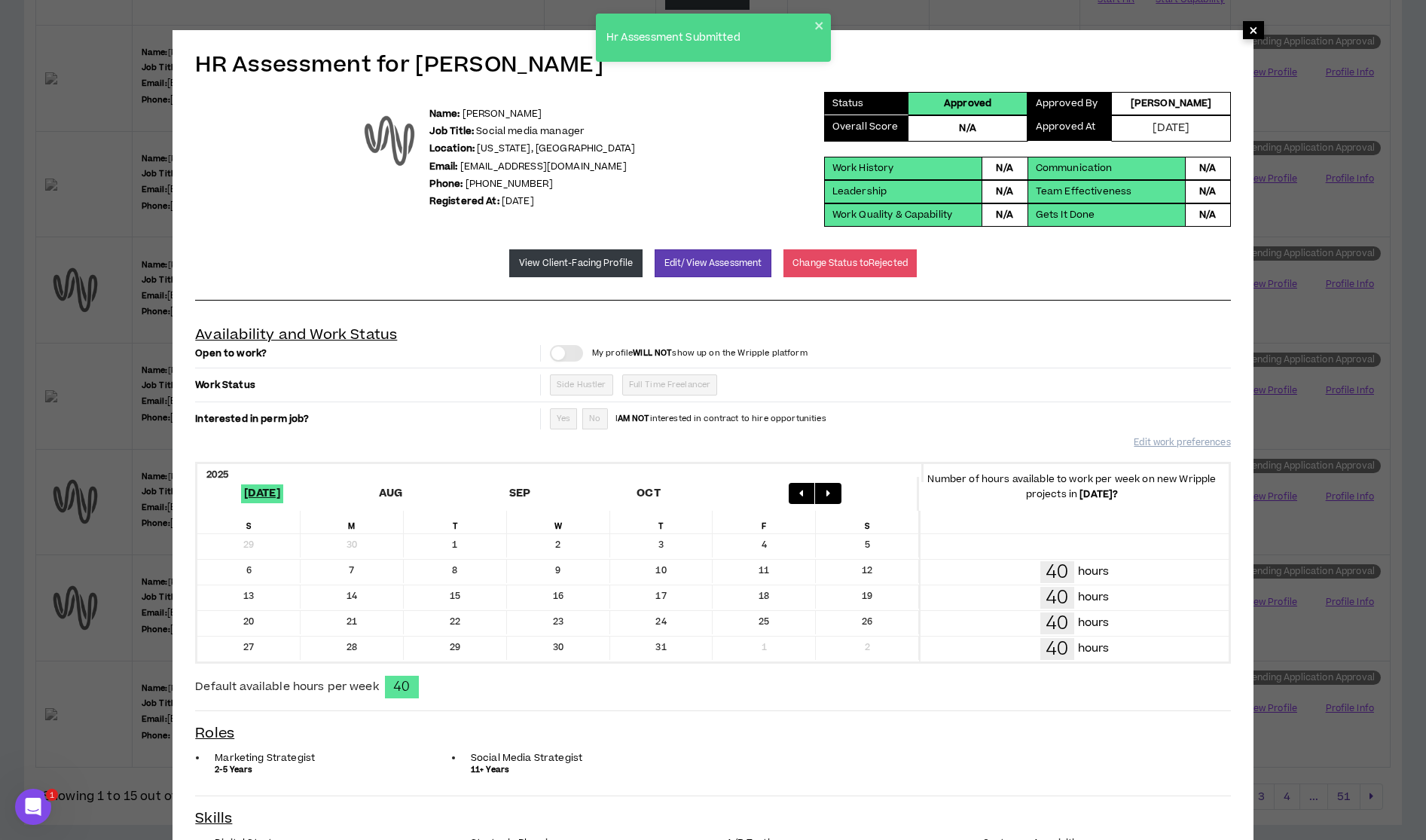 click on "×" at bounding box center [1253, 30] 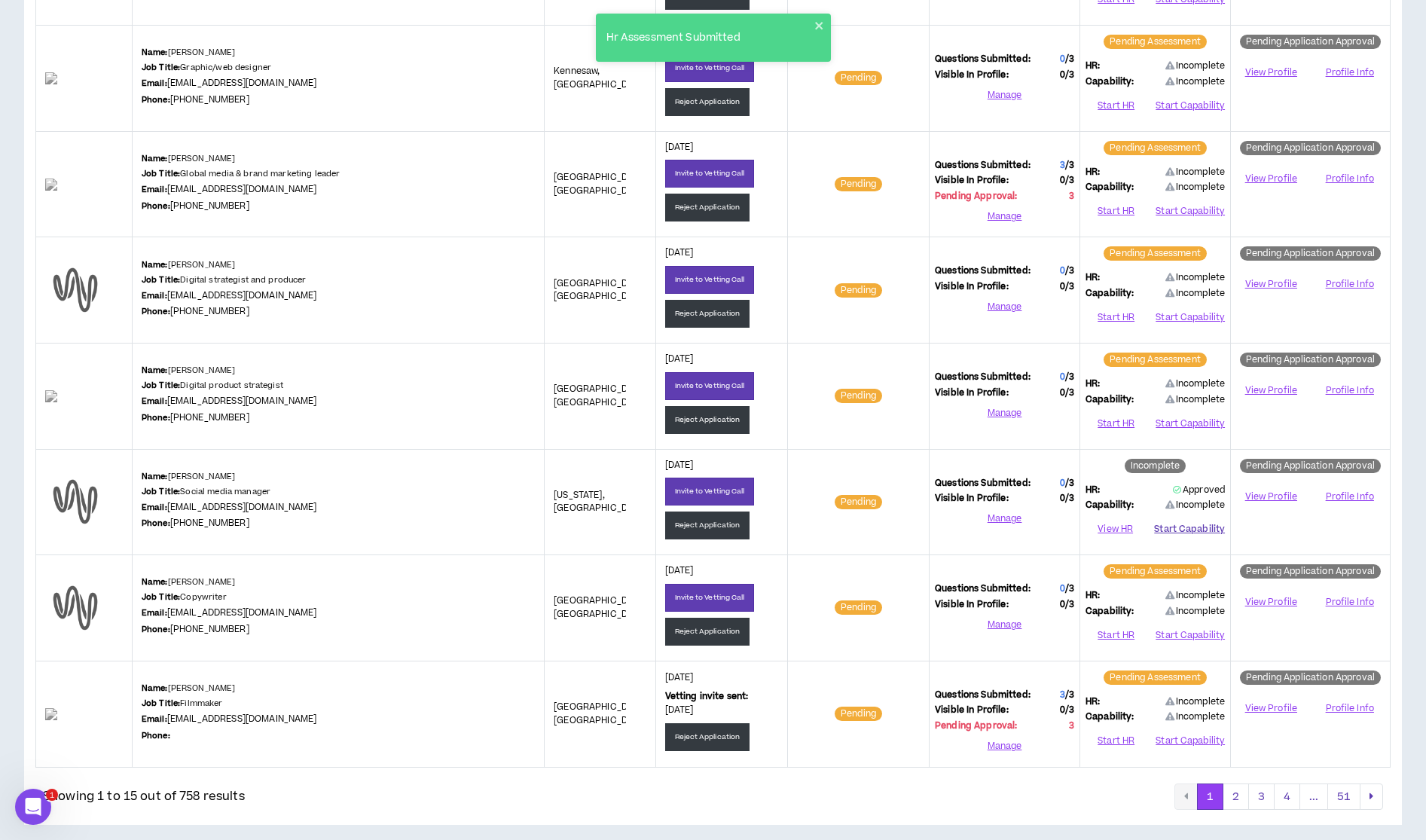 click on "Start Capability" at bounding box center (1189, 530) 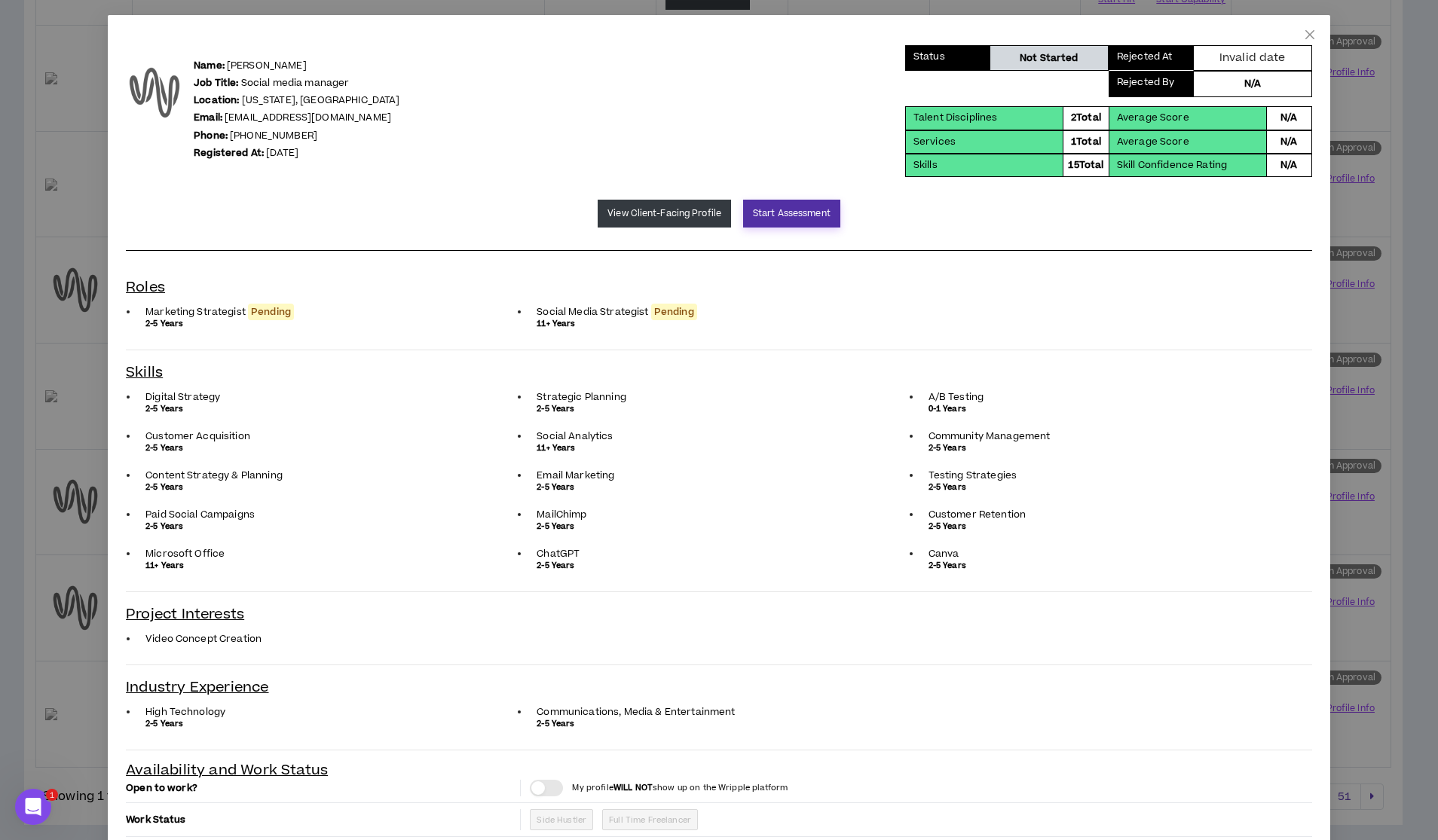 click on "Start Assessment" at bounding box center [791, 213] 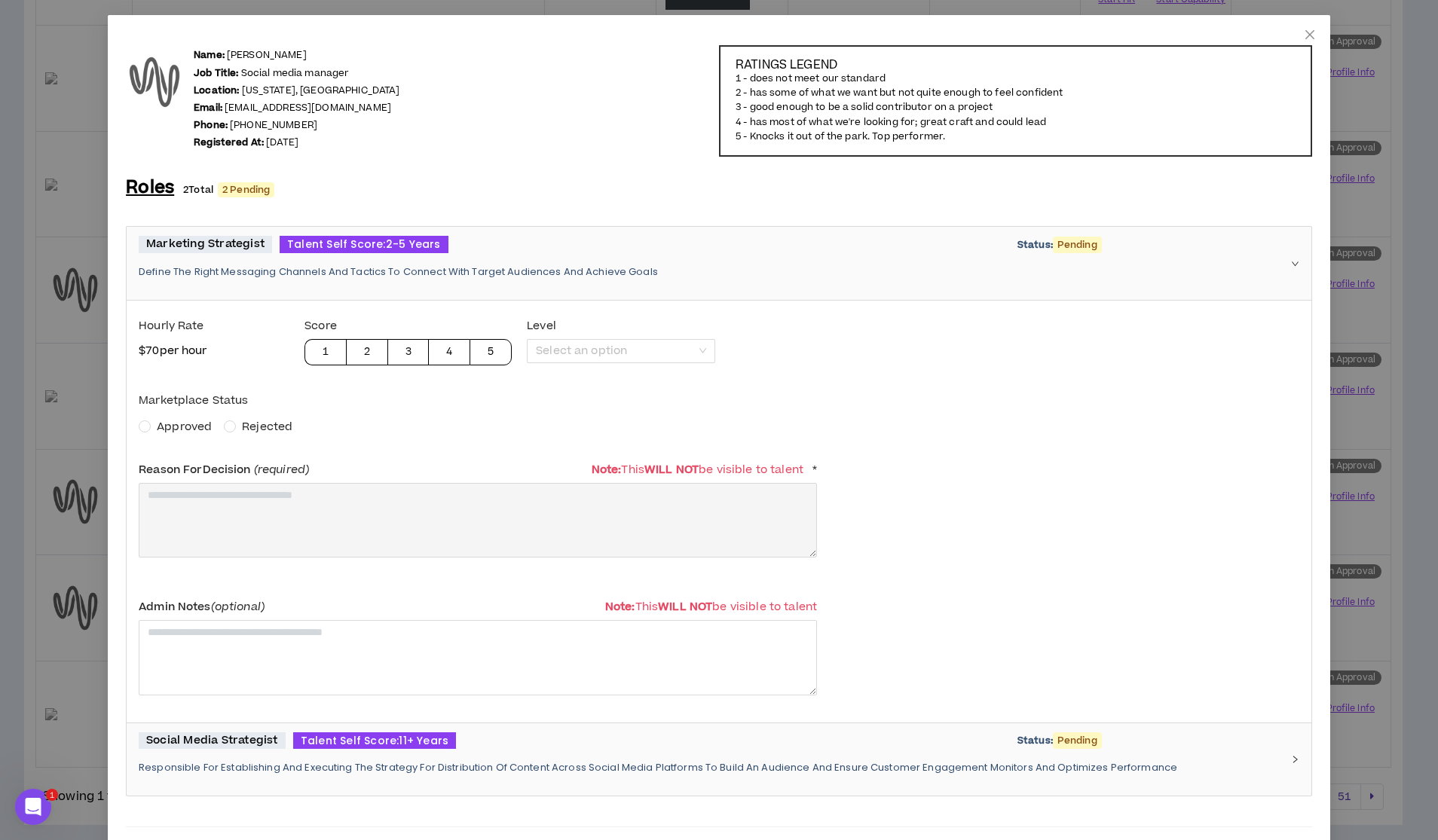 click on "Approved" at bounding box center [184, 426] 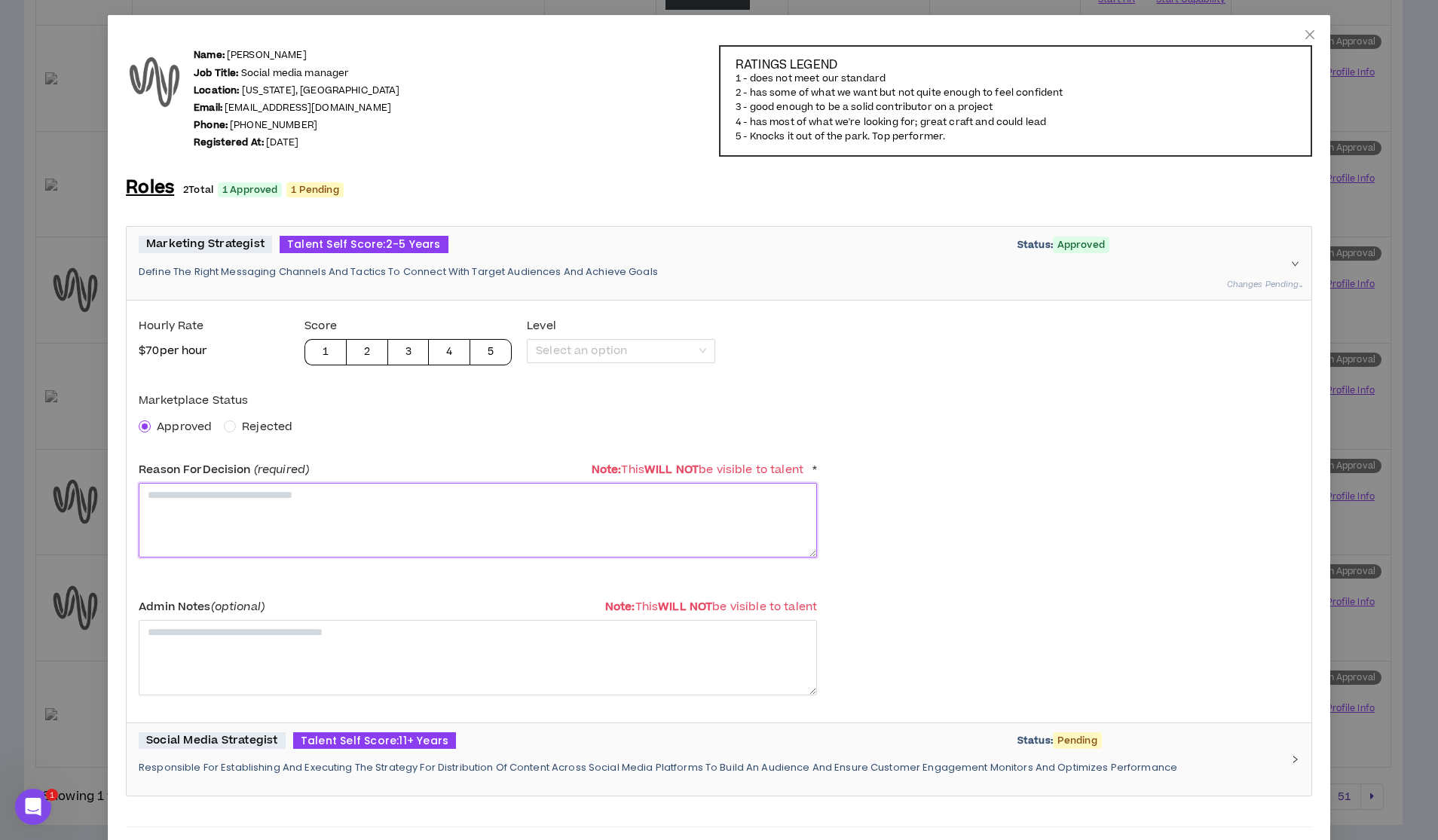 click at bounding box center (478, 520) 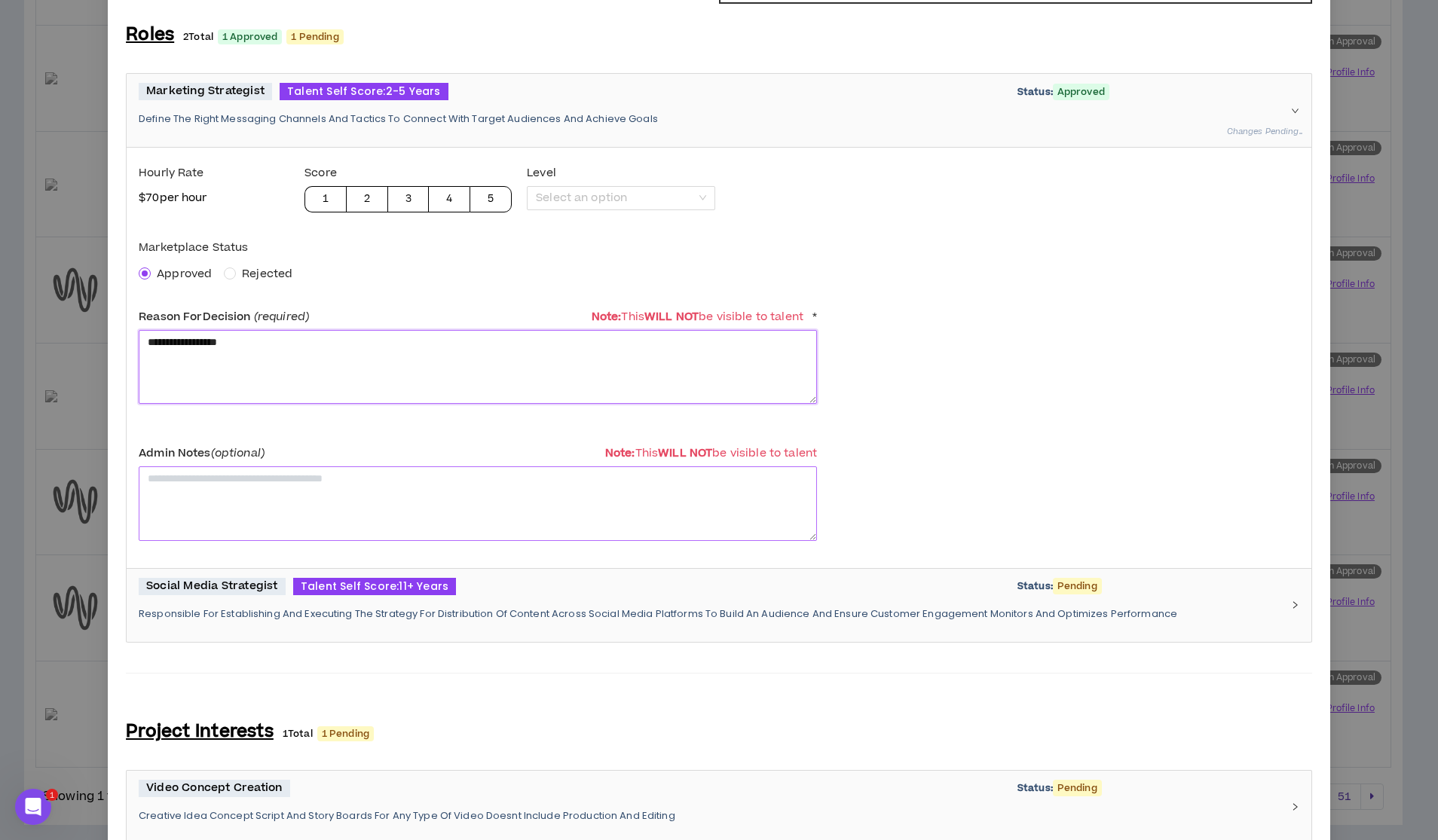 scroll, scrollTop: 321, scrollLeft: 0, axis: vertical 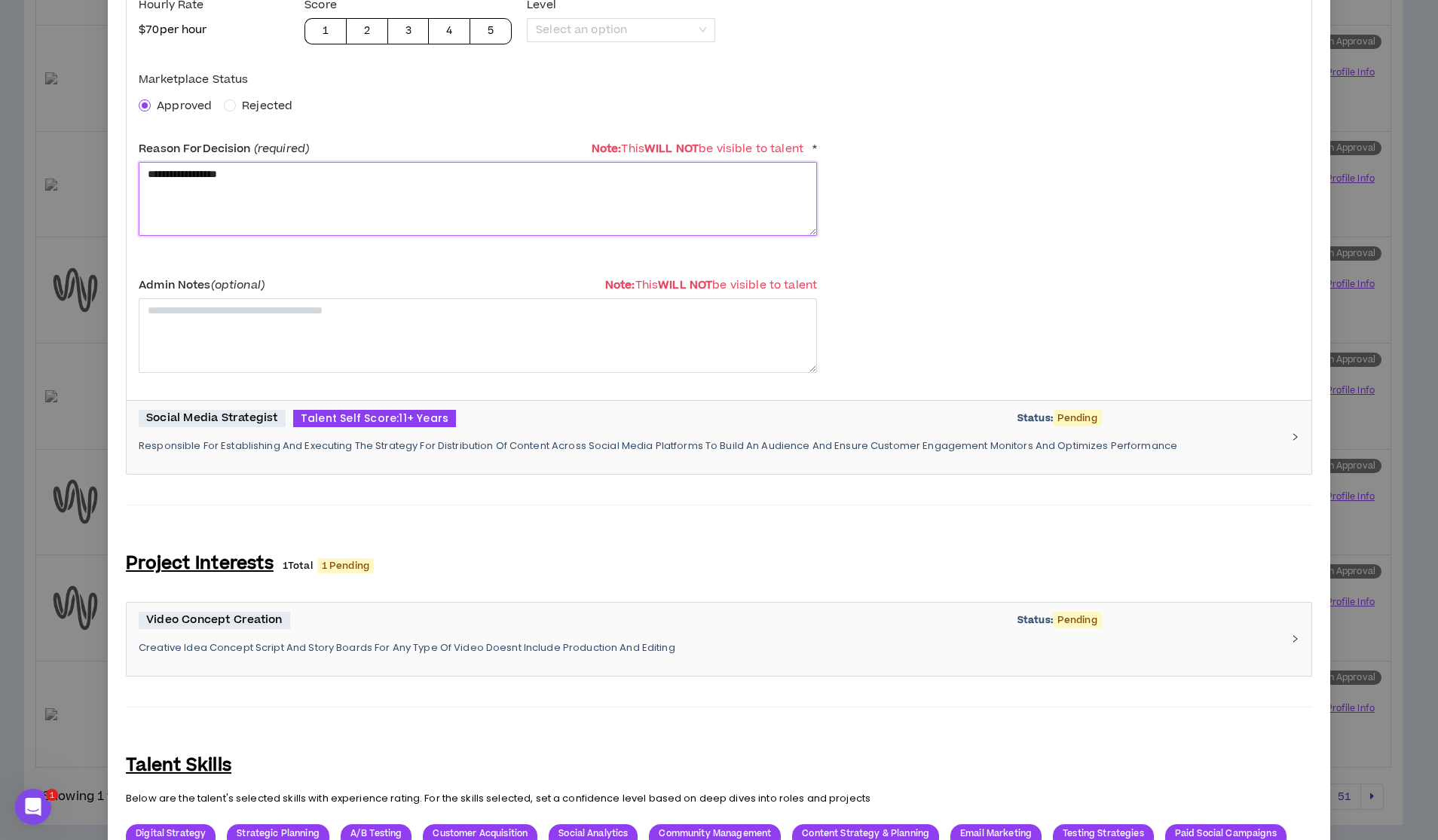 type on "**********" 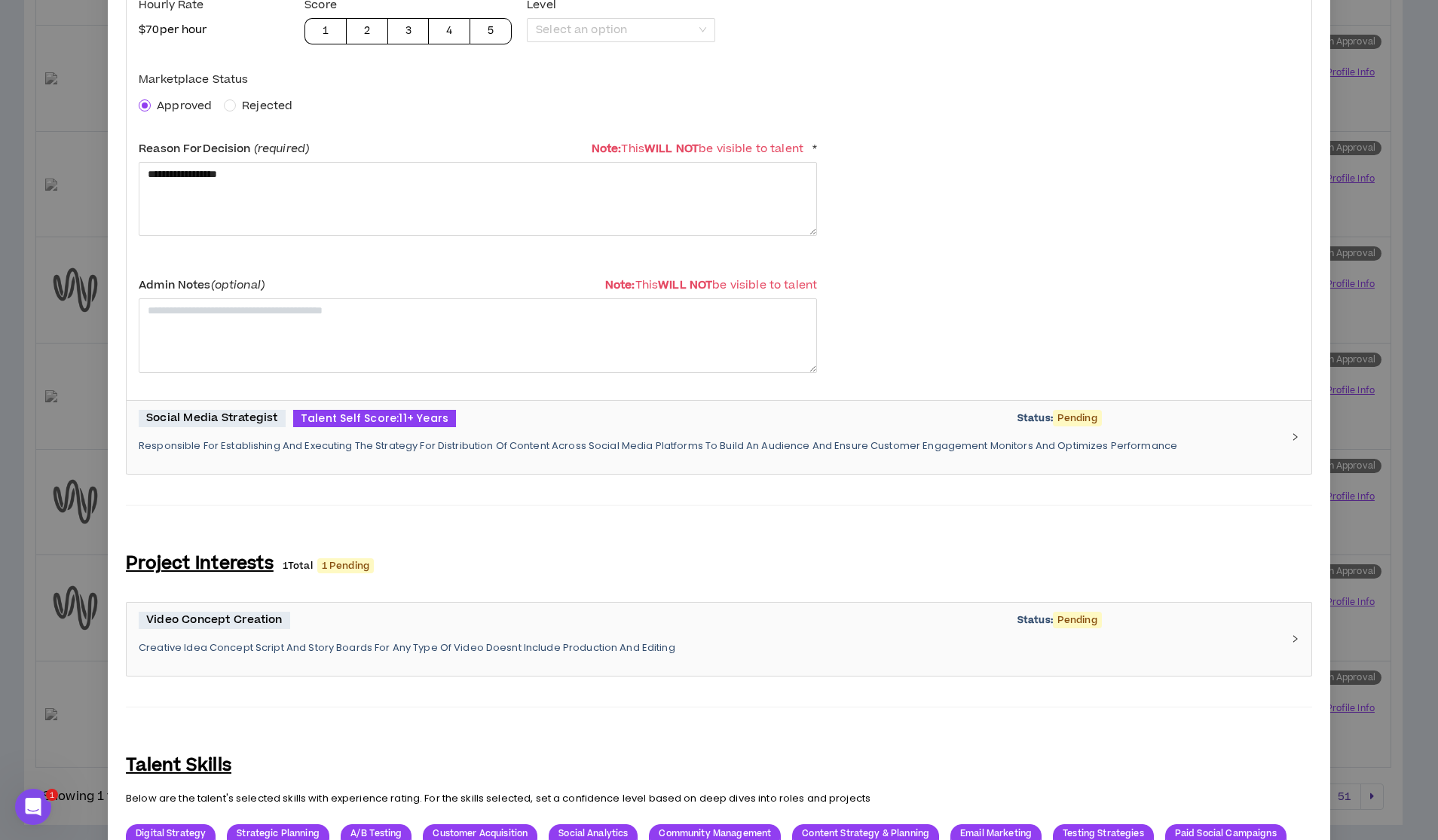 click on "Responsible For Establishing And Executing The Strategy For Distribution Of Content Across Social Media Platforms To Build An Audience And Ensure Customer Engagement Monitors And Optimizes Performance" at bounding box center (710, 446) 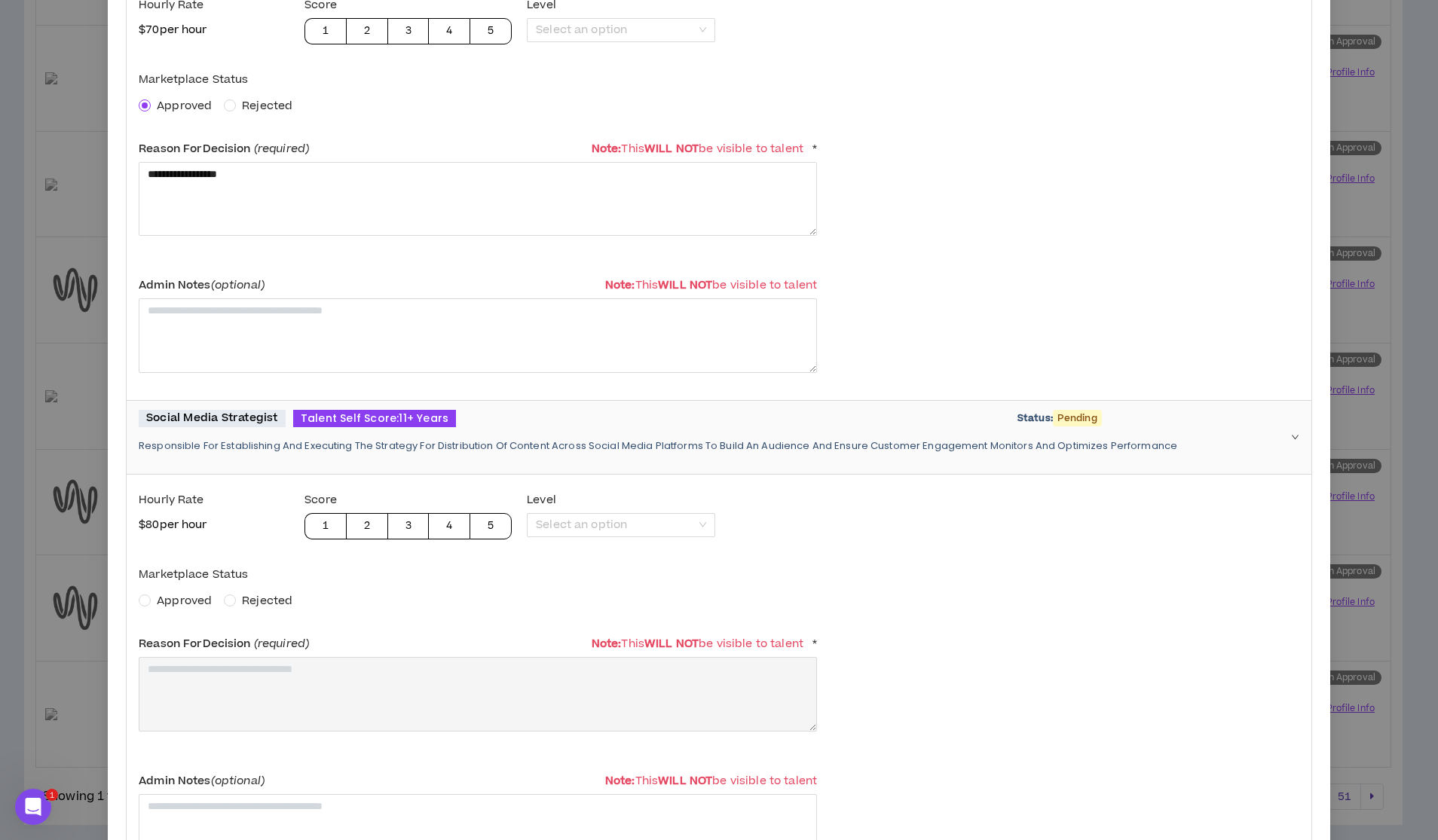 click on "Approved" at bounding box center [184, 600] 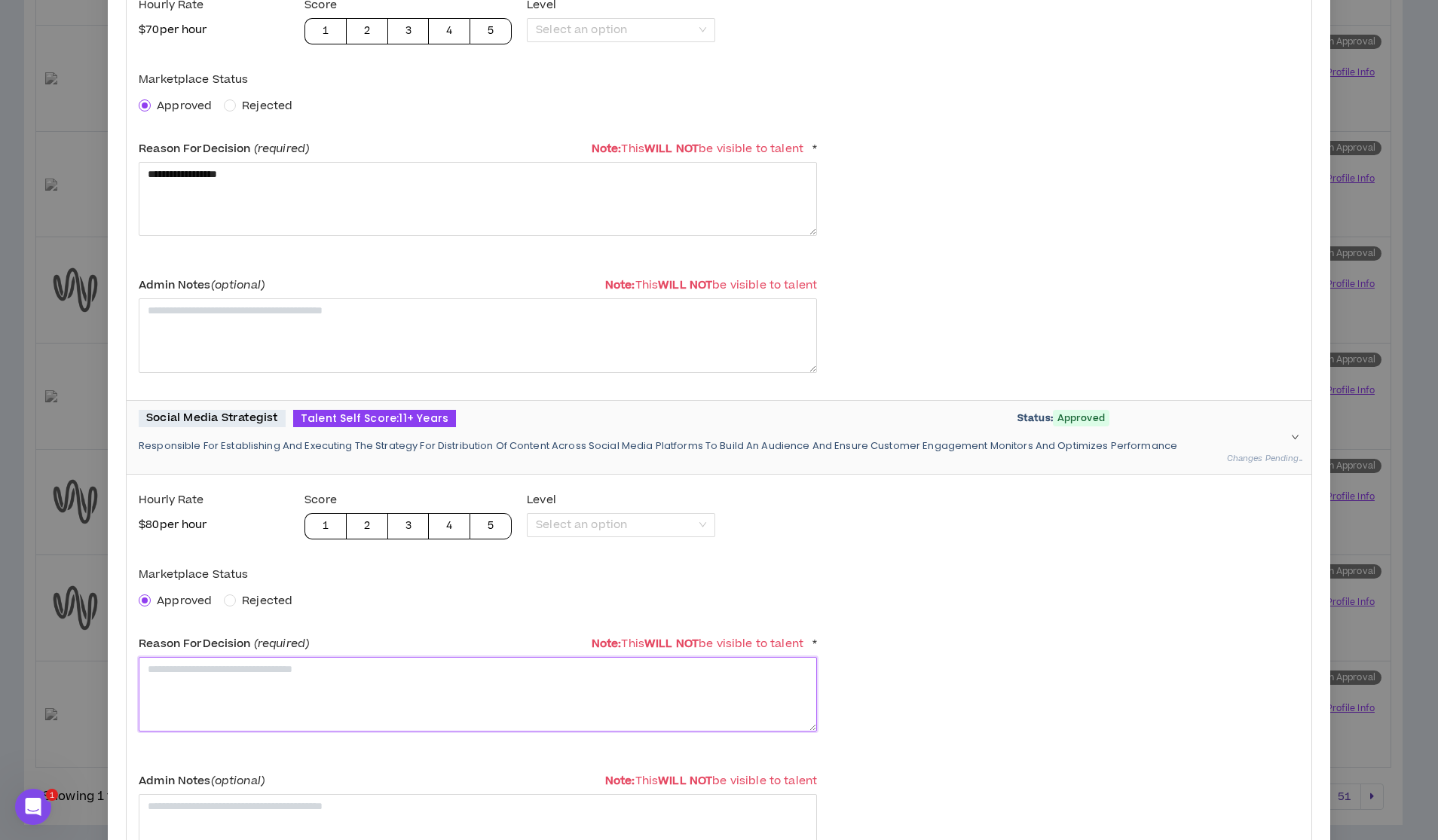 click at bounding box center [478, 694] 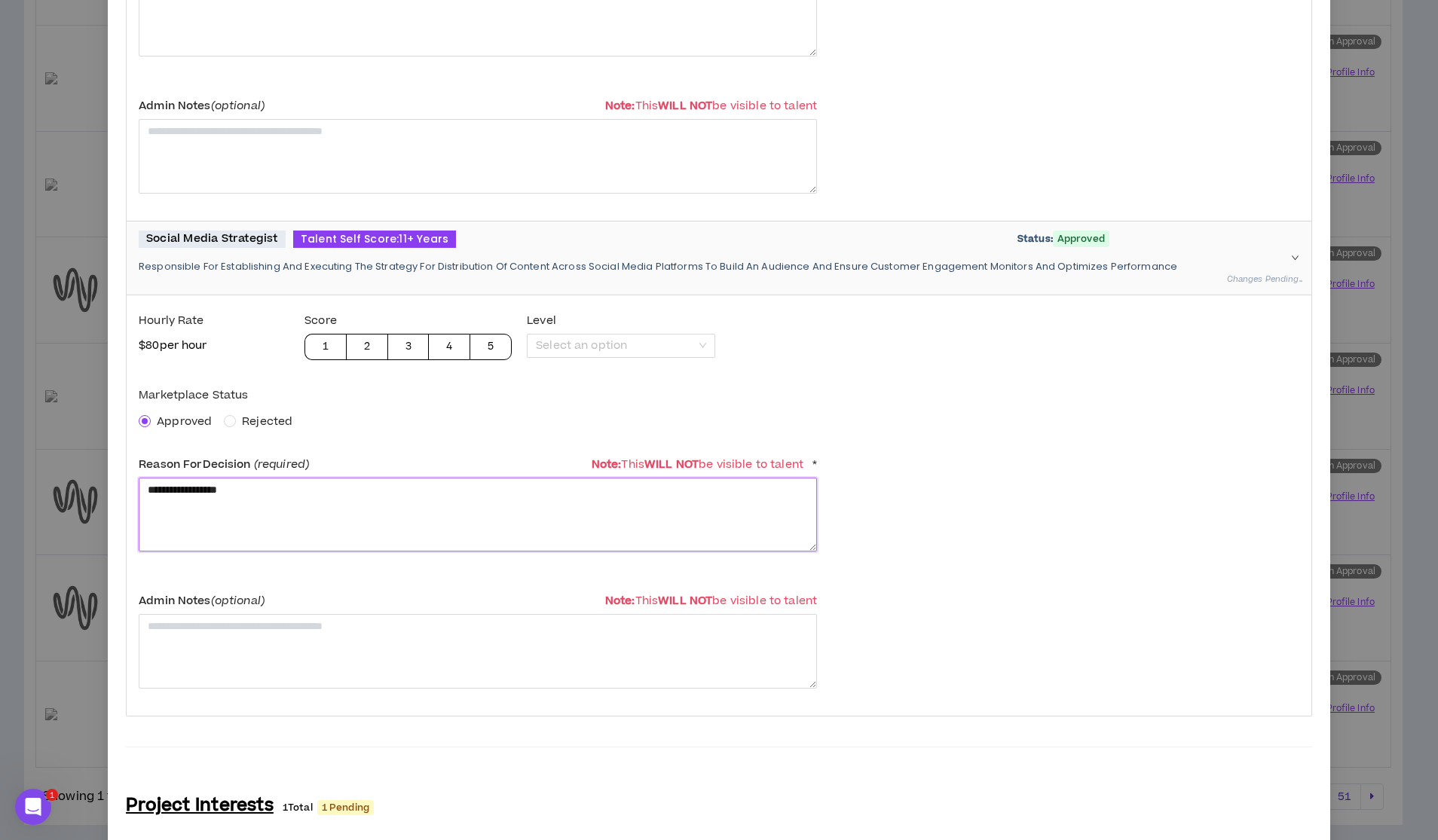 scroll, scrollTop: 1028, scrollLeft: 0, axis: vertical 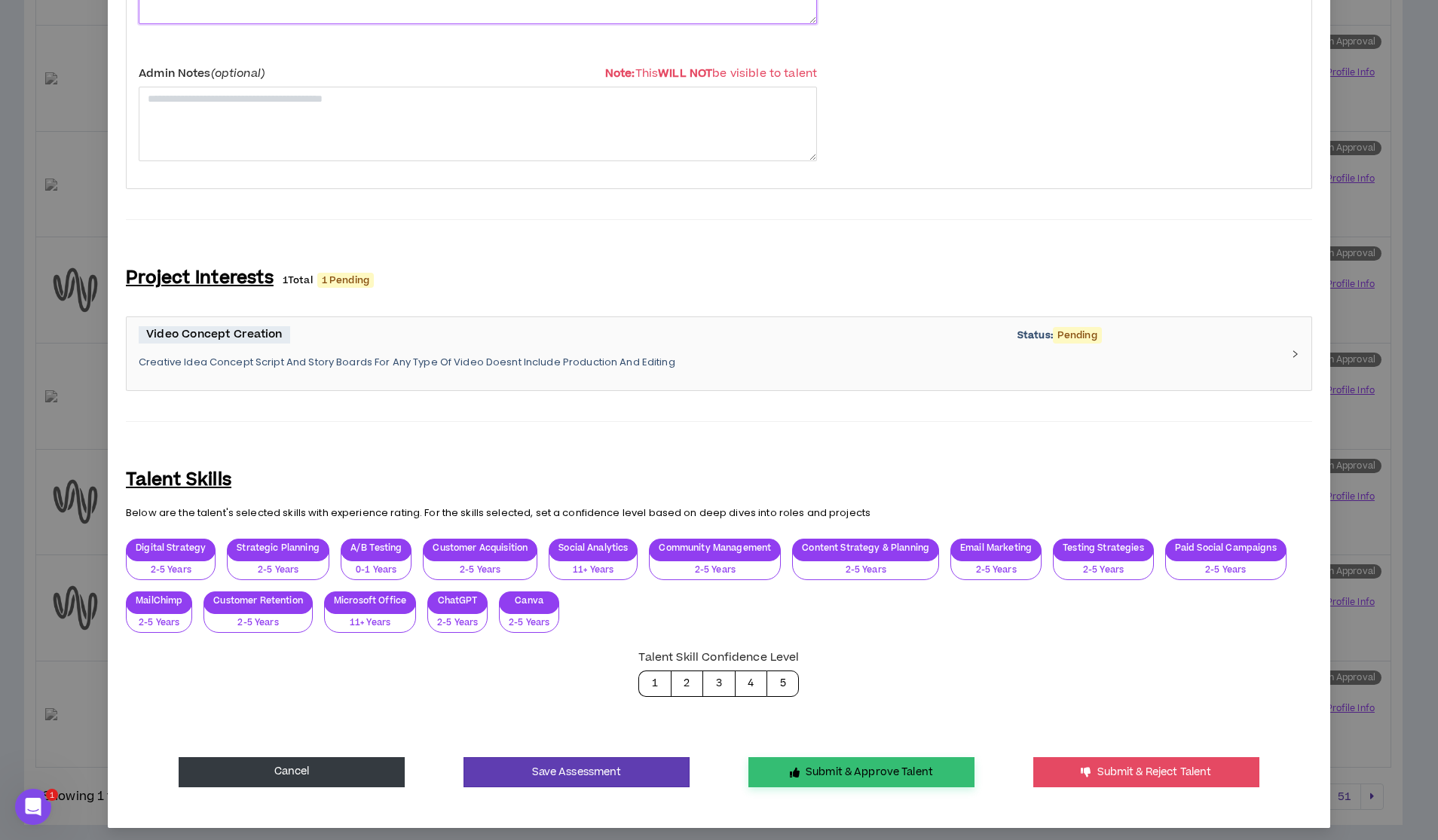 type on "**********" 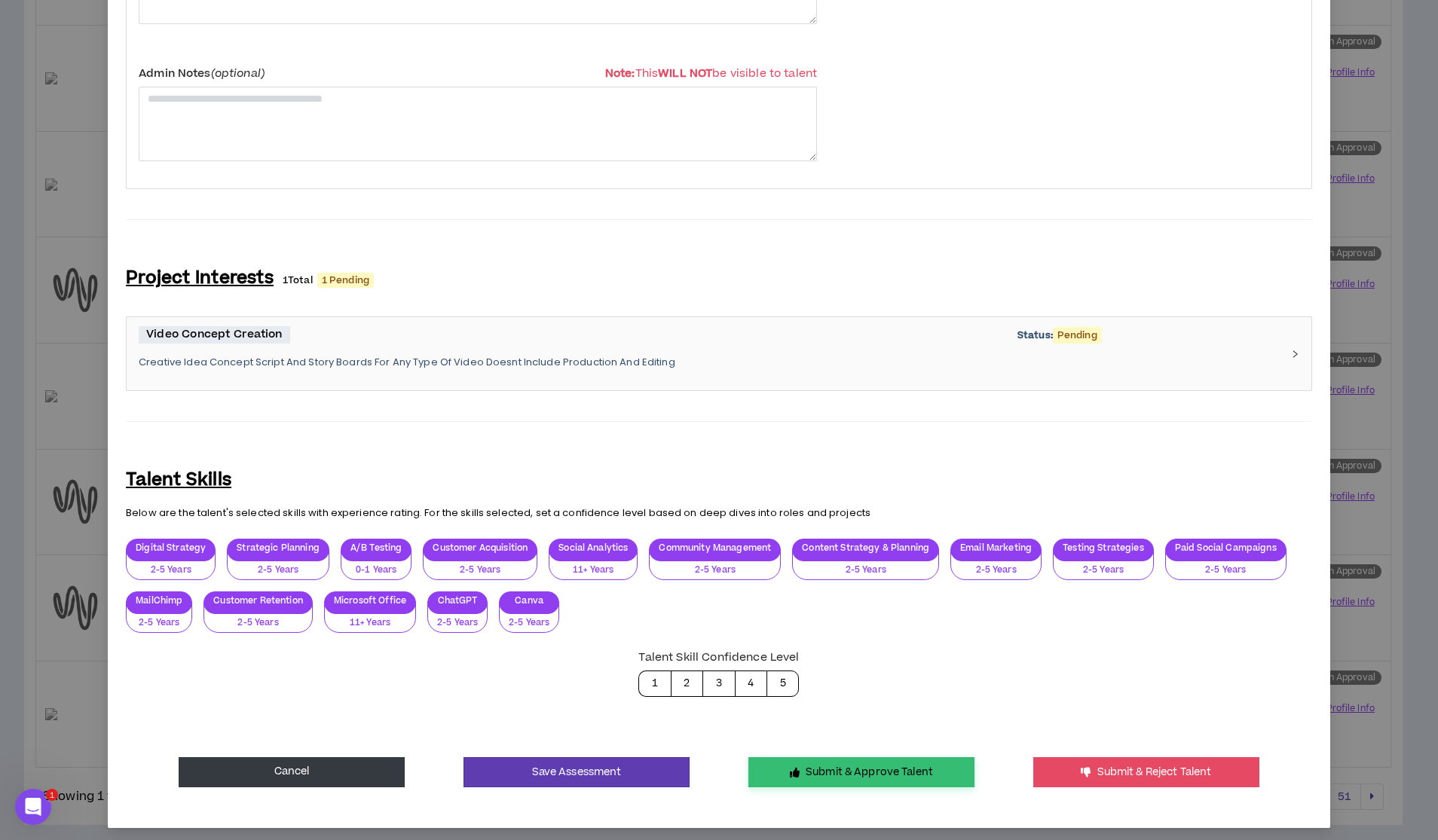 click on "Submit & Approve Talent" at bounding box center (861, 772) 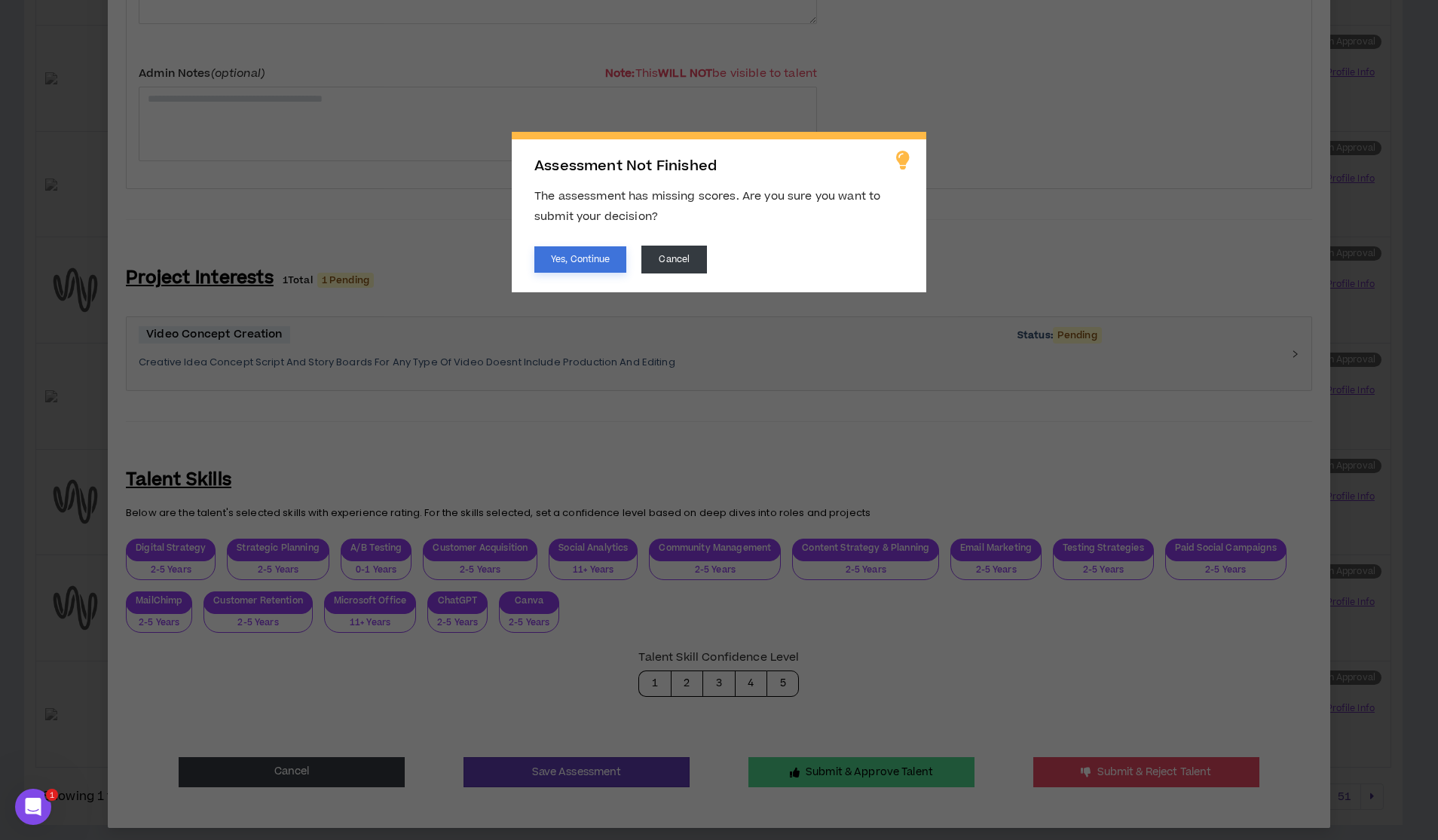 click on "Yes, Continue" at bounding box center (580, 259) 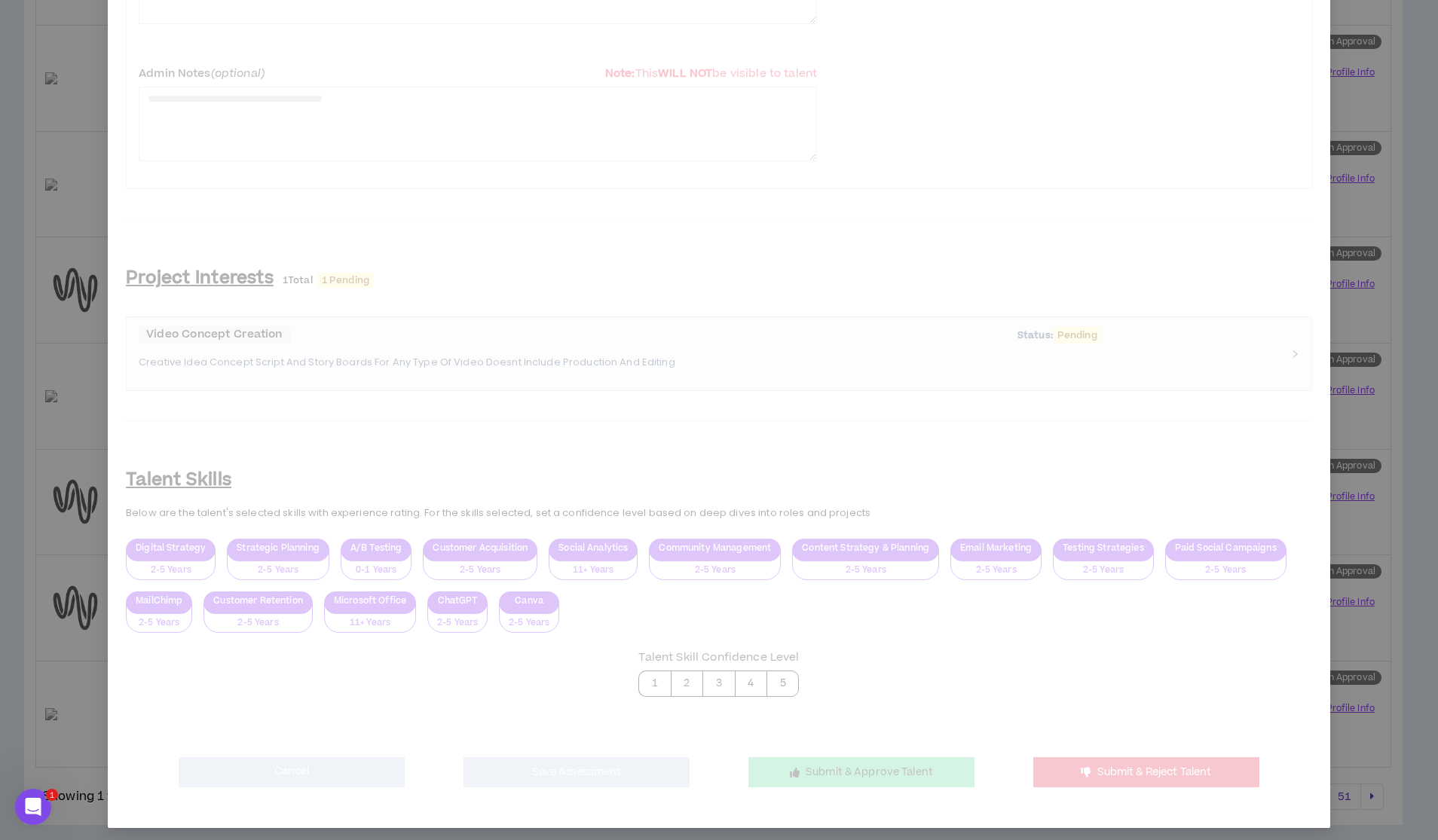 drag, startPoint x: 633, startPoint y: 315, endPoint x: 644, endPoint y: 324, distance: 14.21267 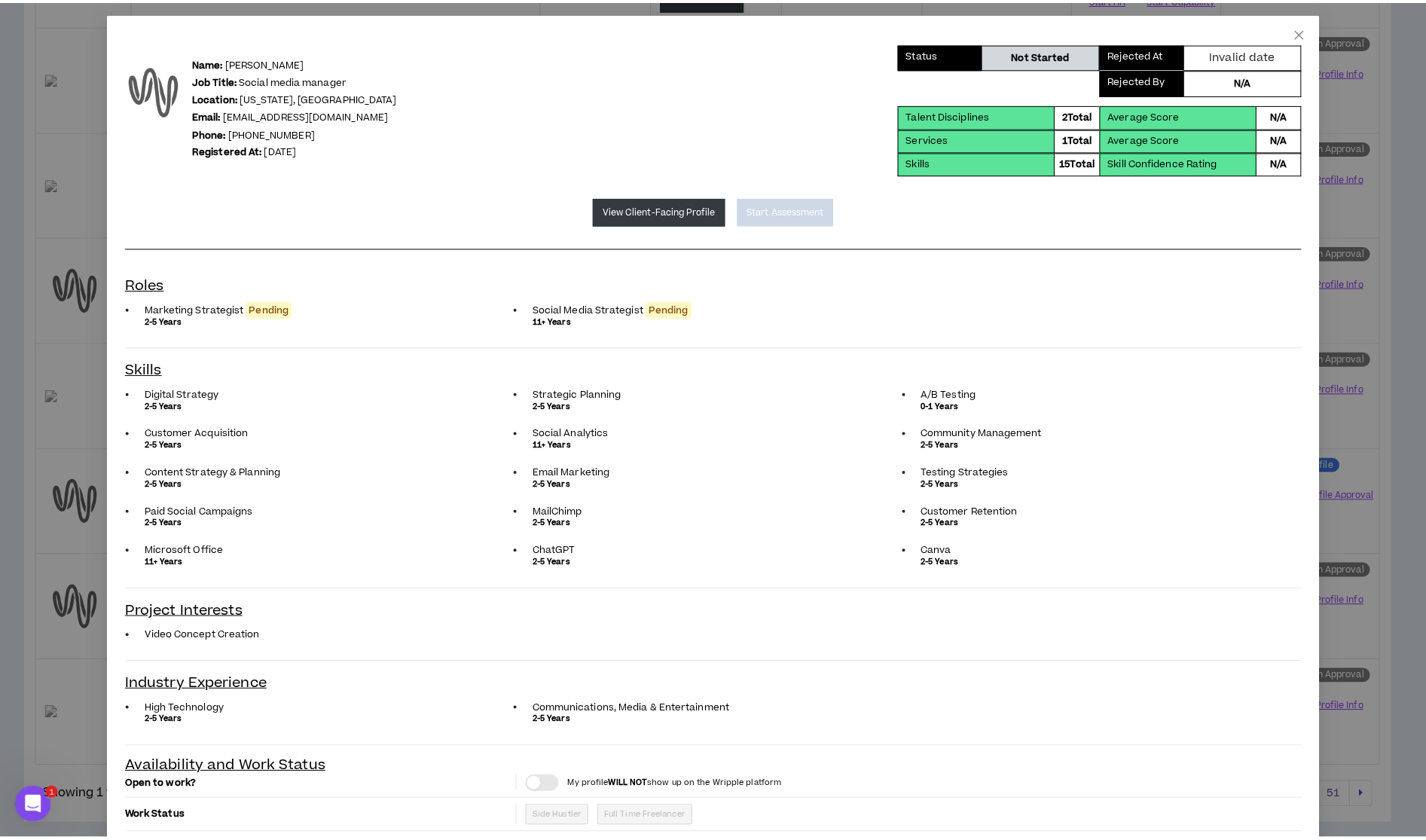scroll, scrollTop: 0, scrollLeft: 0, axis: both 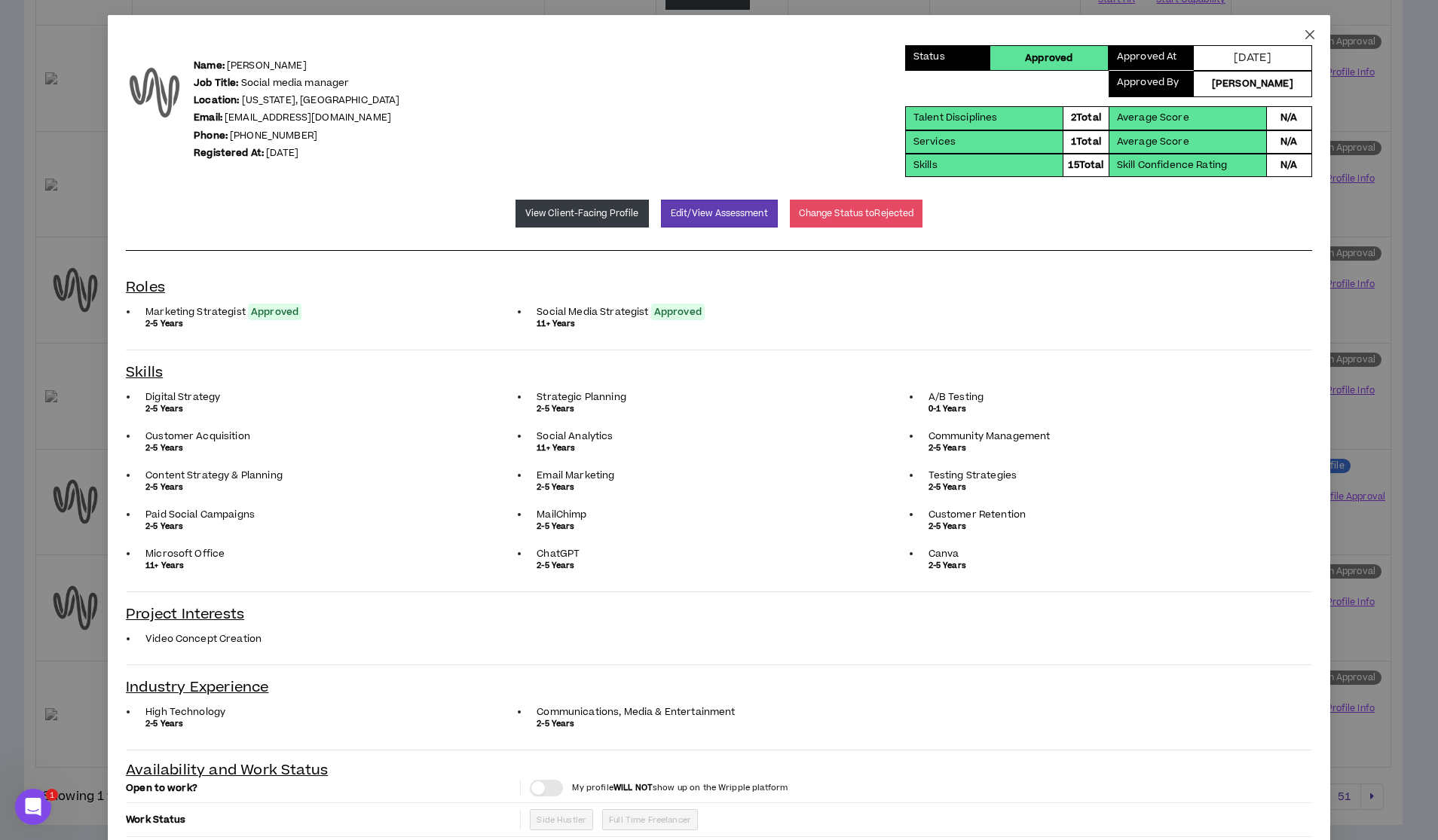 click 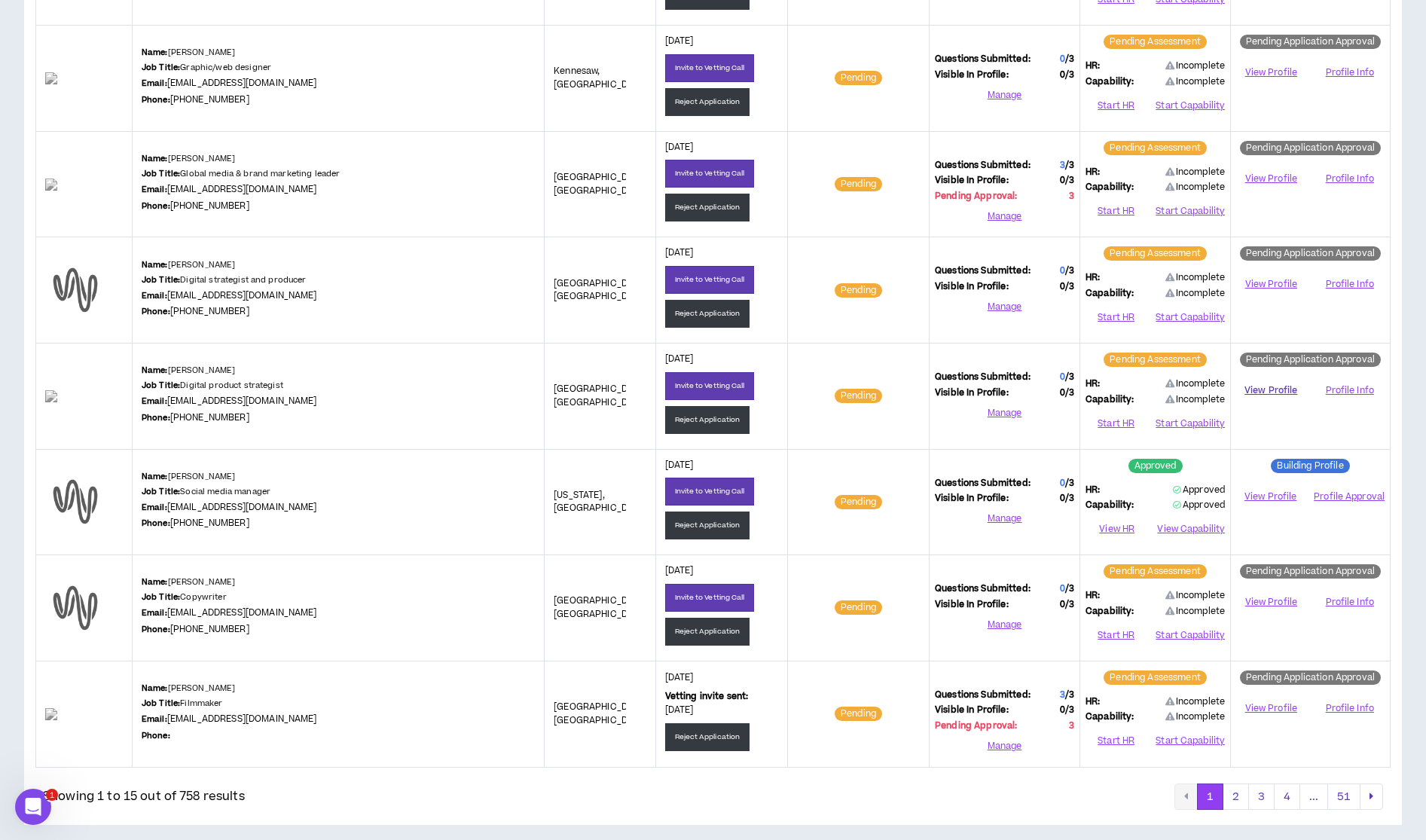 click on "View Profile" at bounding box center (1271, 390) 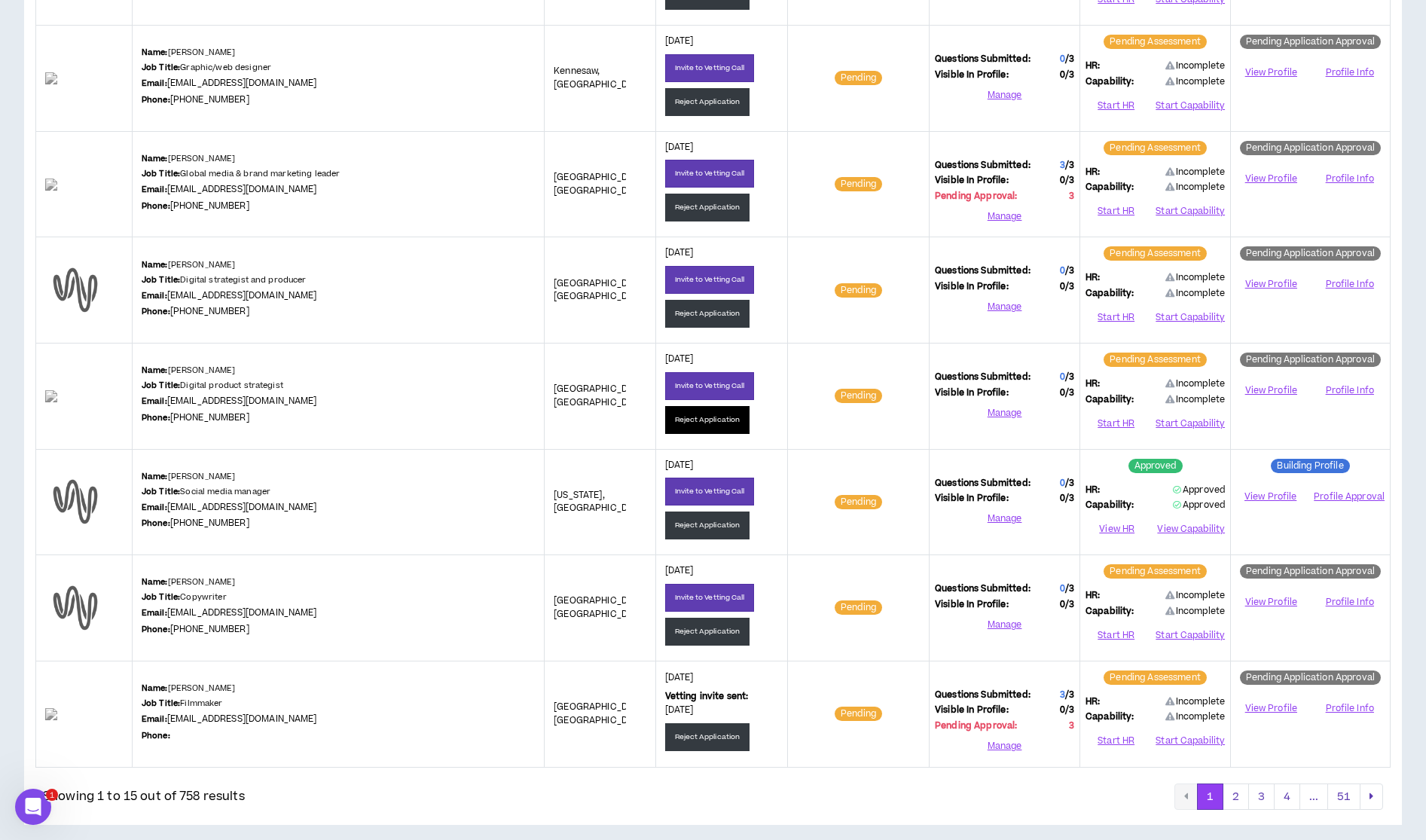click on "Reject Application" at bounding box center [707, 420] 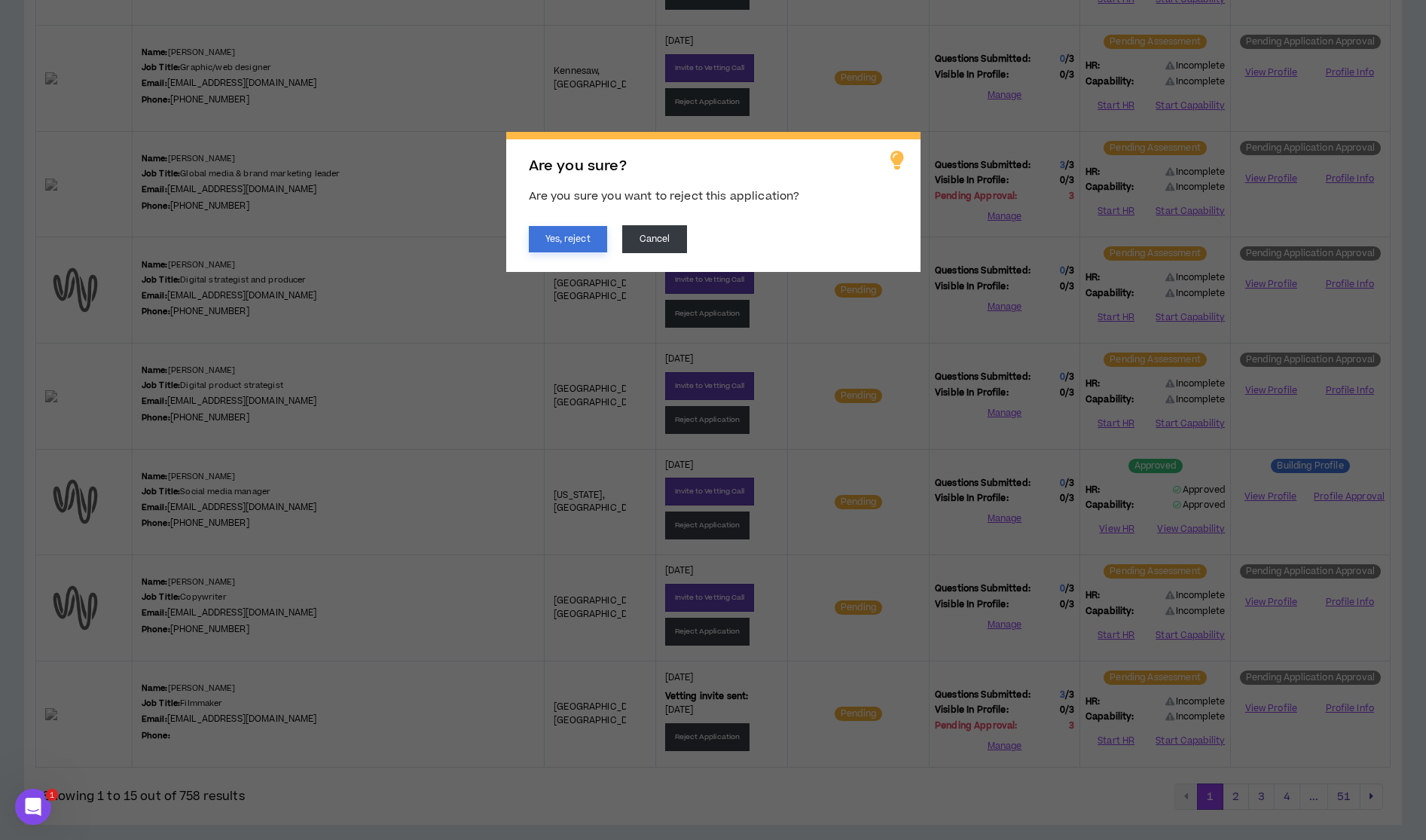 click on "Yes, reject" at bounding box center (568, 239) 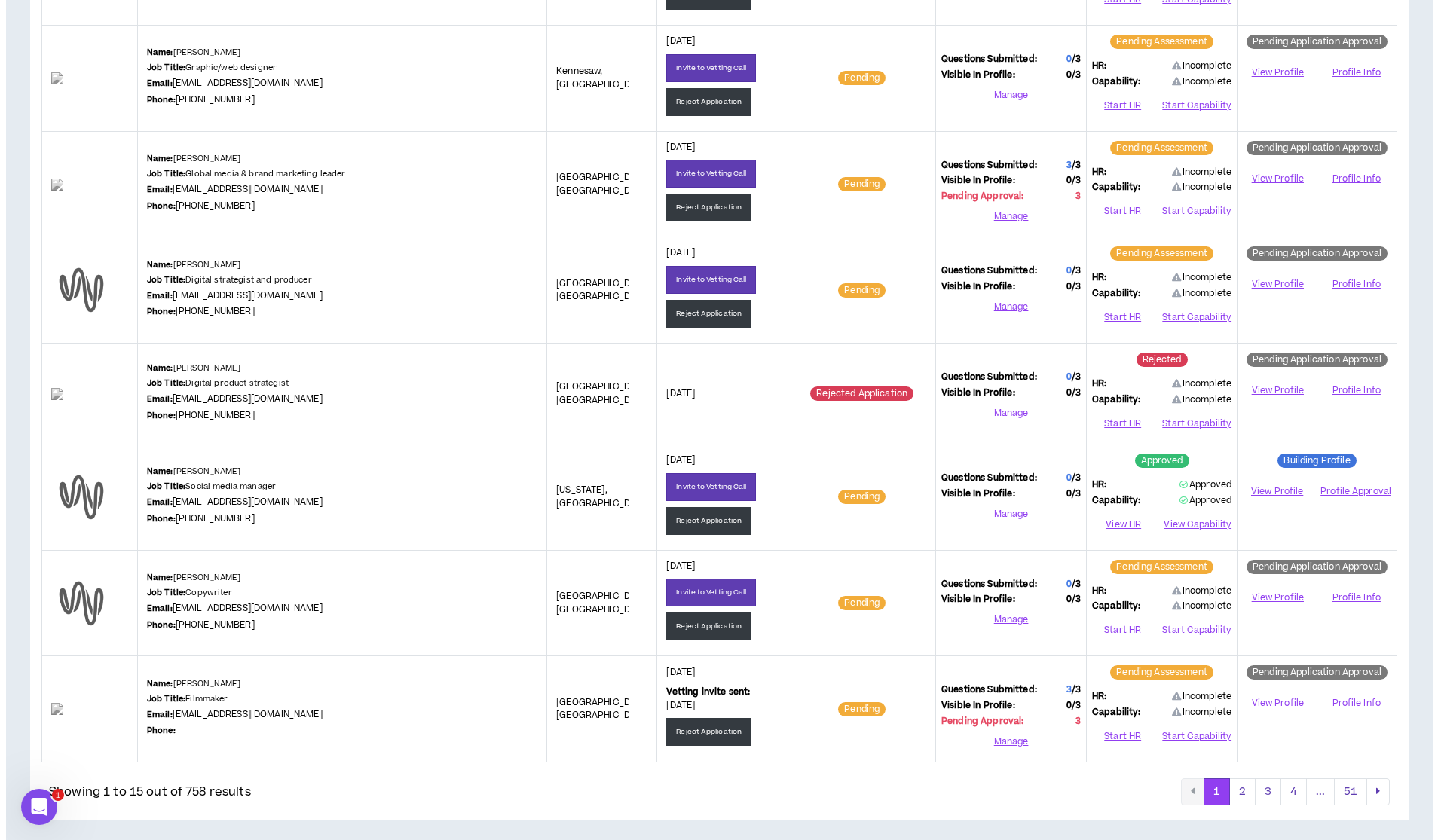 scroll, scrollTop: 1096, scrollLeft: 0, axis: vertical 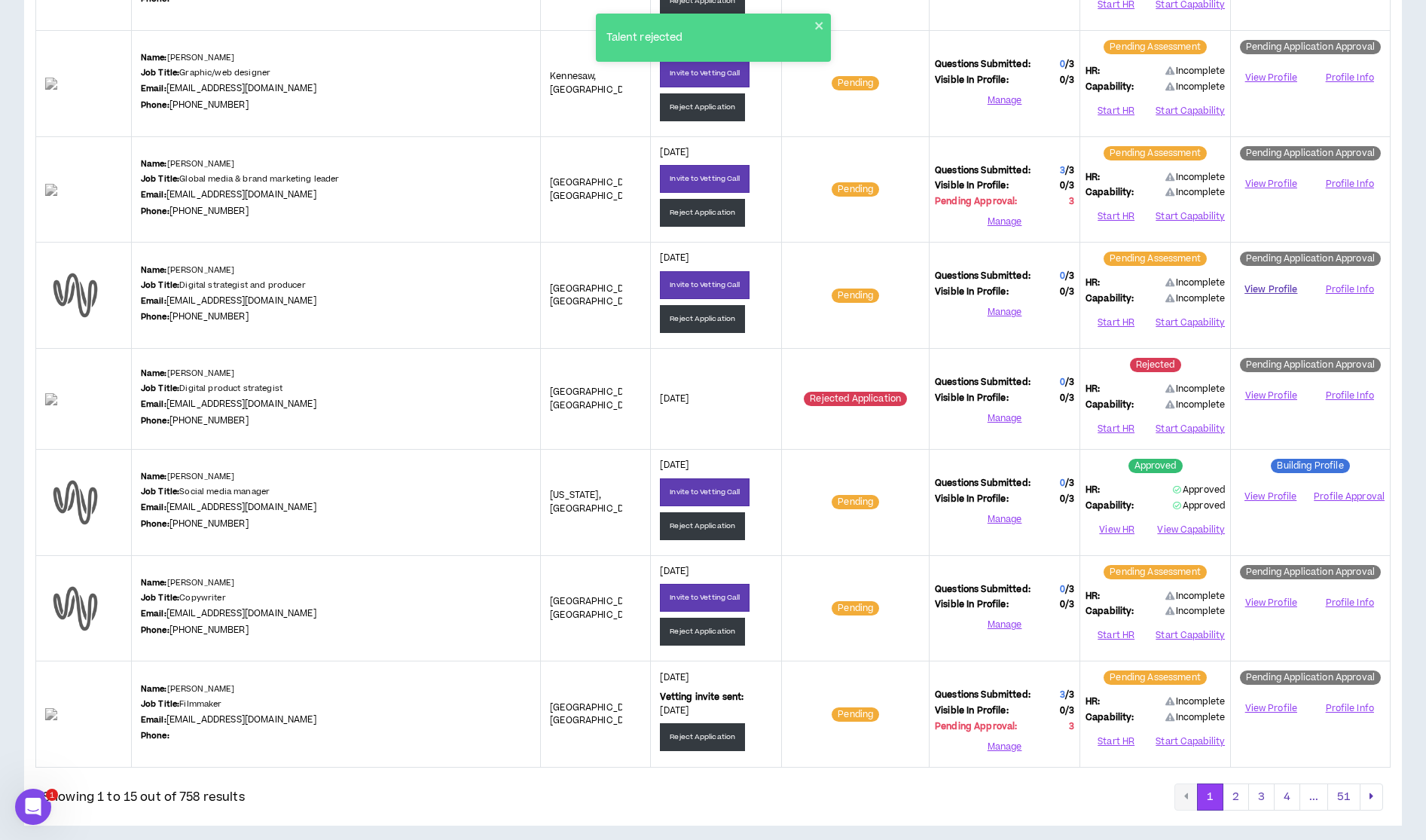 click on "View Profile" at bounding box center [1271, 289] 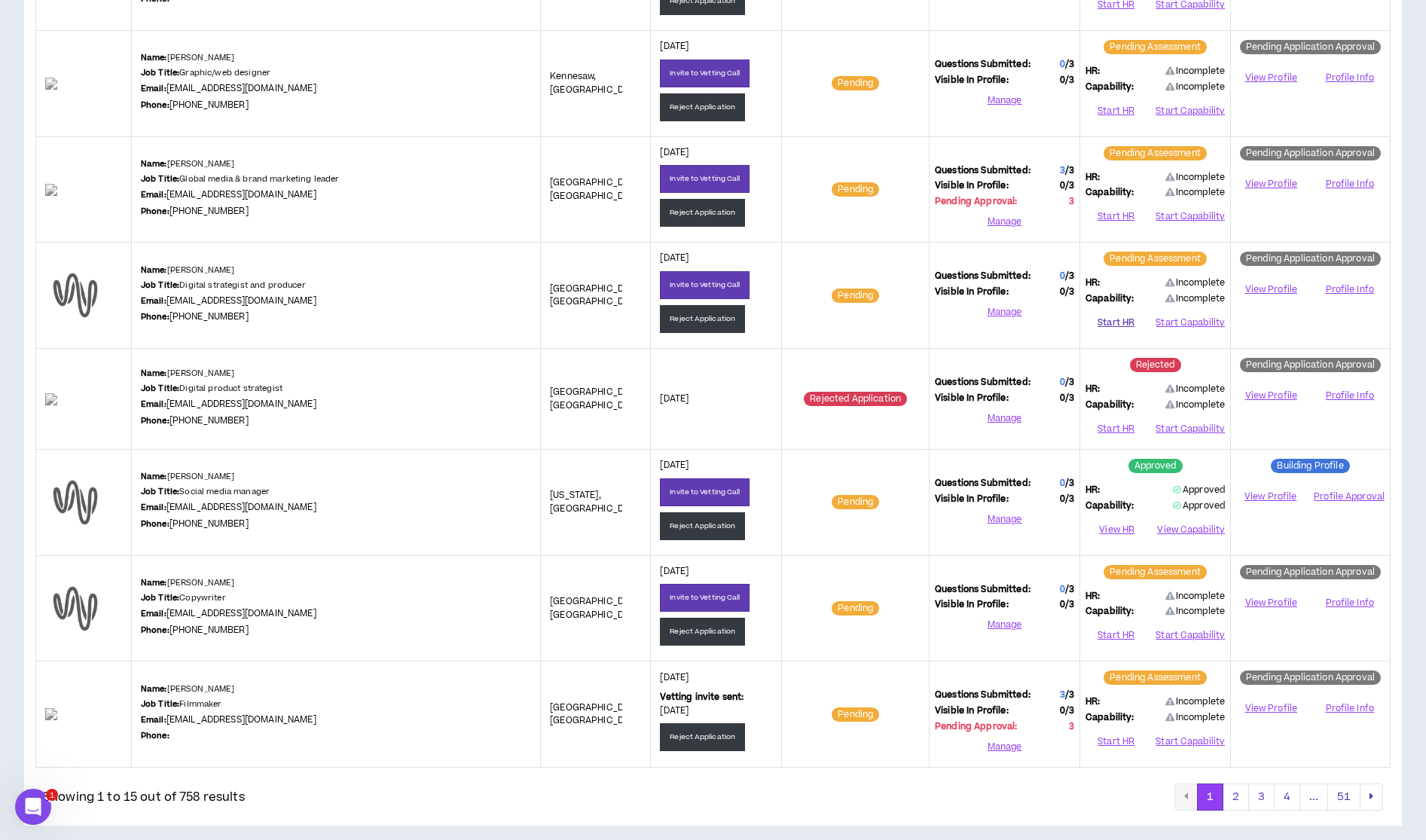 click on "Start HR" at bounding box center [1116, 323] 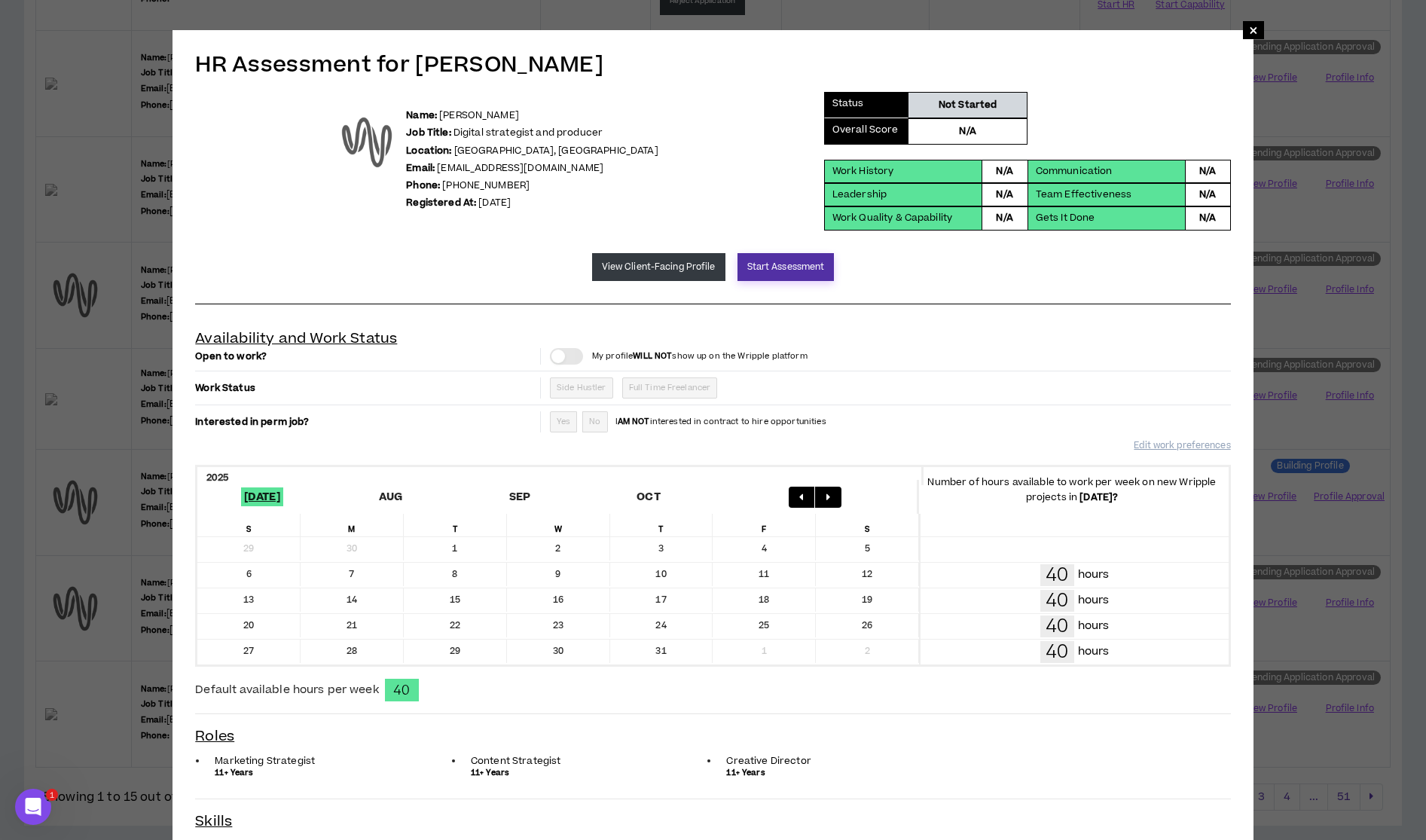 click on "Start Assessment" at bounding box center [786, 267] 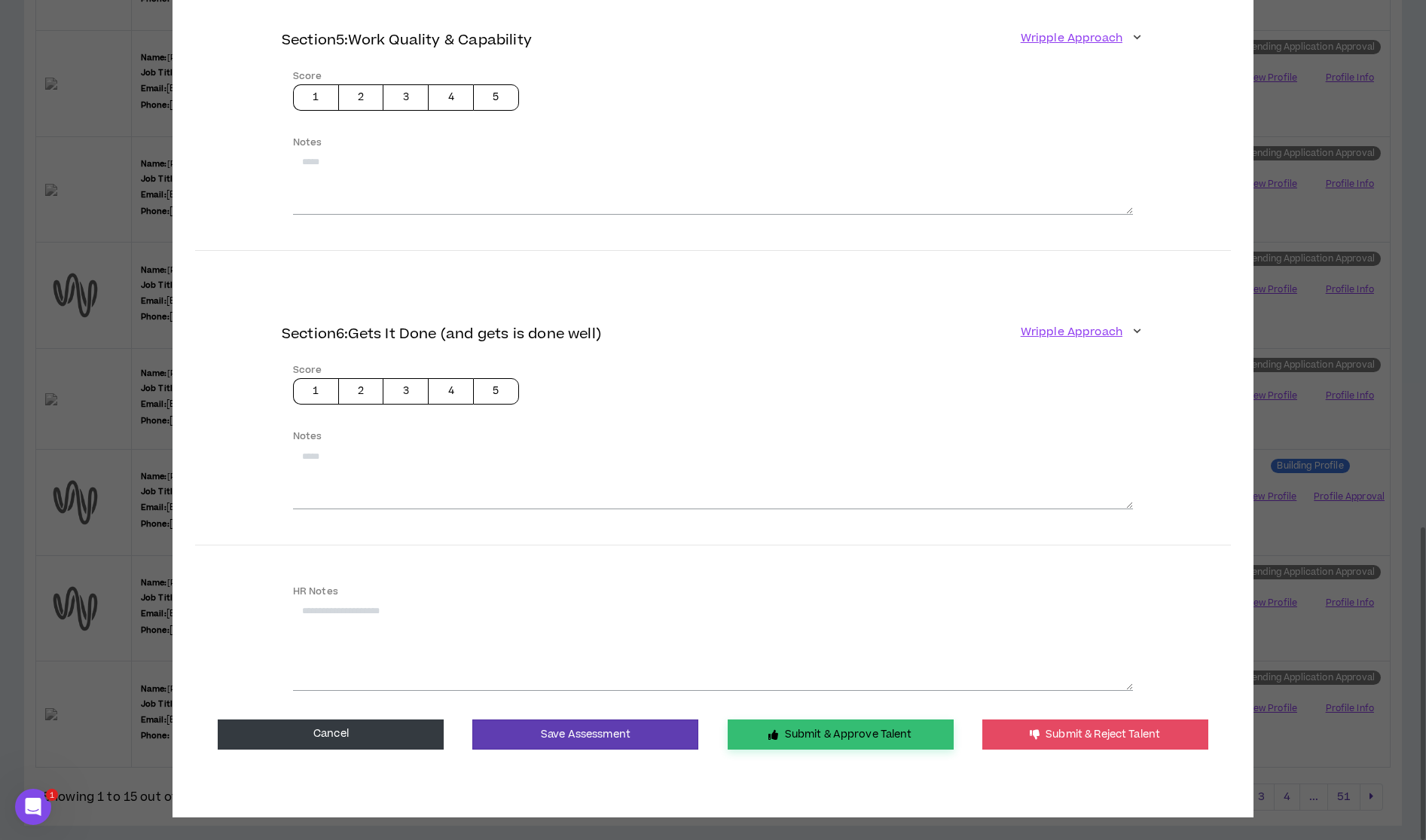 click on "Submit & Approve Talent" at bounding box center (841, 735) 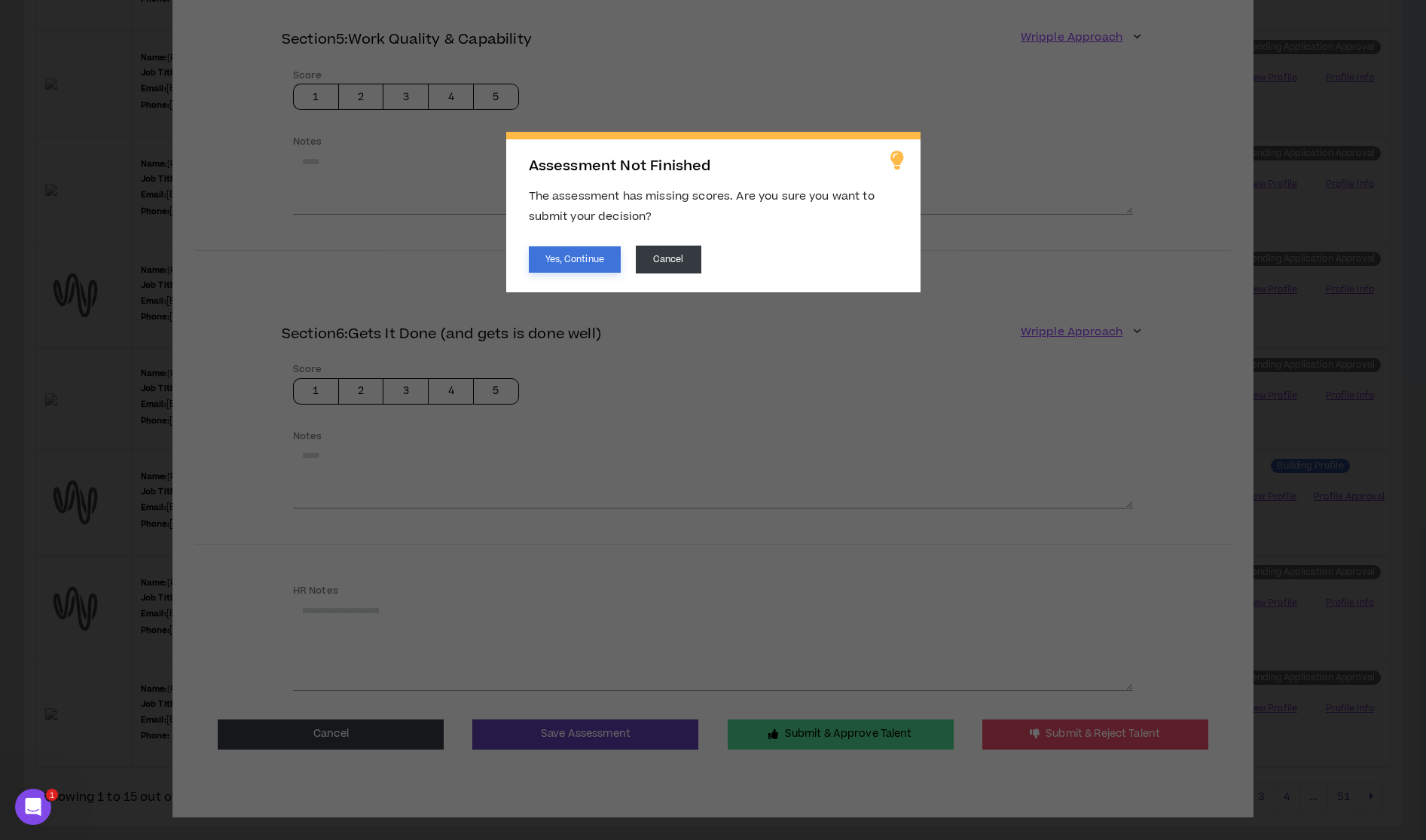 click on "Yes, Continue" at bounding box center (575, 259) 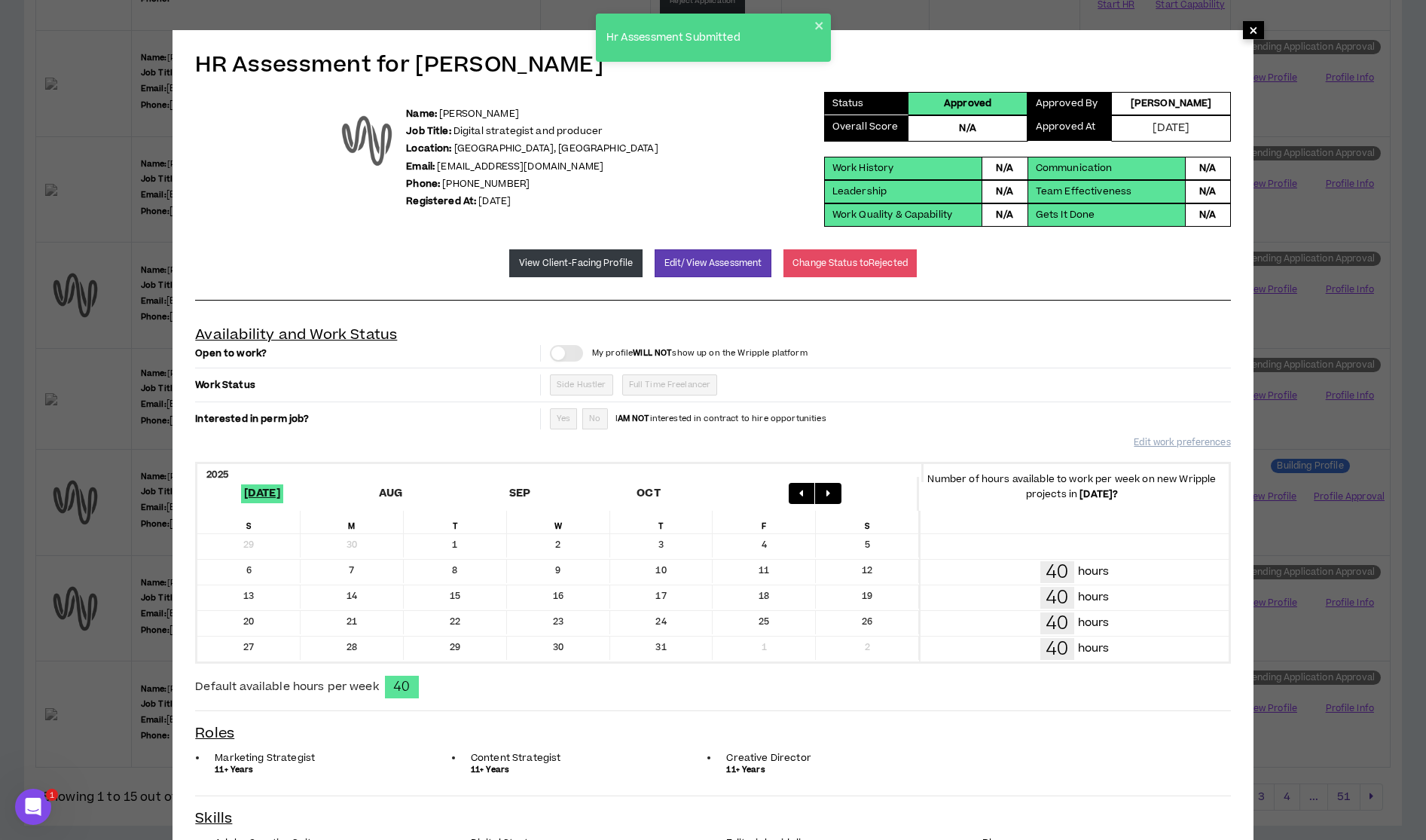 click on "×" at bounding box center [1253, 30] 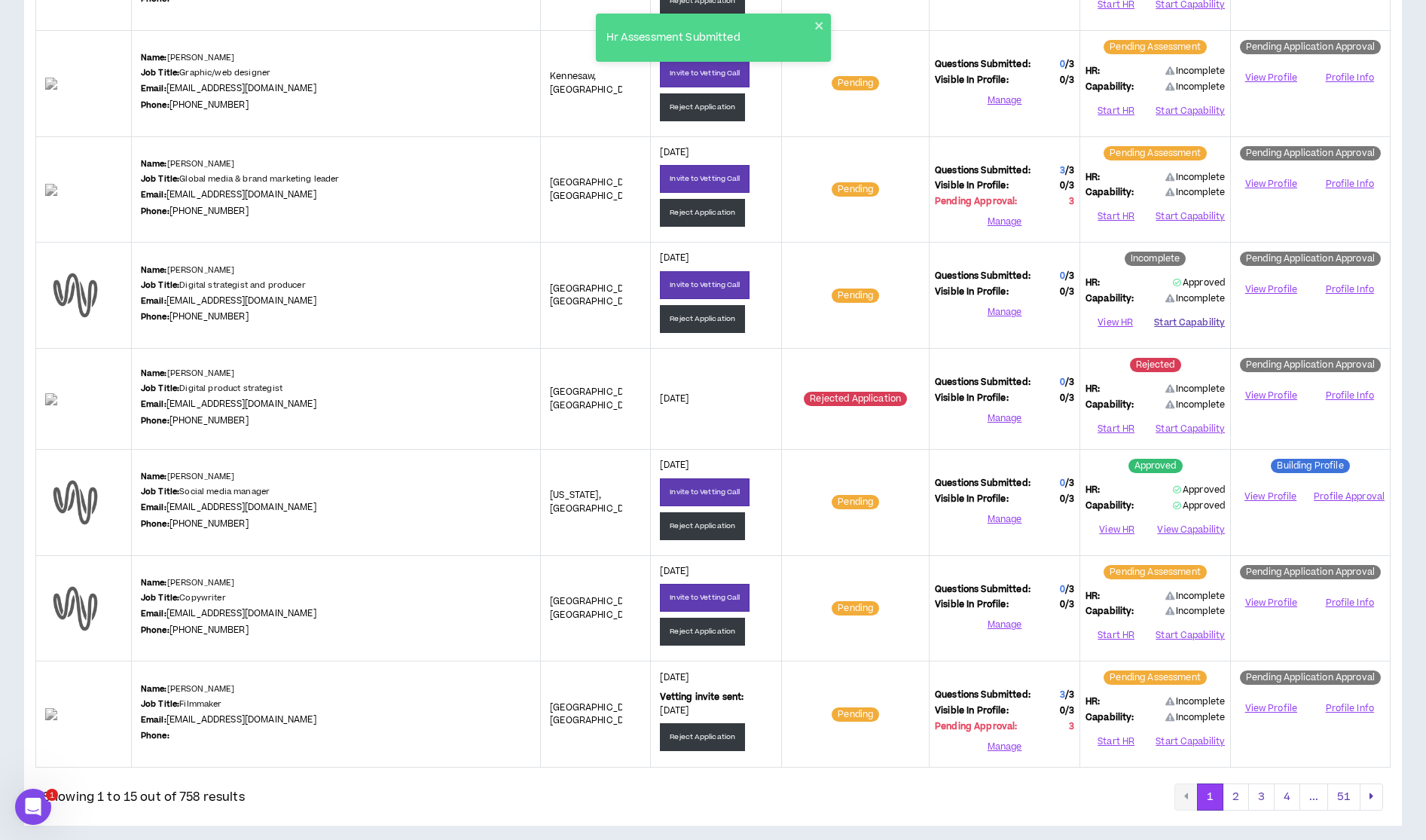 click on "Start Capability" at bounding box center [1189, 323] 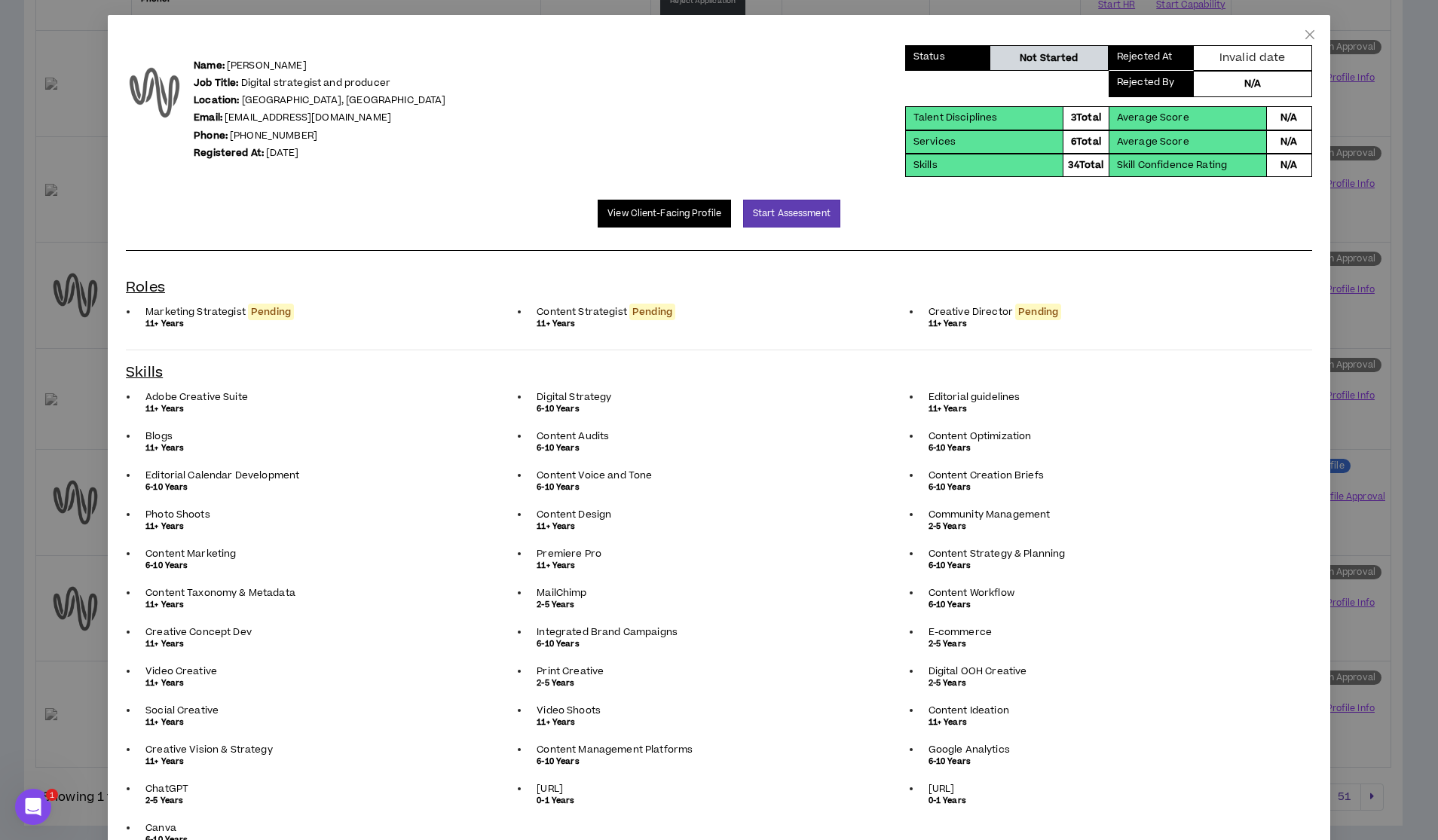 click on "View Client-Facing Profile" at bounding box center (664, 213) 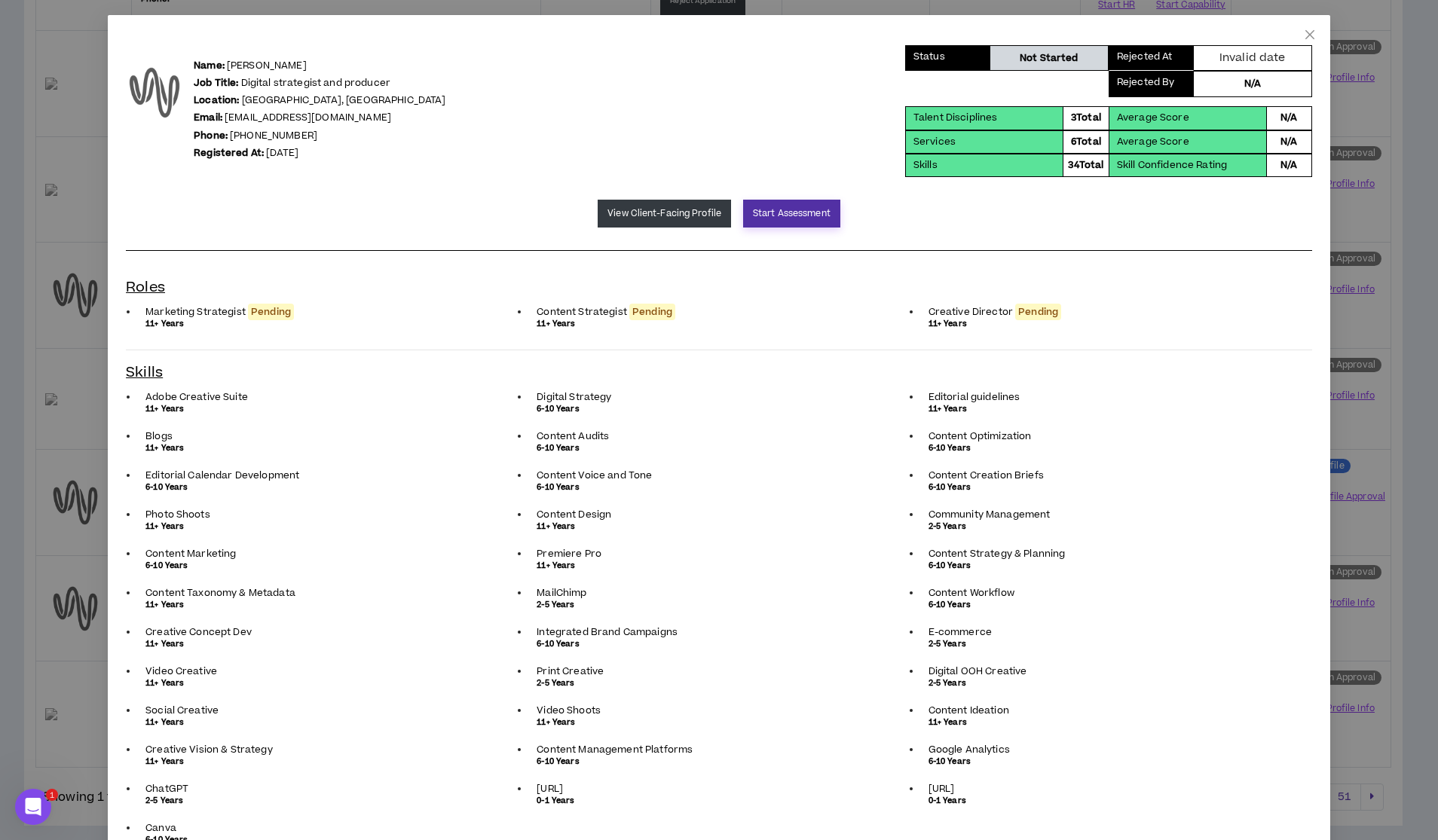 click on "Start Assessment" at bounding box center (791, 213) 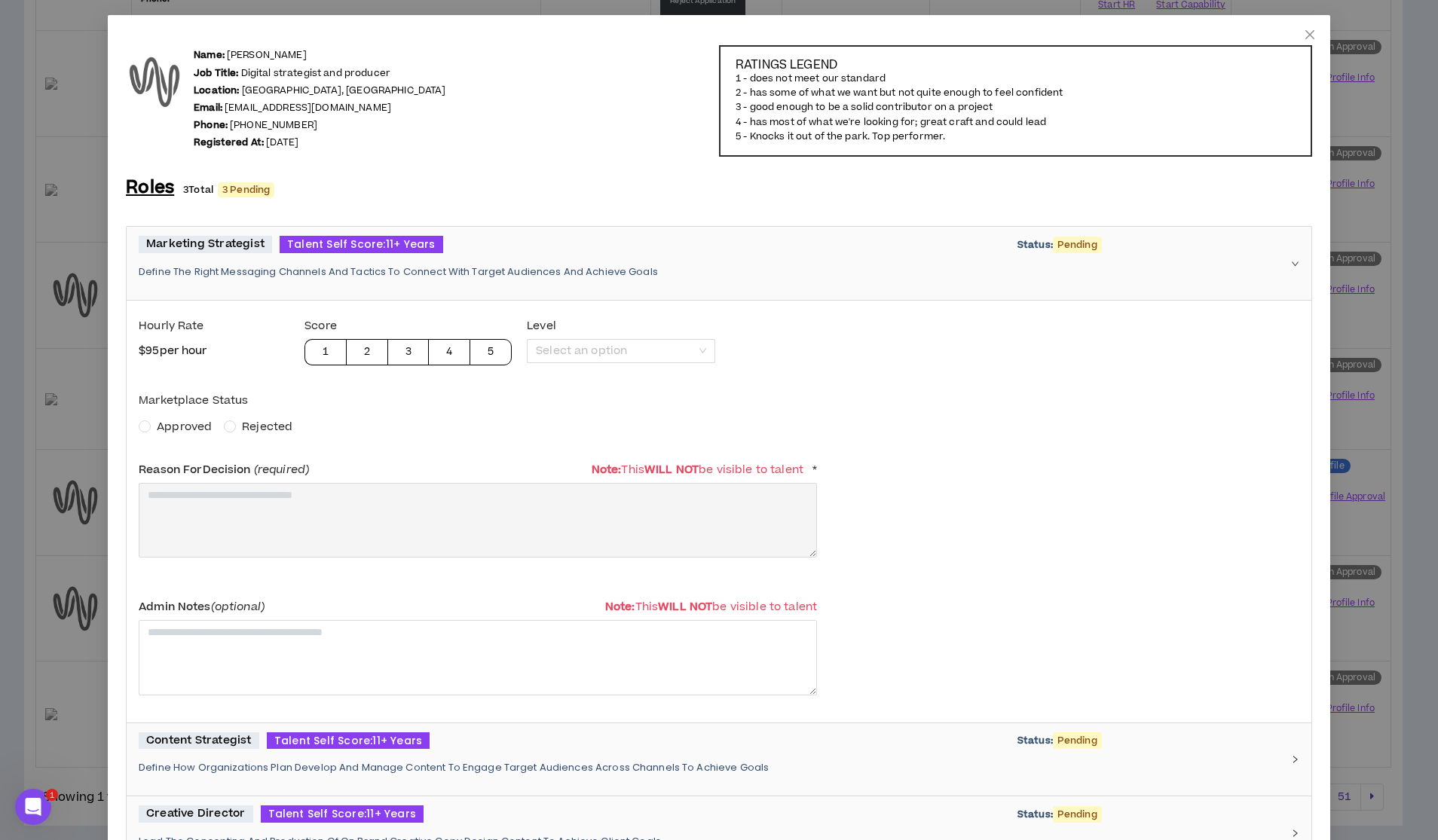 click on "Approved" at bounding box center [184, 426] 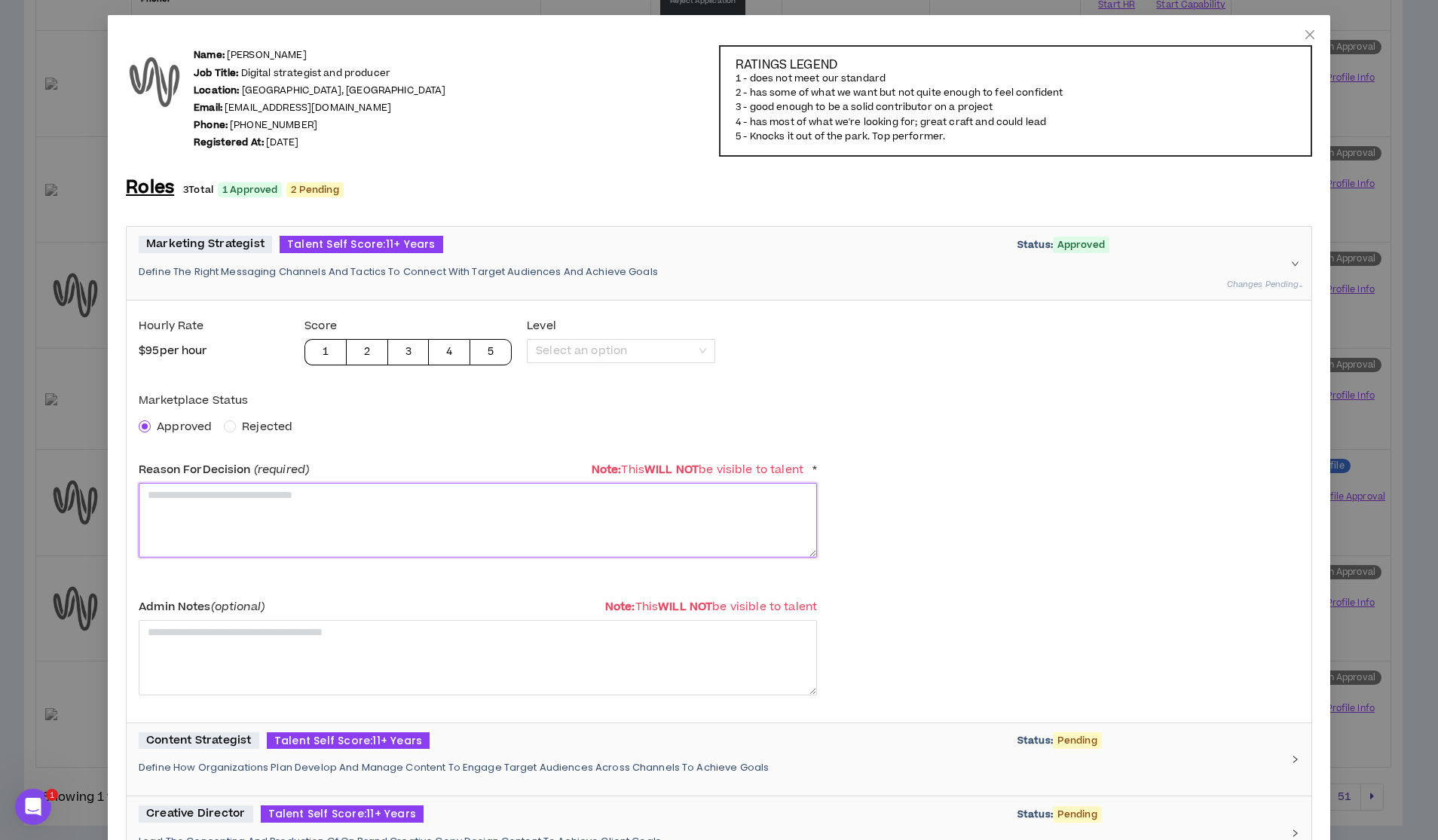 click at bounding box center [478, 520] 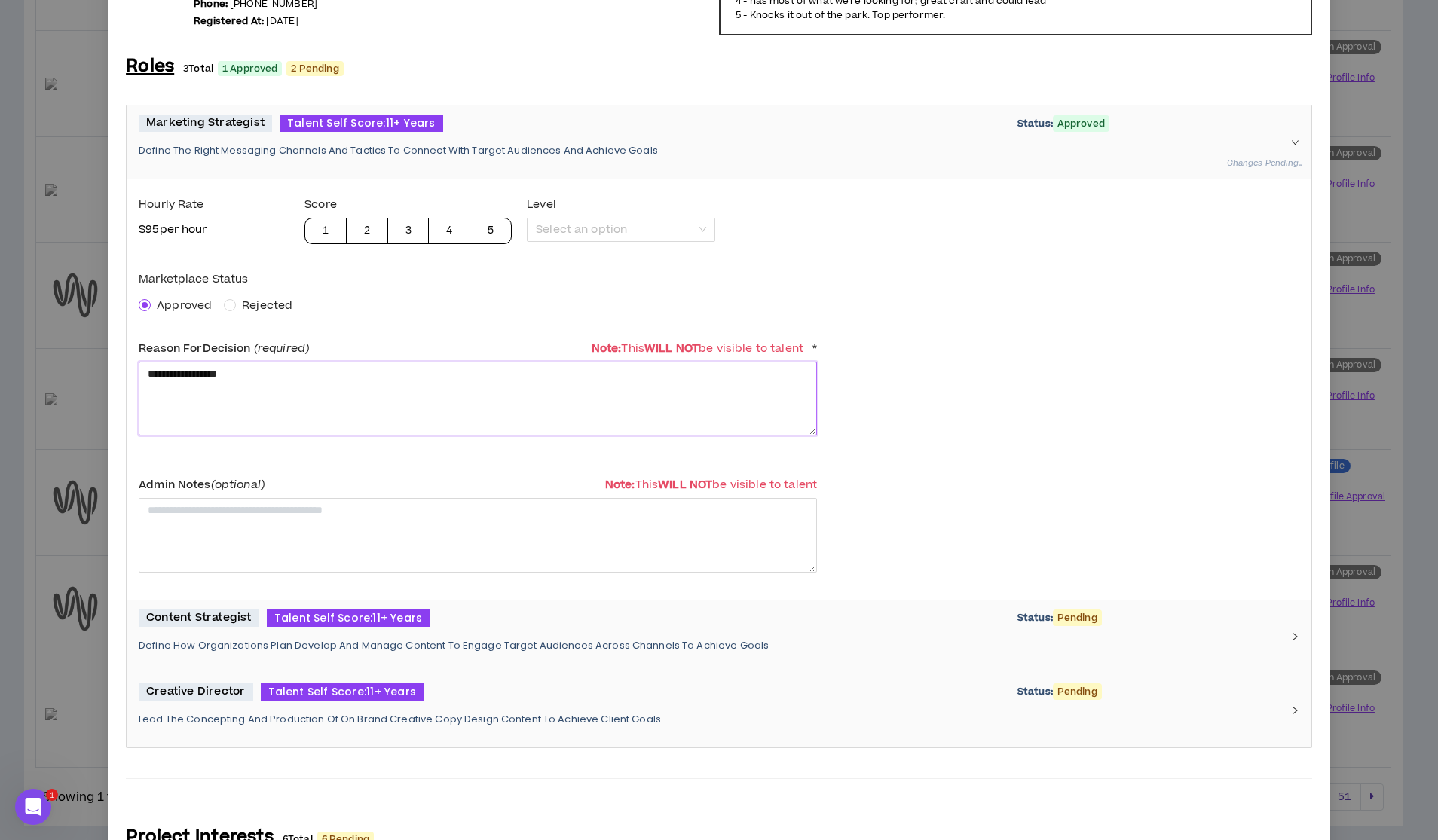 scroll, scrollTop: 124, scrollLeft: 0, axis: vertical 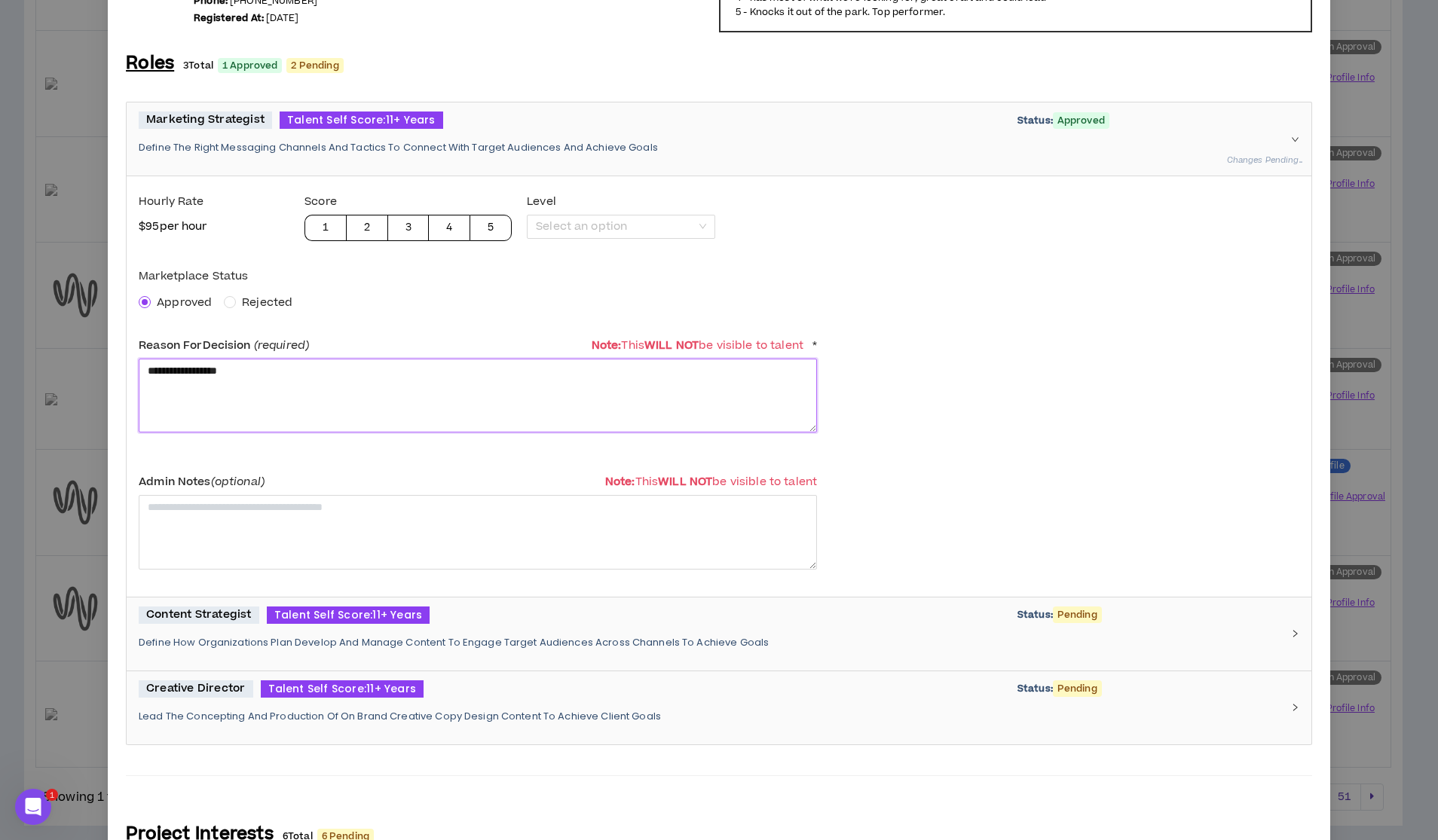 type on "**********" 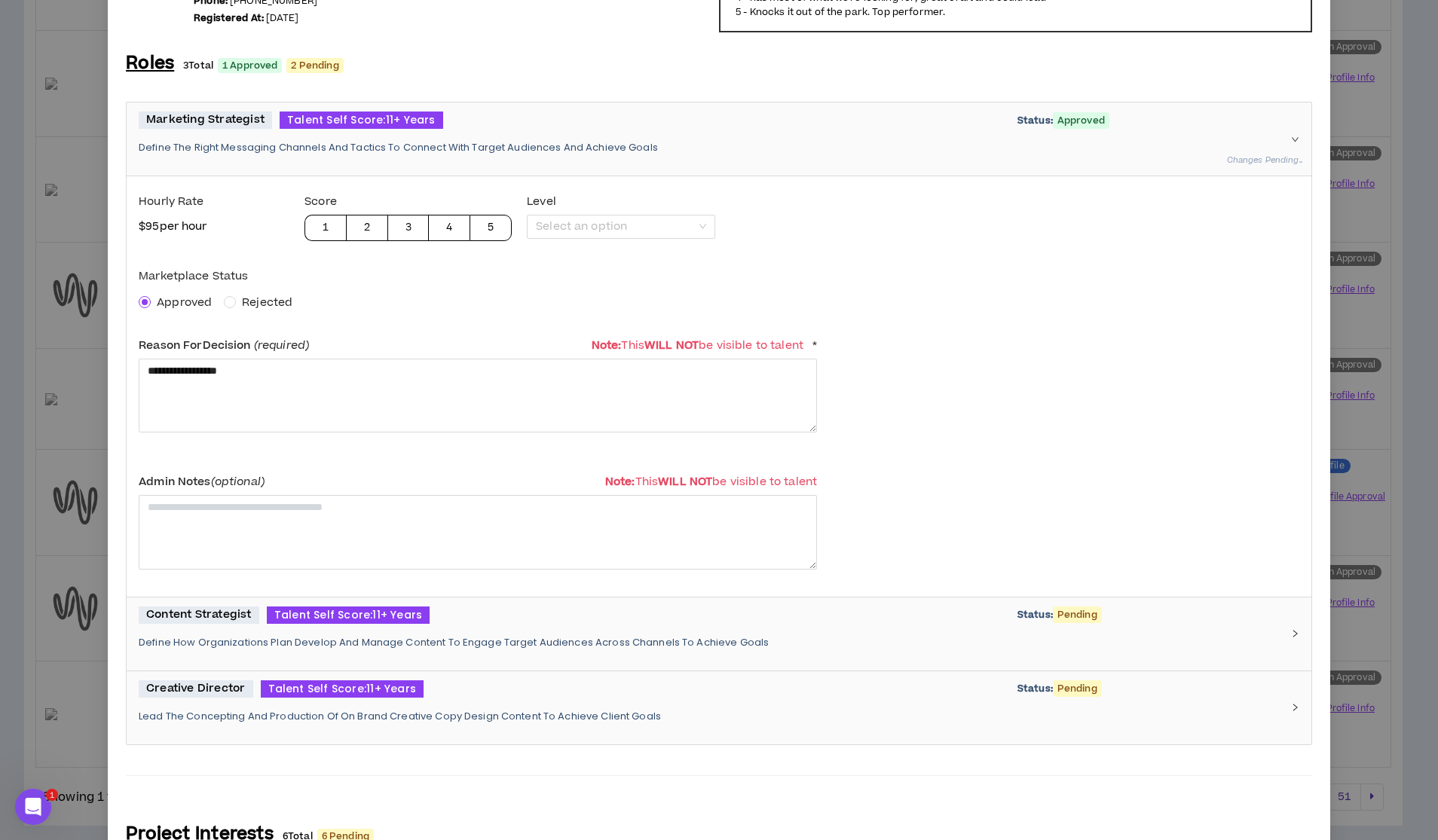 click on "Define How Organizations Plan Develop And Manage Content To Engage Target Audiences Across Channels To Achieve Goals" at bounding box center [710, 643] 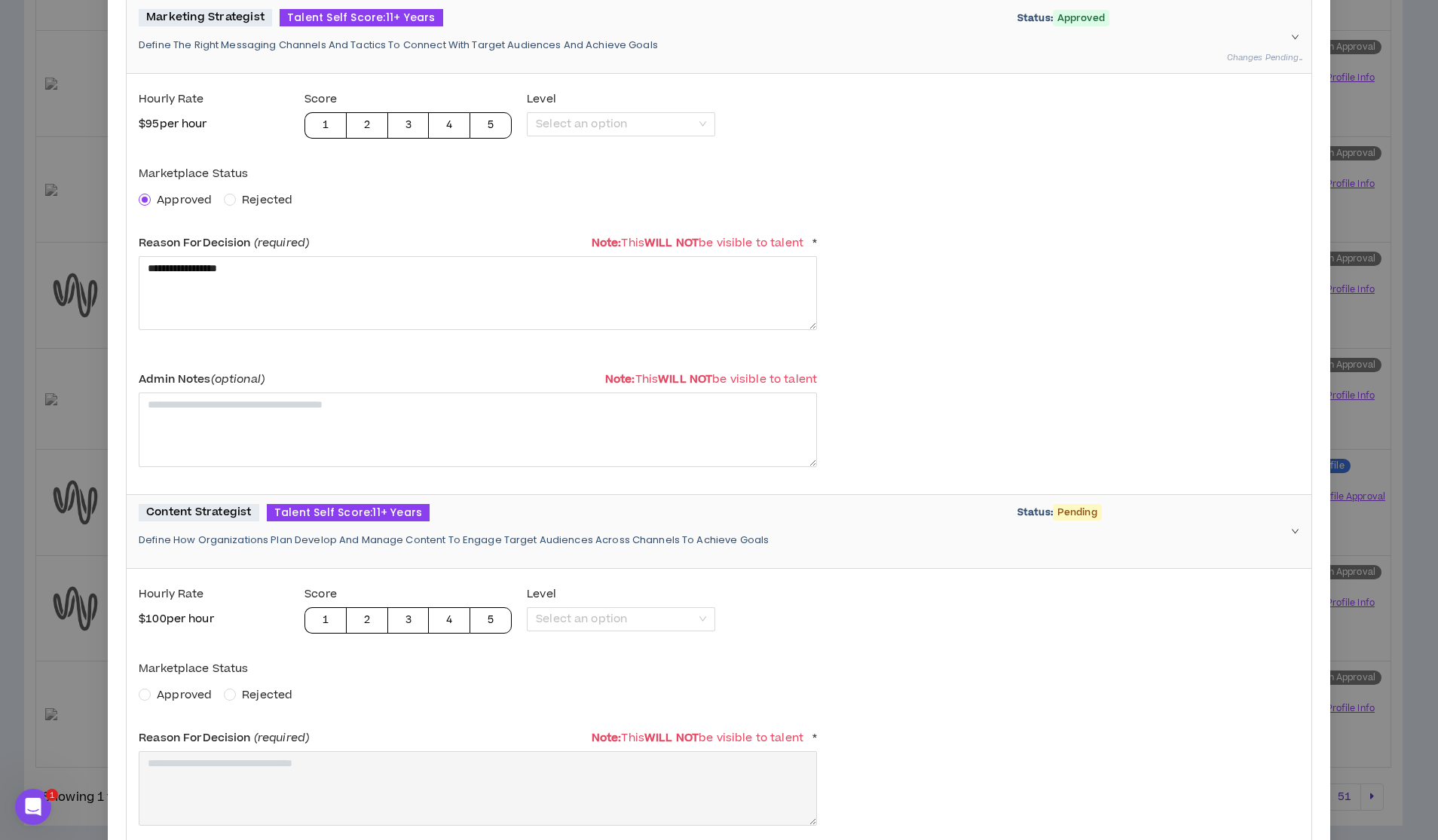 scroll, scrollTop: 263, scrollLeft: 0, axis: vertical 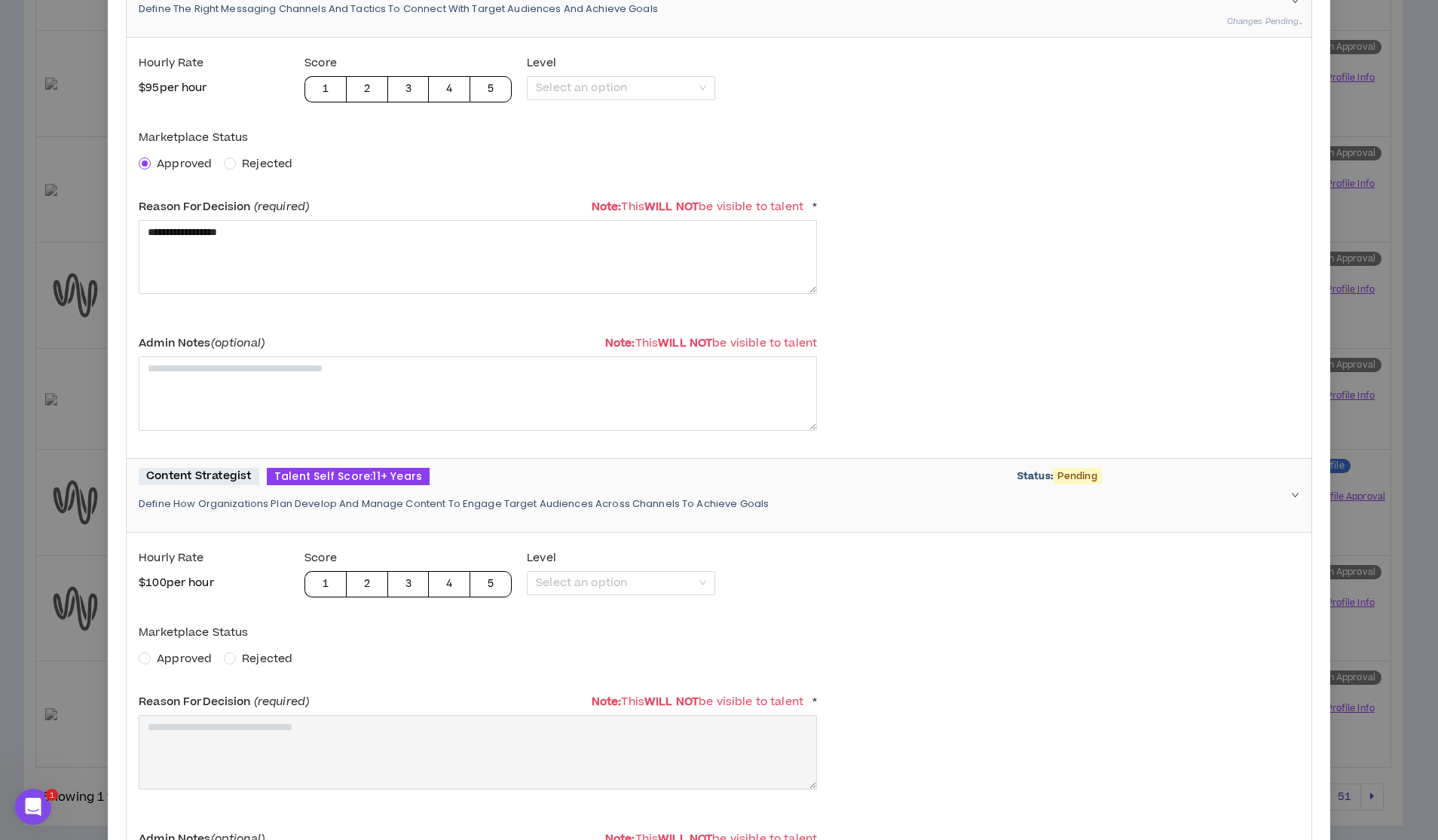 click on "Approved" at bounding box center (184, 658) 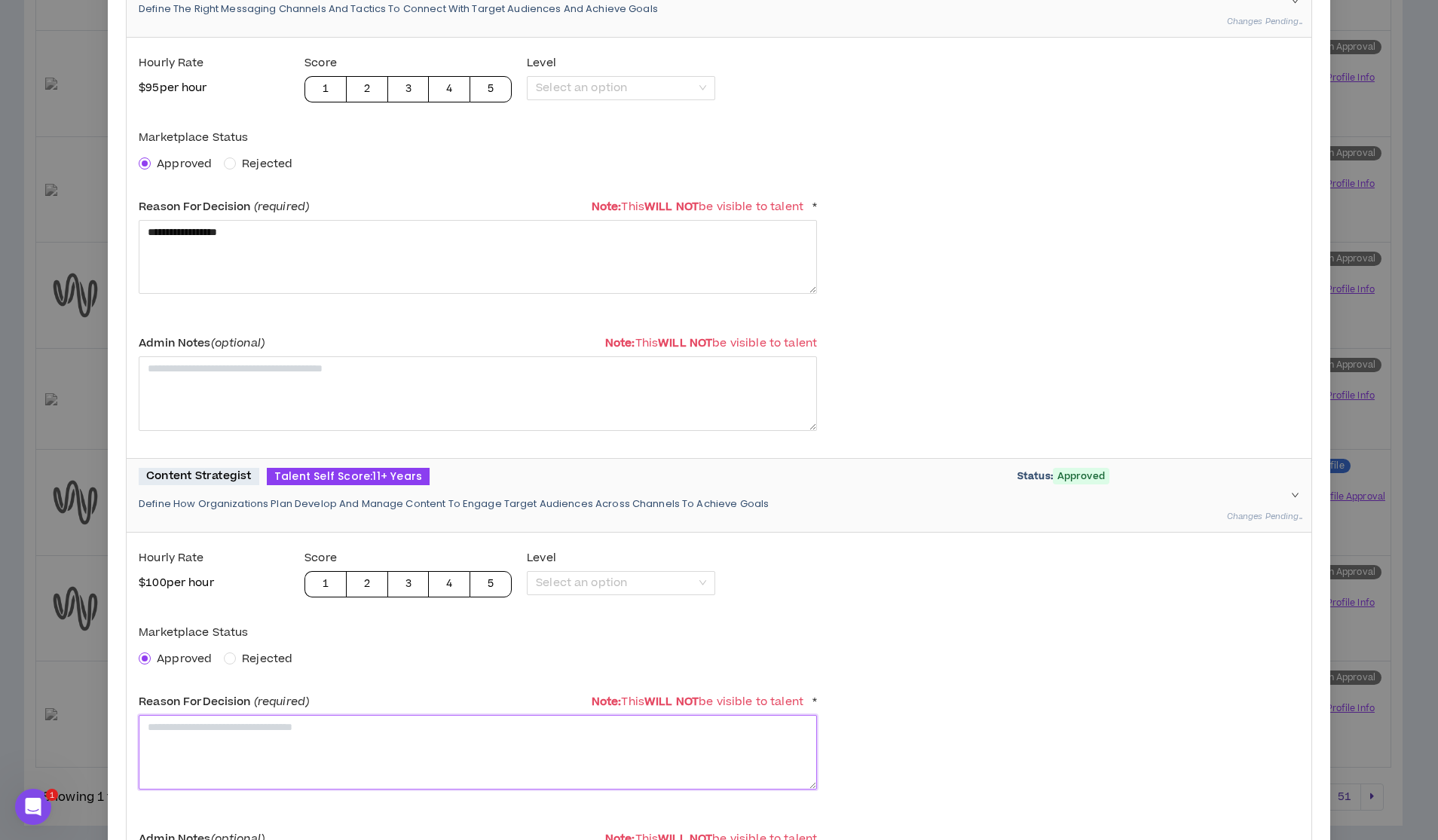 click at bounding box center [478, 752] 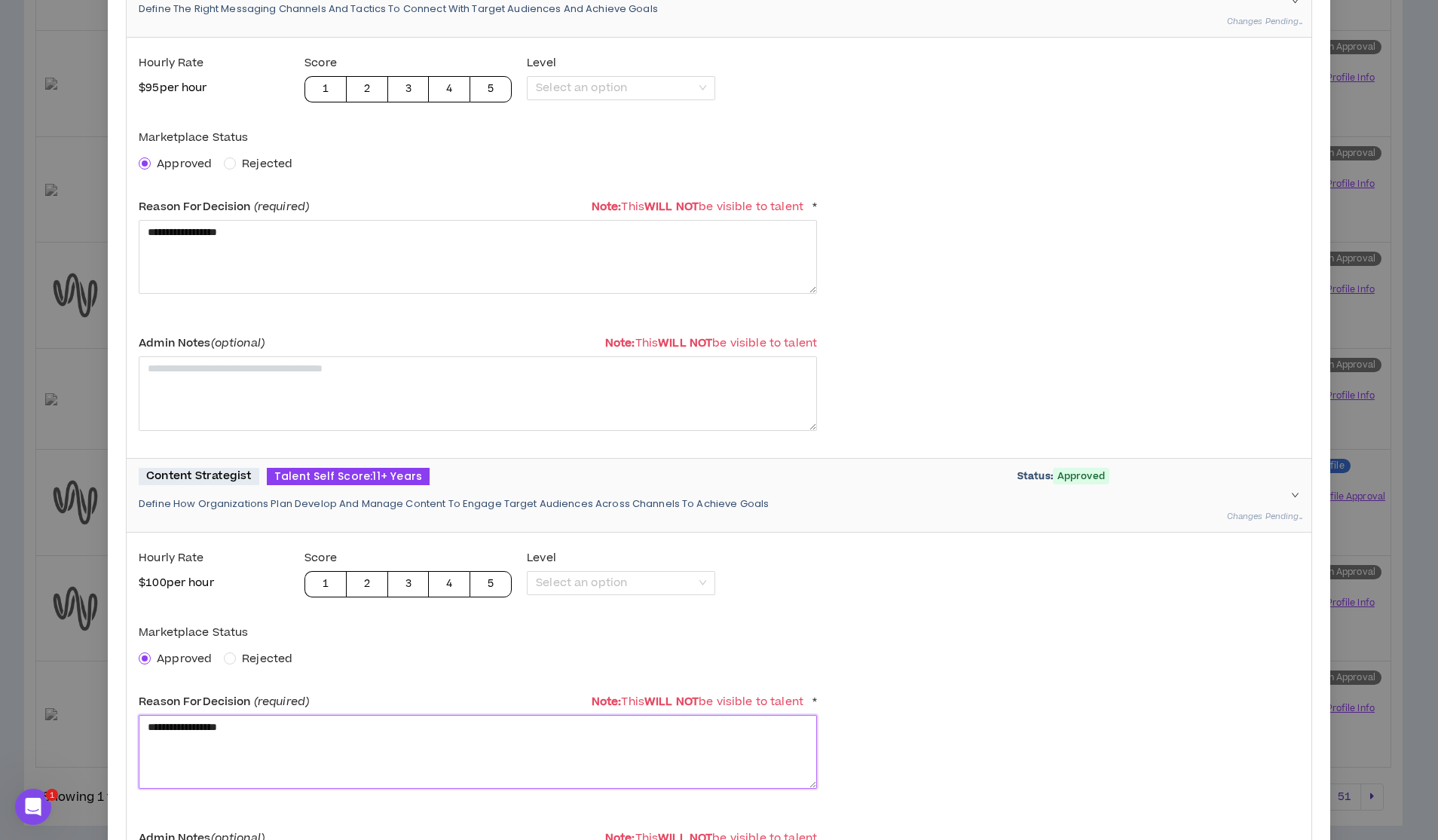 scroll, scrollTop: 591, scrollLeft: 0, axis: vertical 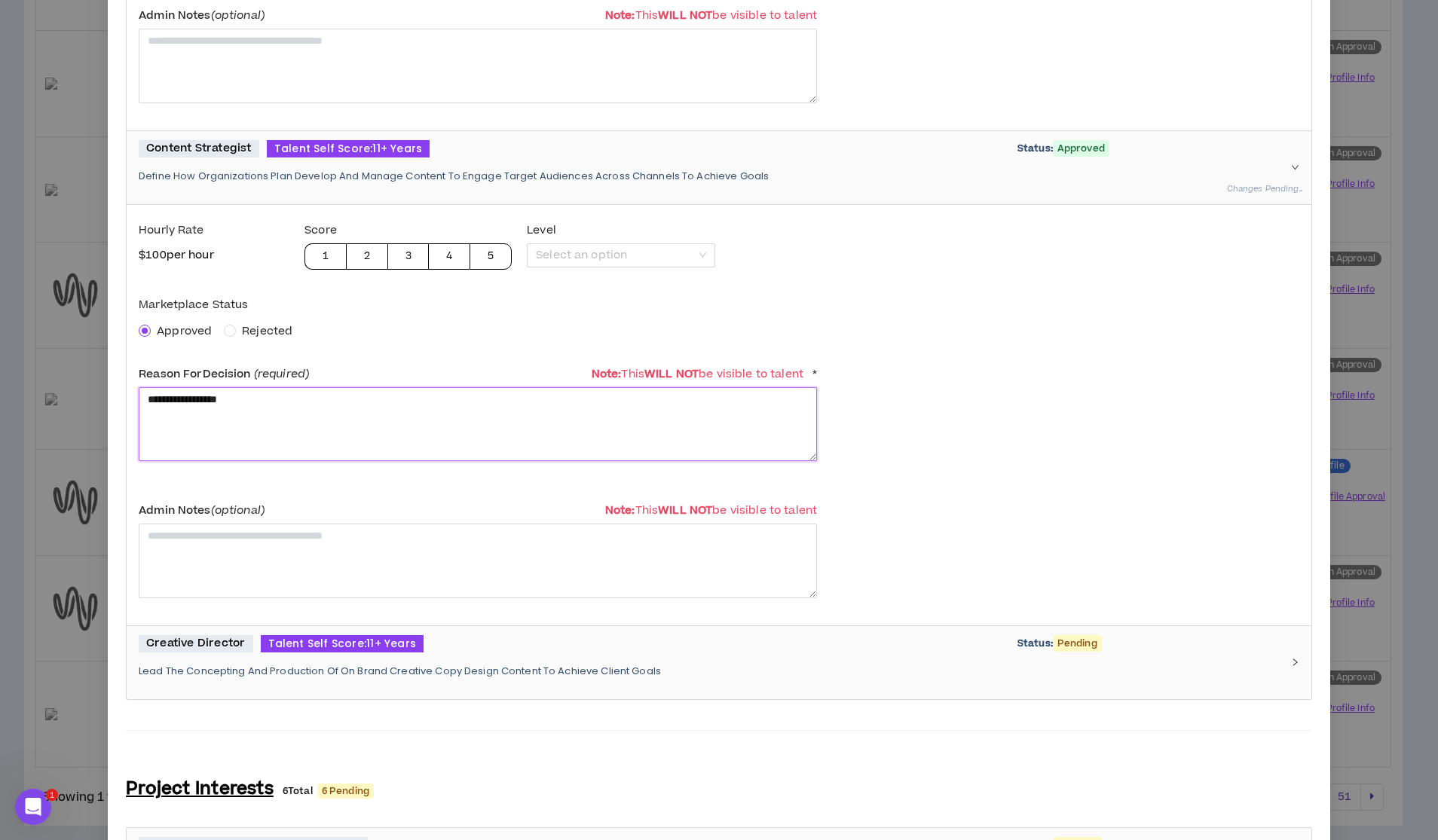 type on "**********" 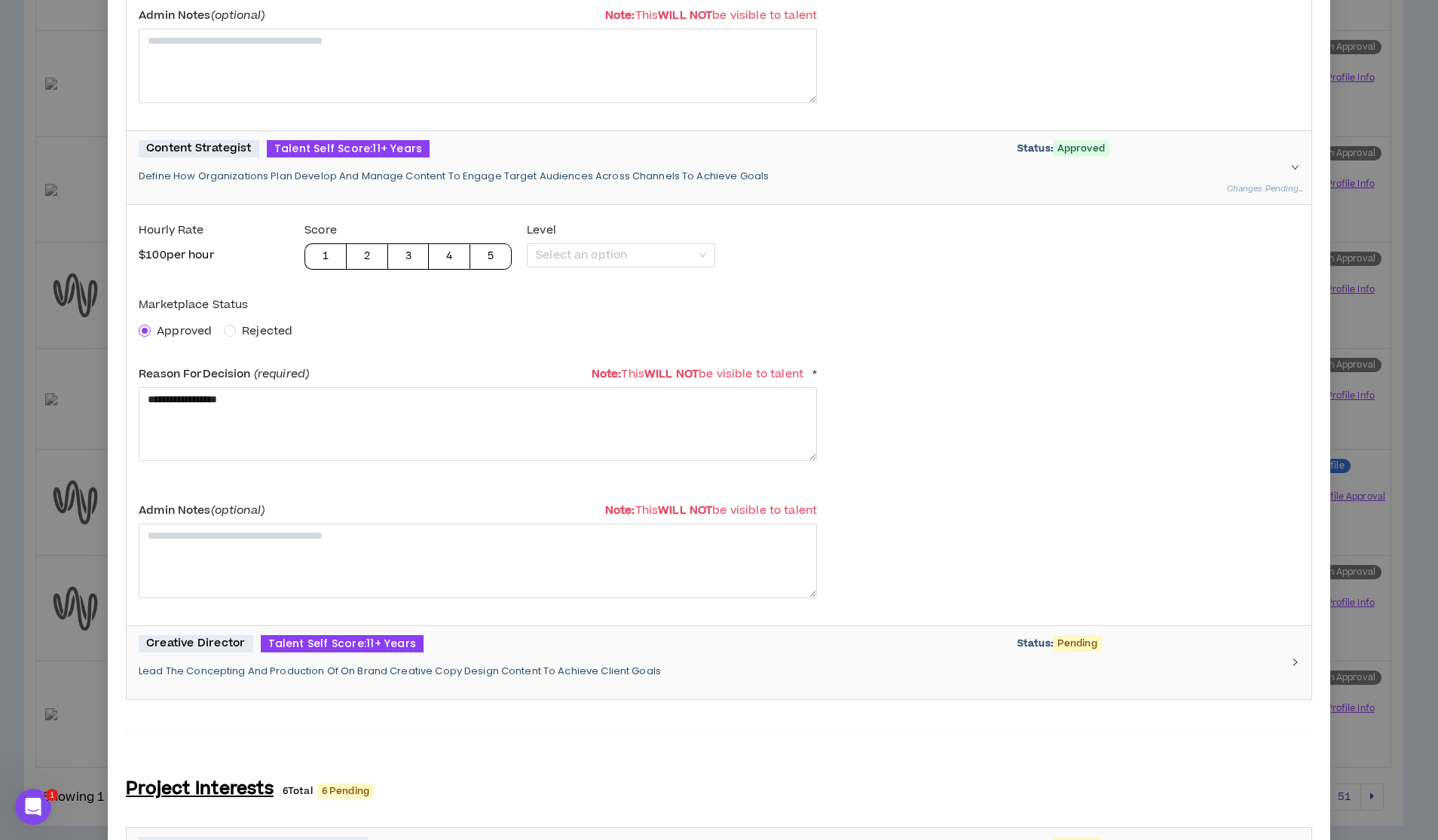 click on "Lead The Concepting And Production Of On Brand Creative Copy Design Content To Achieve Client Goals" at bounding box center [710, 671] 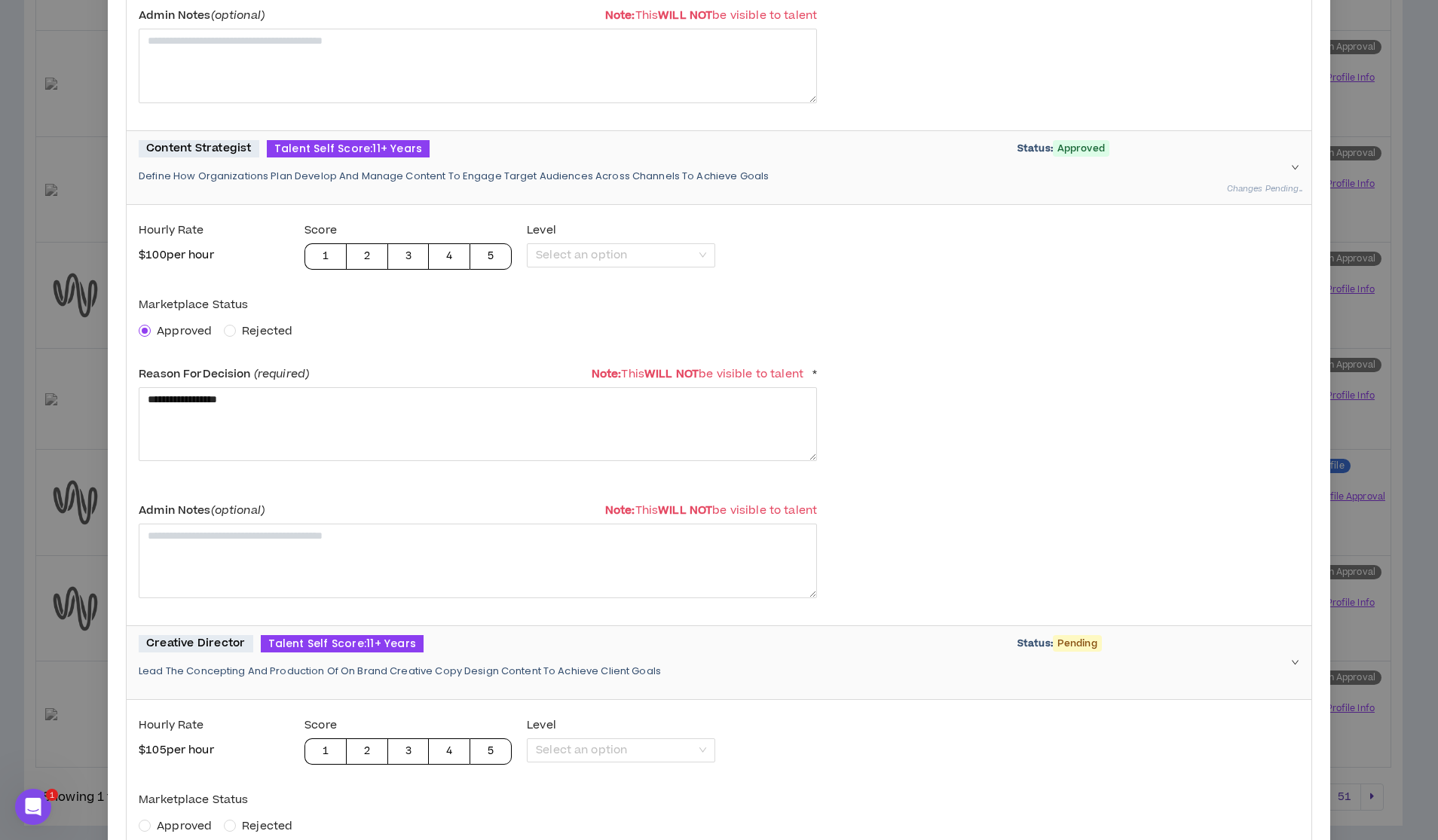 scroll, scrollTop: 914, scrollLeft: 0, axis: vertical 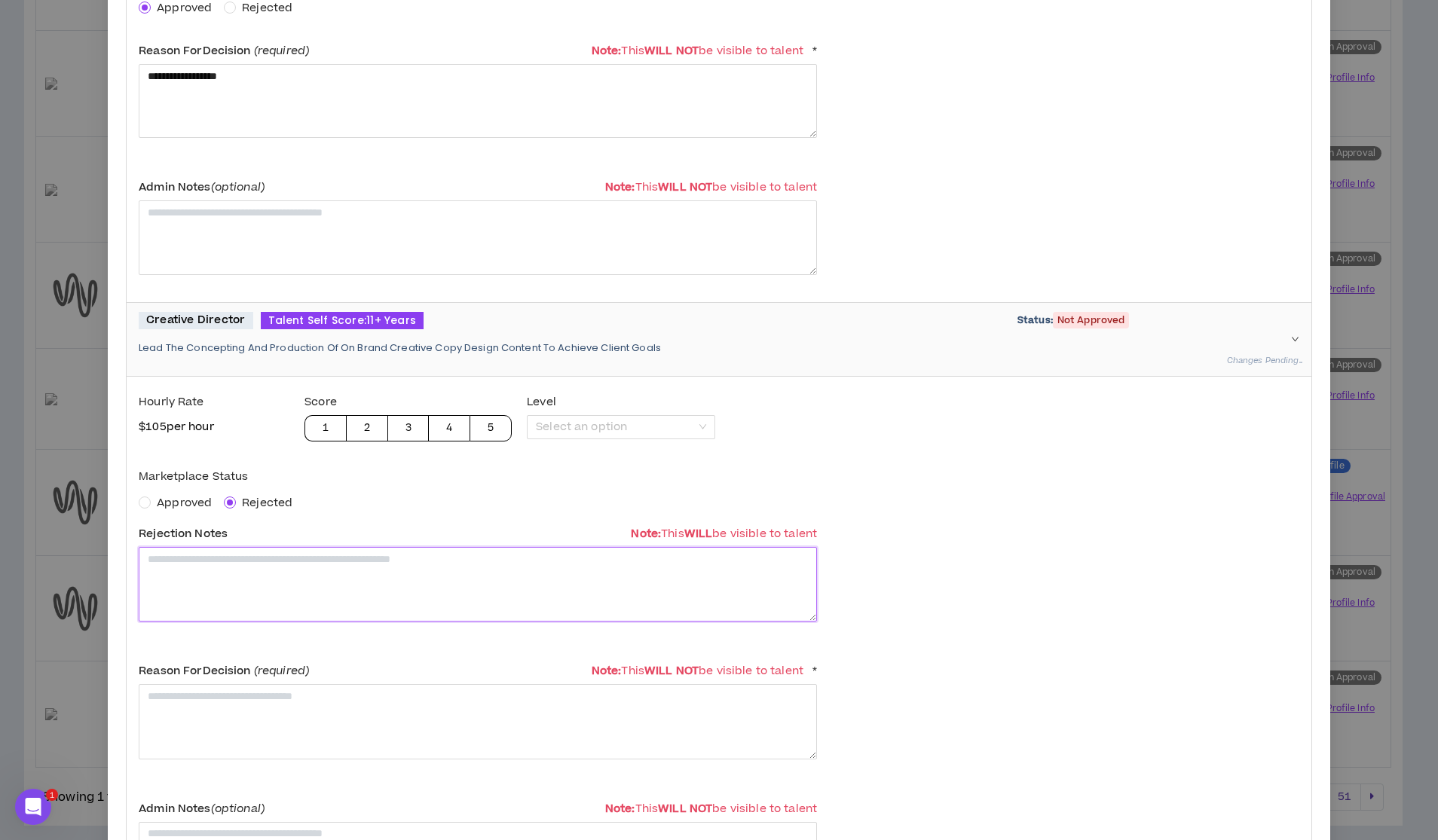 click at bounding box center [478, 584] 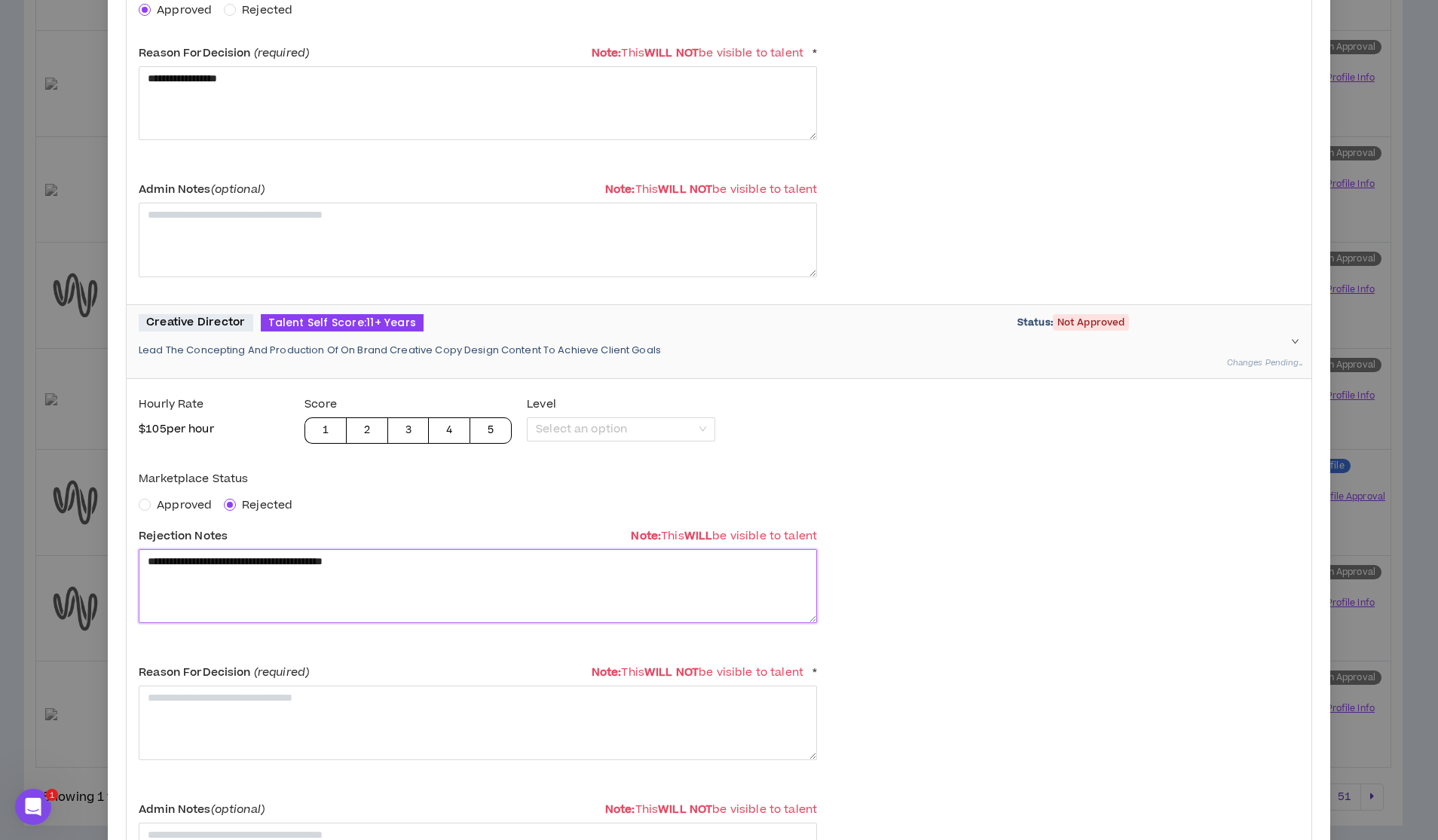scroll, scrollTop: 915, scrollLeft: 0, axis: vertical 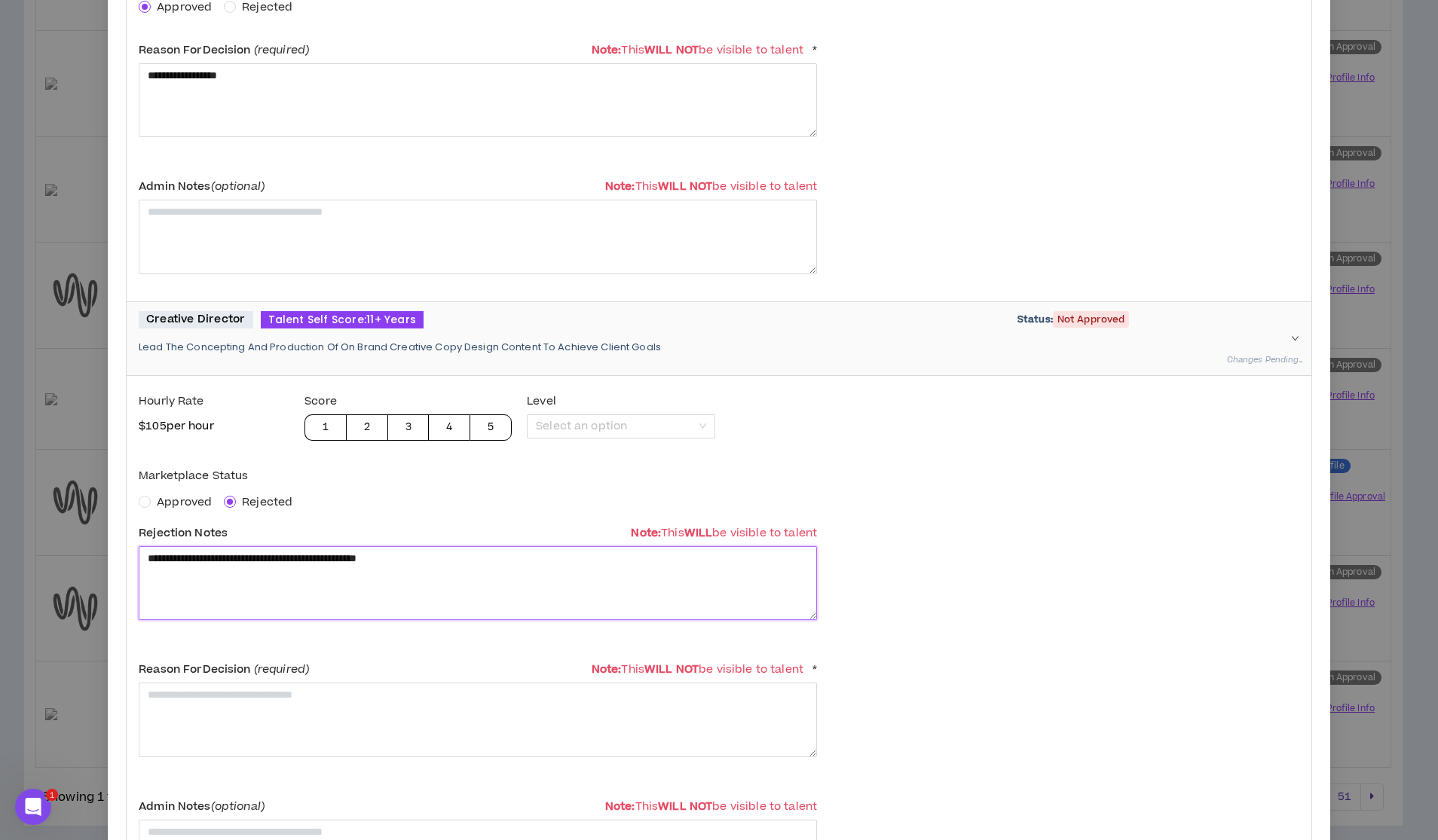 drag, startPoint x: 512, startPoint y: 550, endPoint x: 148, endPoint y: 527, distance: 364.72592 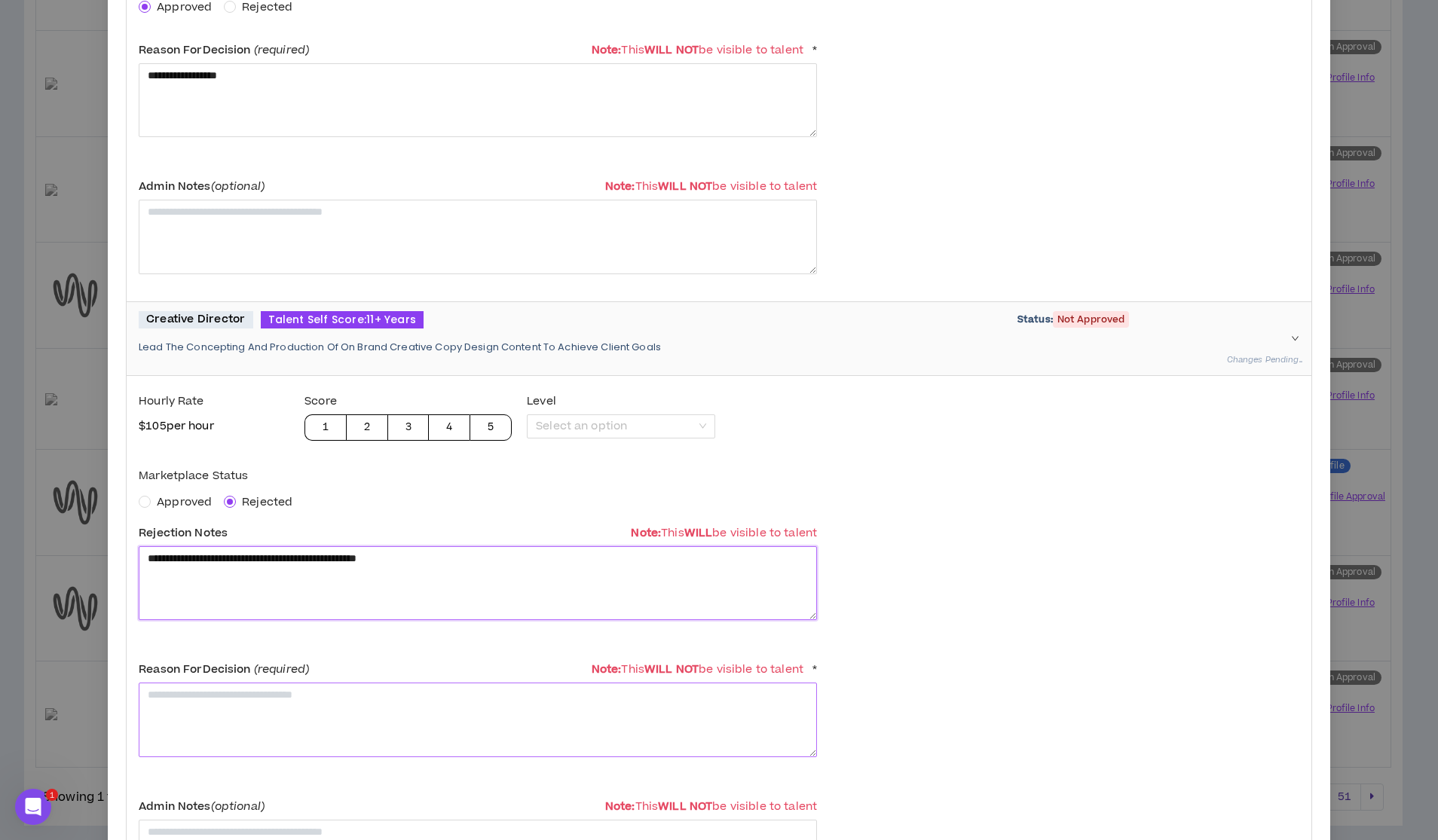 type on "**********" 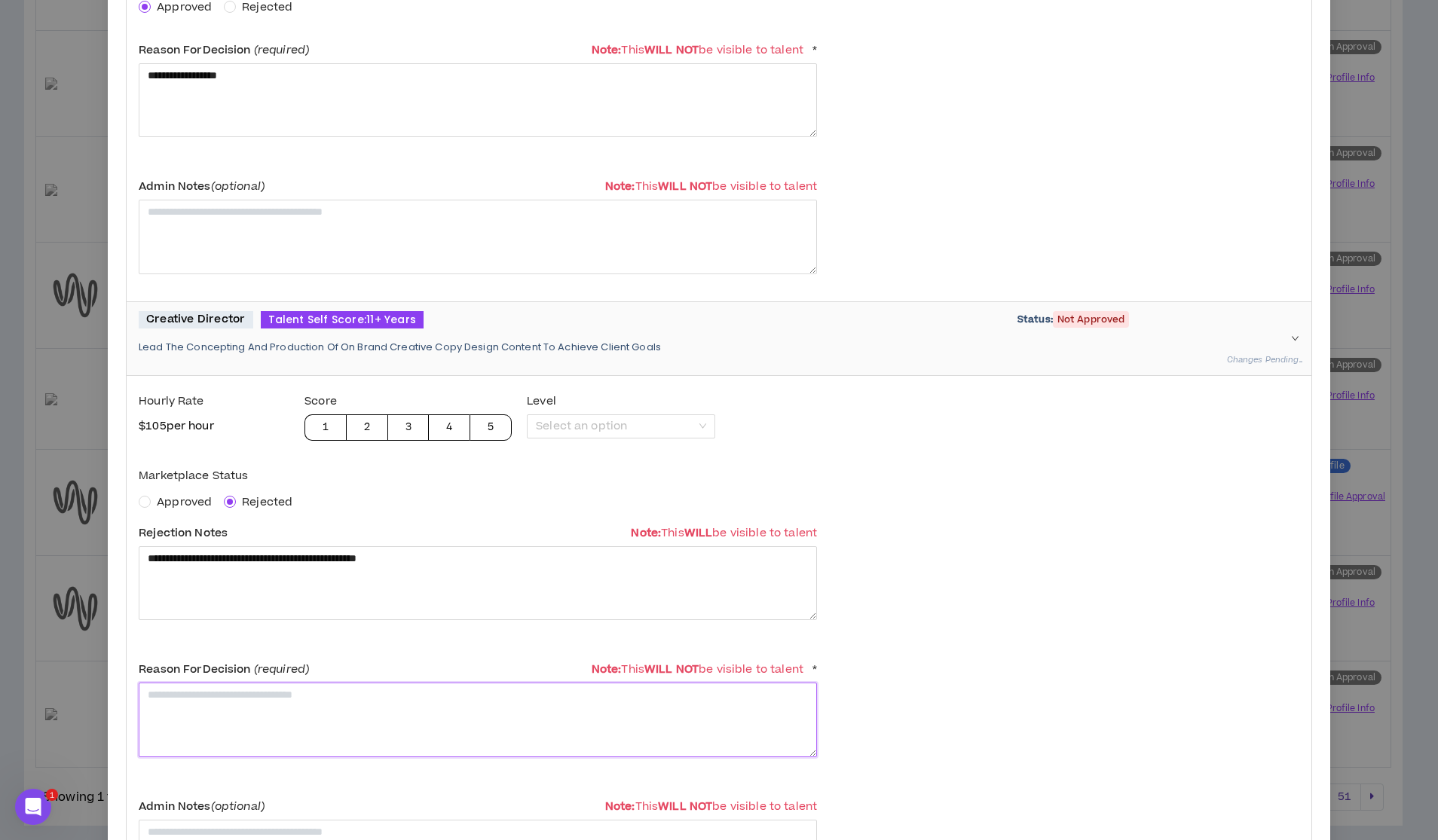 click at bounding box center [478, 719] 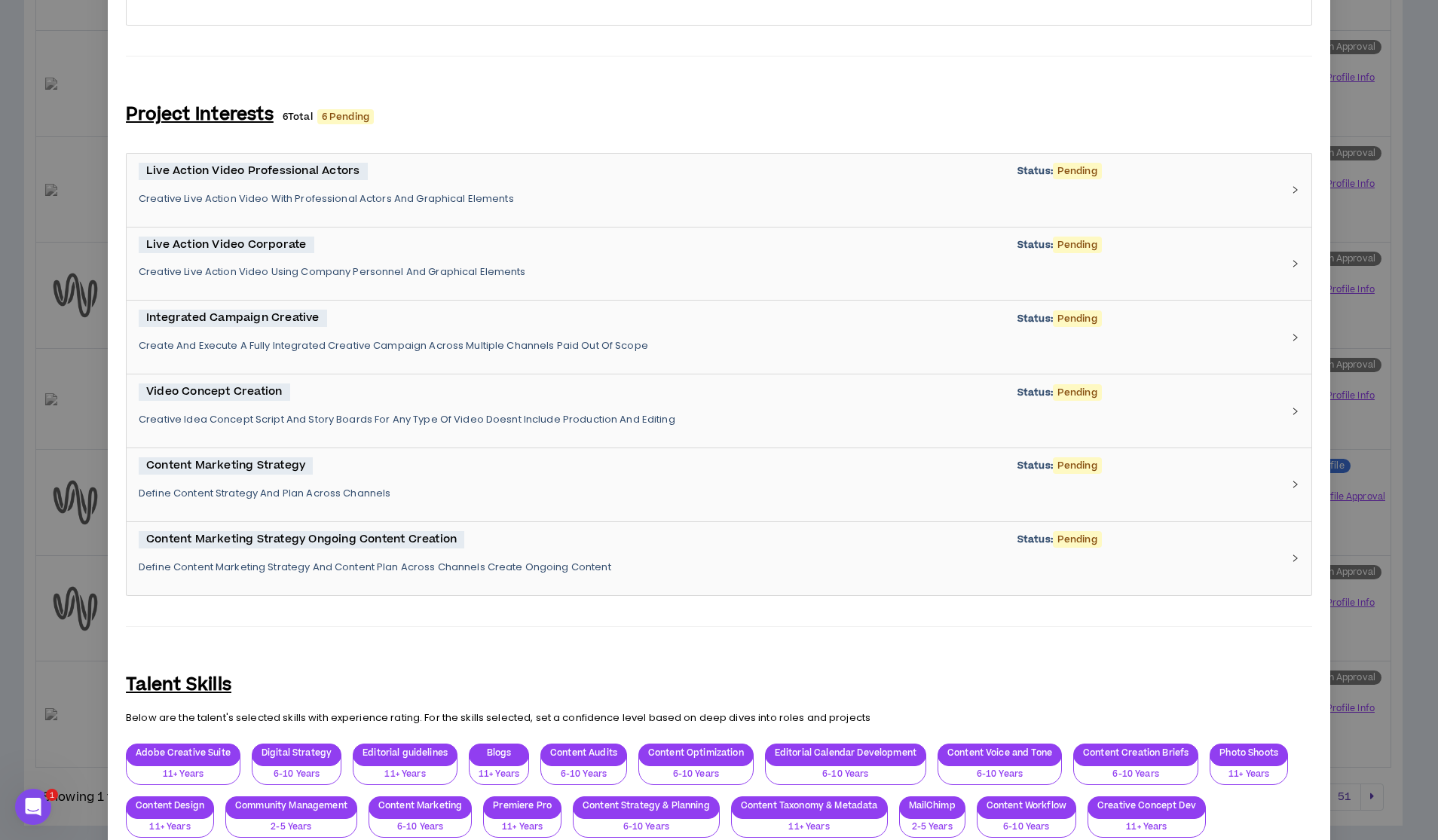 scroll, scrollTop: 2115, scrollLeft: 0, axis: vertical 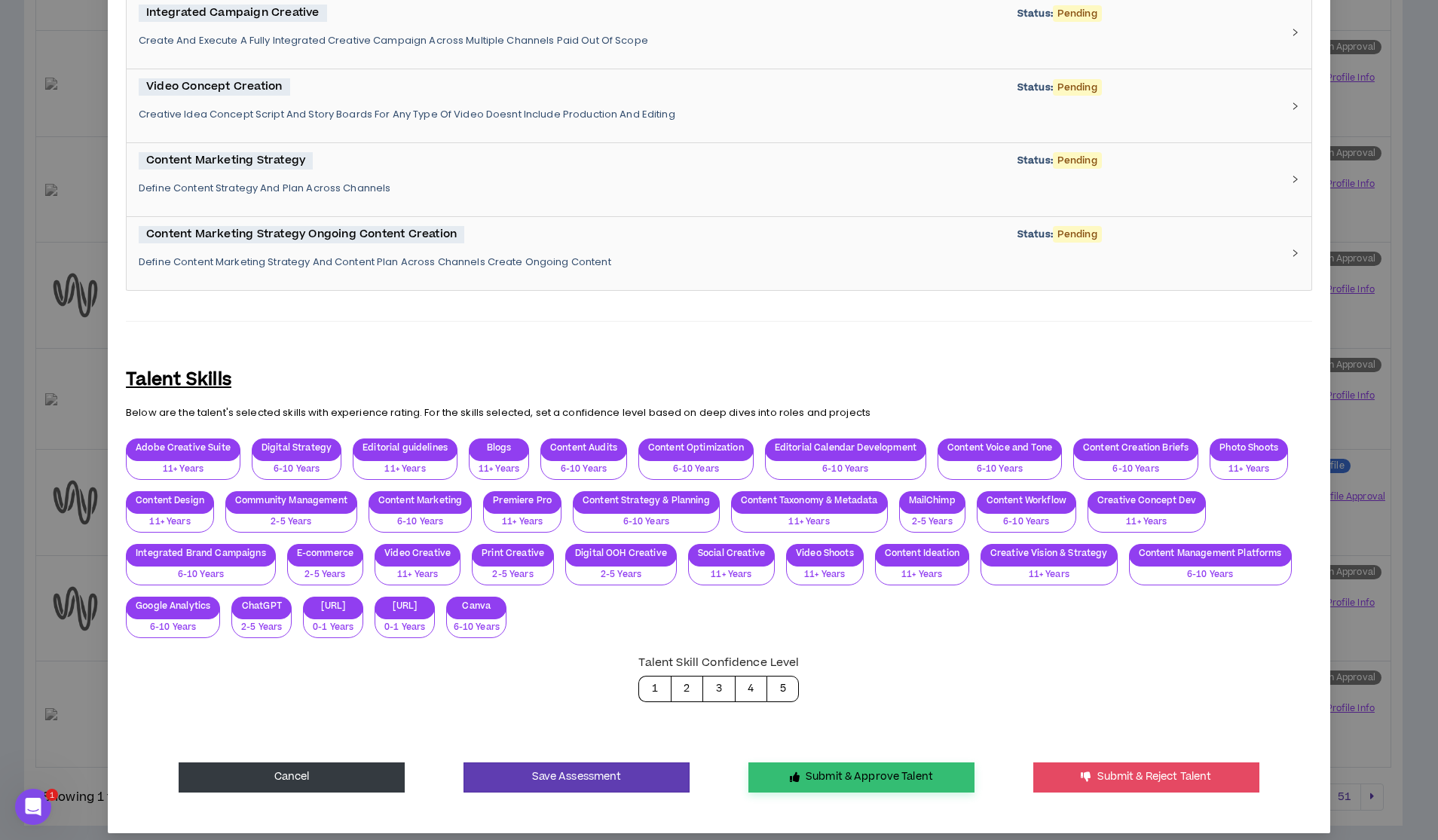 type on "**********" 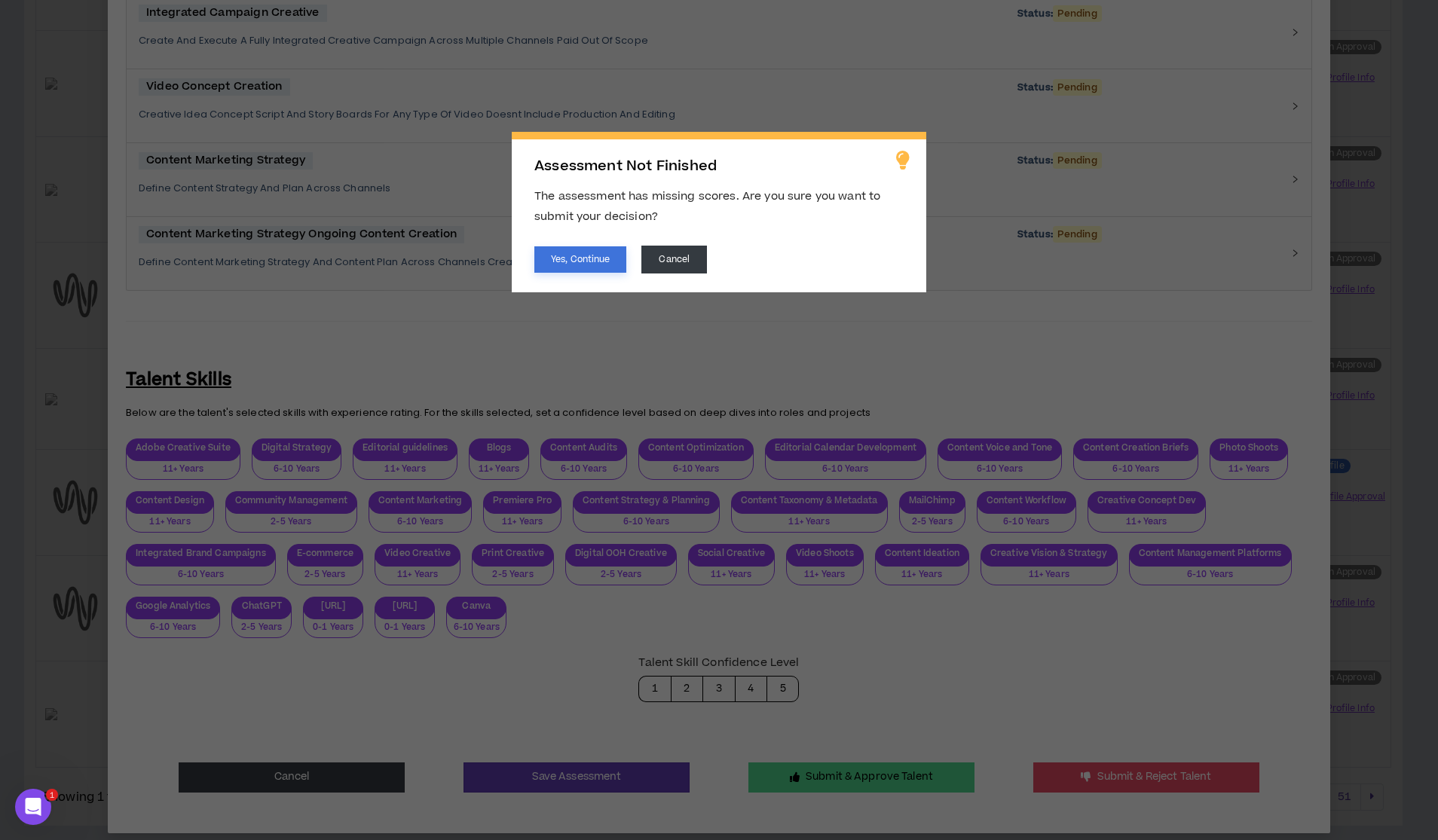 click on "Yes, Continue" at bounding box center [580, 259] 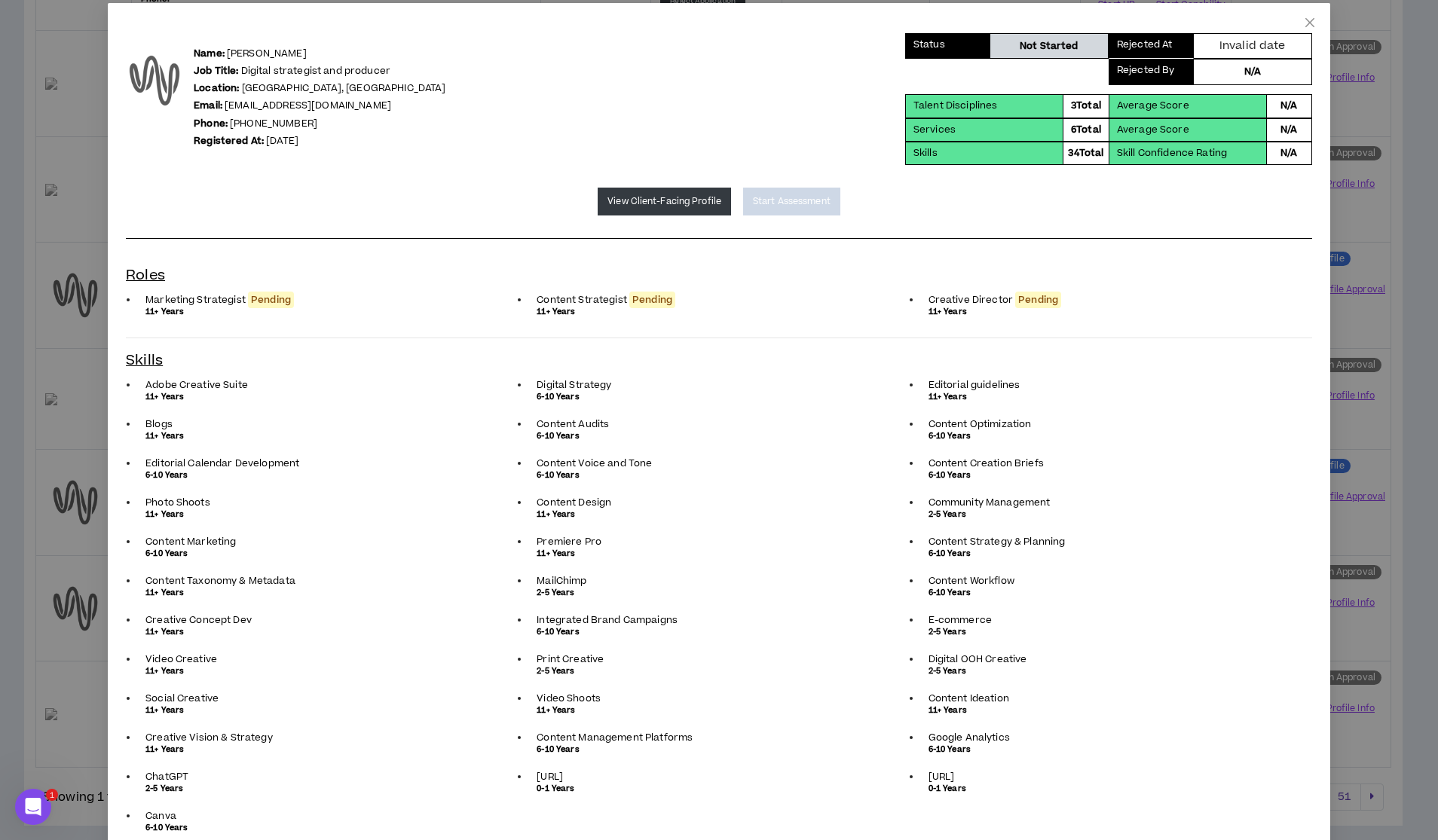 scroll, scrollTop: 0, scrollLeft: 0, axis: both 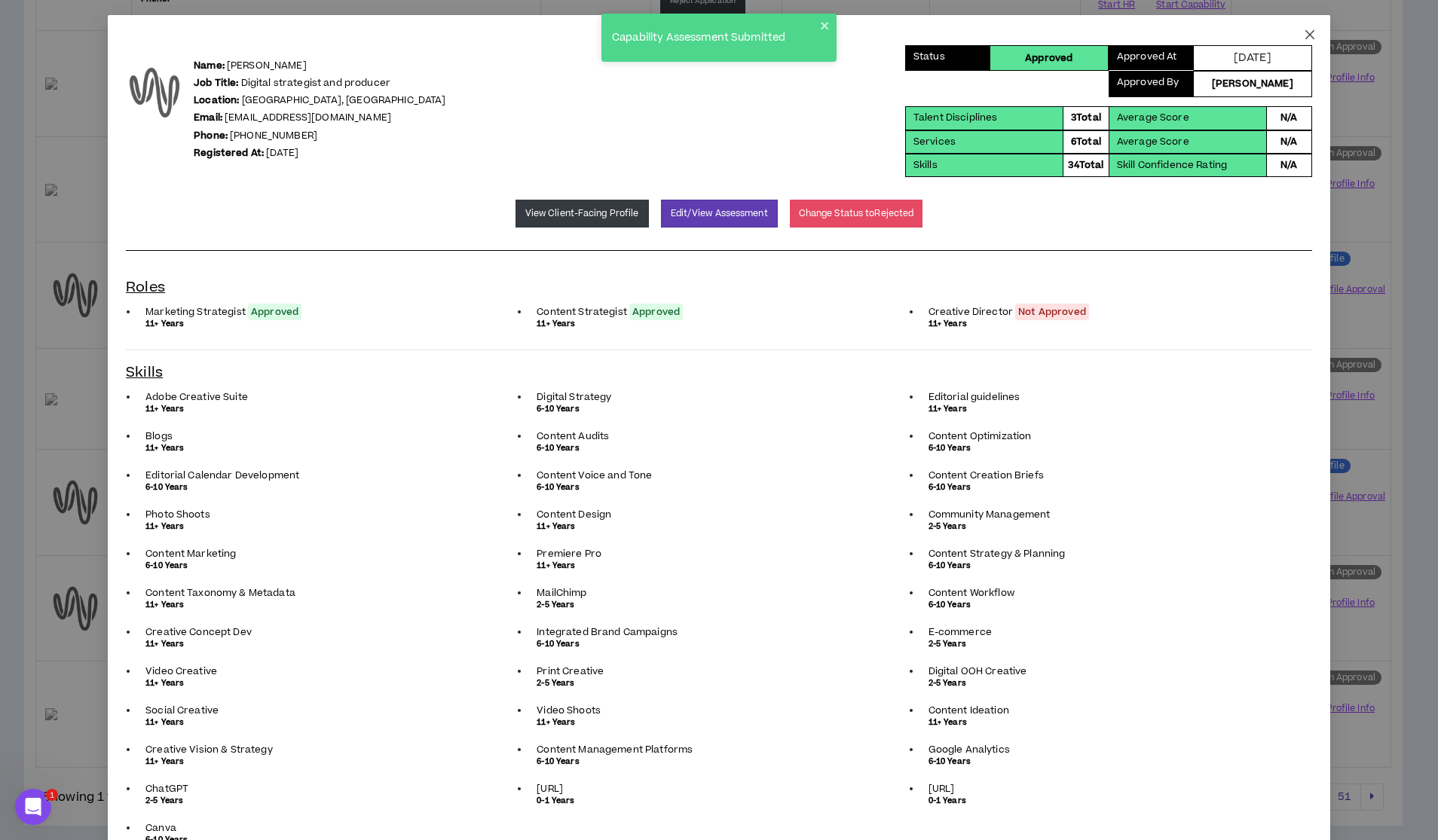 click 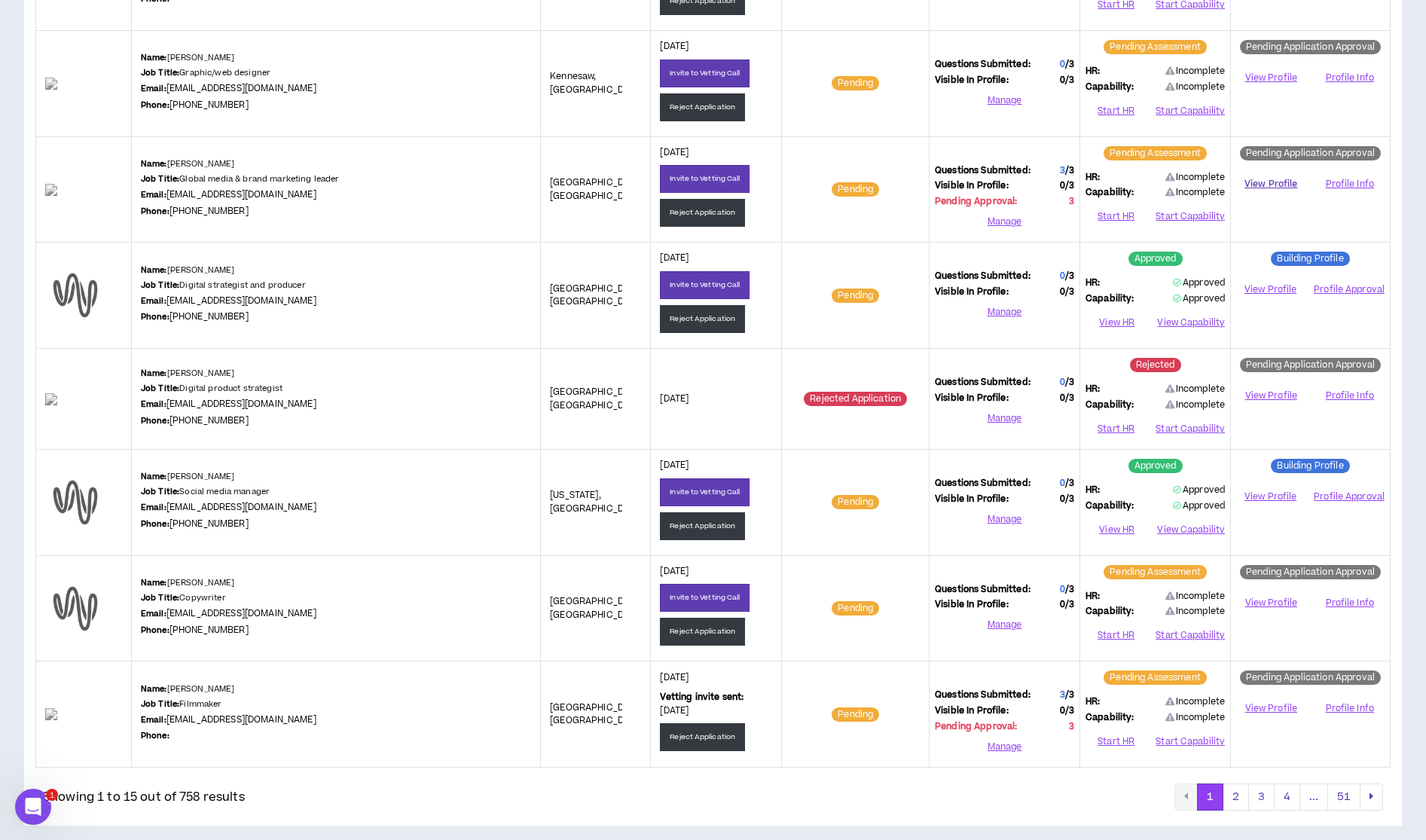 click on "View Profile" at bounding box center (1271, 184) 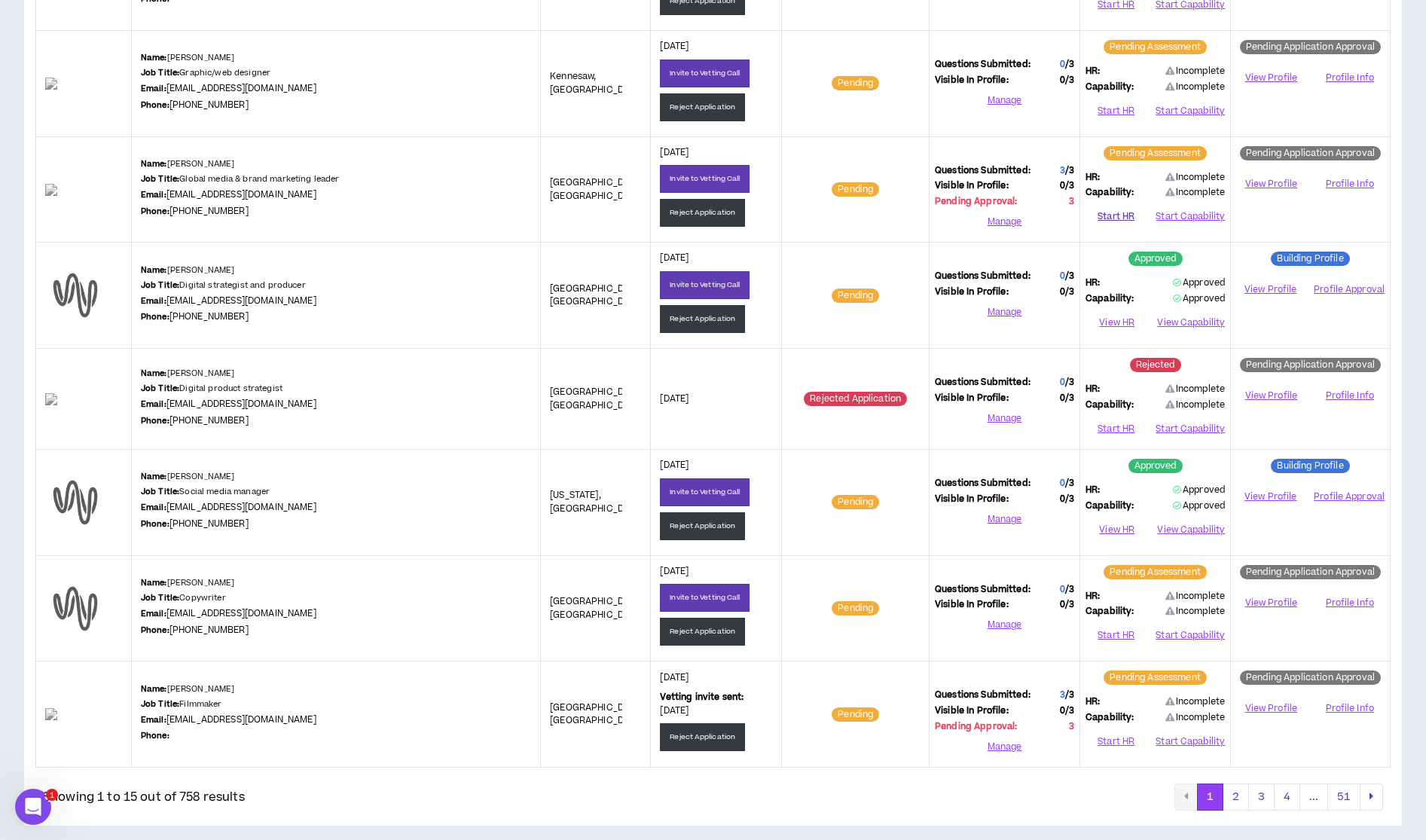 click on "Start HR" at bounding box center [1116, 217] 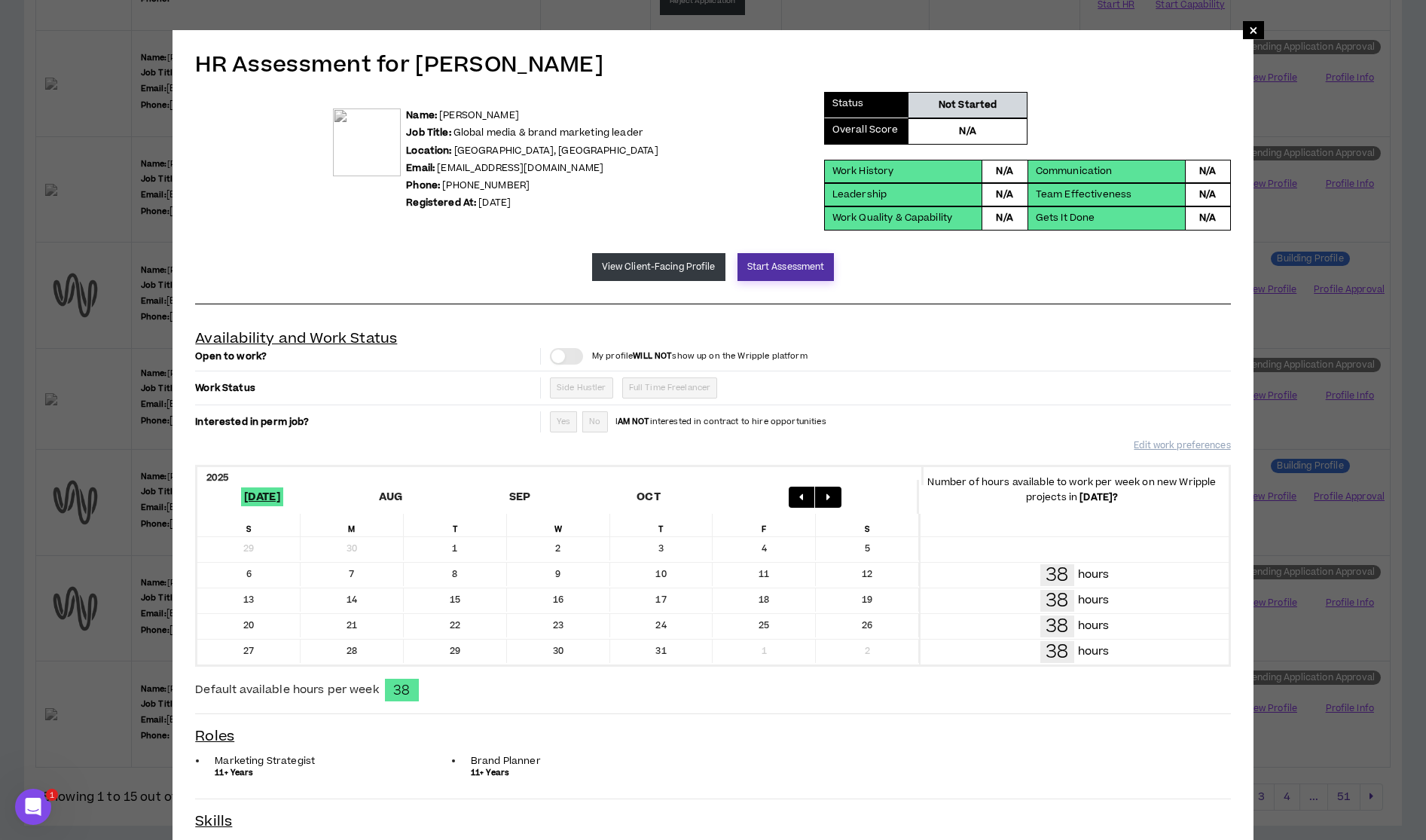 click on "Start Assessment" at bounding box center [786, 267] 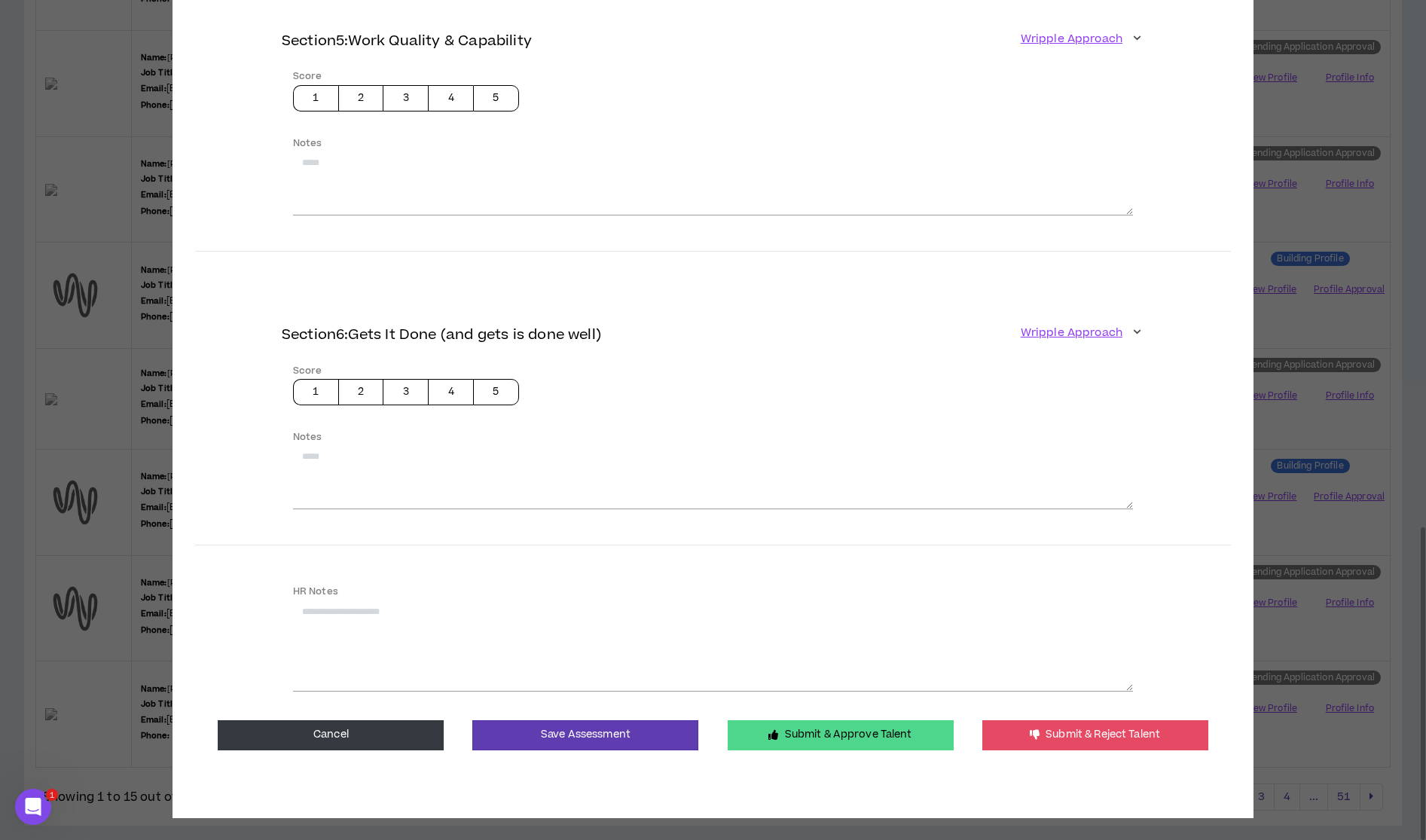 drag, startPoint x: 785, startPoint y: 716, endPoint x: 770, endPoint y: 688, distance: 31.76476 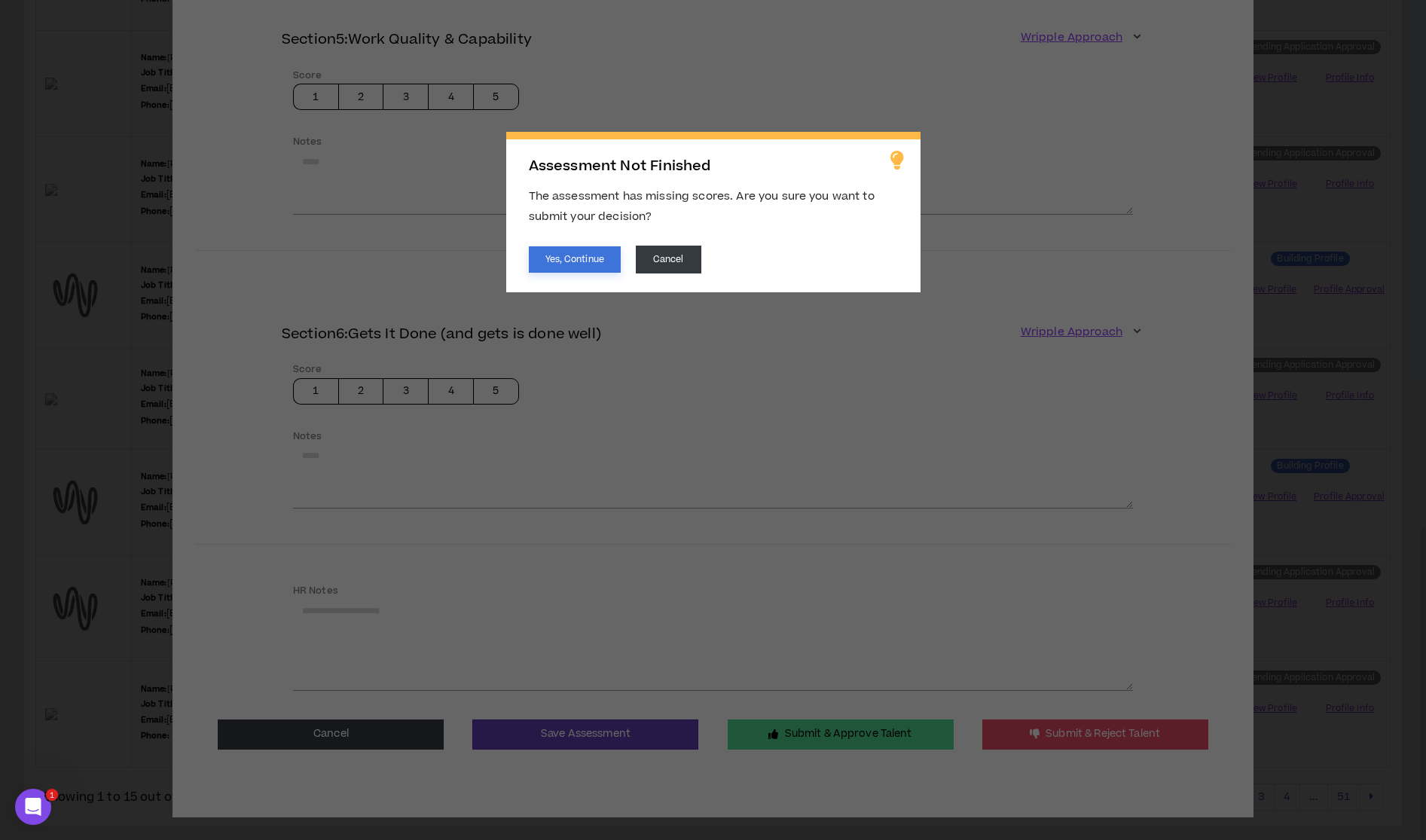 click on "Yes, Continue" at bounding box center (575, 259) 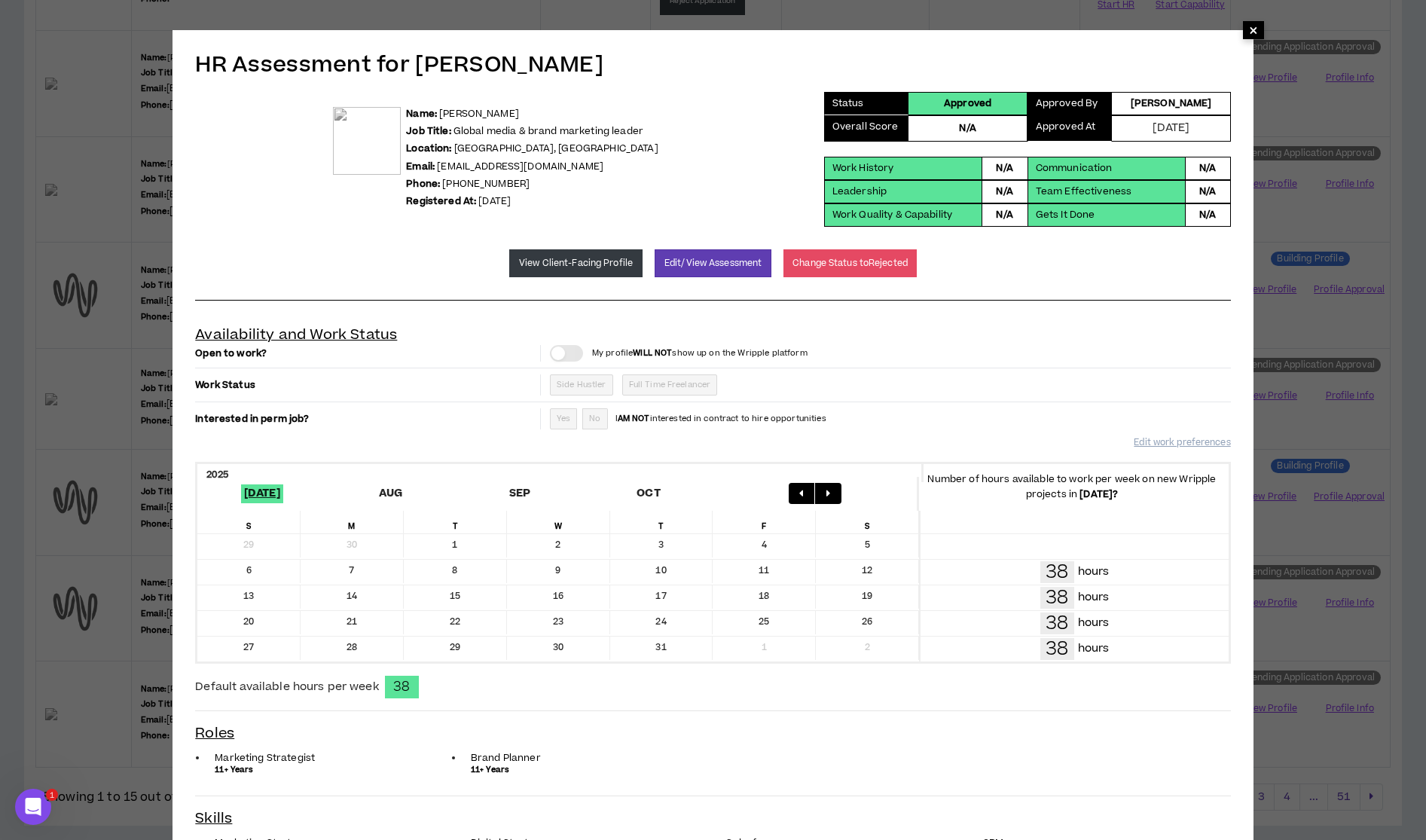 click on "×" at bounding box center (1253, 30) 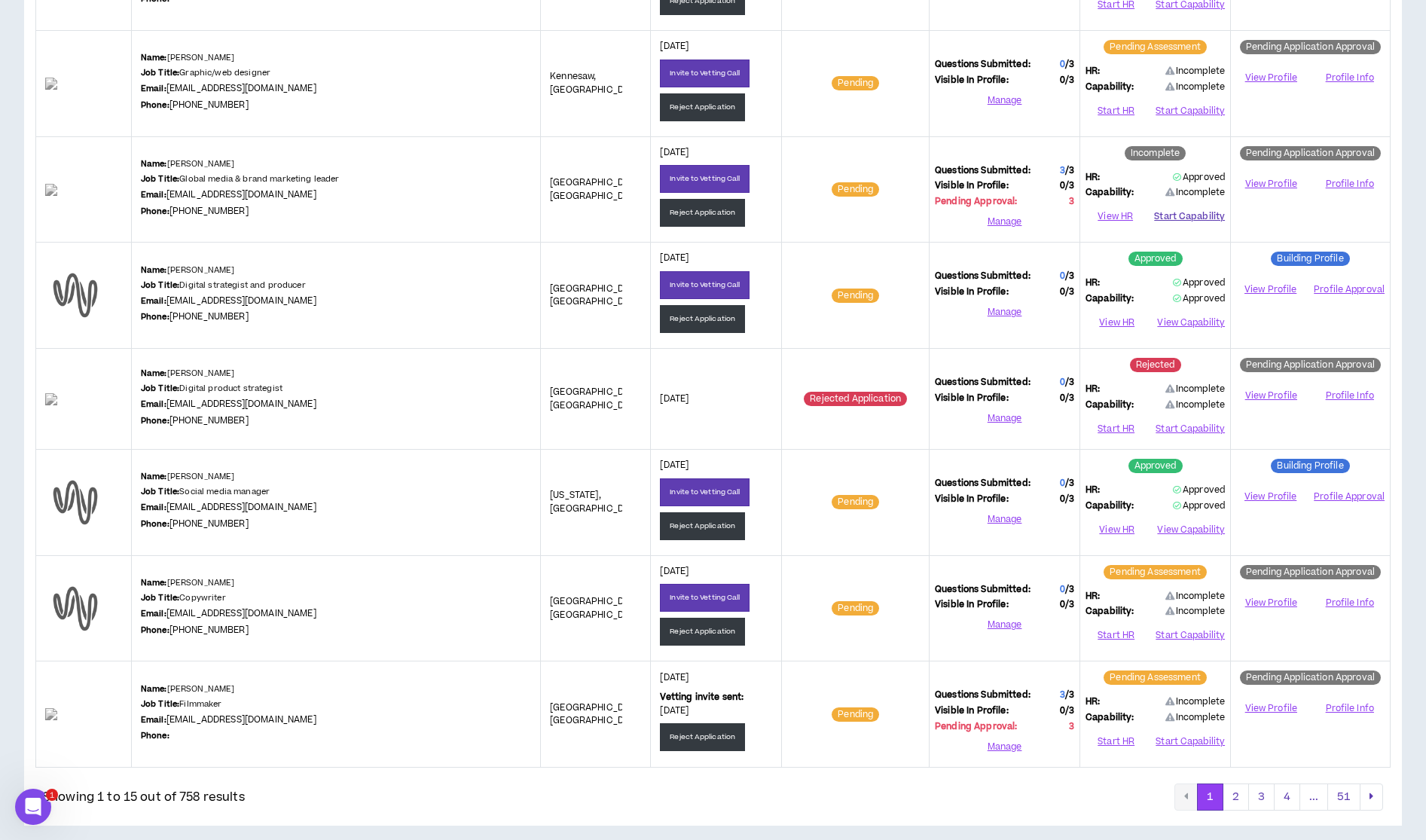 click on "Start Capability" at bounding box center (1189, 217) 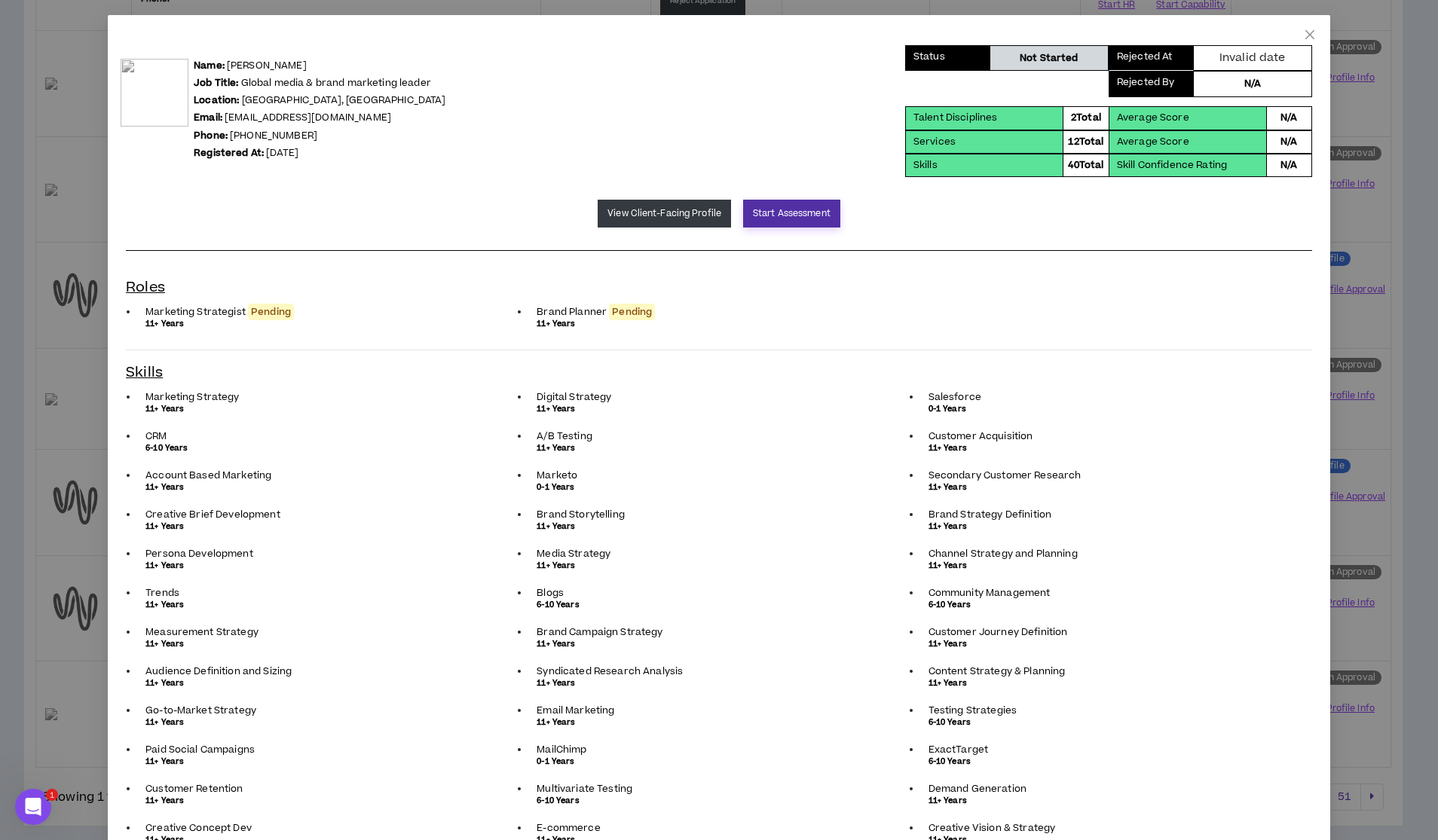 click on "Start Assessment" at bounding box center [791, 213] 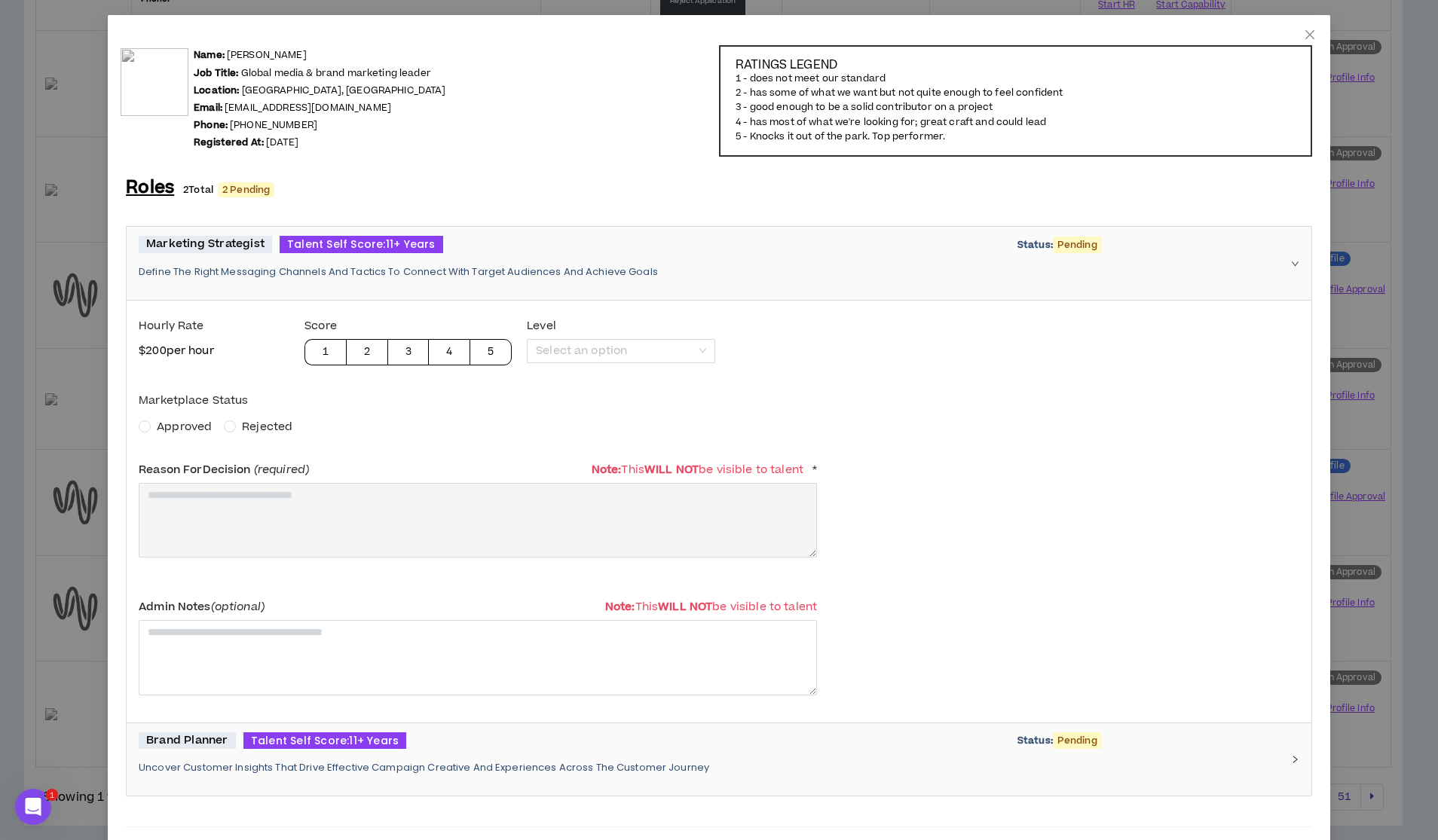click on "Approved" at bounding box center (184, 426) 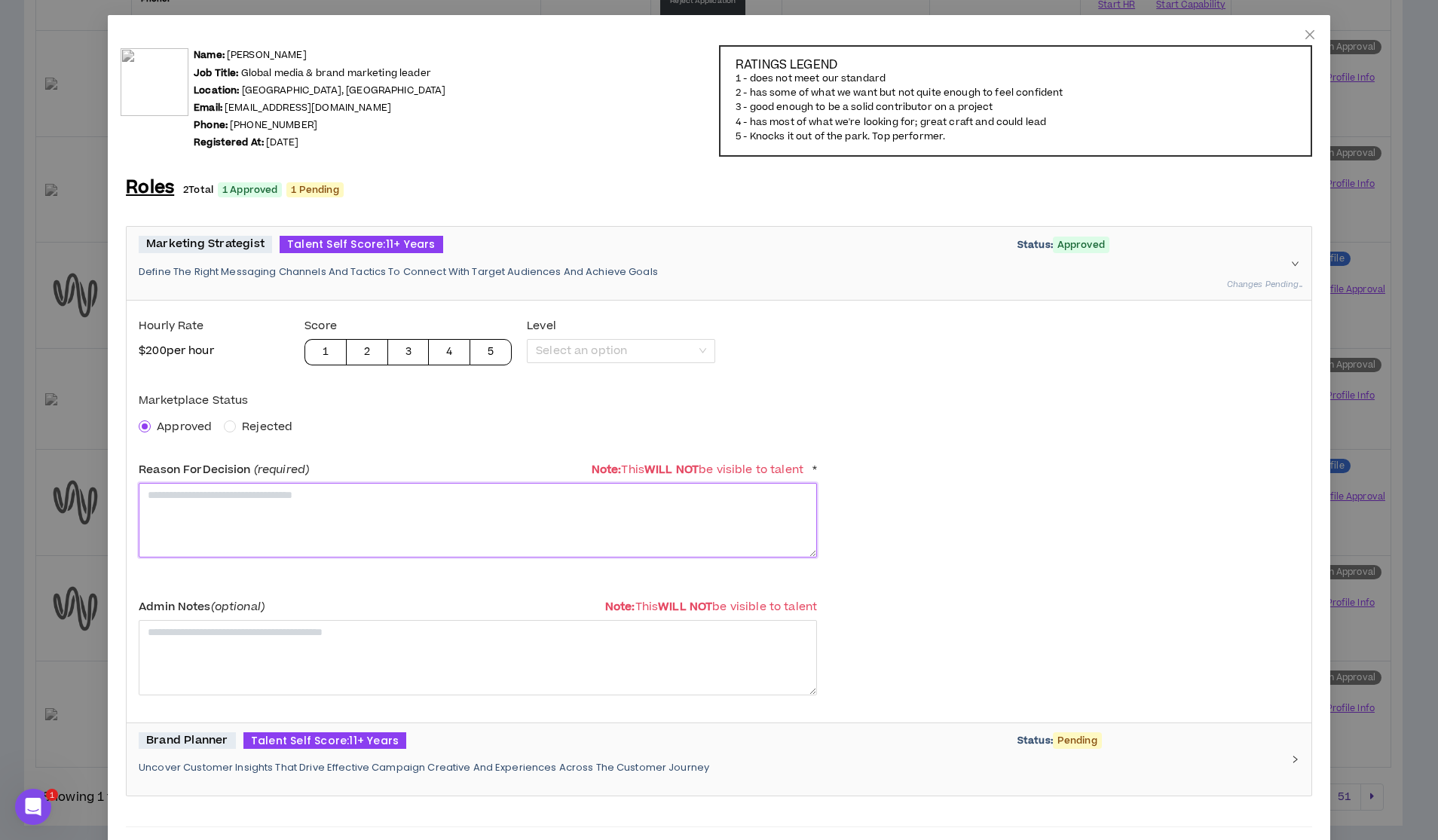 click at bounding box center (478, 520) 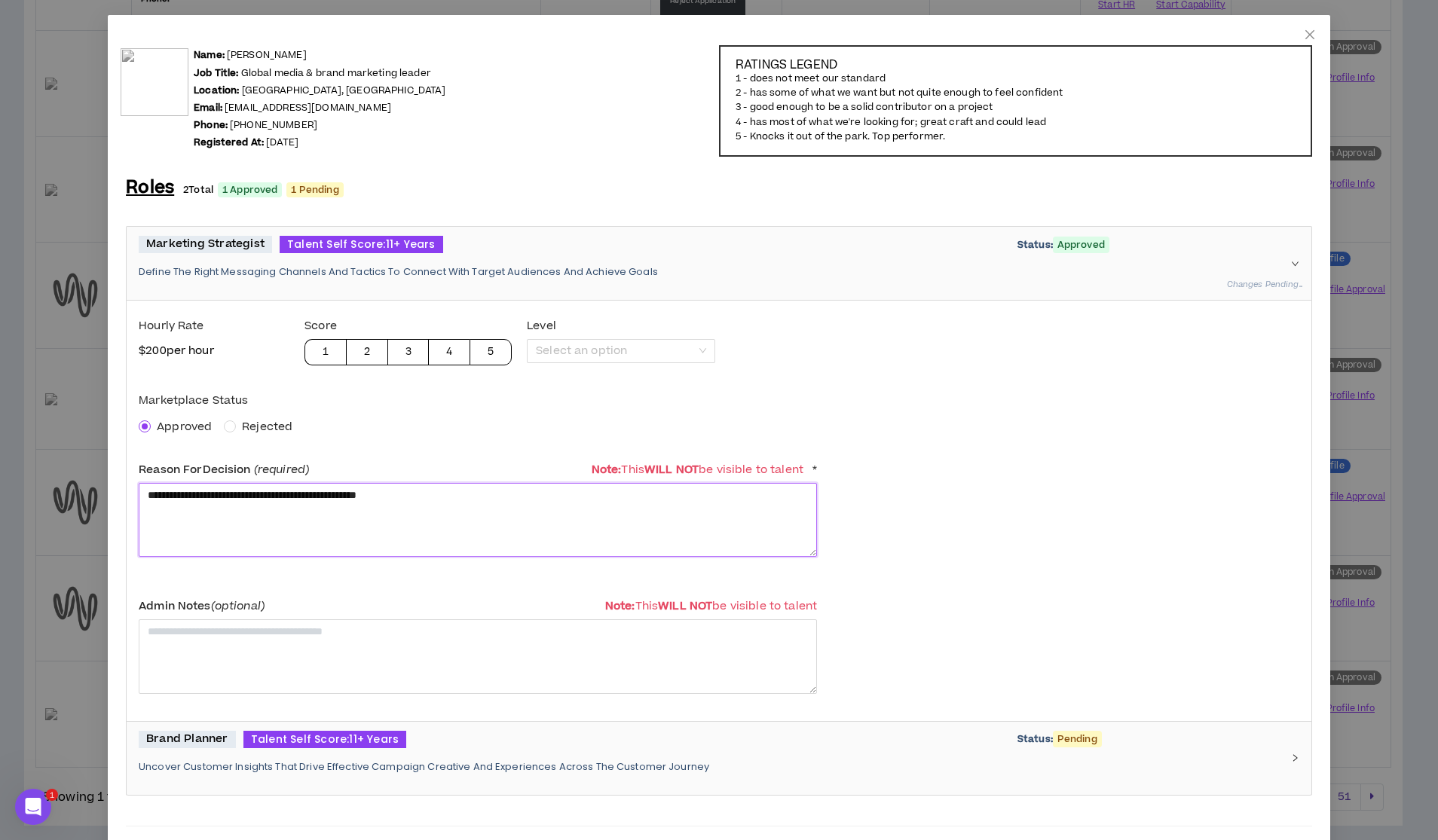 scroll, scrollTop: 3, scrollLeft: 0, axis: vertical 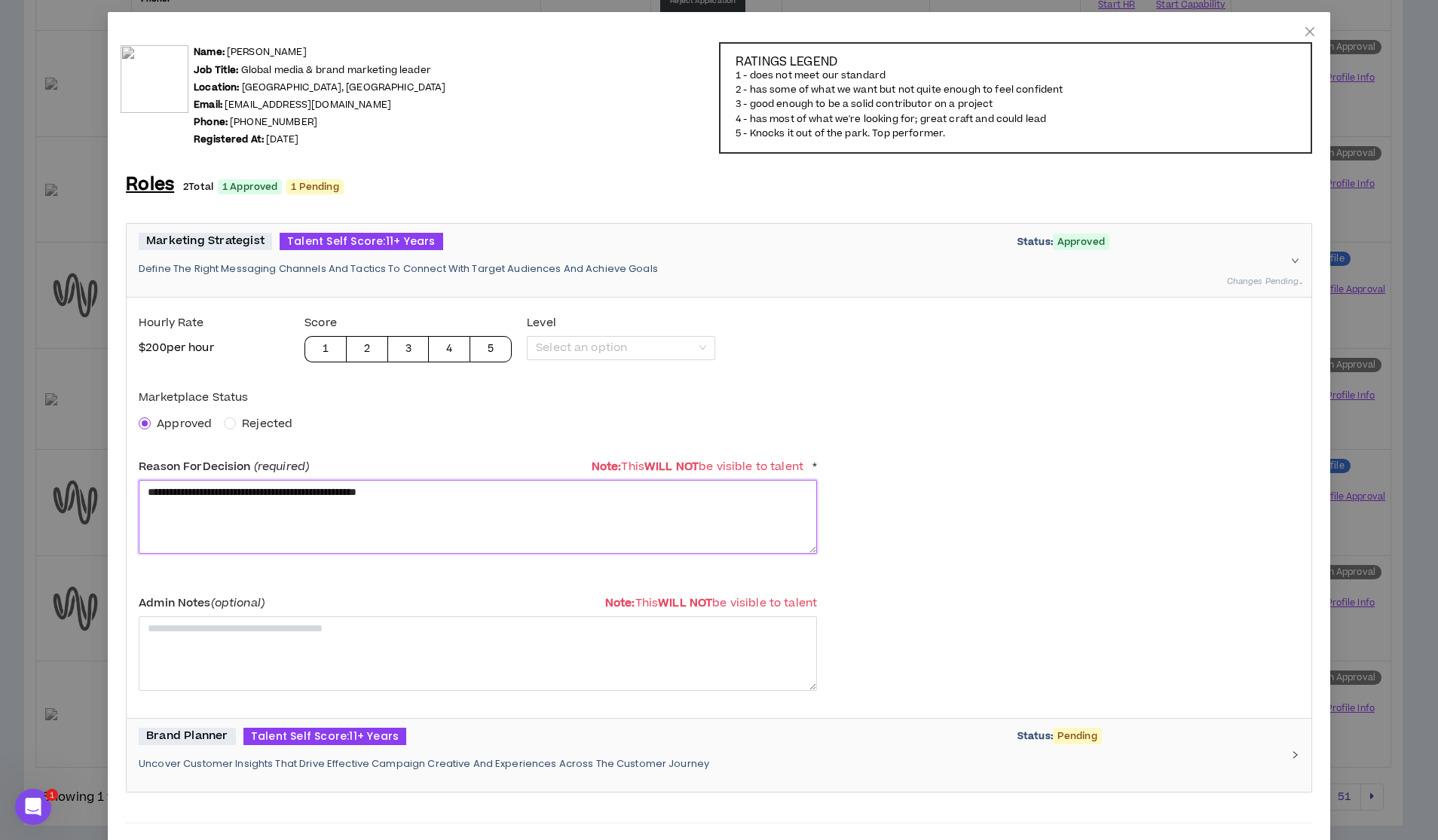 drag, startPoint x: 467, startPoint y: 488, endPoint x: 29, endPoint y: 441, distance: 440.51447 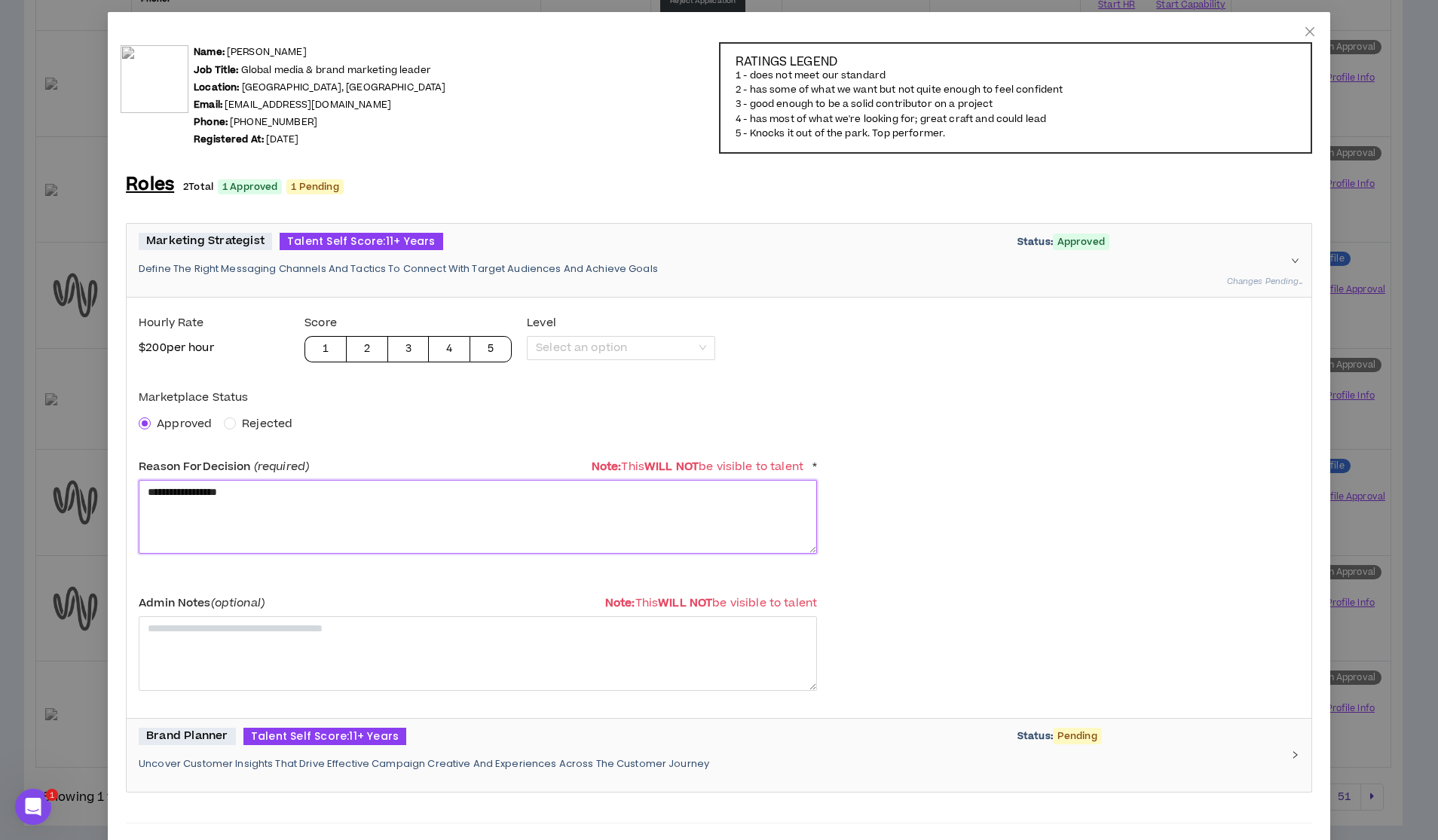 scroll, scrollTop: 167, scrollLeft: 0, axis: vertical 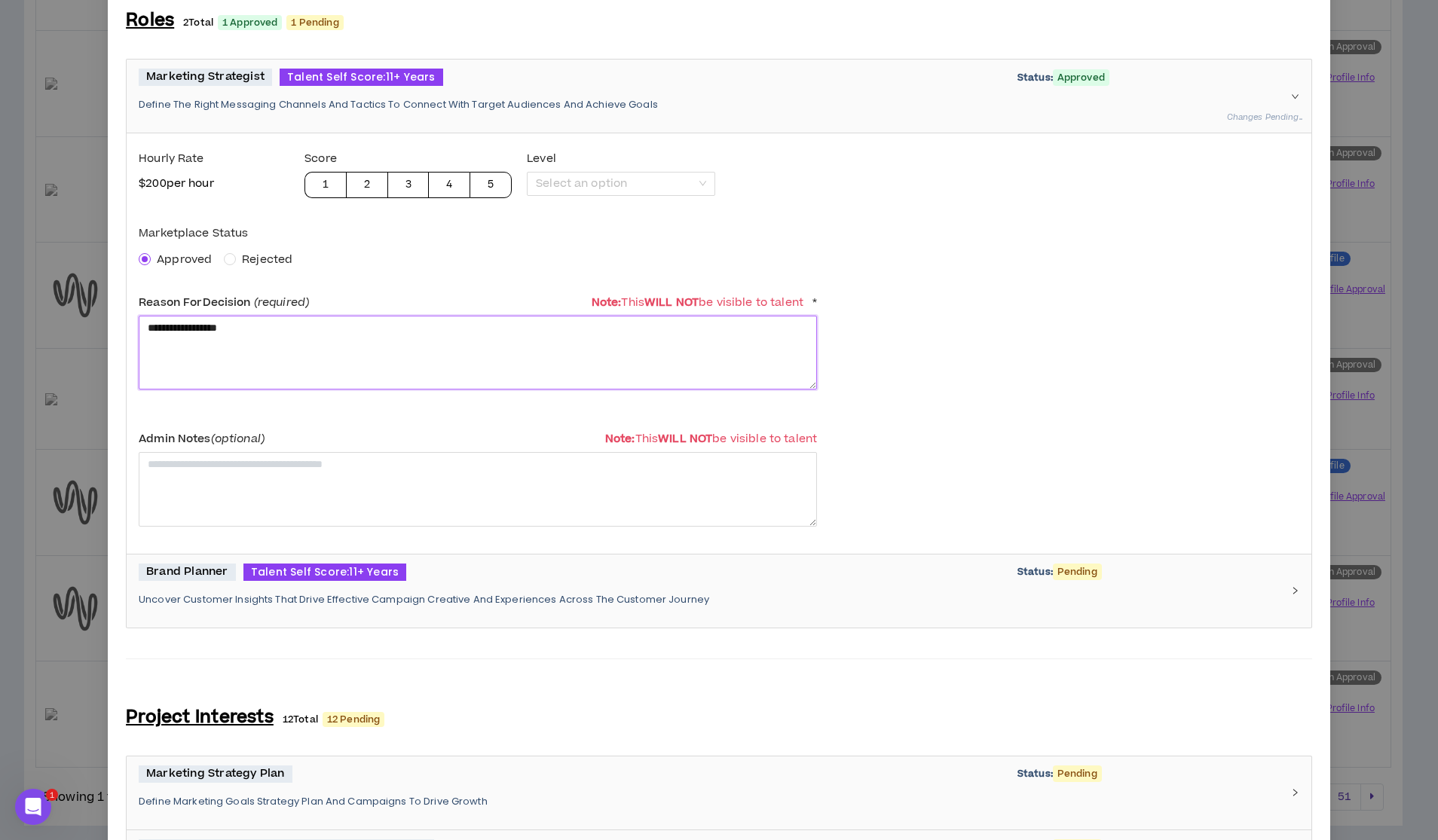 type on "**********" 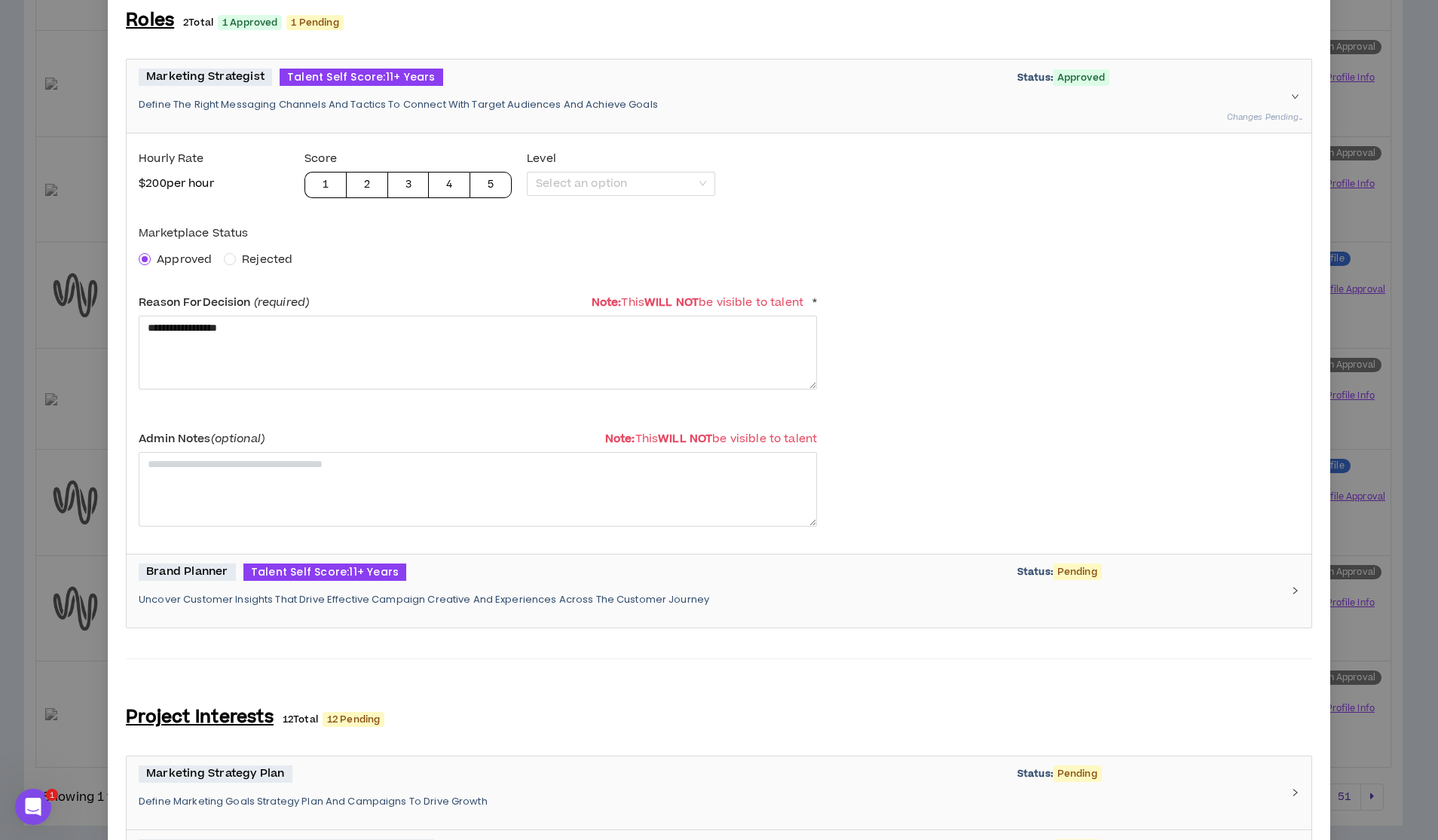 click on "Uncover Customer Insights That Drive Effective Campaign Creative And Experiences Across The Customer Journey" at bounding box center (710, 600) 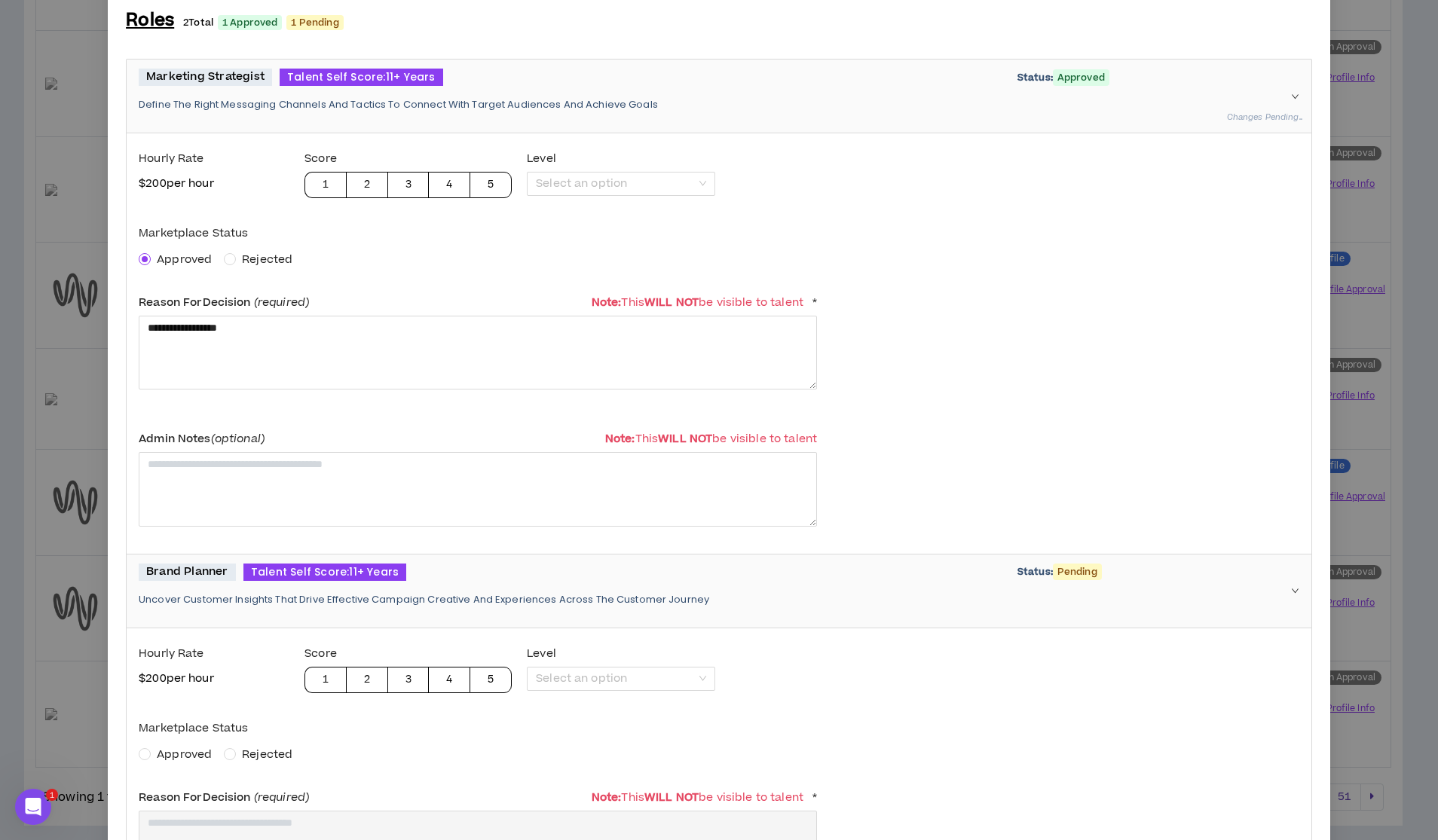 scroll, scrollTop: 284, scrollLeft: 0, axis: vertical 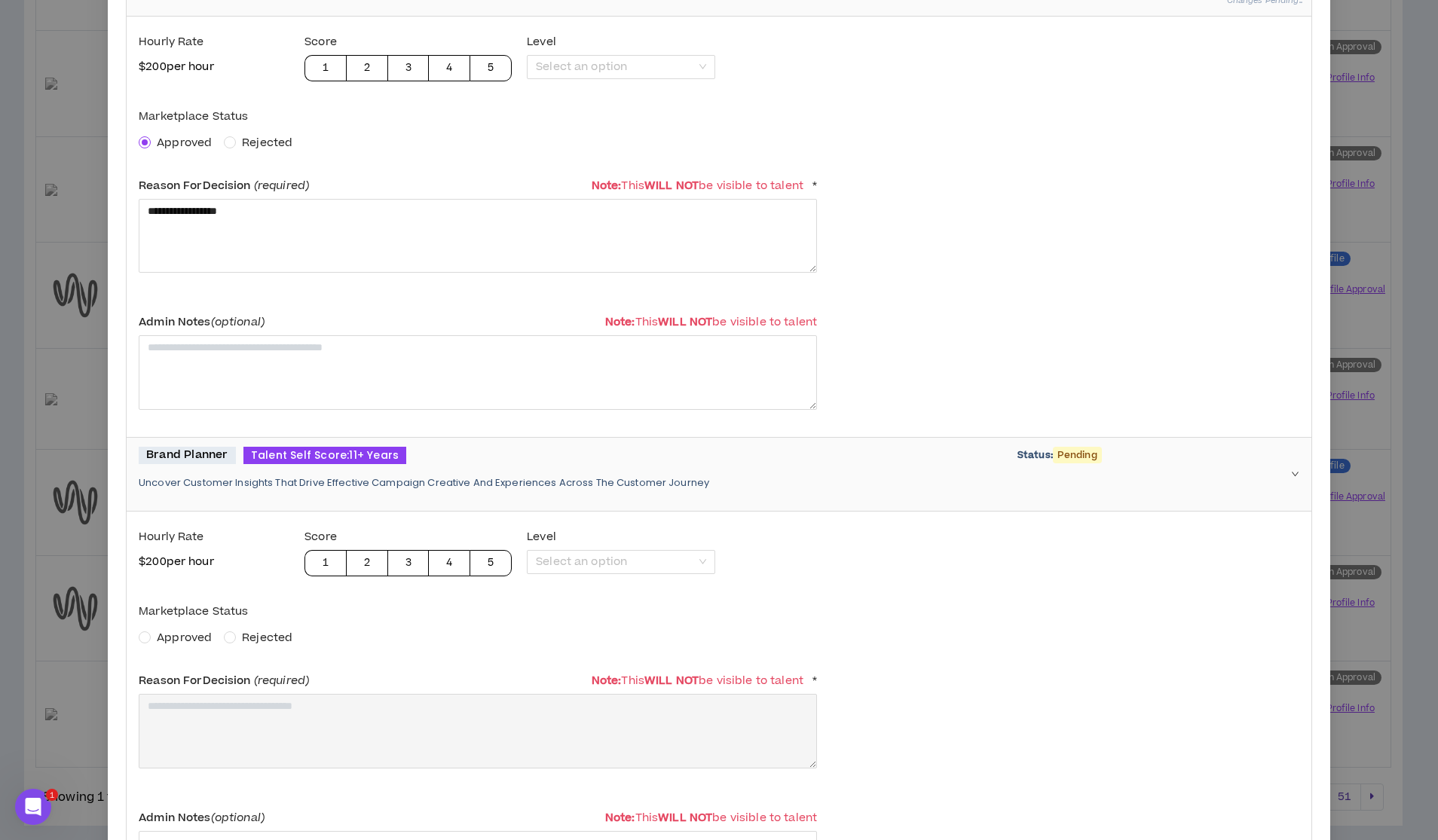 click on "Approved" at bounding box center (184, 637) 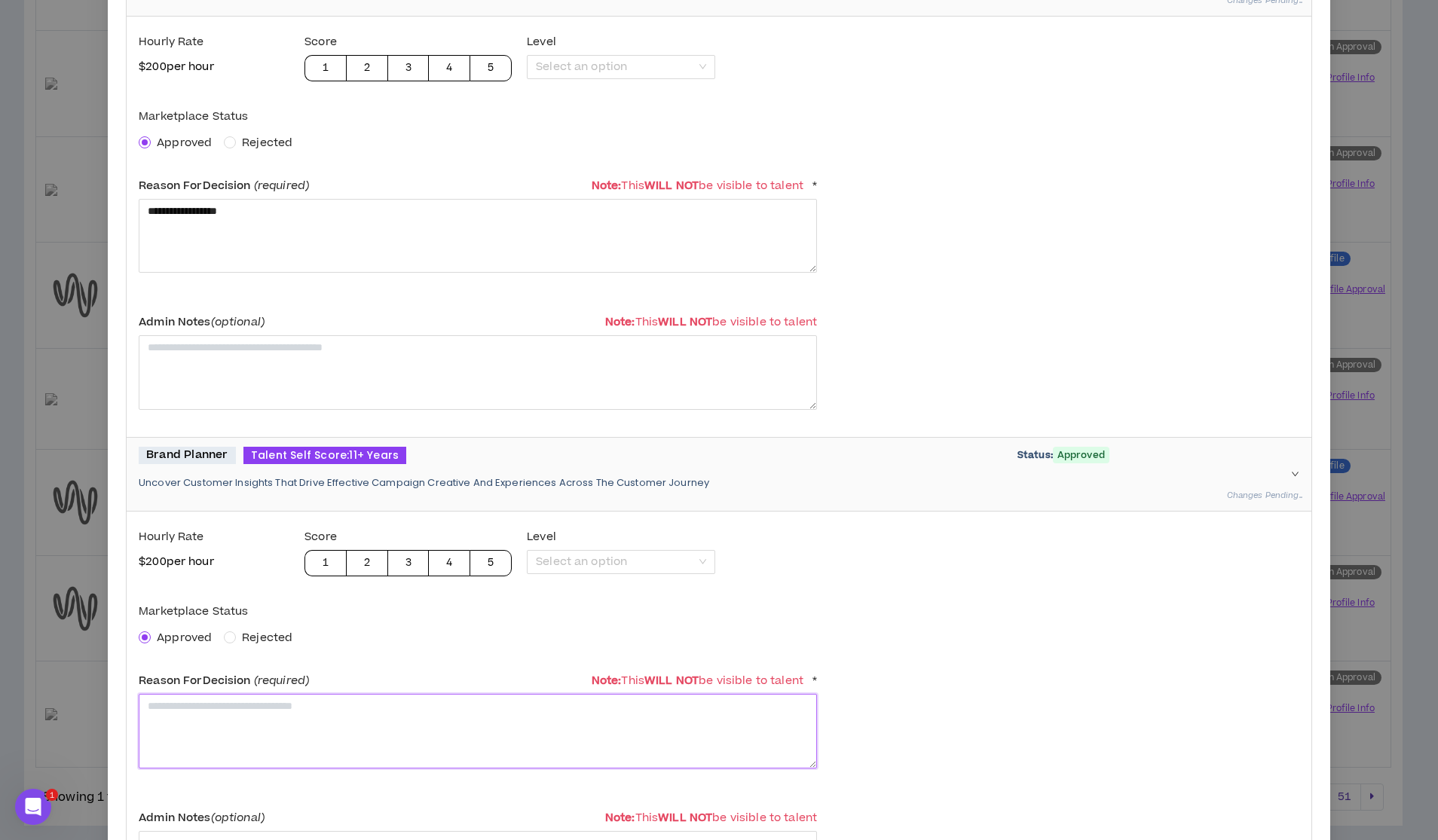 click at bounding box center (478, 731) 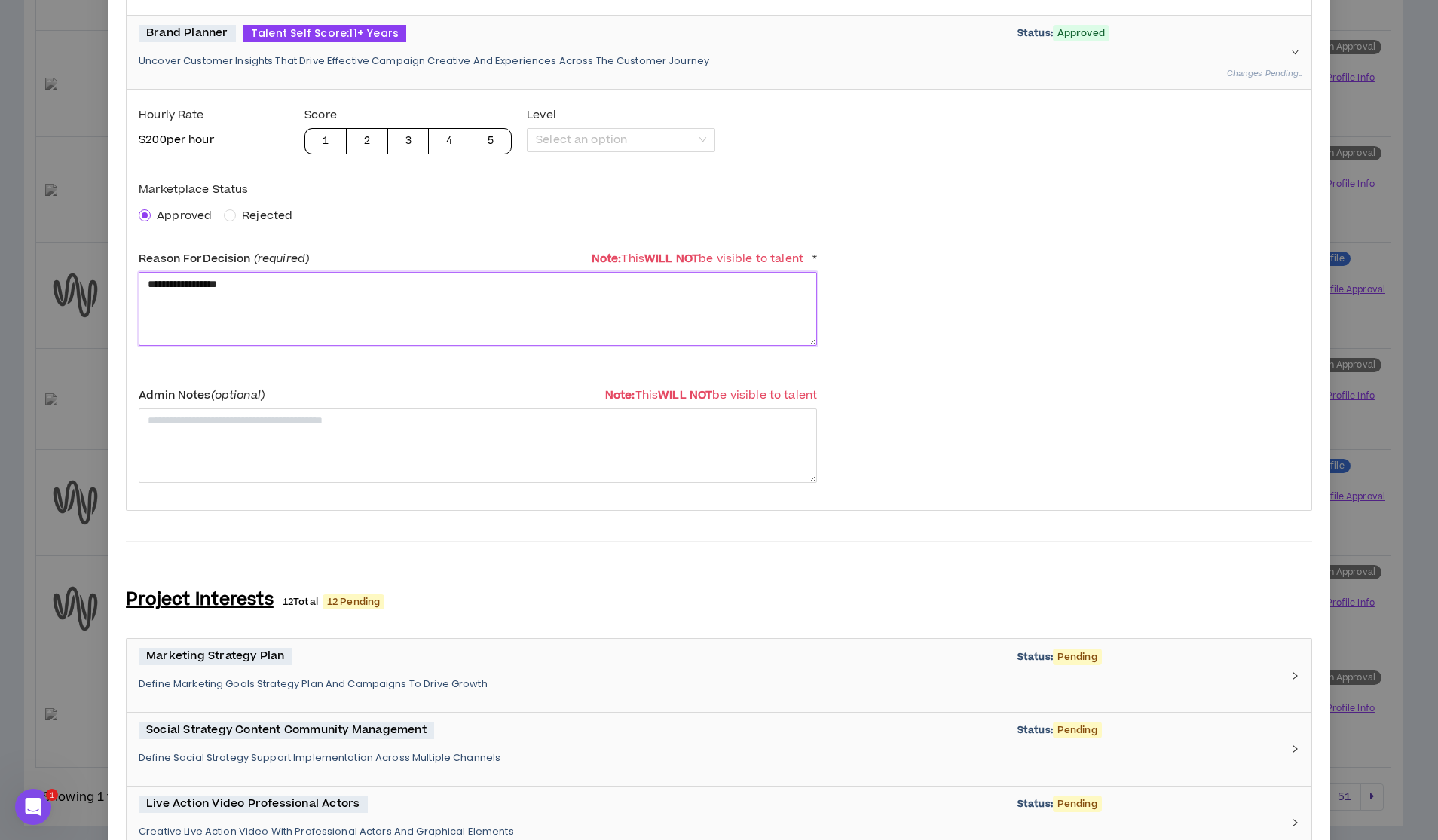 scroll, scrollTop: 1990, scrollLeft: 0, axis: vertical 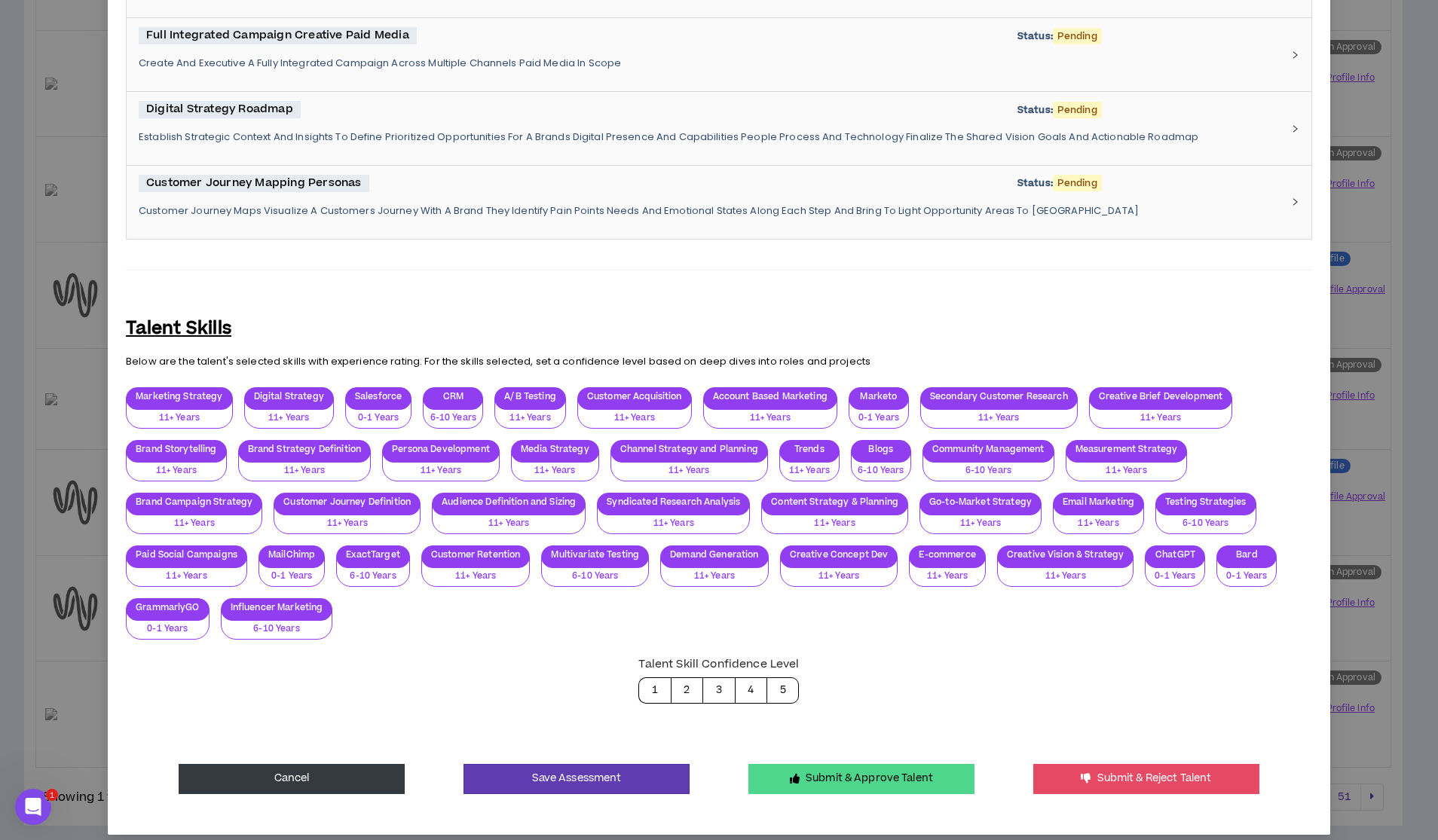 type on "**********" 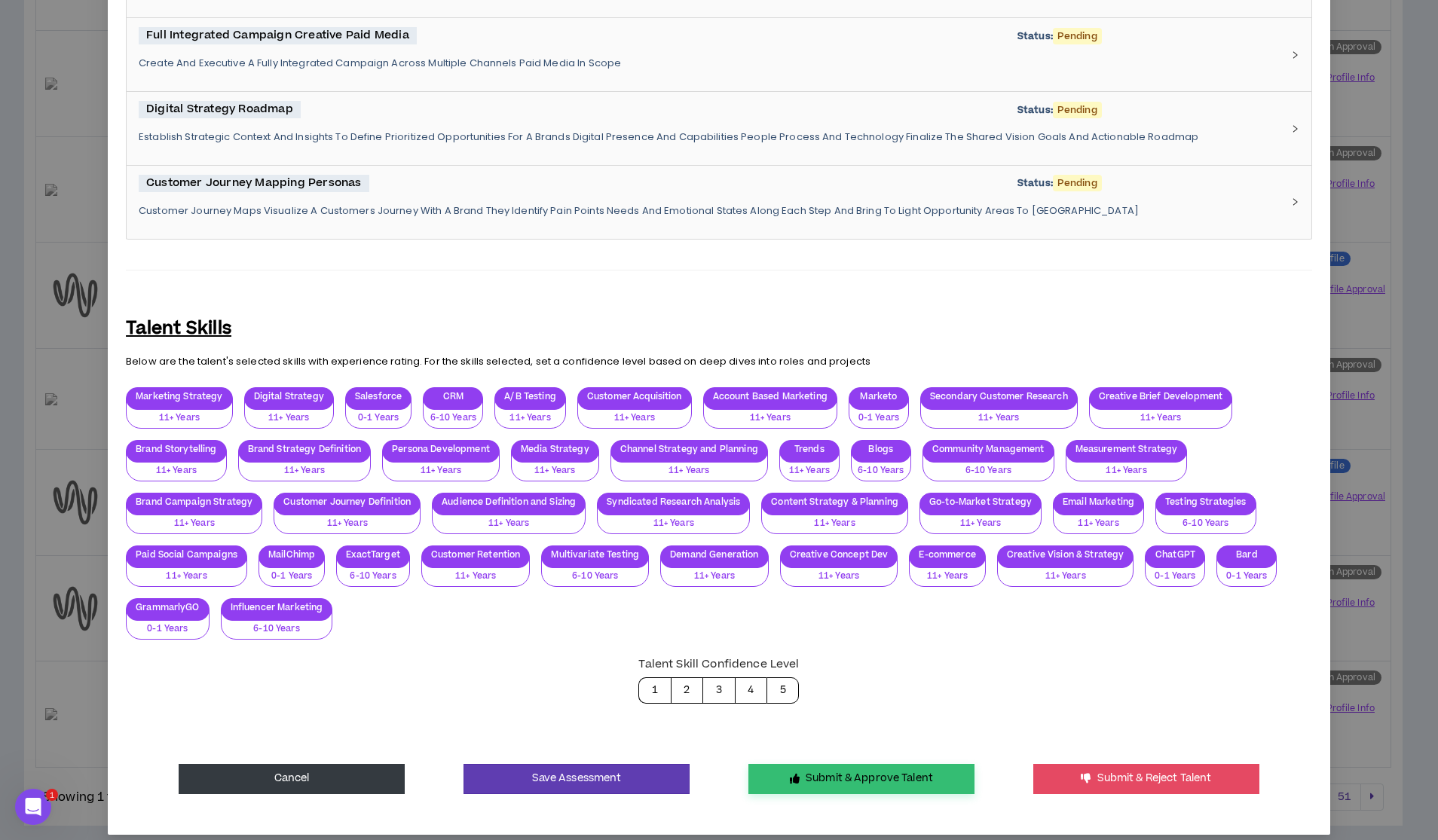 click on "Submit & Approve Talent" at bounding box center [861, 779] 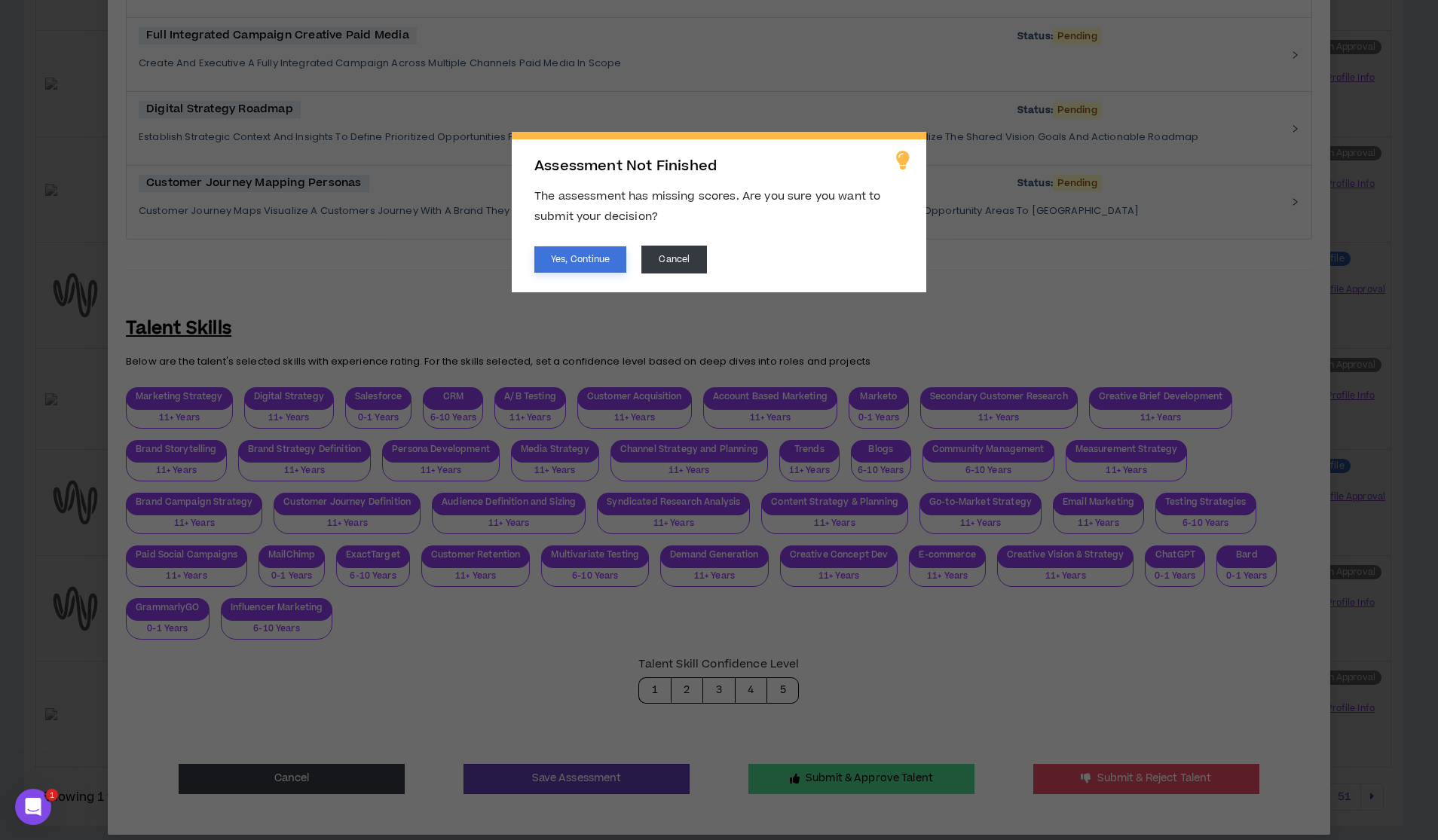 click on "Yes, Continue" at bounding box center (580, 259) 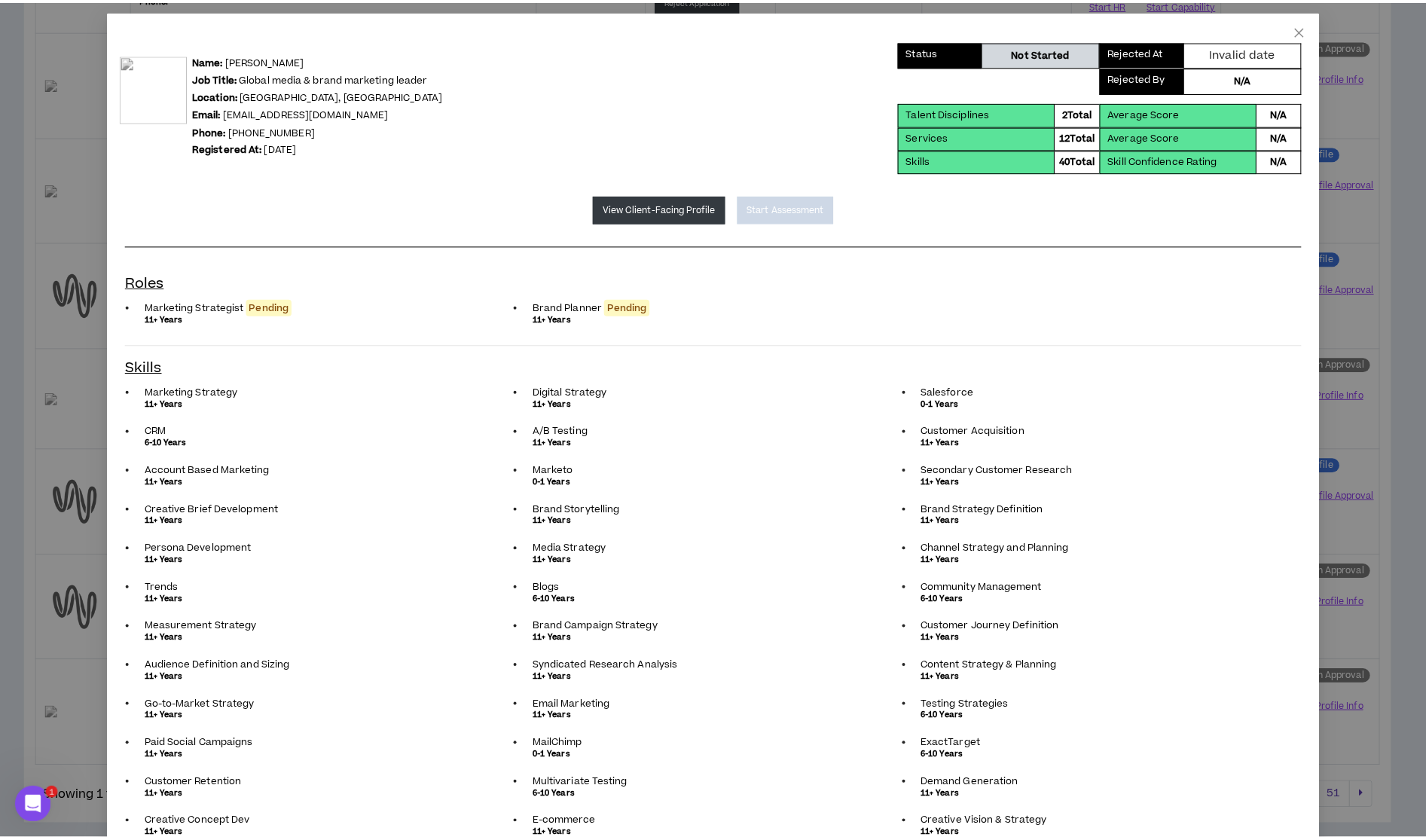 scroll, scrollTop: 0, scrollLeft: 0, axis: both 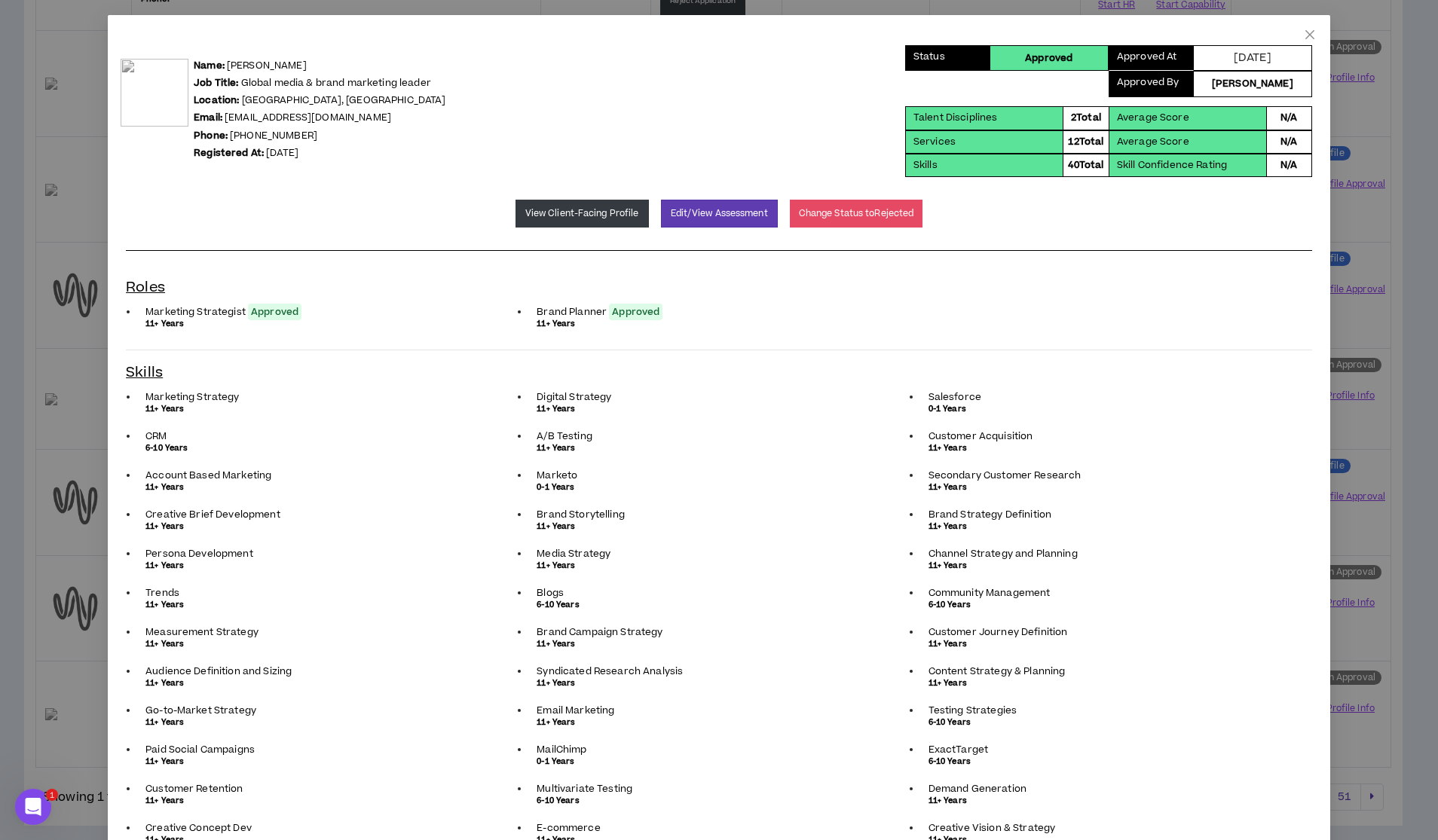 click 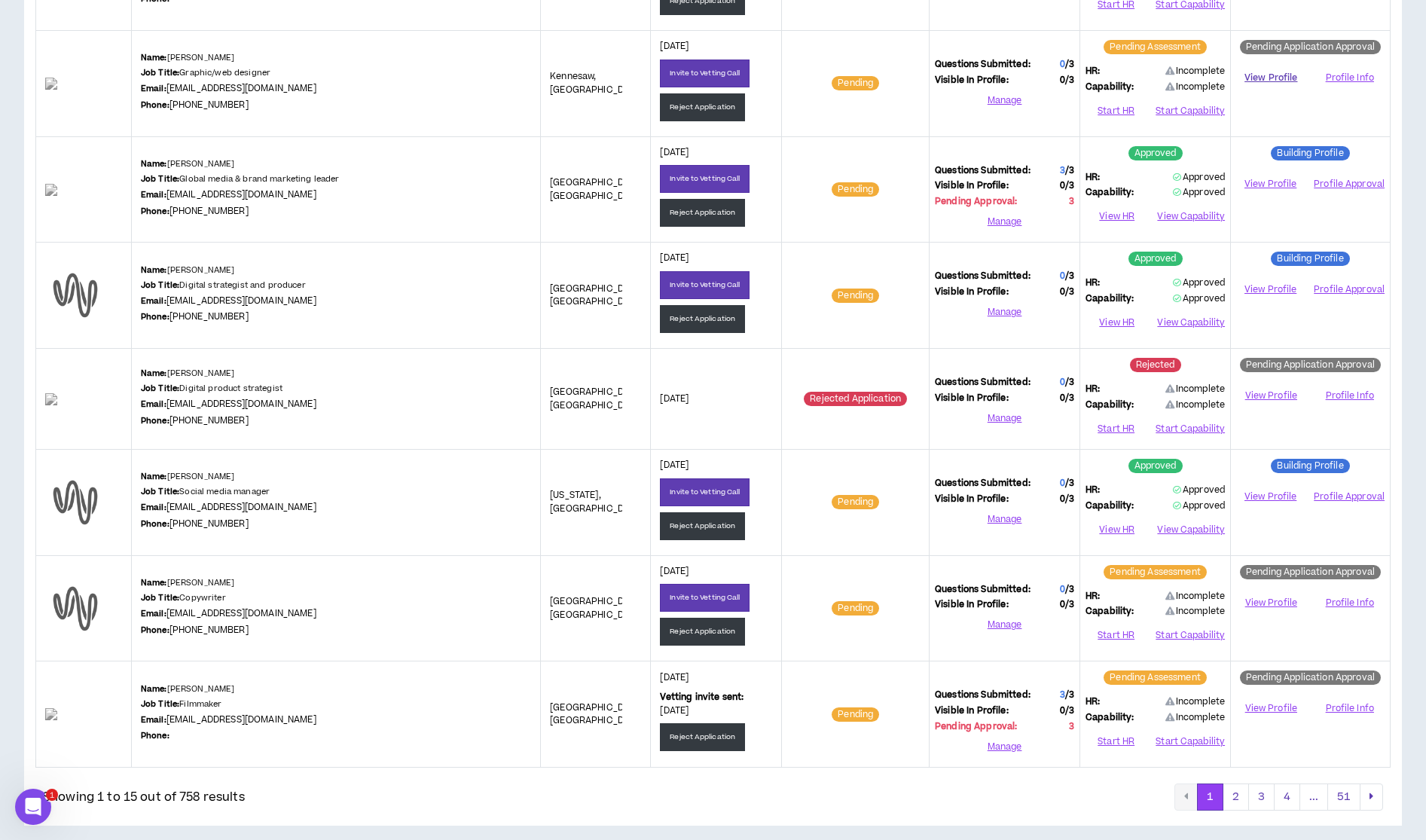 click on "View Profile" at bounding box center [1271, 78] 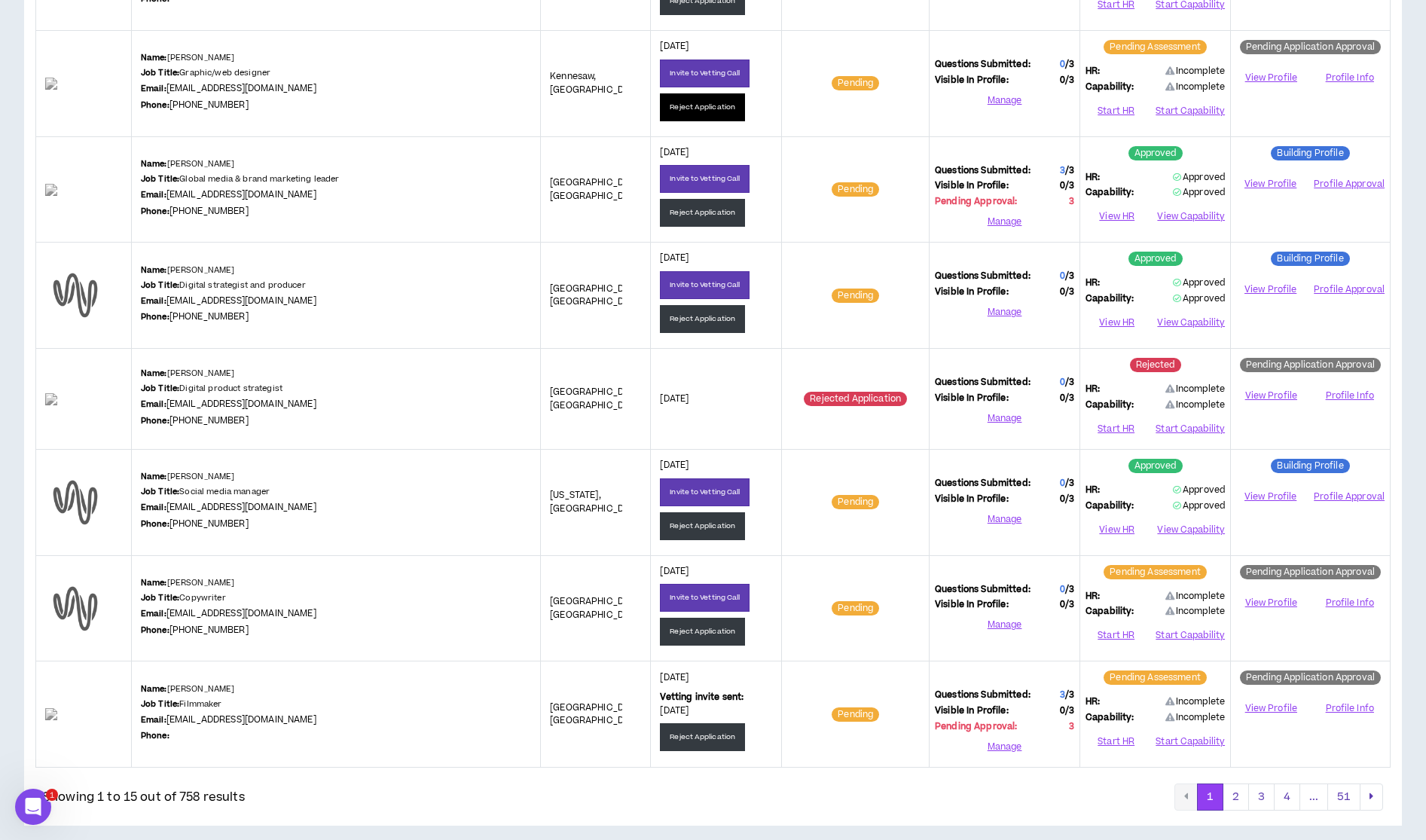 click on "Reject Application" at bounding box center (702, 107) 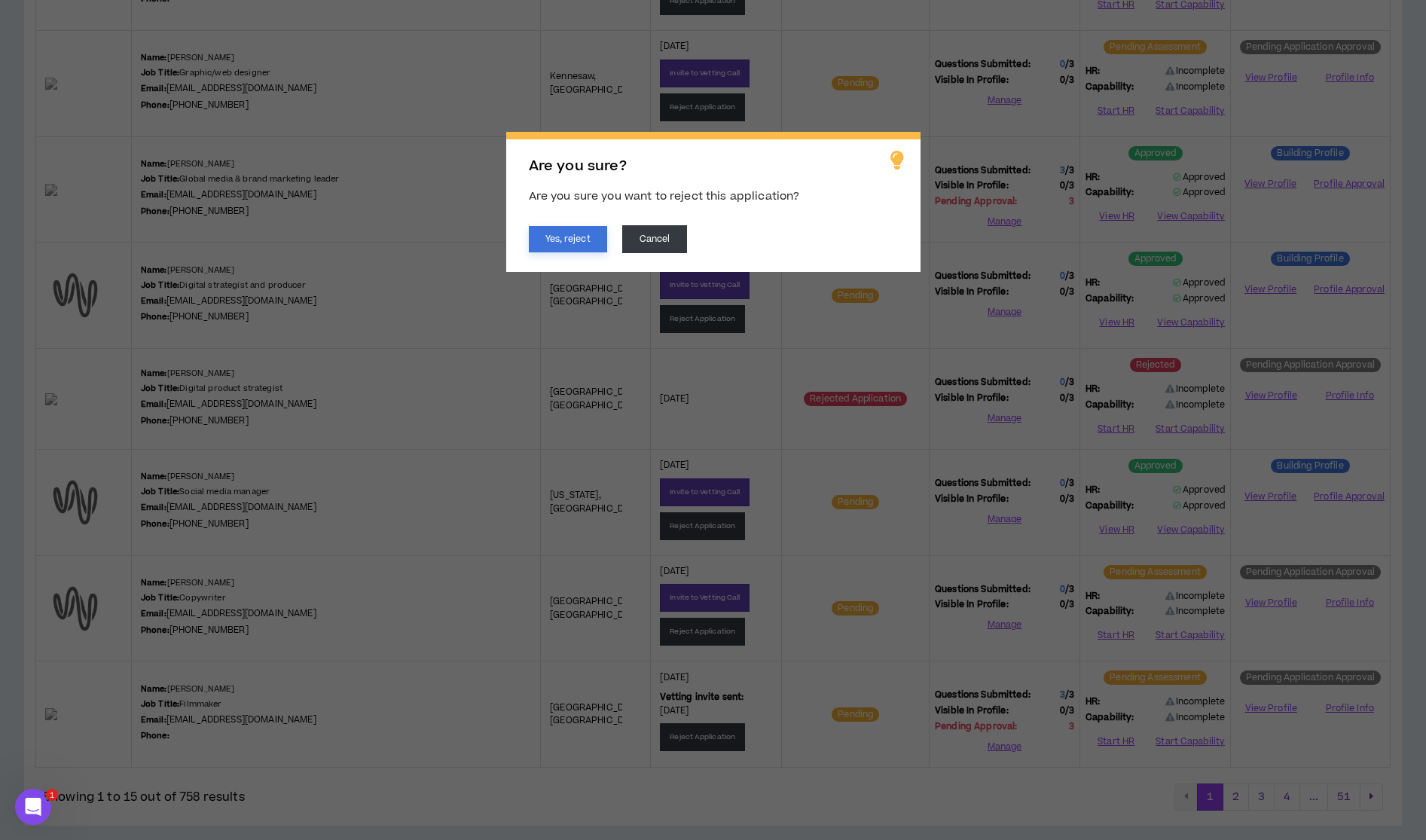 click on "Yes, reject" at bounding box center [568, 239] 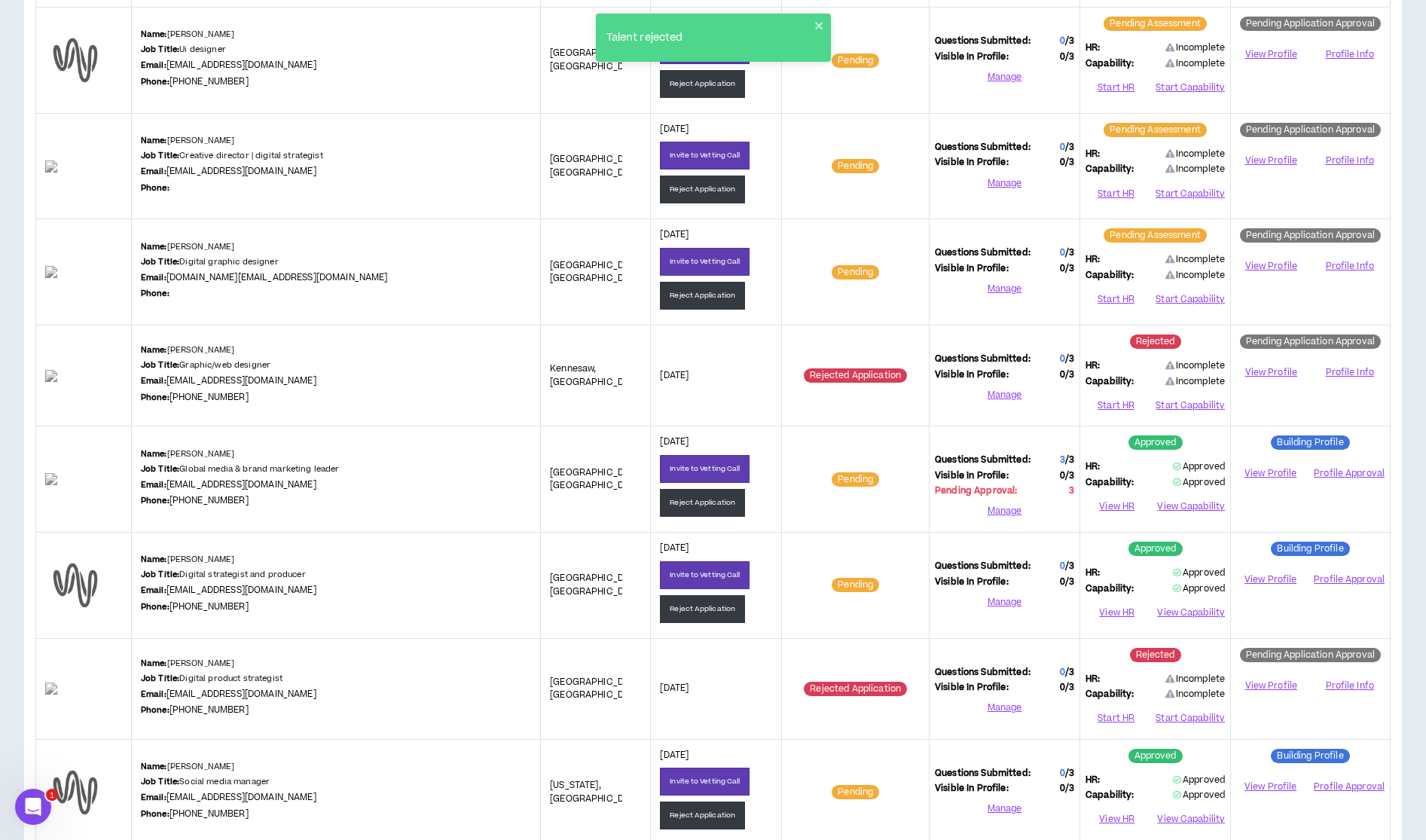 scroll, scrollTop: 664, scrollLeft: 0, axis: vertical 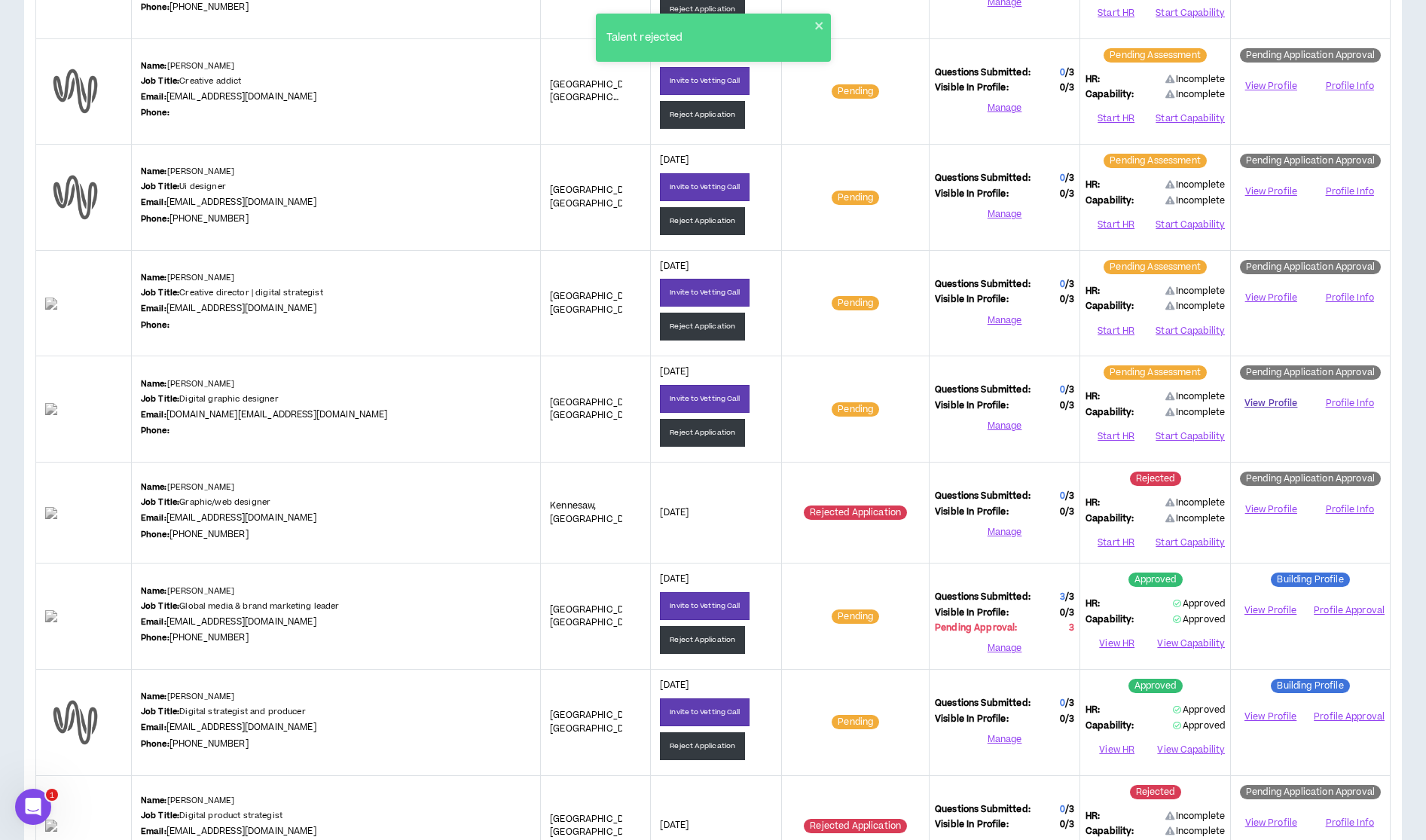 click on "View Profile" at bounding box center [1271, 403] 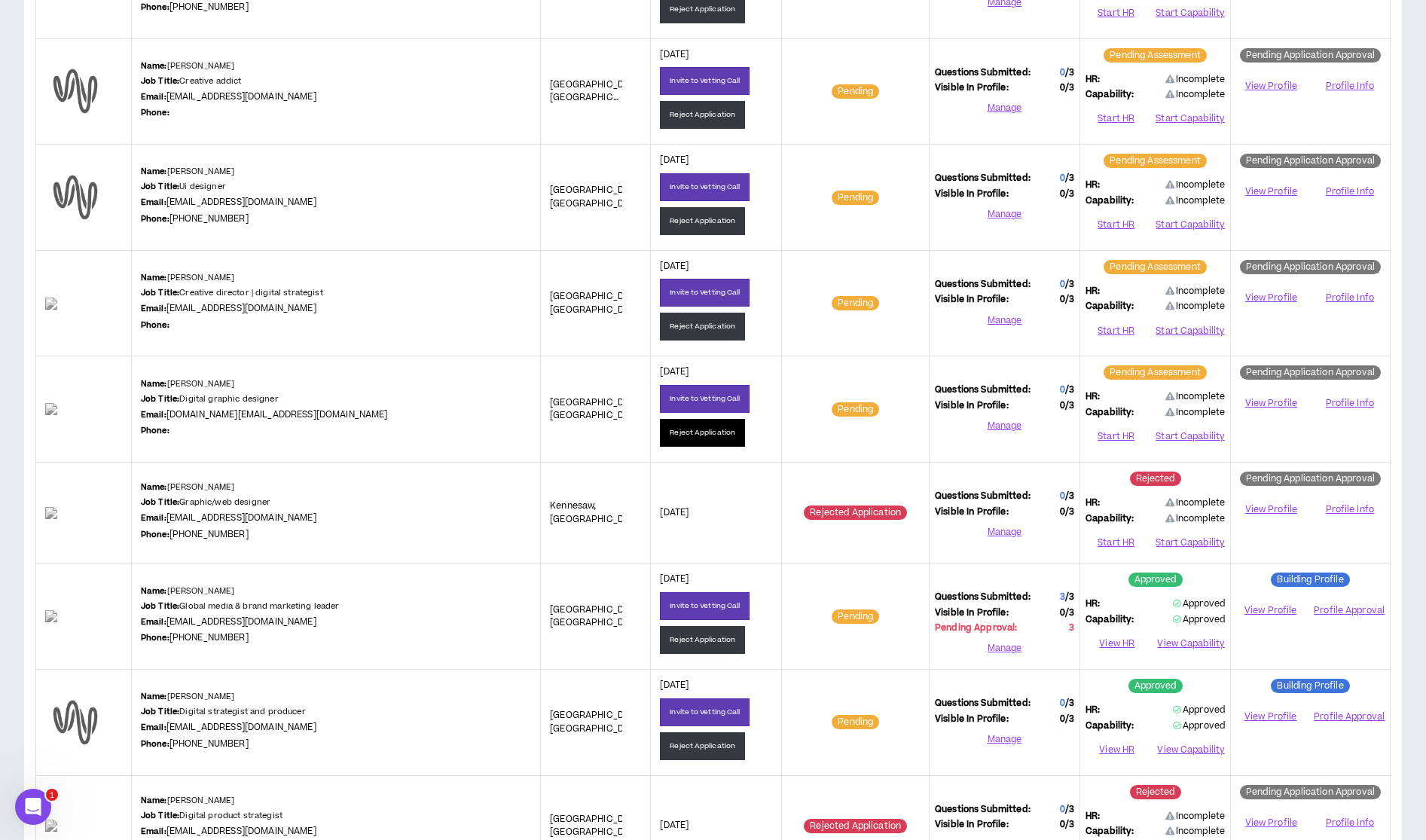 click on "Reject Application" at bounding box center (702, 432) 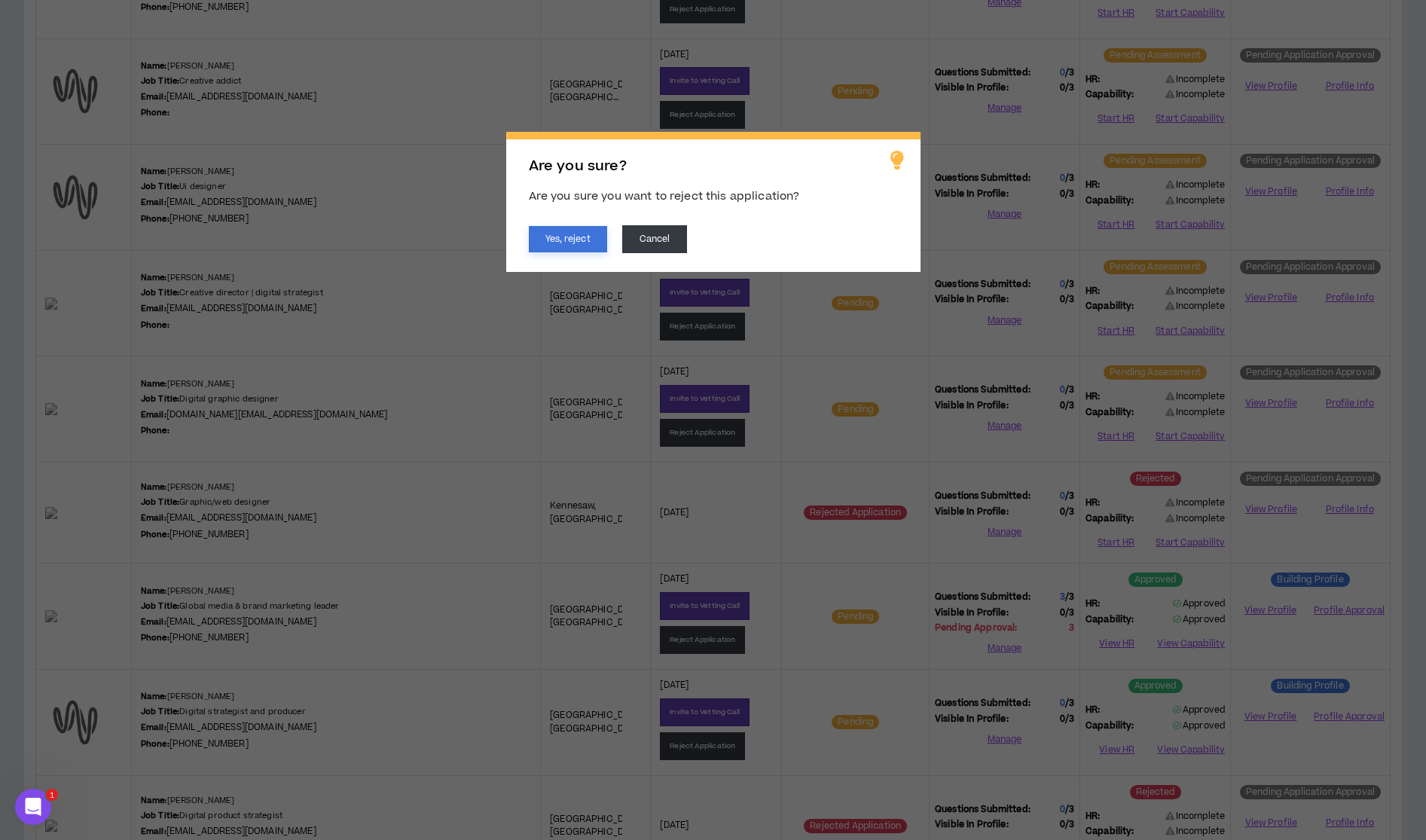 click on "Yes, reject" at bounding box center [568, 239] 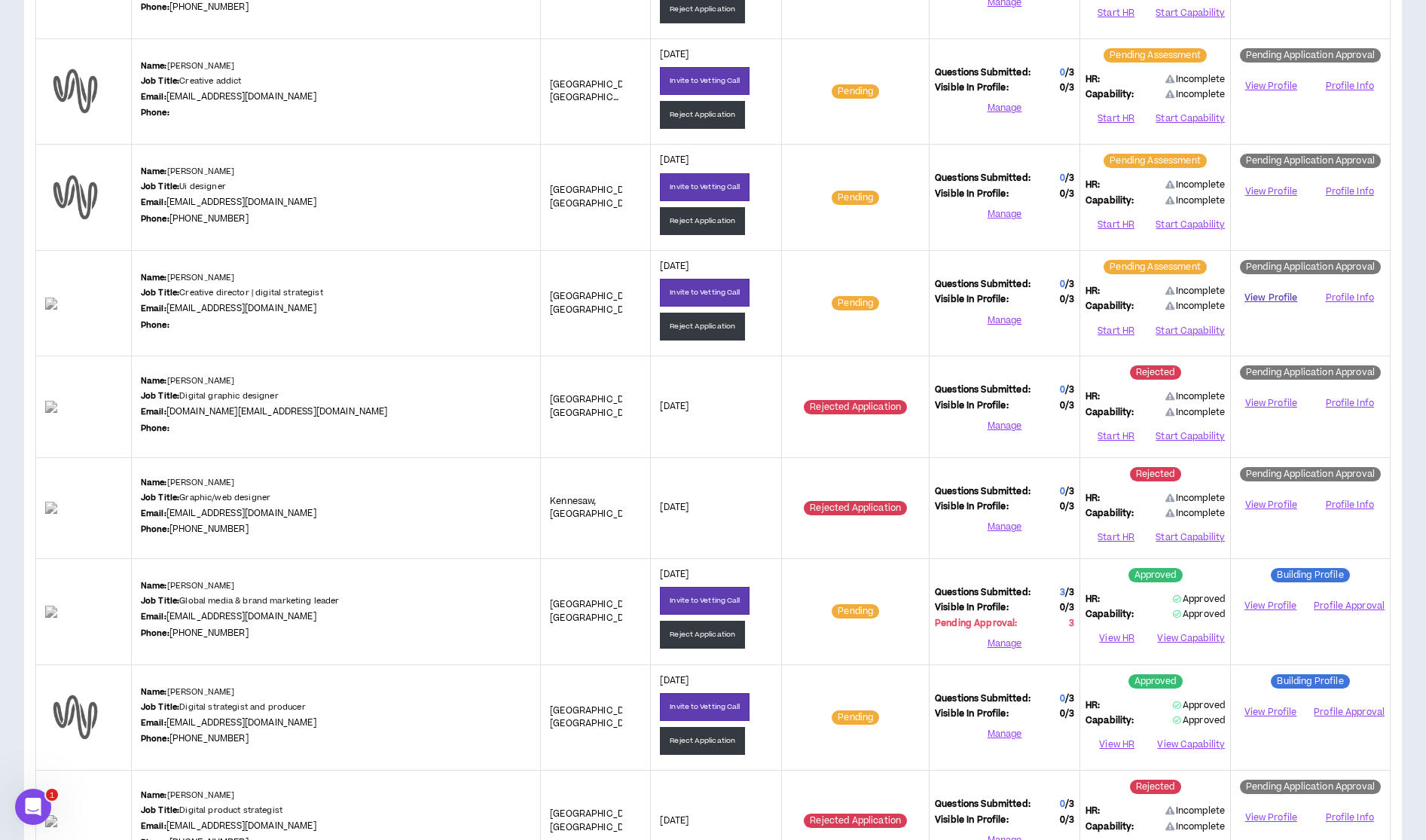 click on "View Profile" at bounding box center [1271, 298] 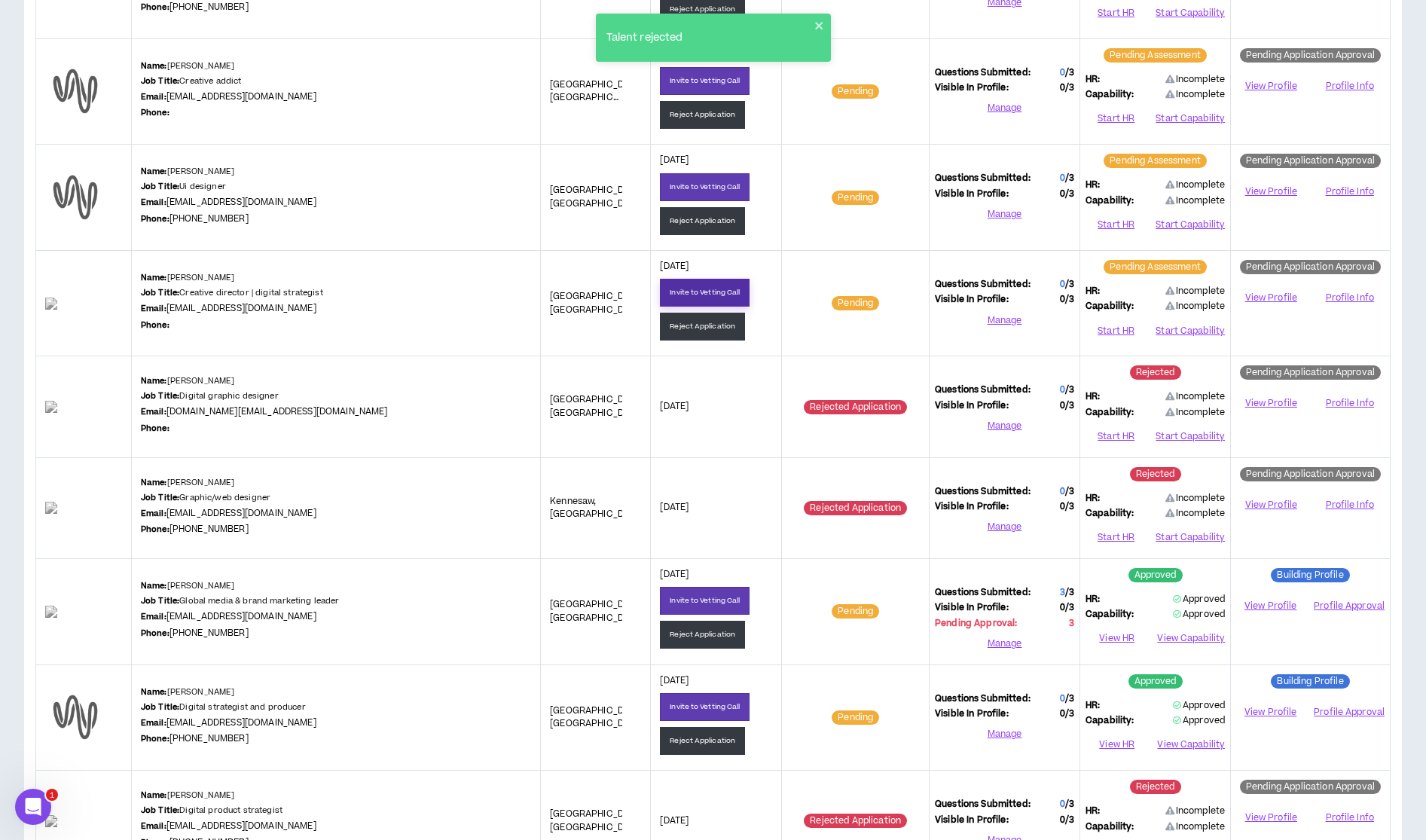 click on "Invite to Vetting Call" at bounding box center [704, 292] 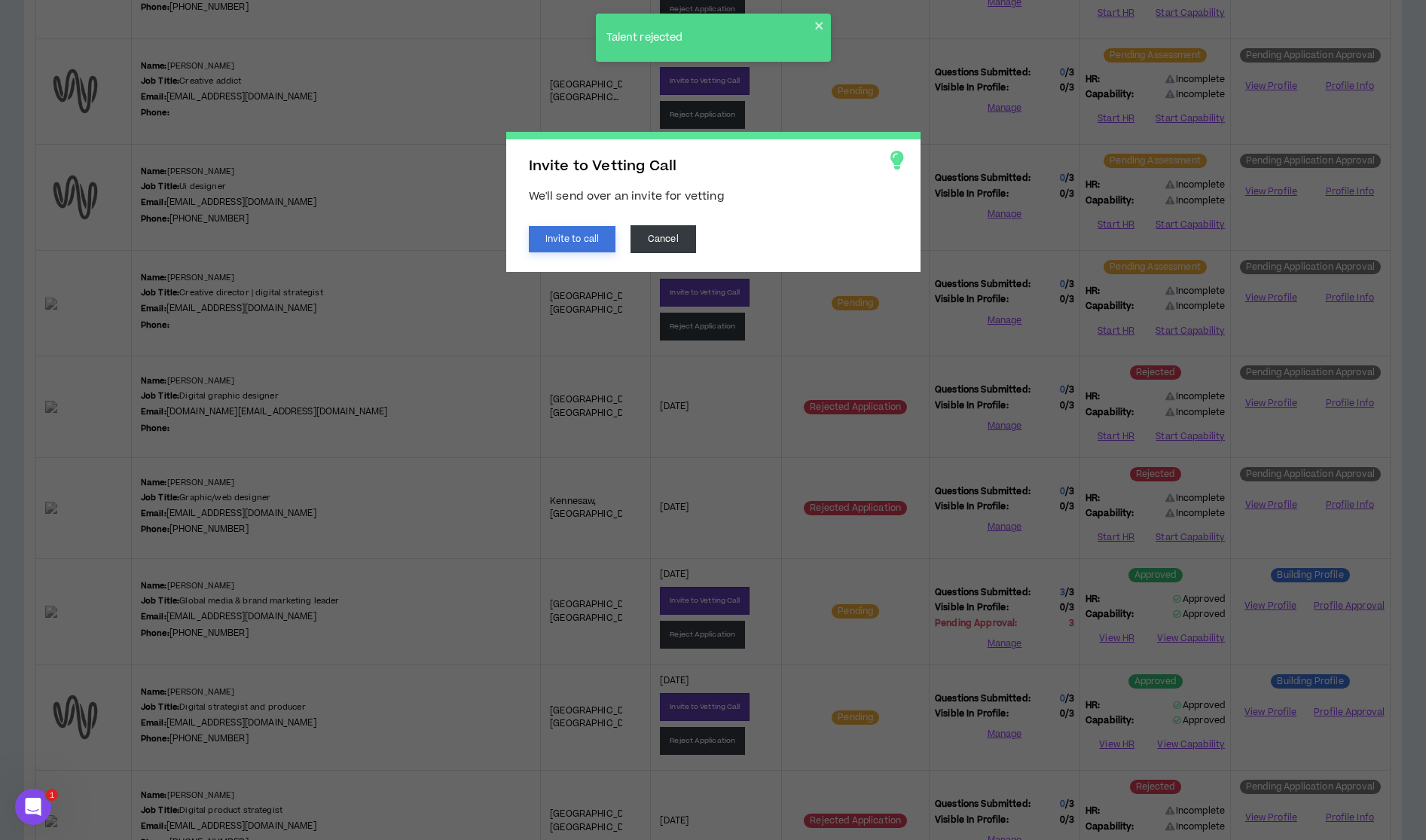 click on "Invite to call" at bounding box center [573, 239] 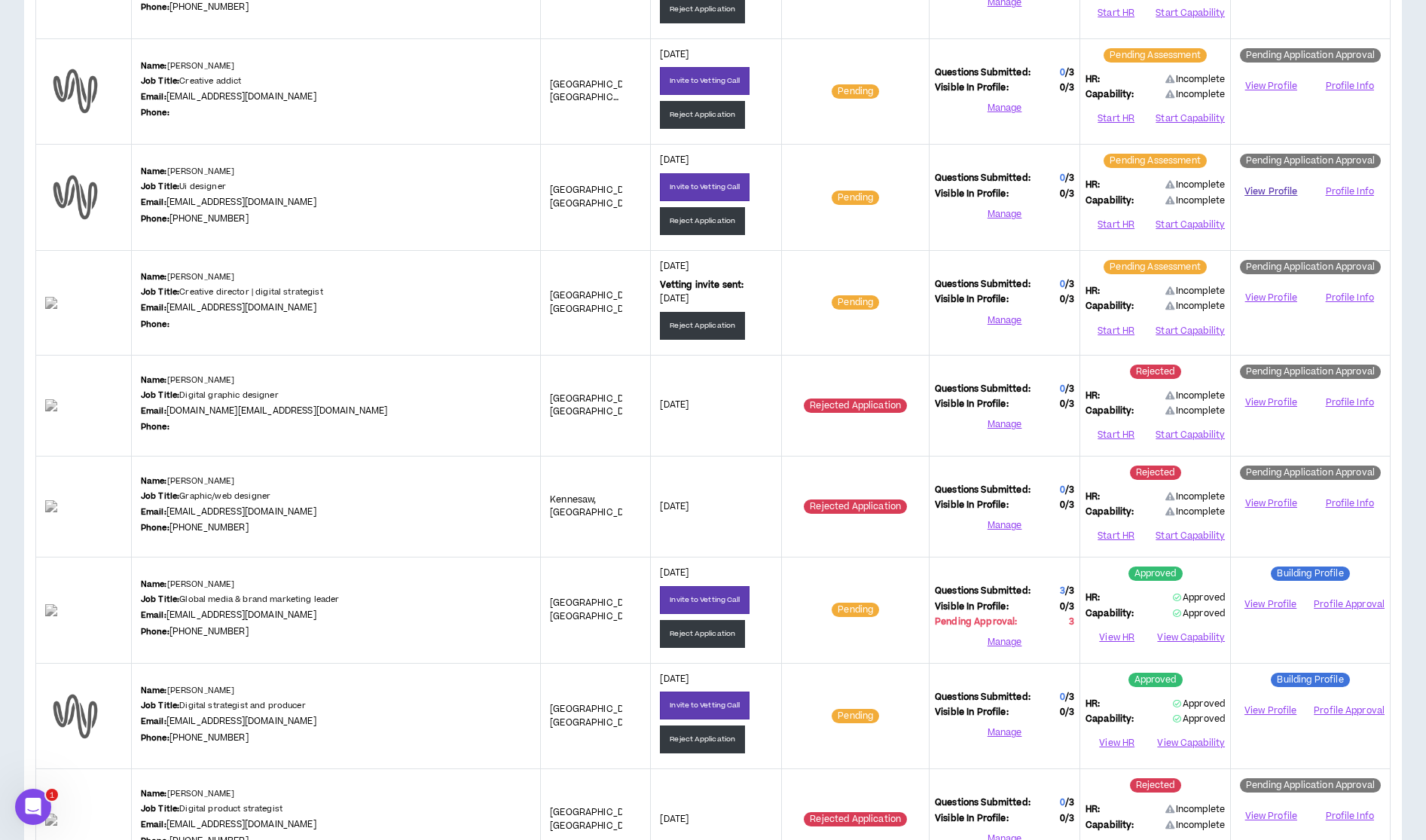 click on "View Profile" at bounding box center [1271, 191] 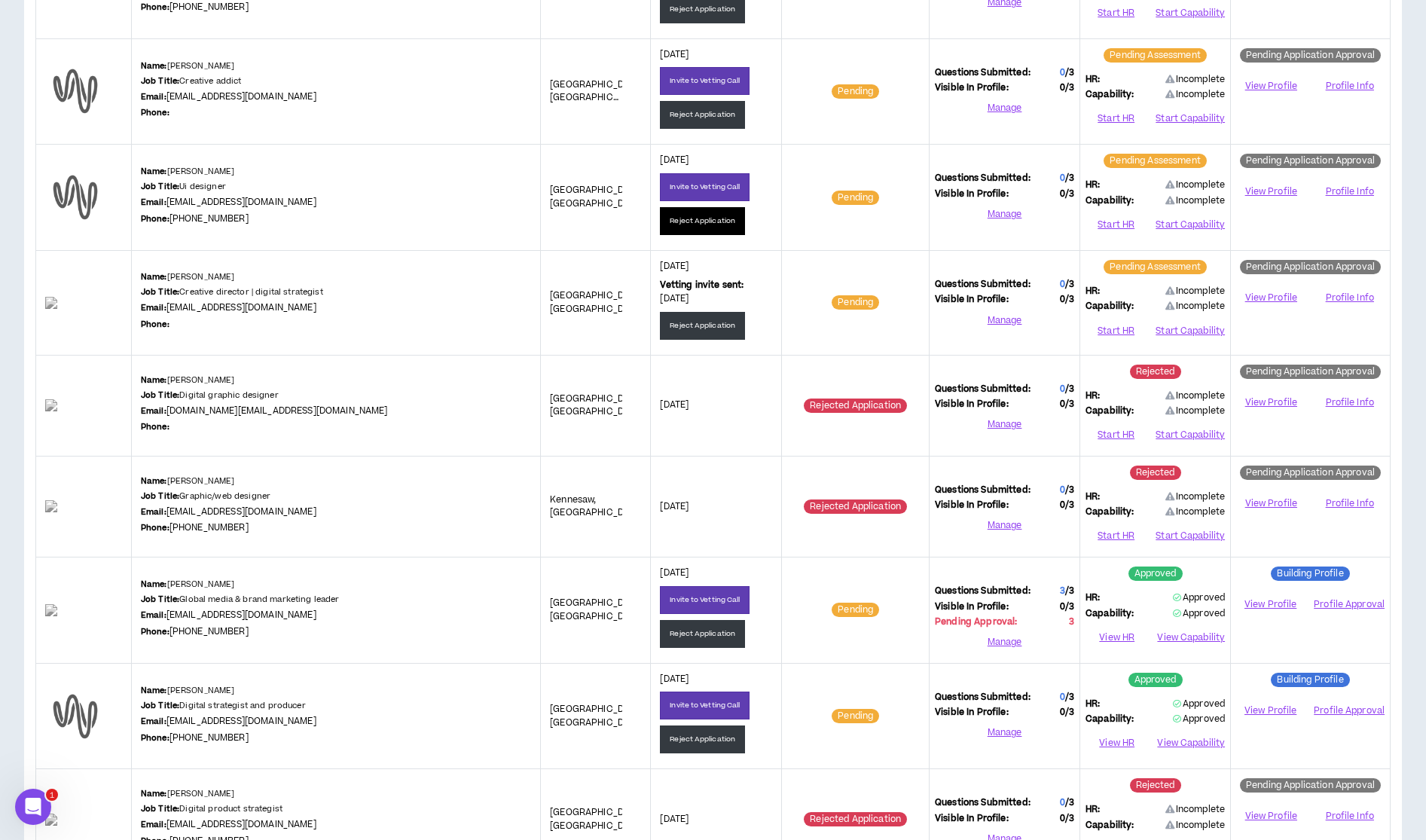 click on "Reject Application" at bounding box center (702, 221) 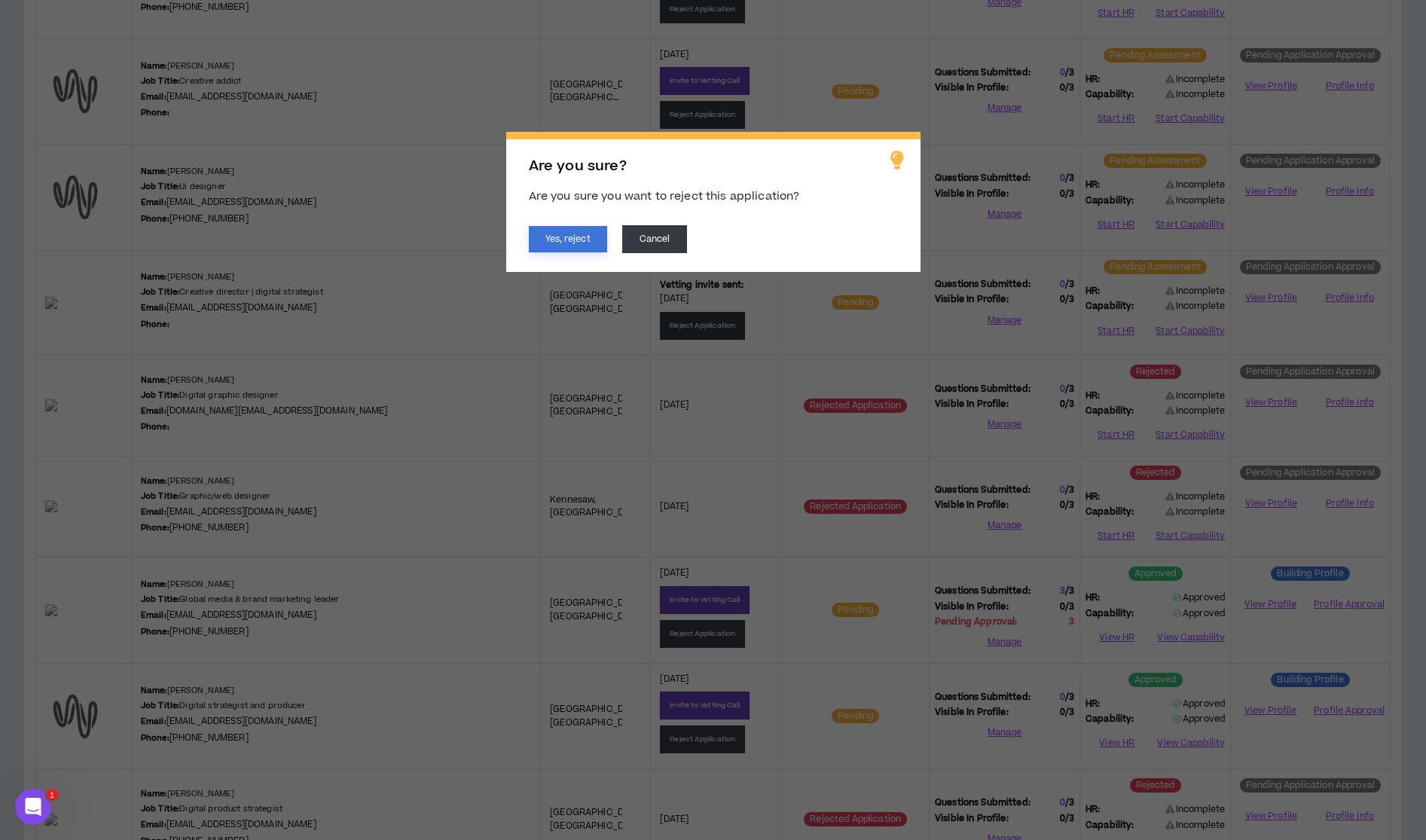 click on "Yes, reject" at bounding box center (568, 239) 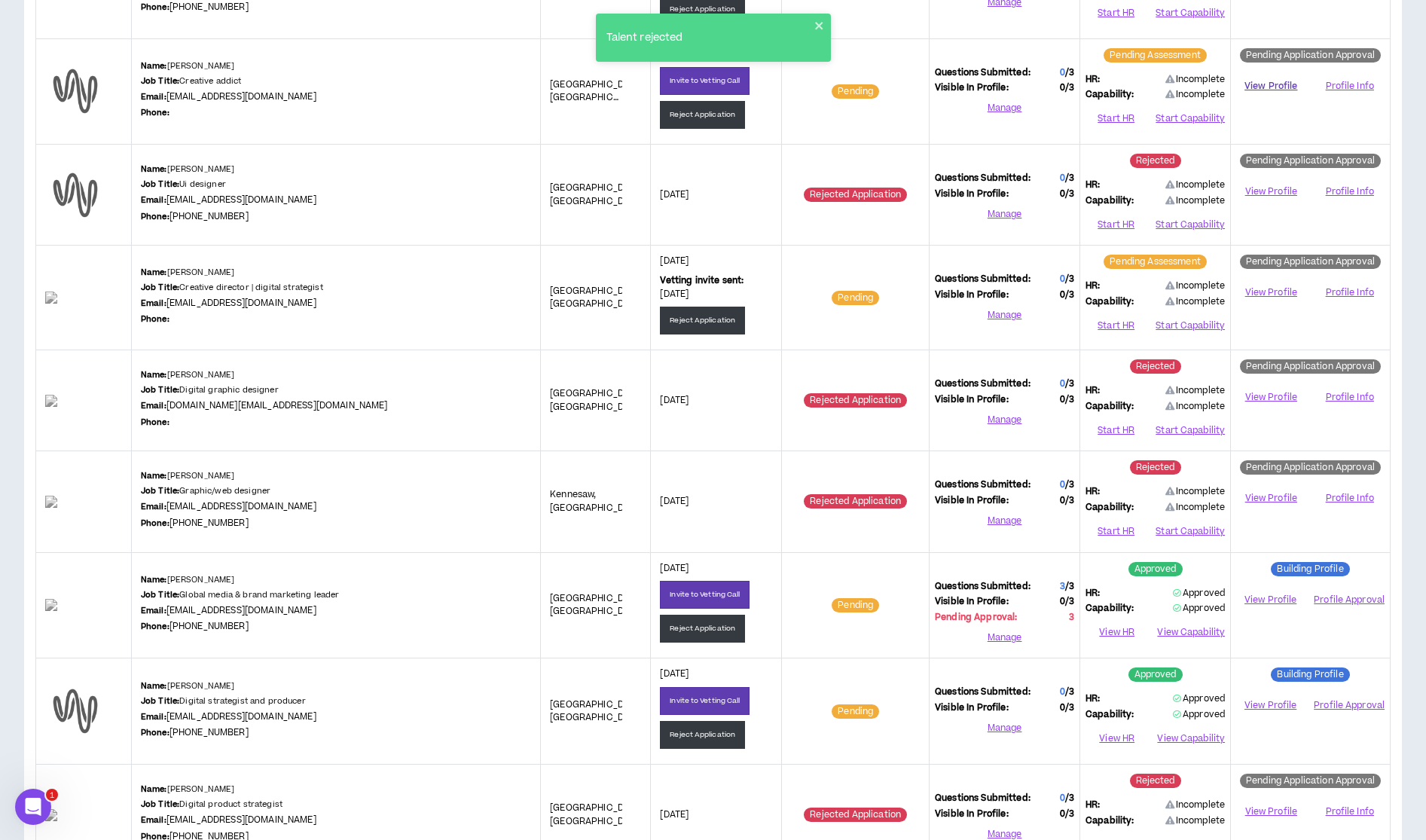 click on "View Profile" at bounding box center (1271, 86) 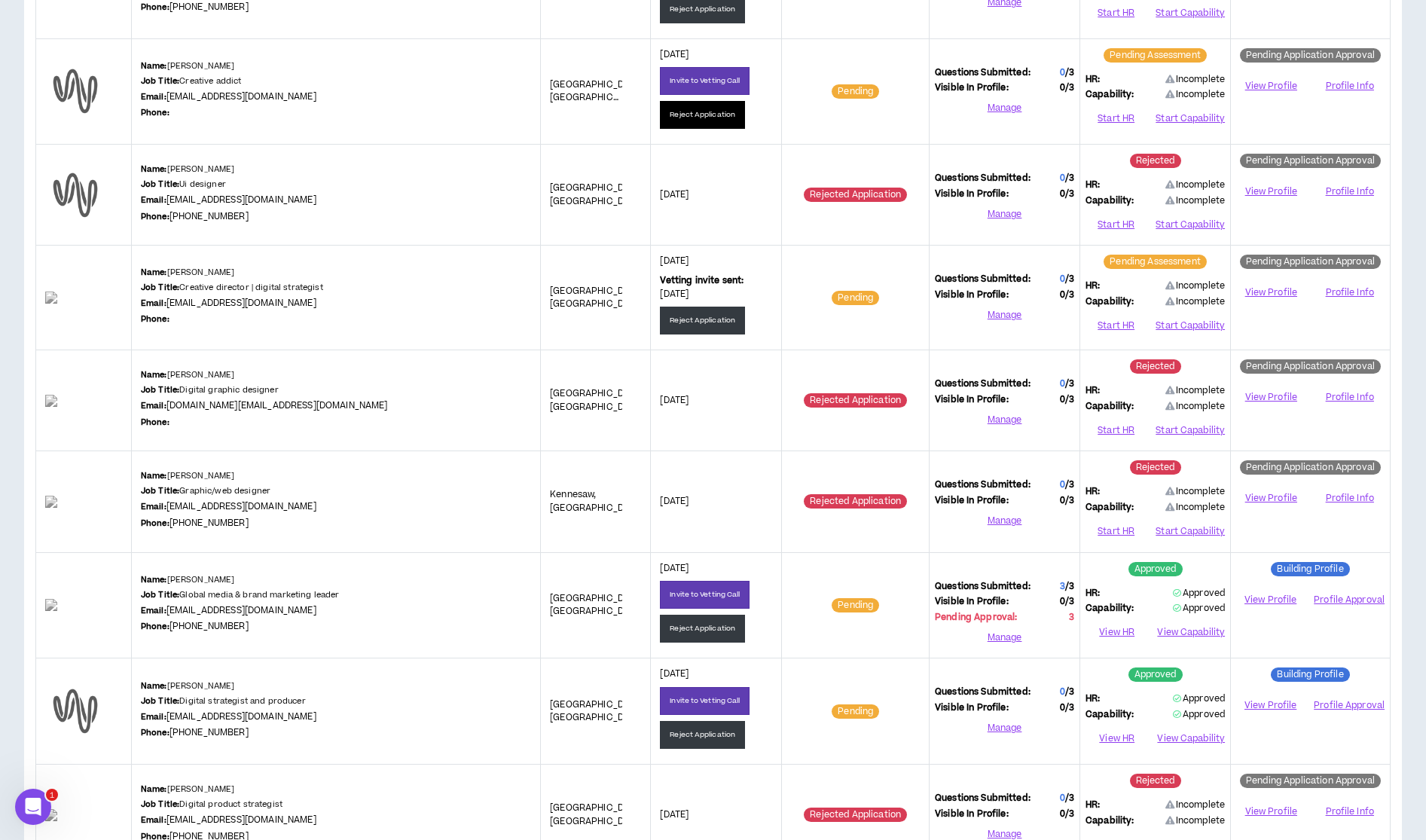 click on "Reject Application" at bounding box center [702, 115] 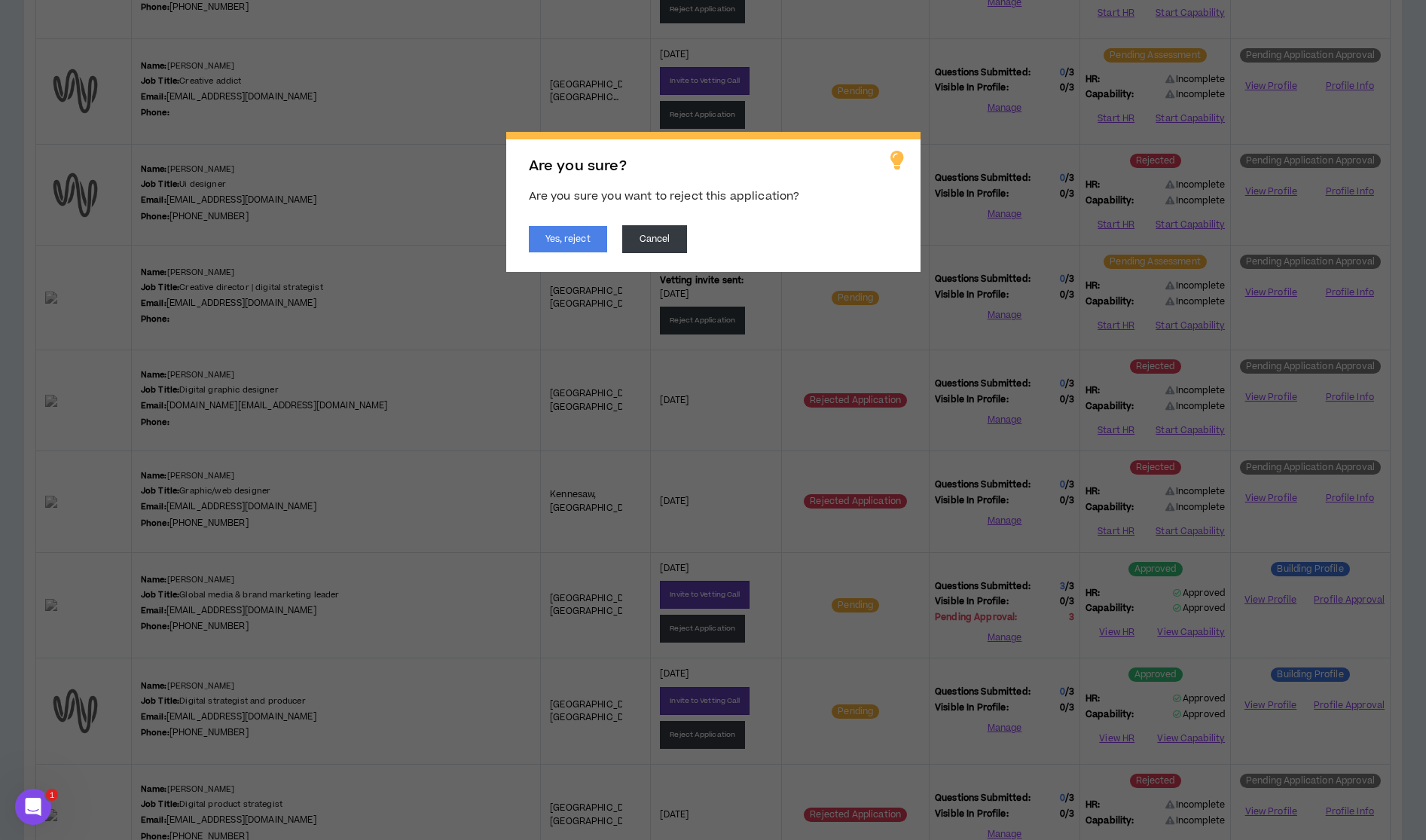 click on "Yes, reject Cancel" at bounding box center (713, 239) 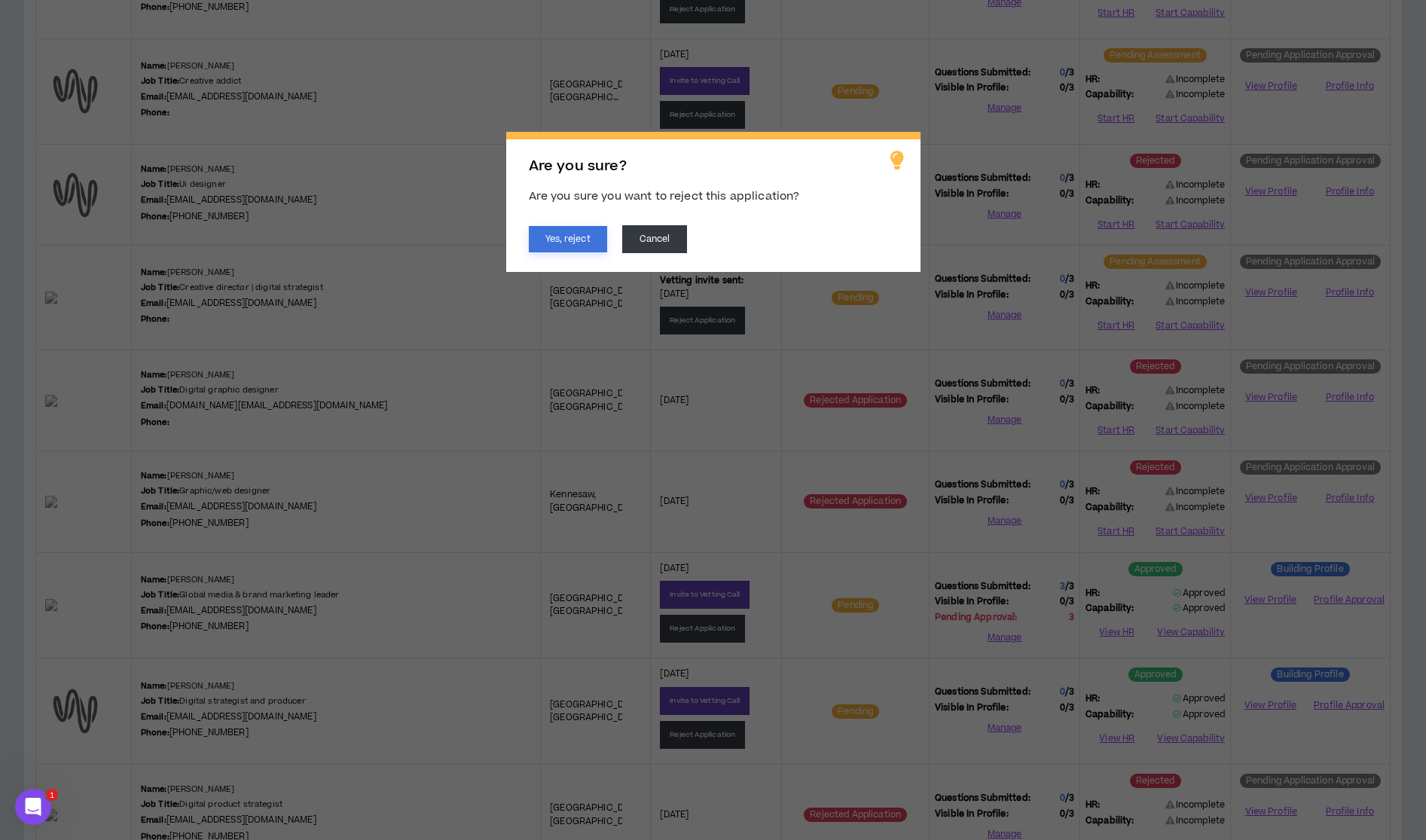 click on "Yes, reject" at bounding box center [568, 239] 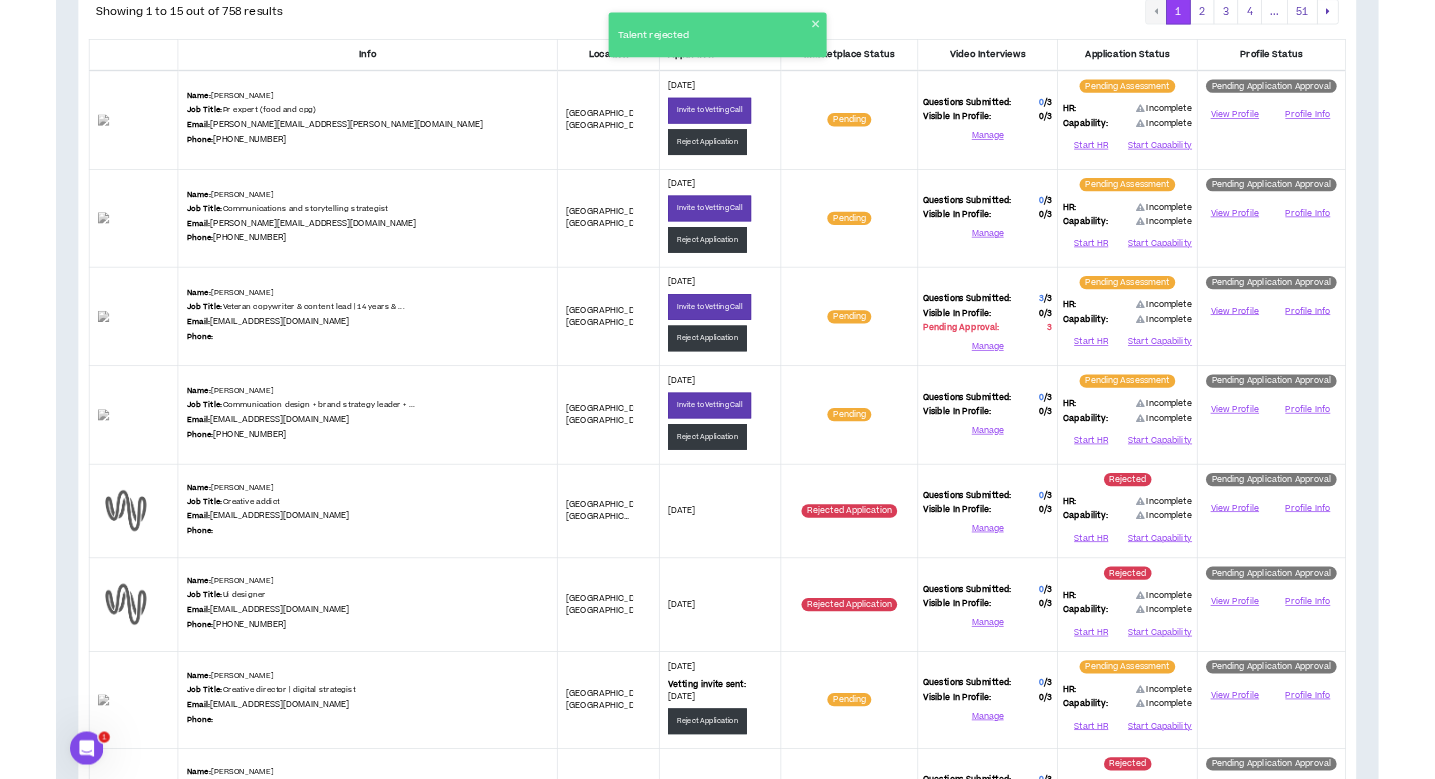 scroll, scrollTop: 226, scrollLeft: 0, axis: vertical 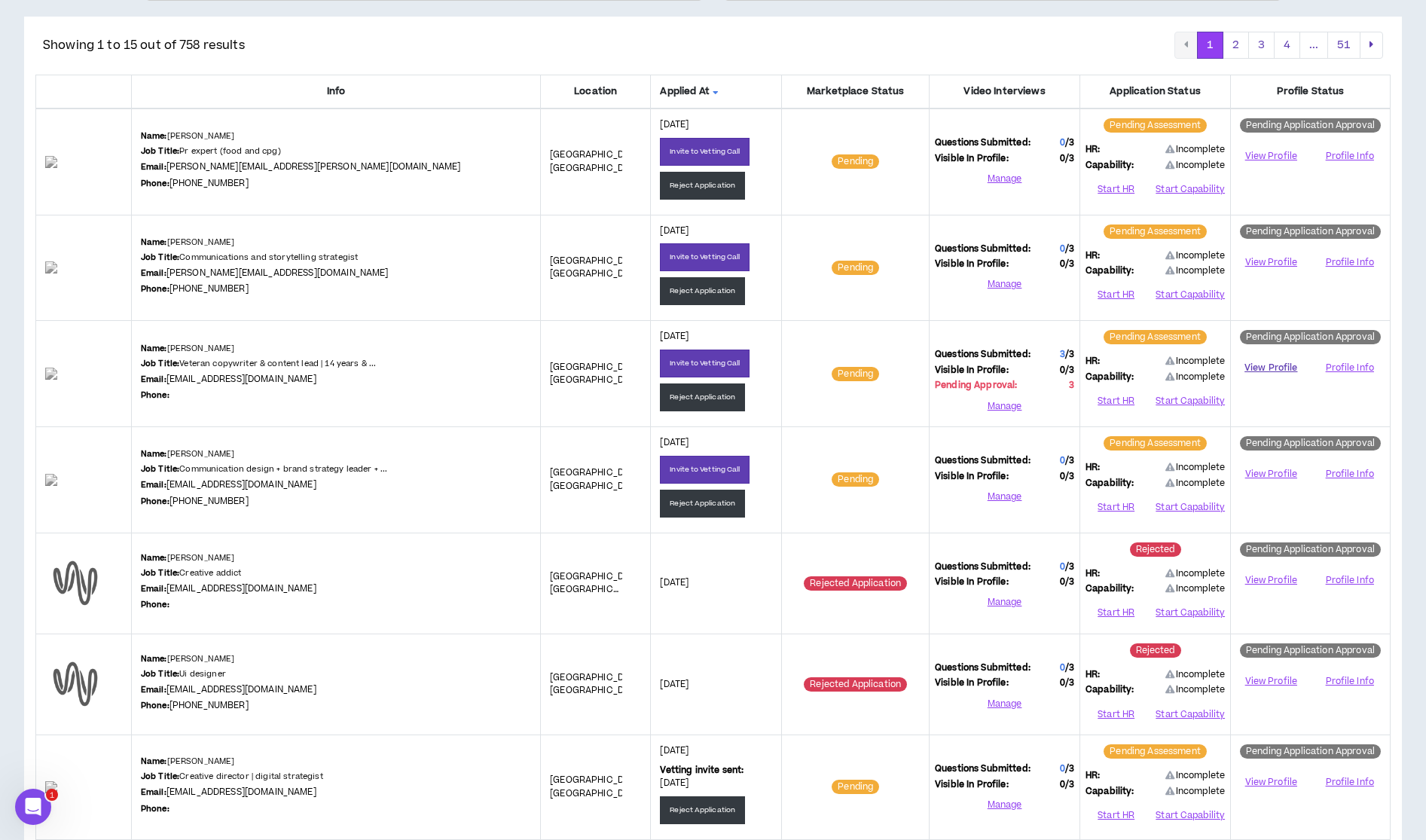 click on "View Profile" at bounding box center [1271, 368] 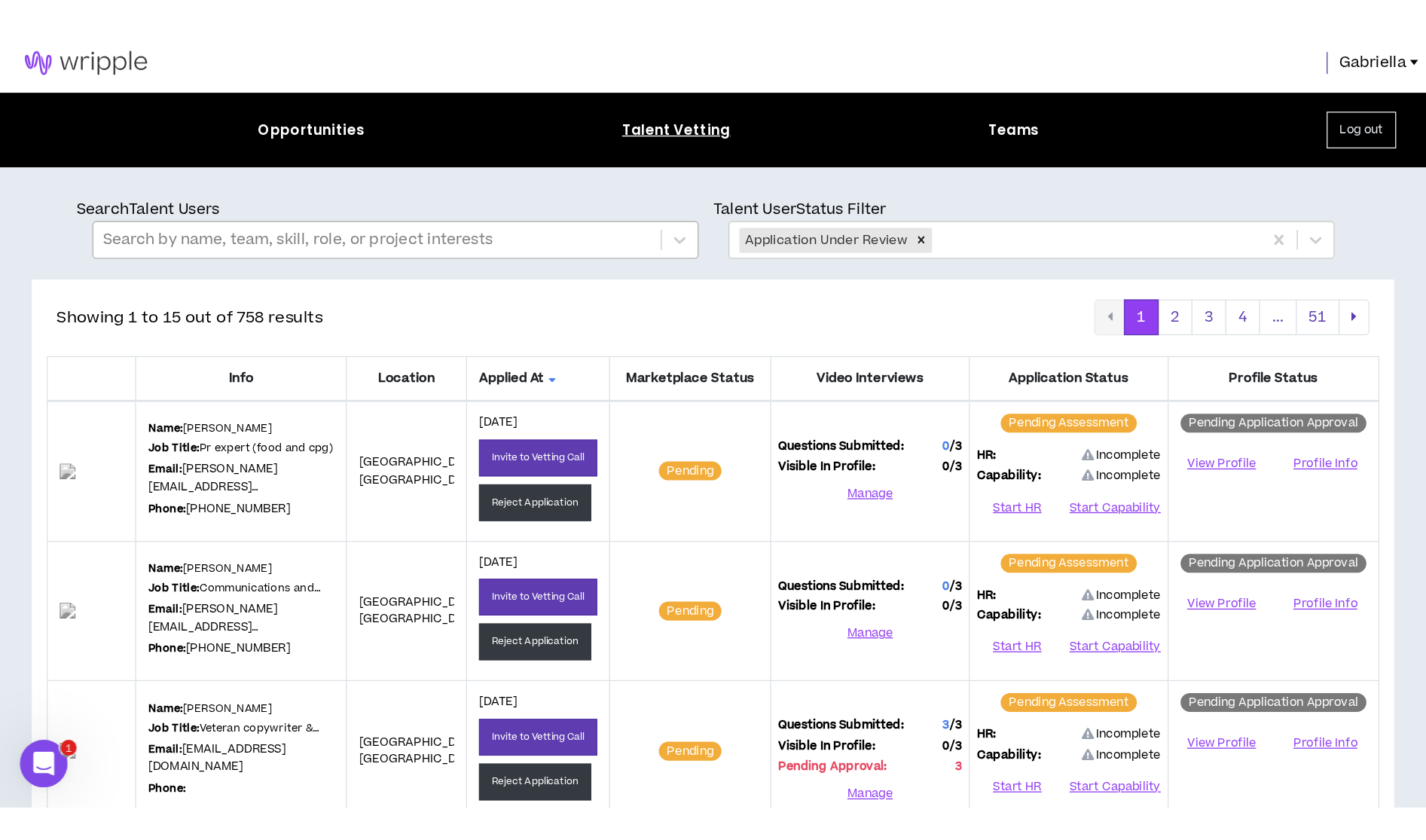 scroll, scrollTop: 0, scrollLeft: 0, axis: both 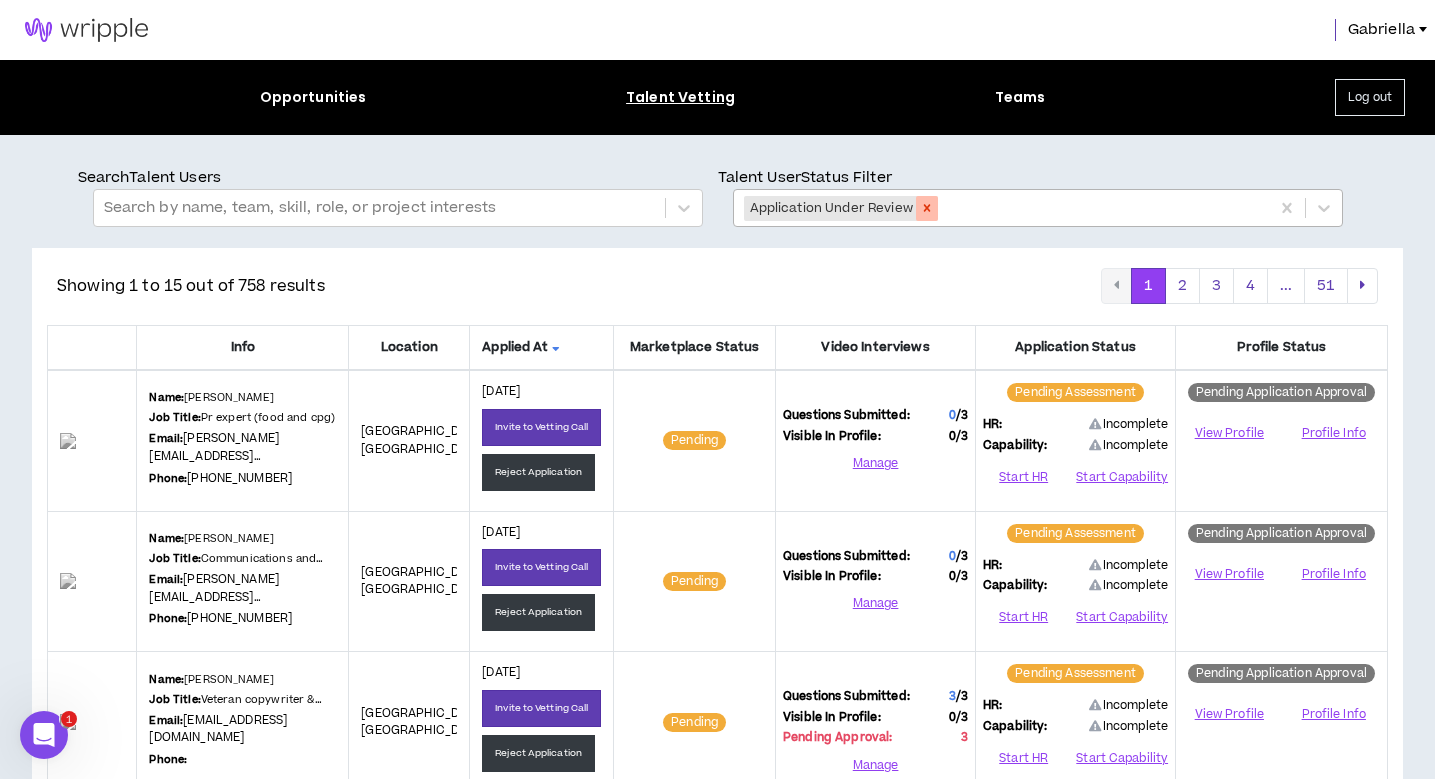 click 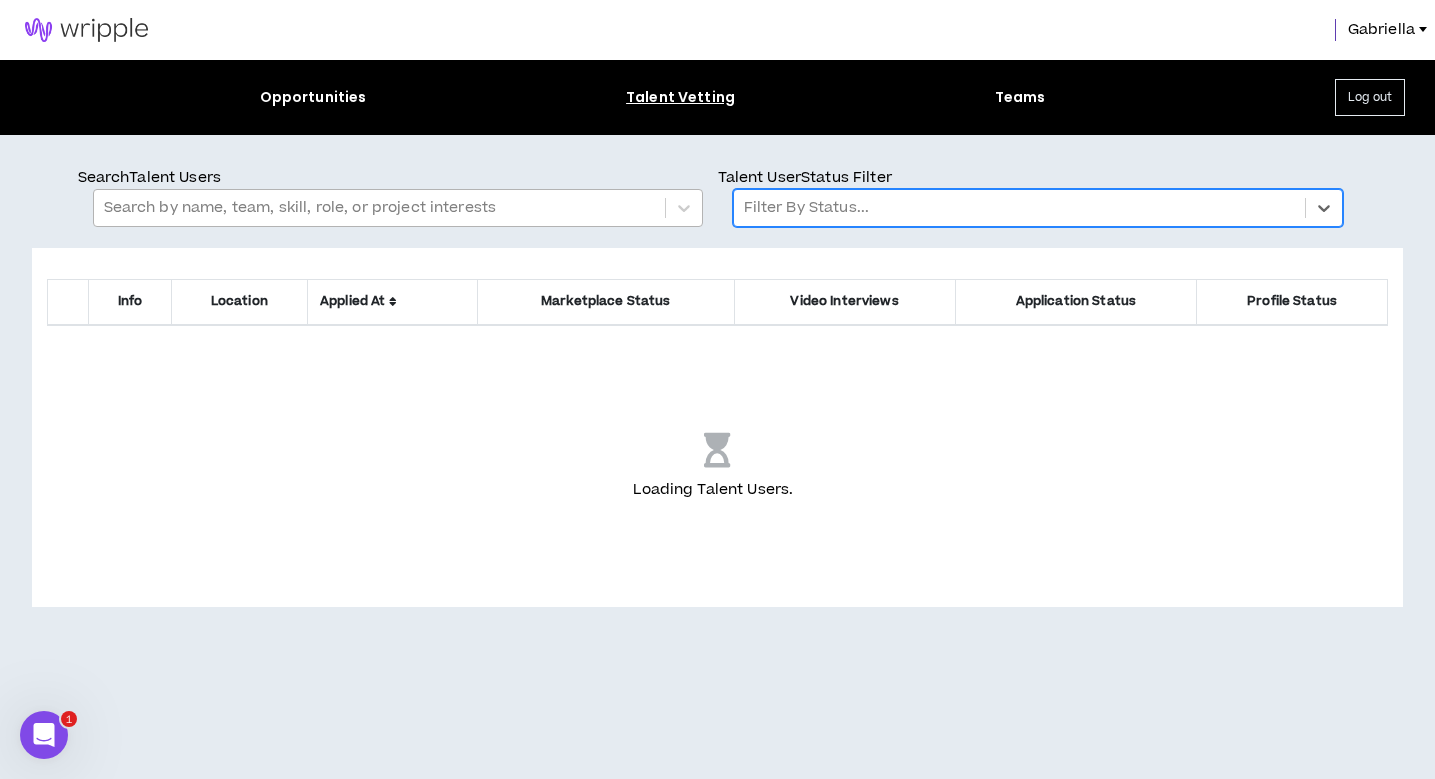 click at bounding box center [379, 208] 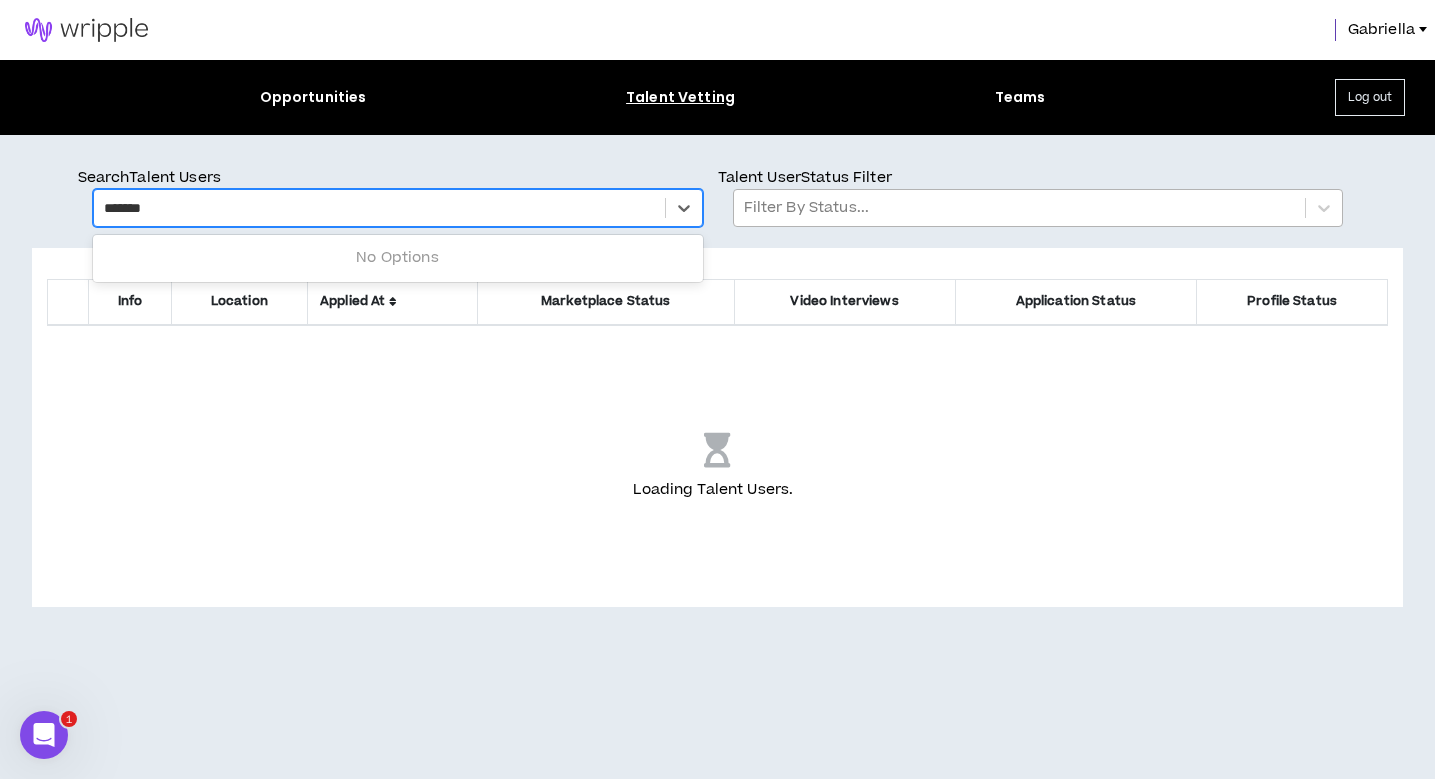 type on "********" 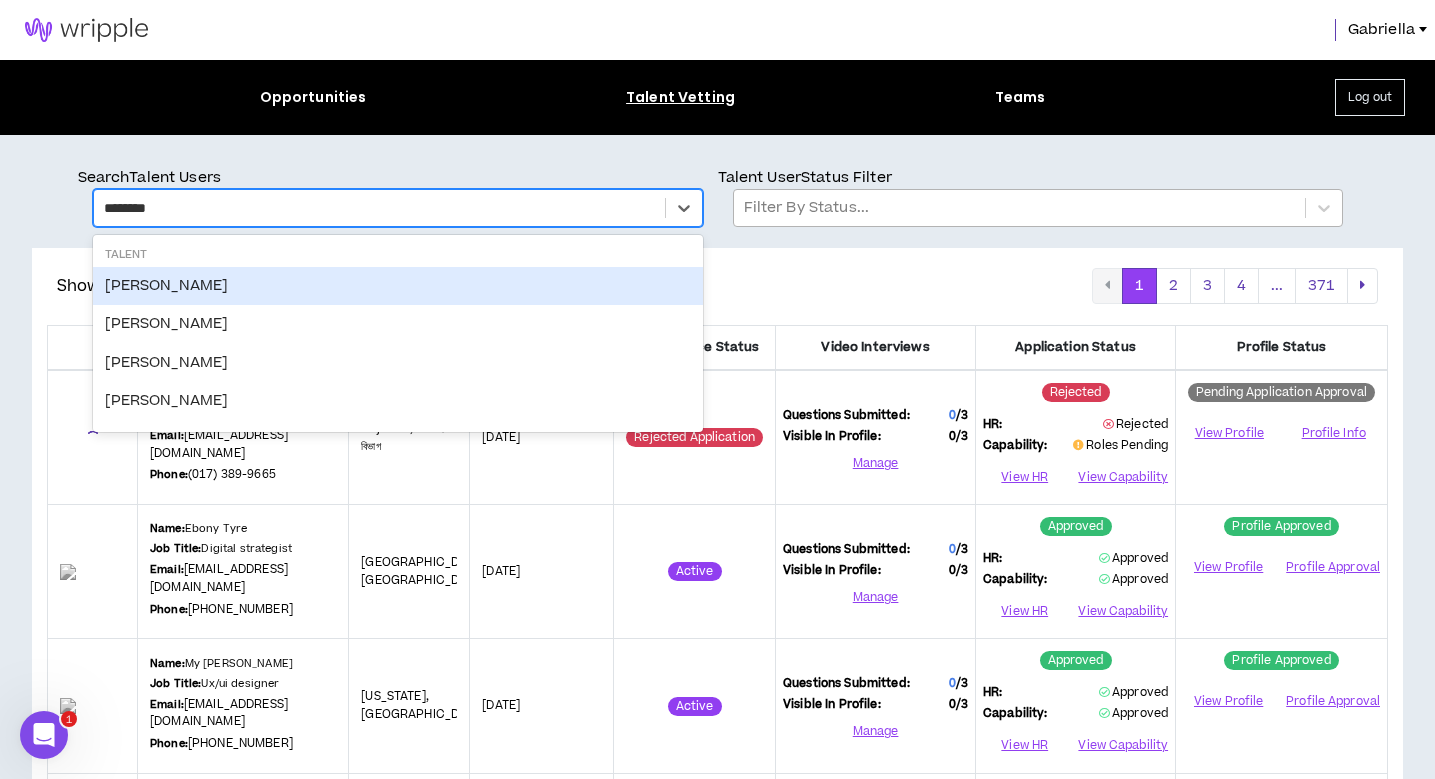 click on "Alba Stephany Pedroza" at bounding box center [398, 286] 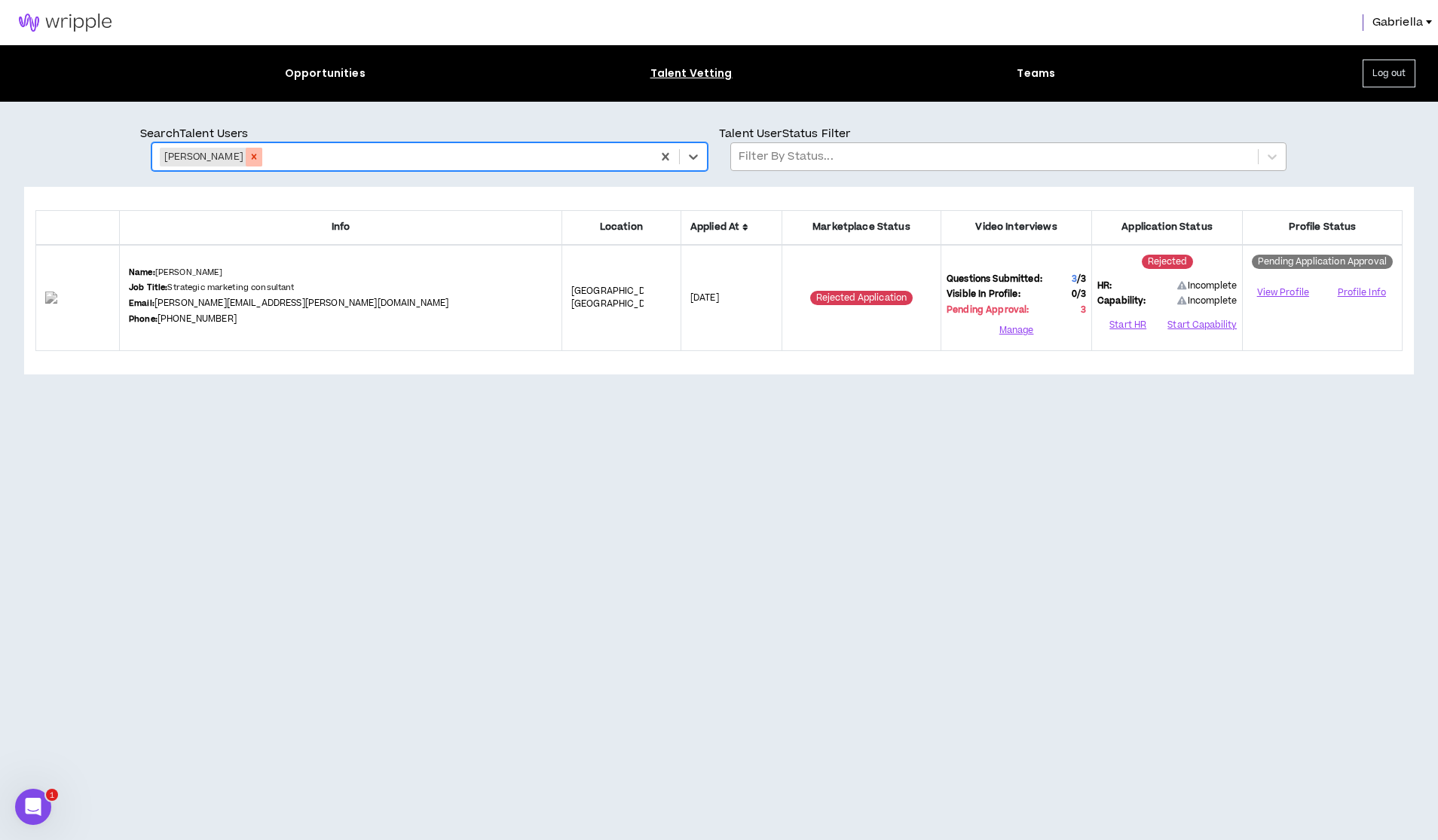 click 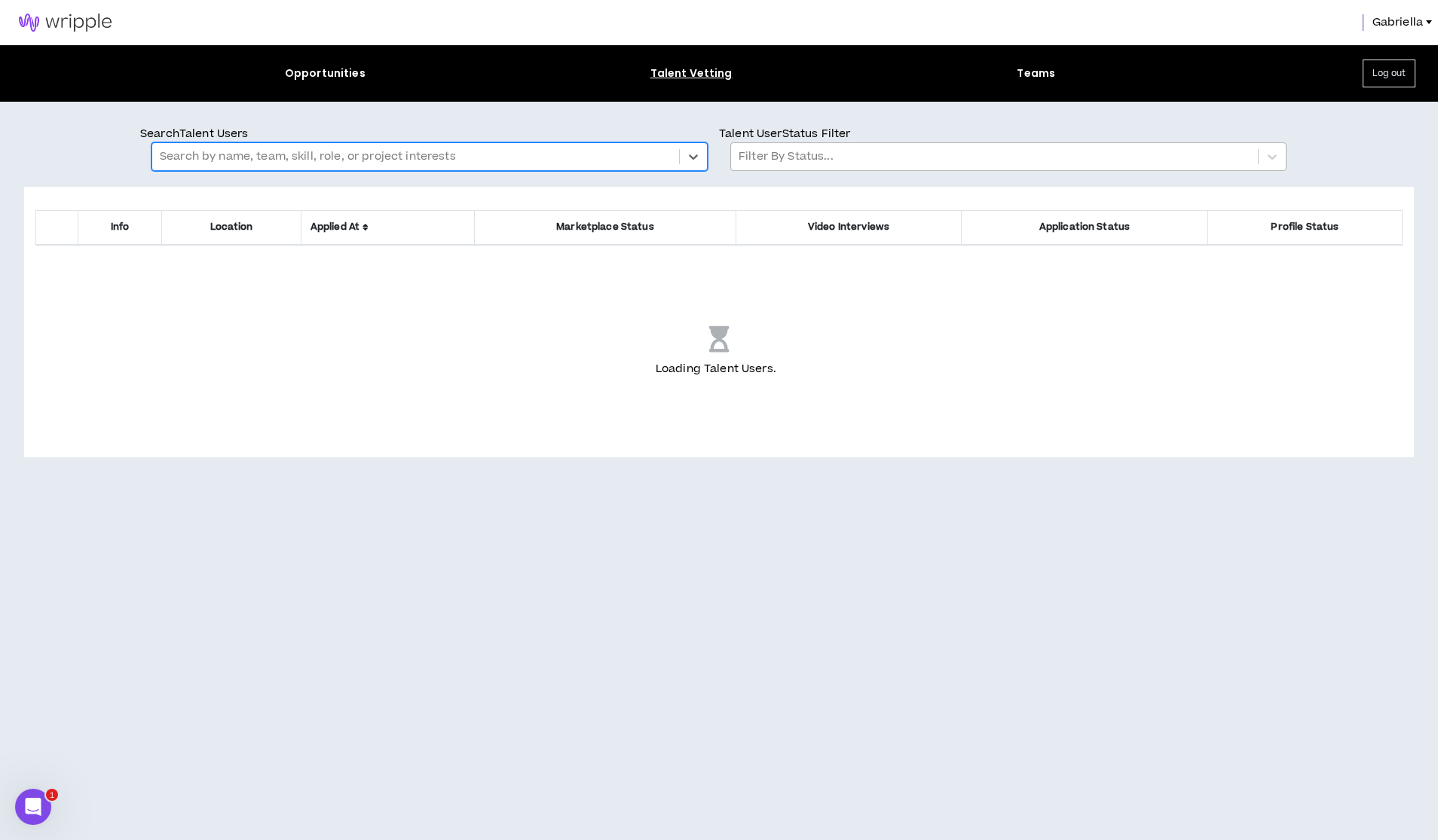click at bounding box center [994, 157] 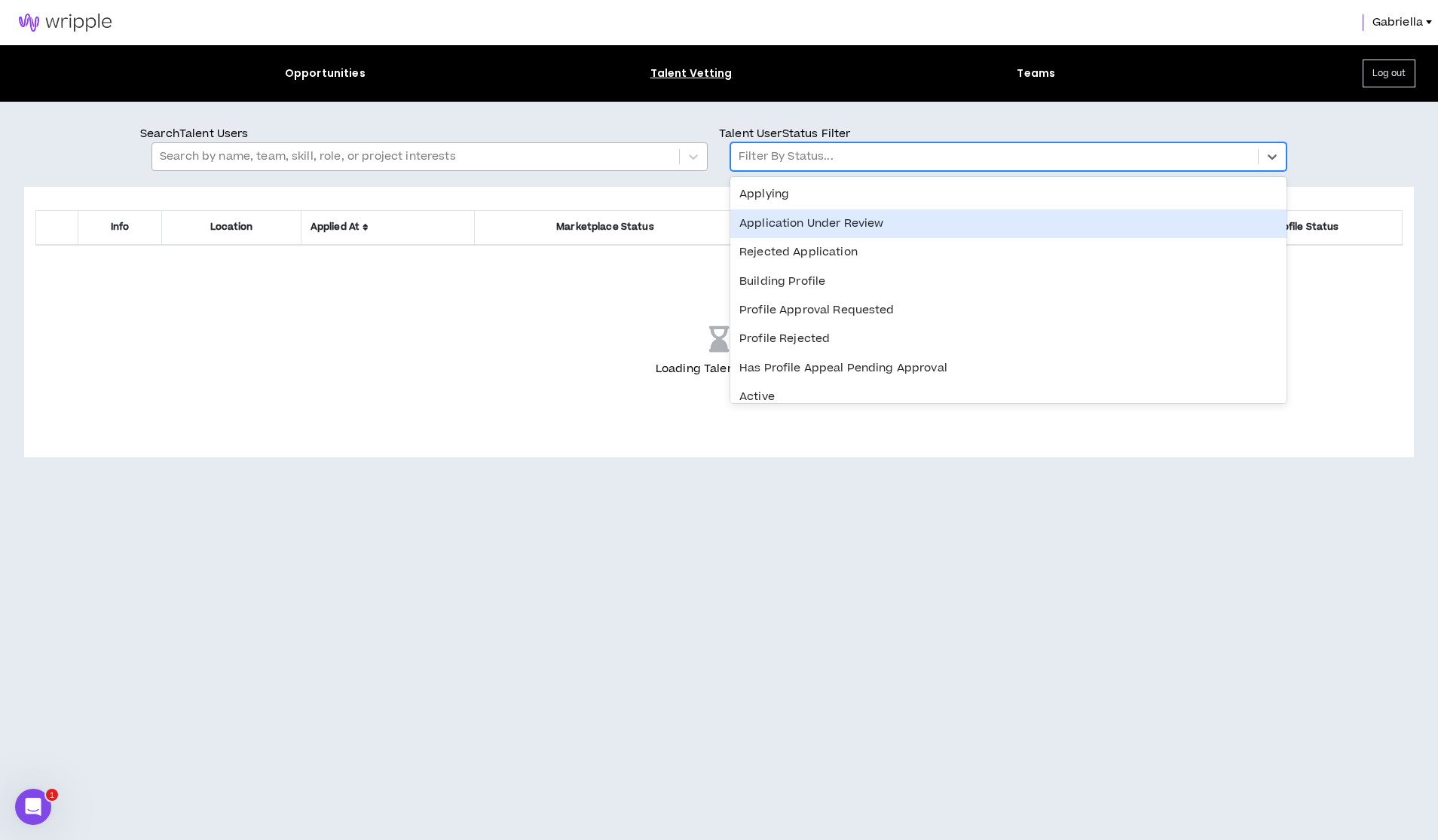 click on "Application Under Review" at bounding box center [1008, 224] 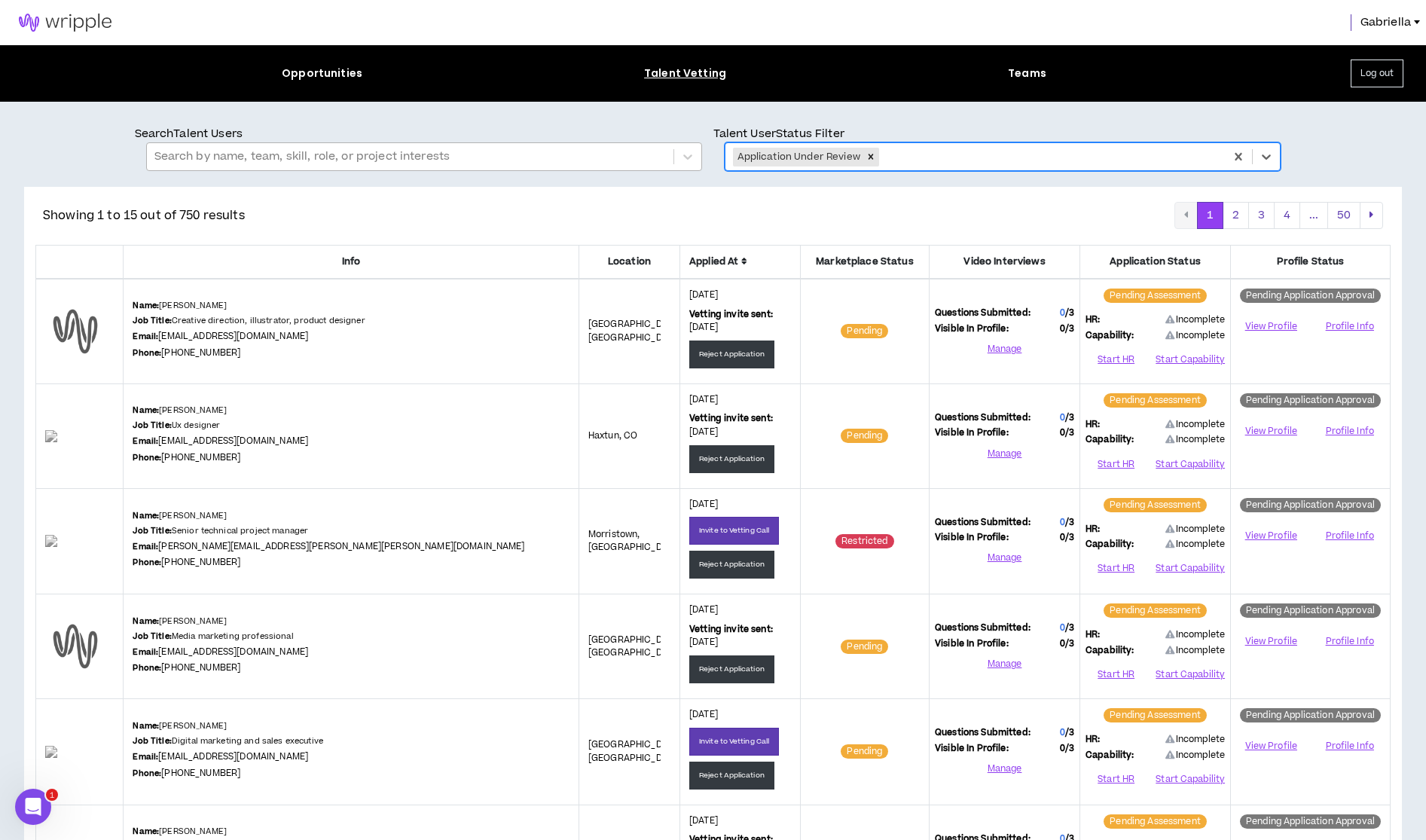 click at bounding box center (744, 261) 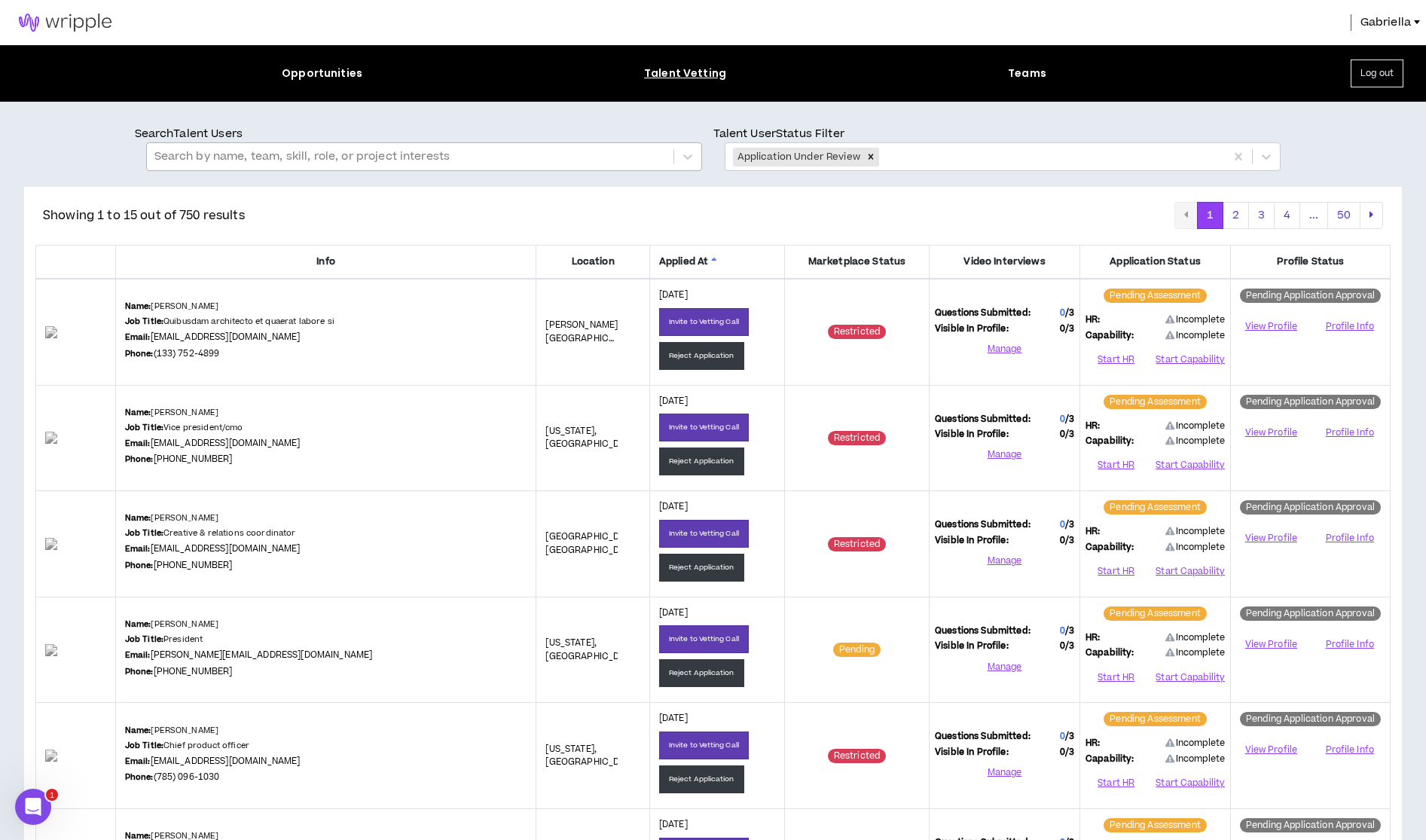 click at bounding box center [714, 261] 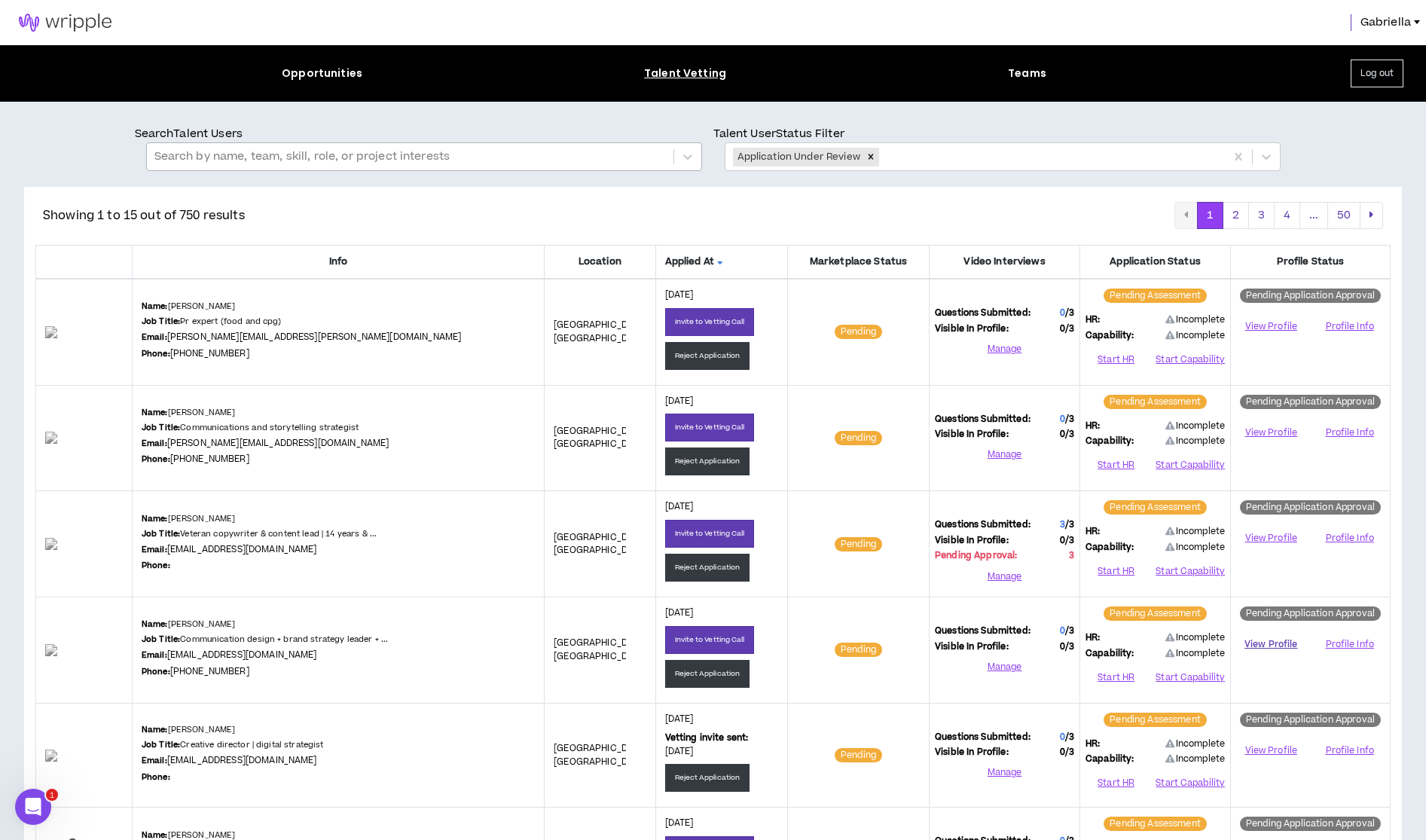 click on "View Profile" at bounding box center (1271, 644) 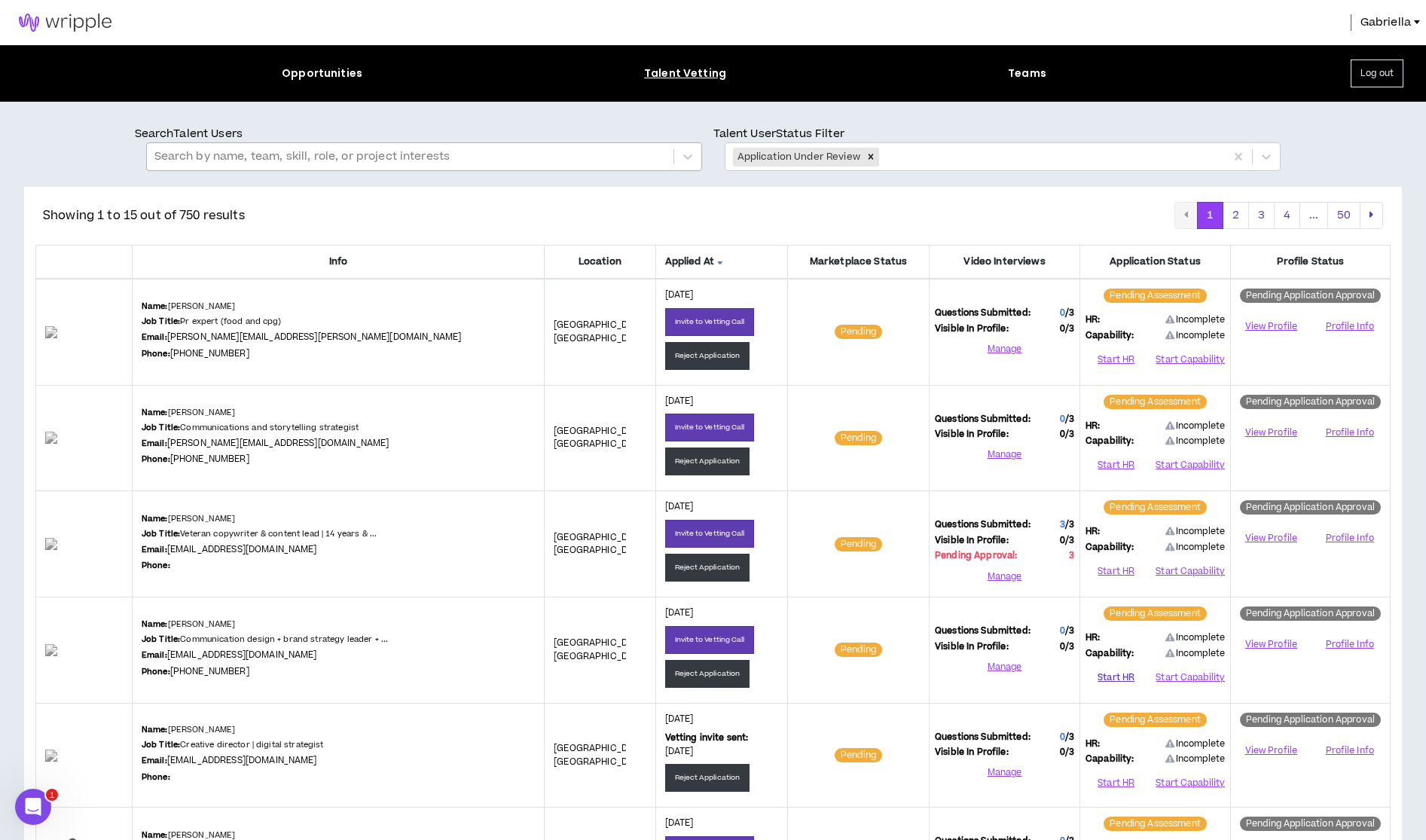 click on "Start HR" at bounding box center (1116, 677) 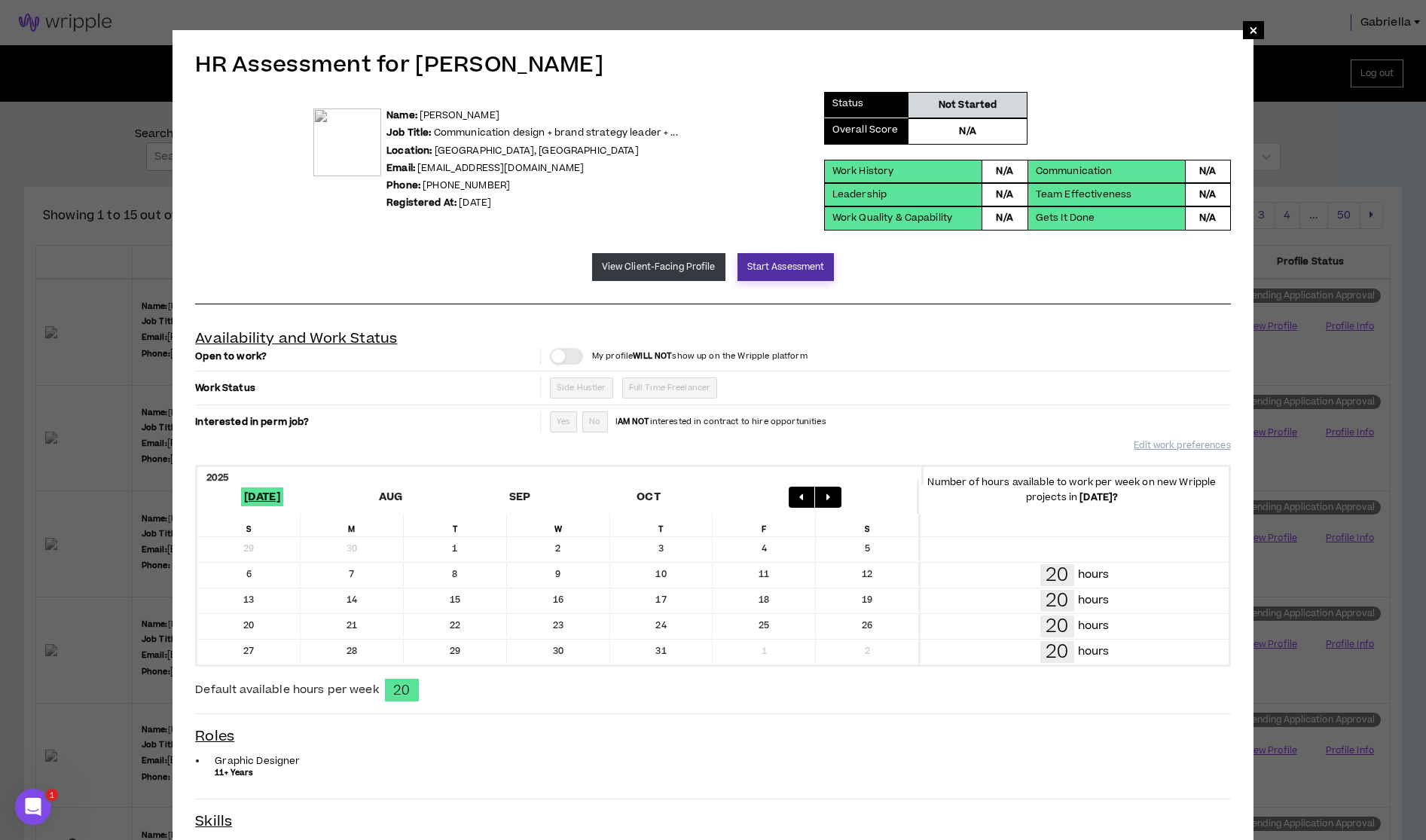 click on "Start Assessment" at bounding box center (786, 267) 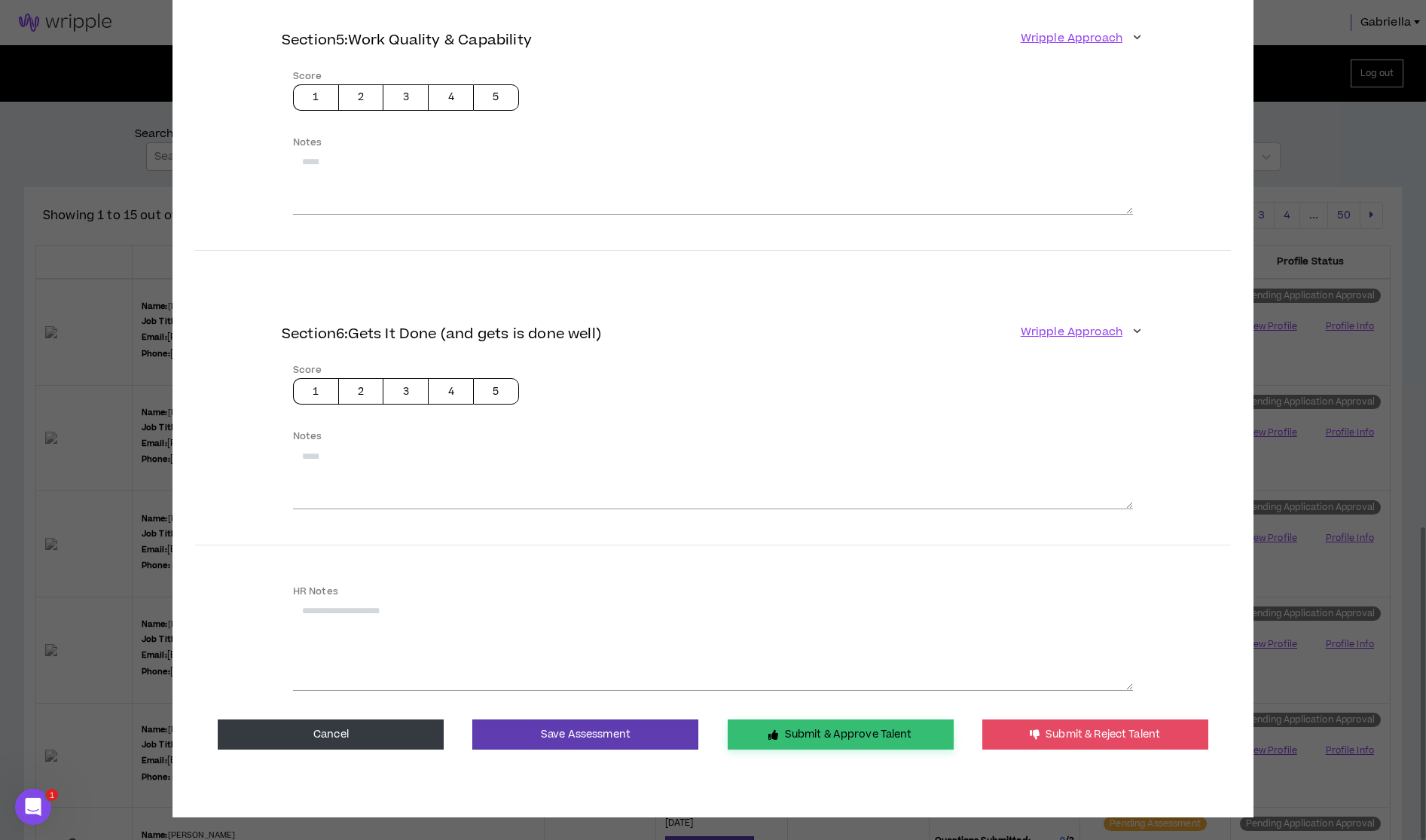 click on "Submit & Approve Talent" at bounding box center [841, 735] 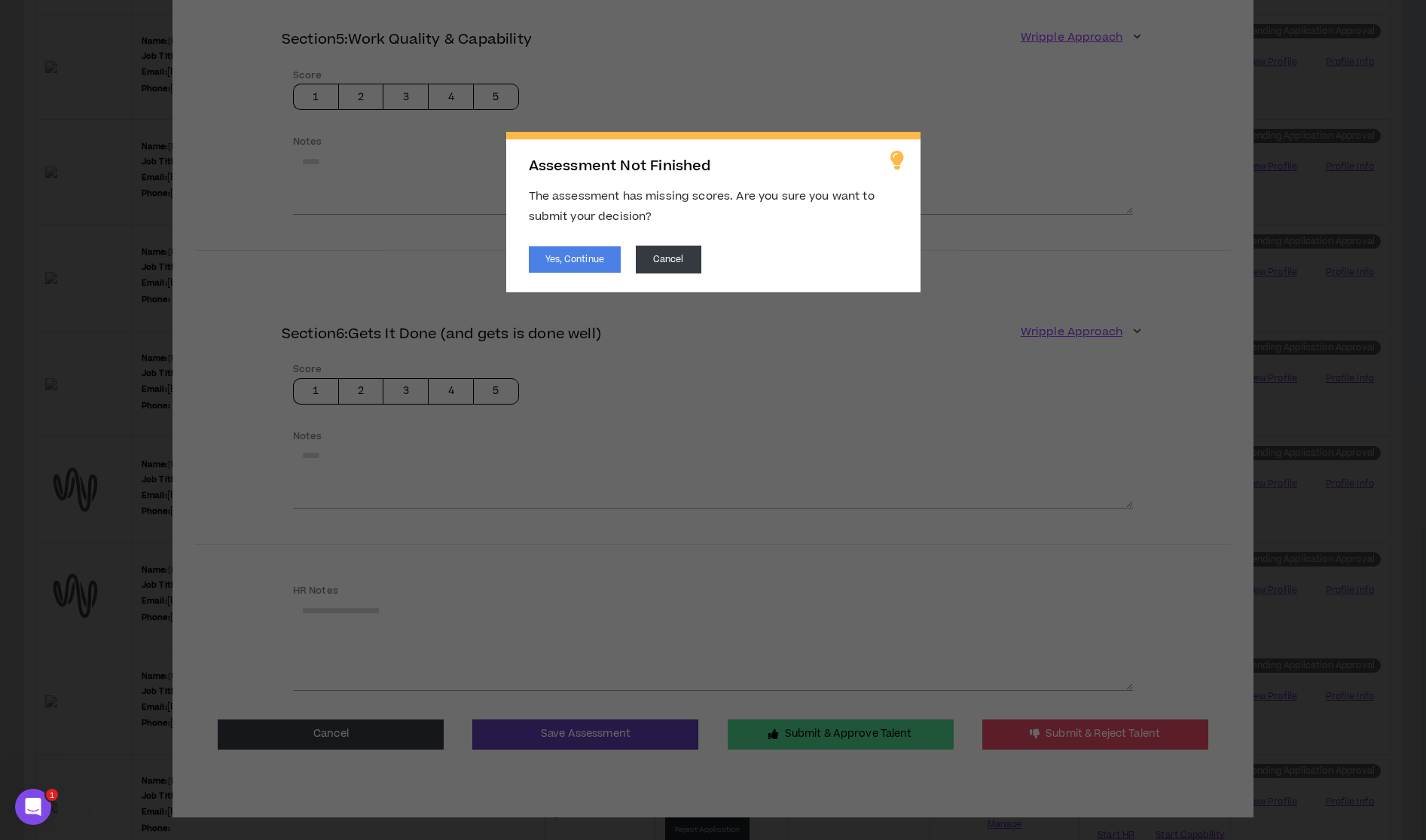scroll, scrollTop: 1095, scrollLeft: 0, axis: vertical 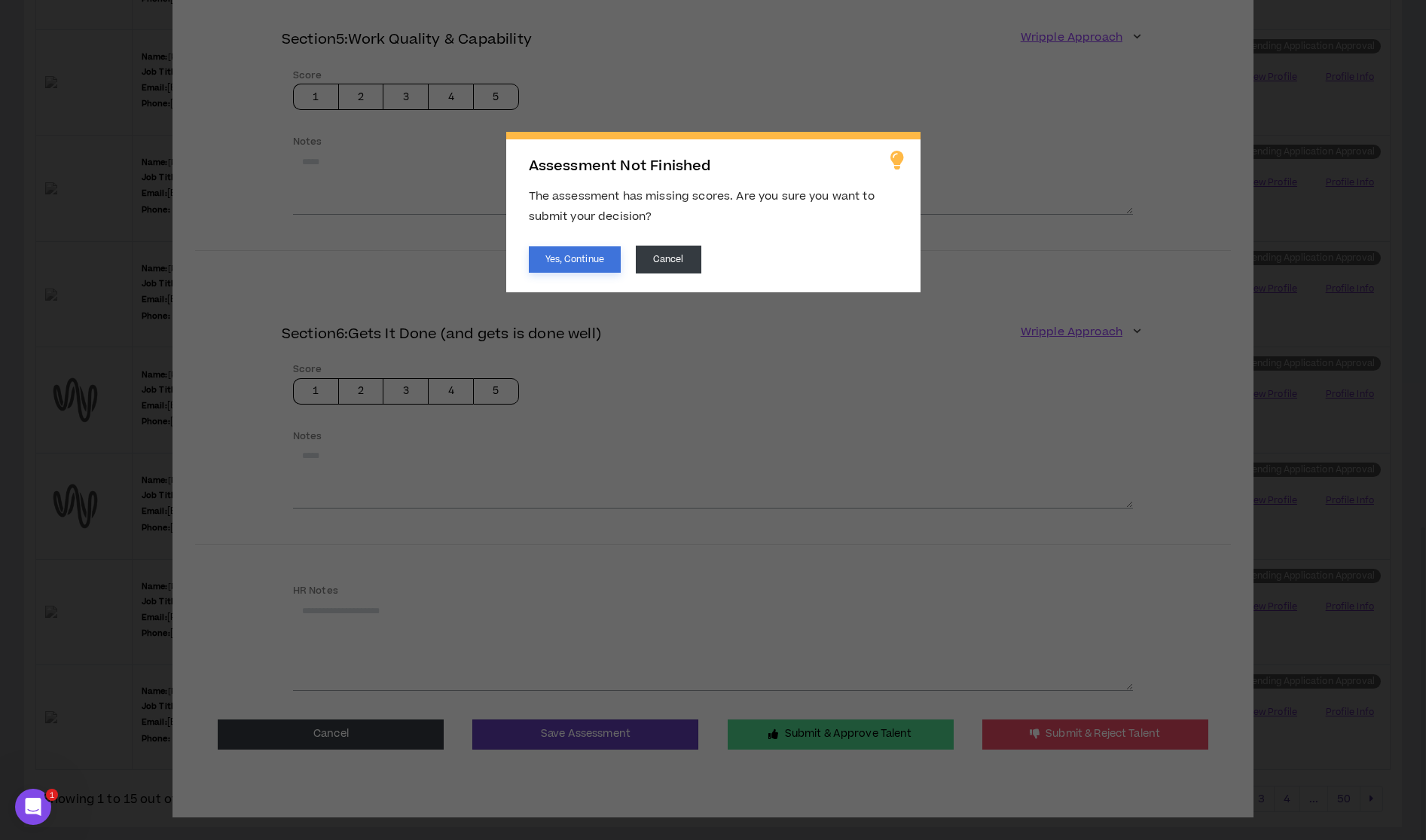 click on "Yes, Continue" at bounding box center (575, 259) 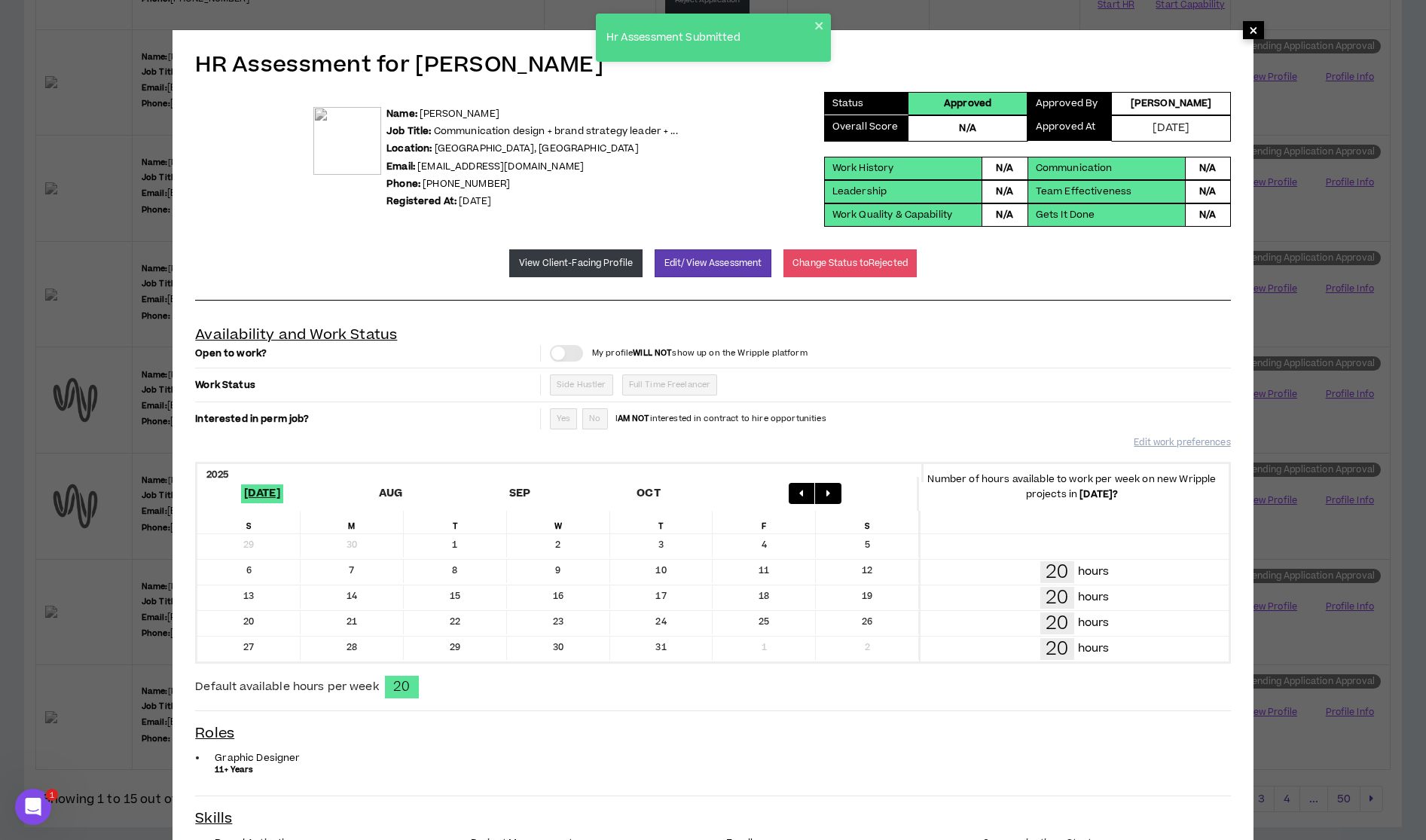 click on "×" at bounding box center [1253, 30] 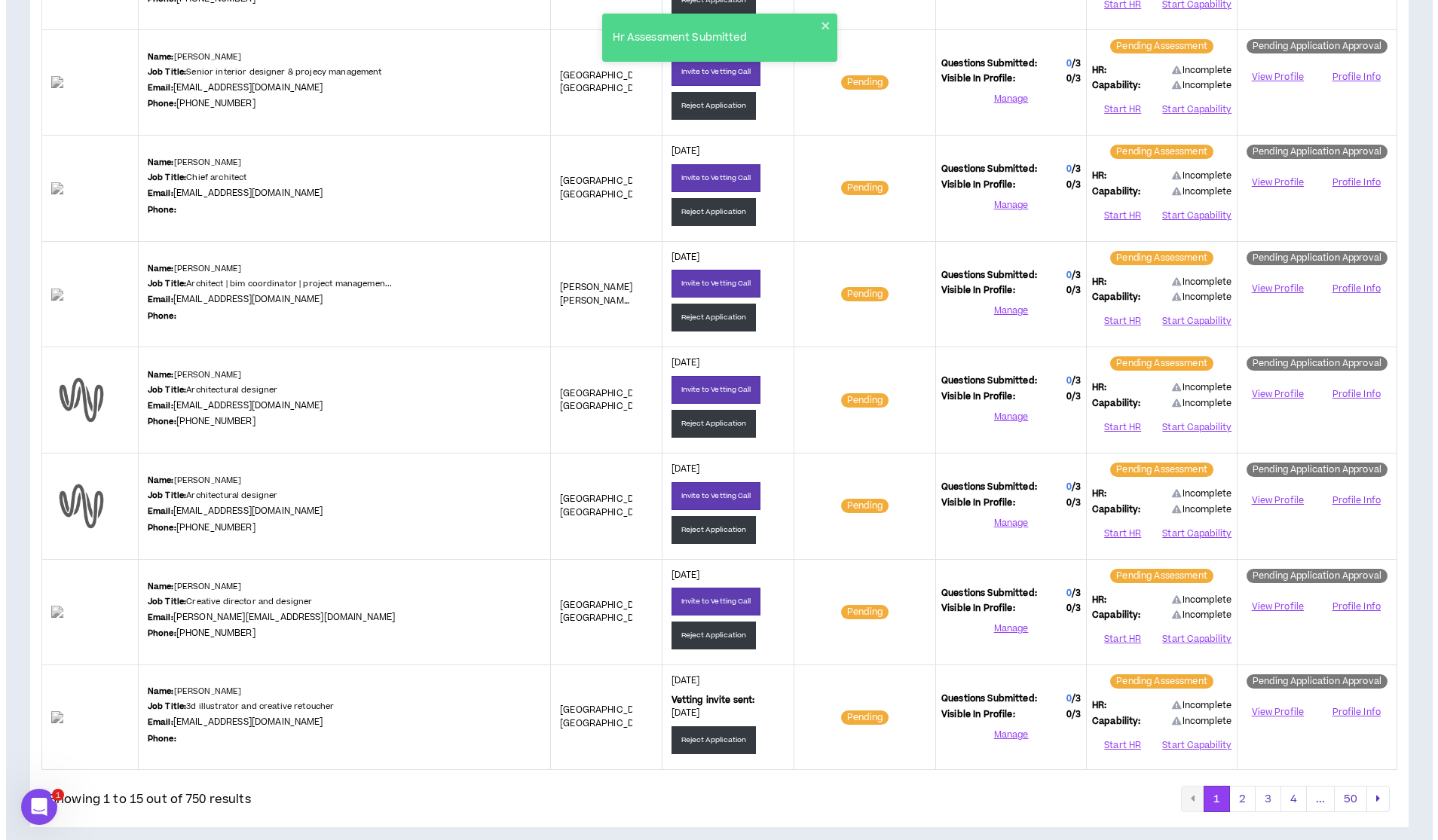 scroll, scrollTop: 0, scrollLeft: 0, axis: both 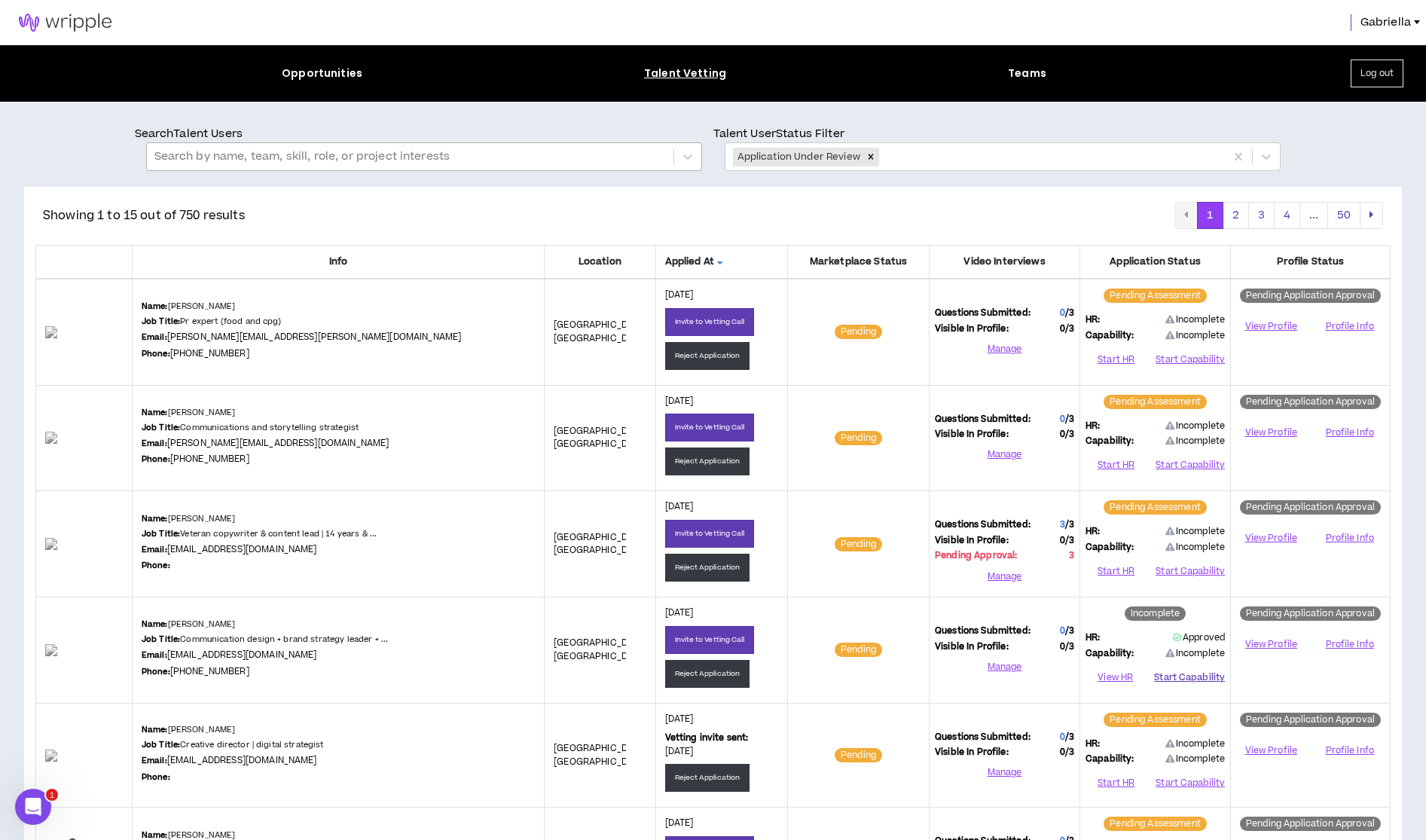 click on "Start Capability" at bounding box center (1189, 677) 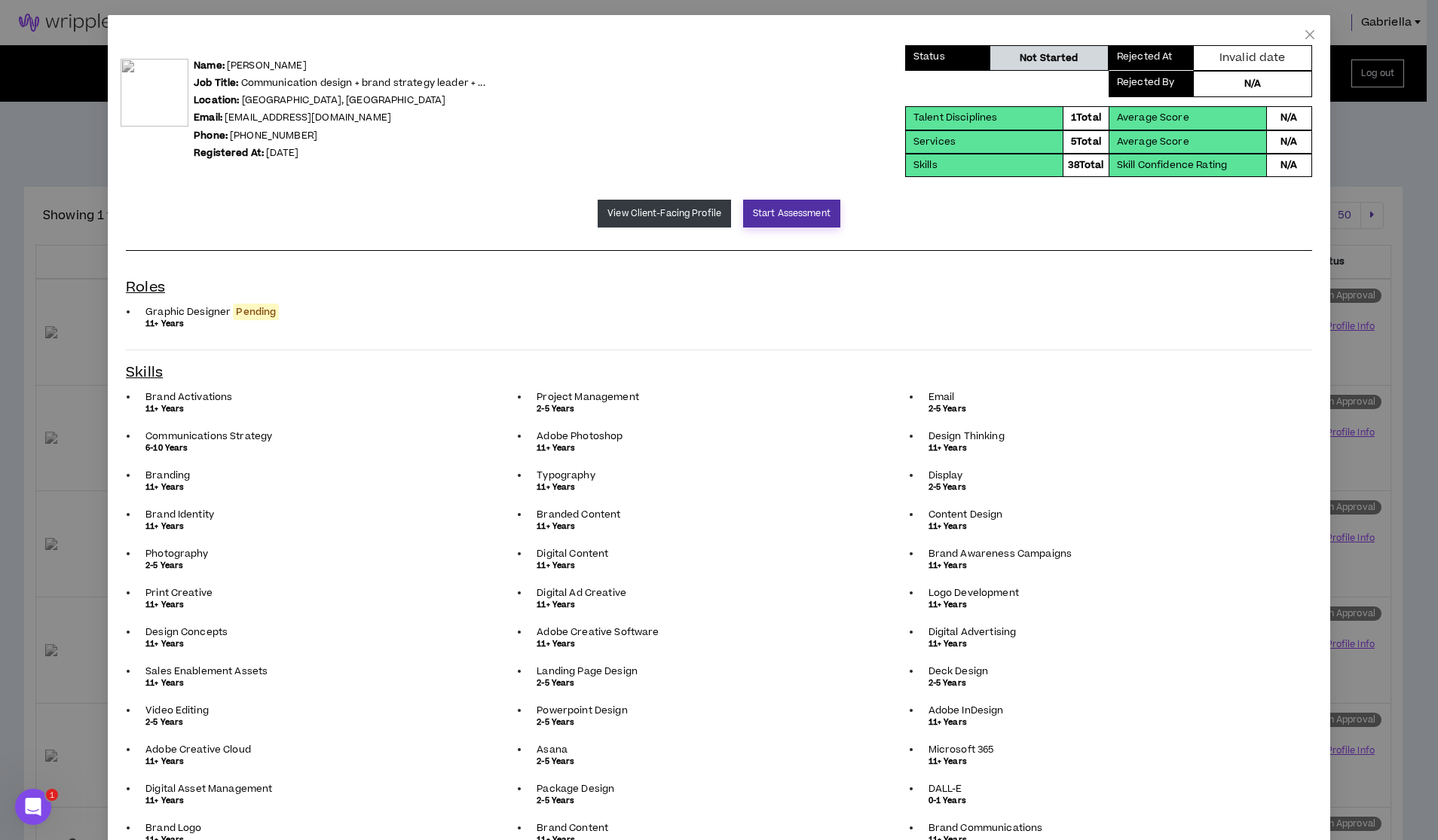 click on "Start Assessment" at bounding box center [791, 213] 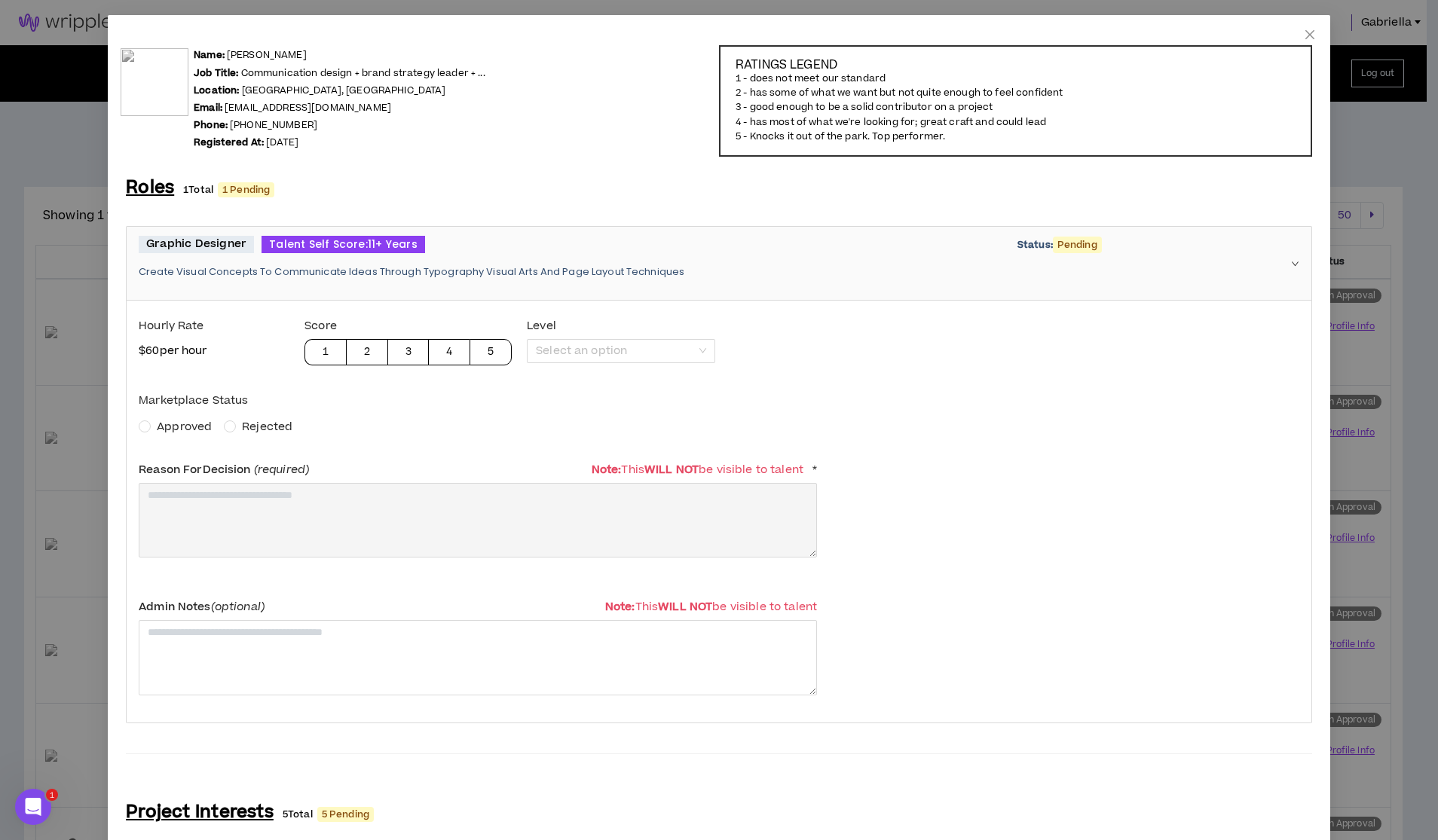 click on "Approved" at bounding box center [184, 426] 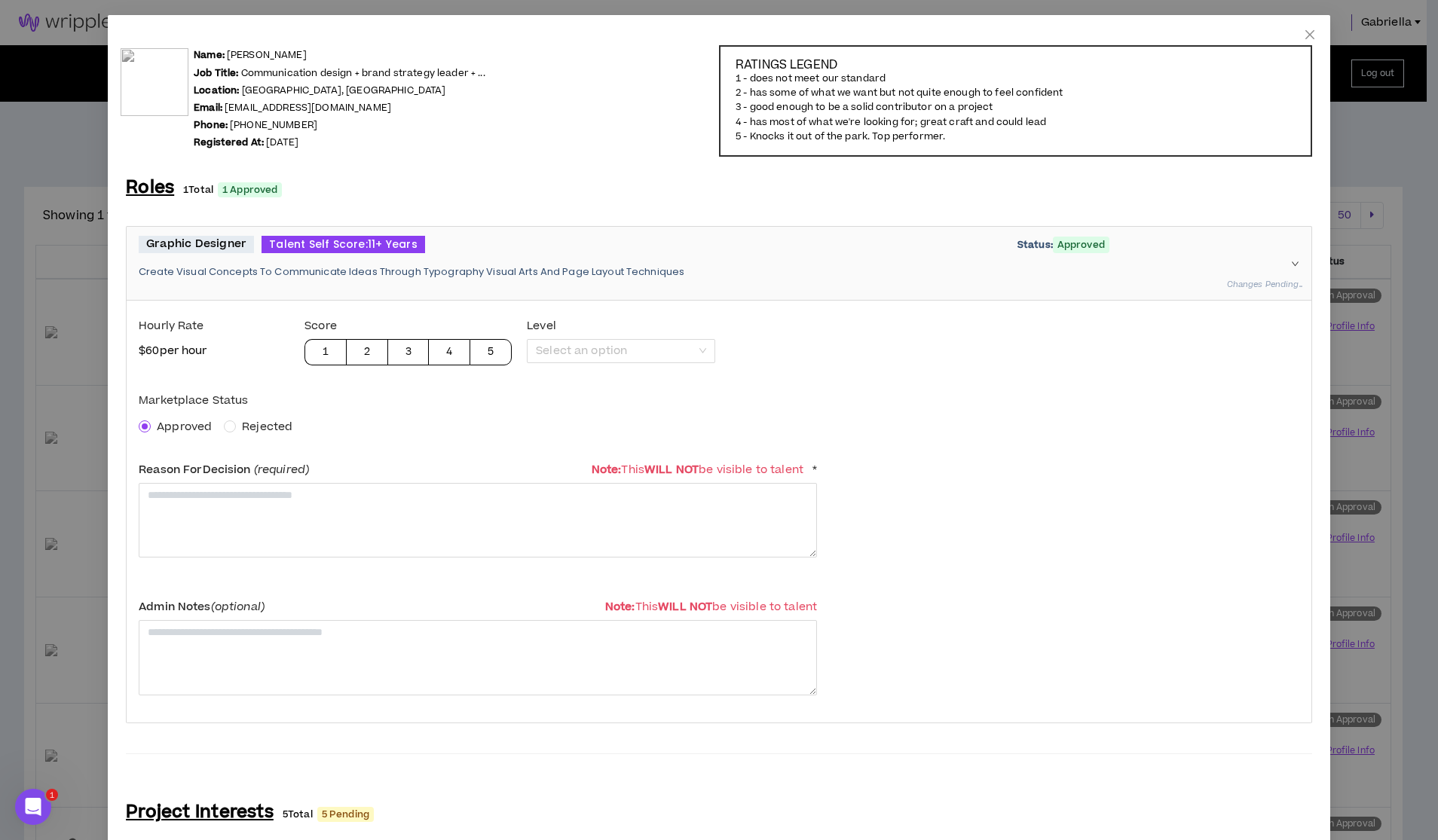 click on "Reason For  Decision   (required)" at bounding box center (224, 469) 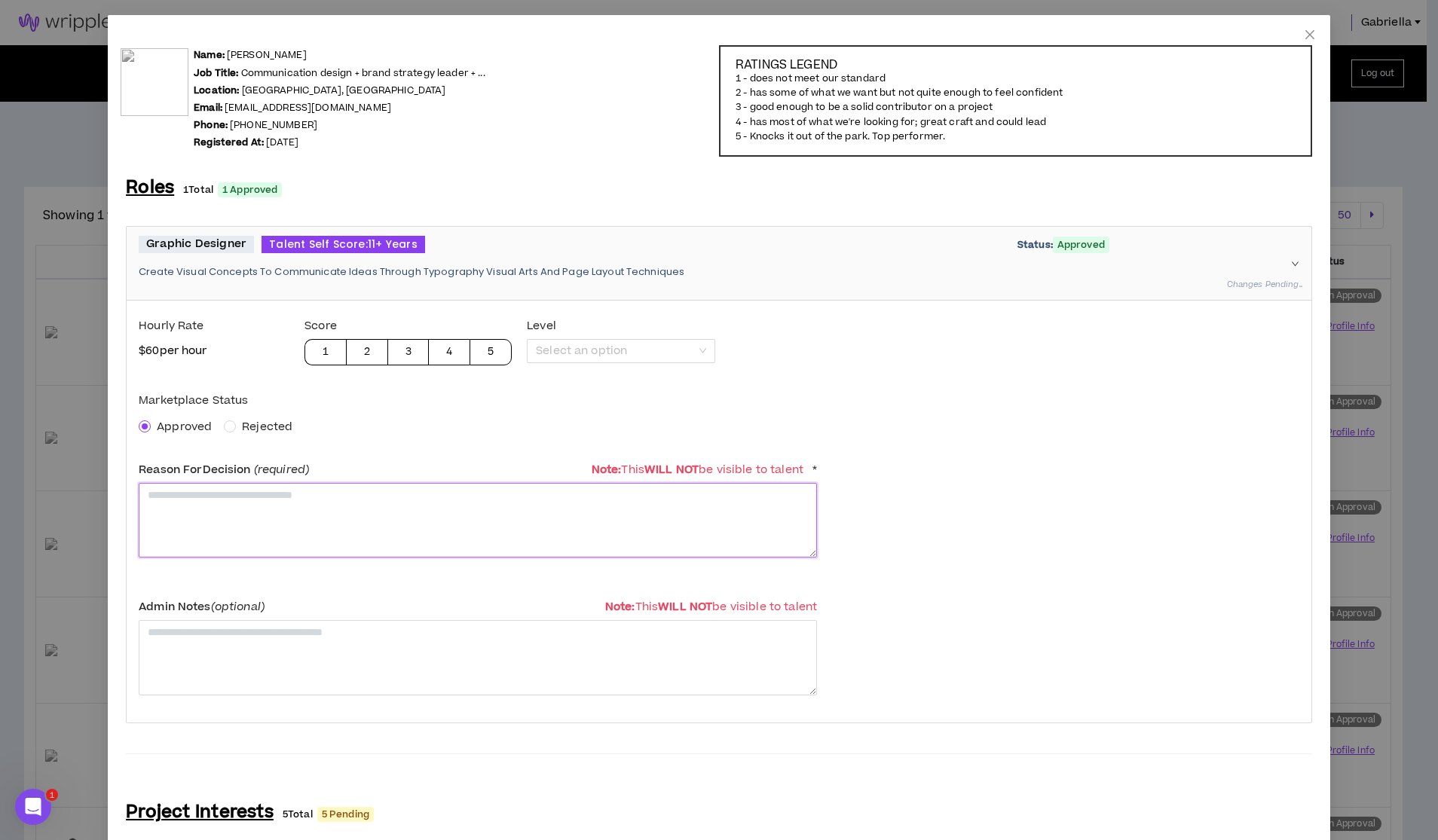 click at bounding box center [478, 520] 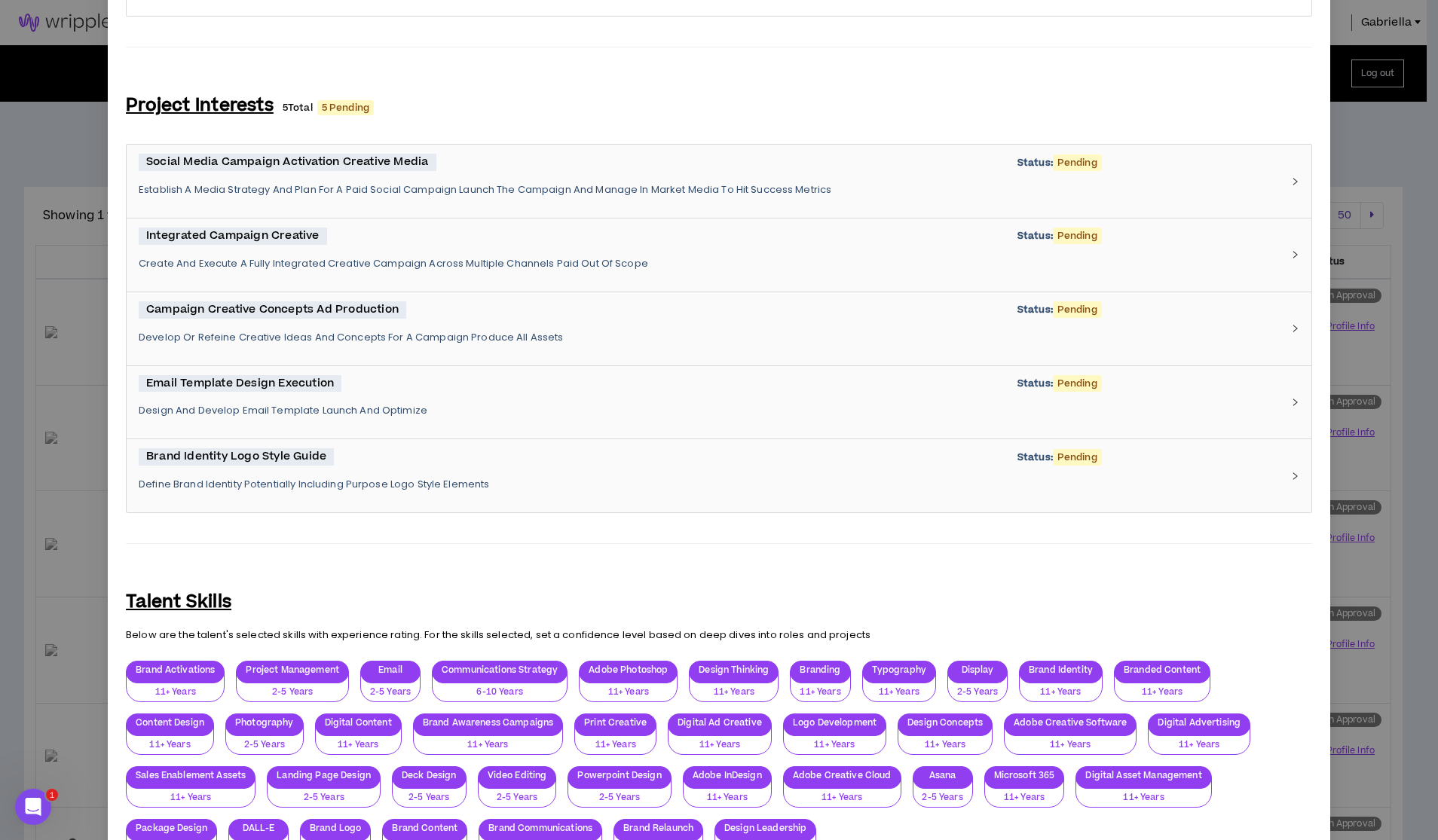 scroll, scrollTop: 933, scrollLeft: 0, axis: vertical 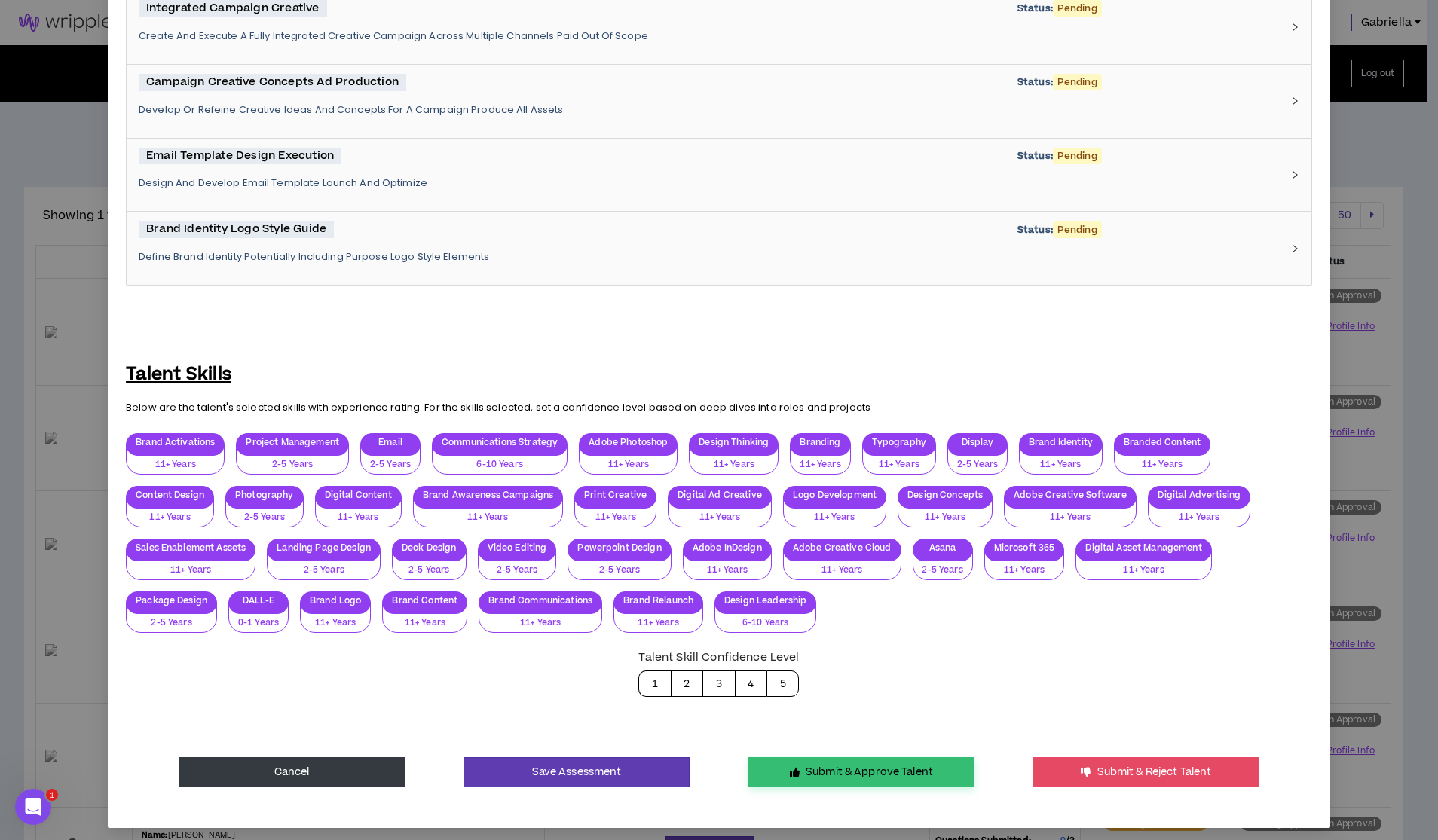 type on "**********" 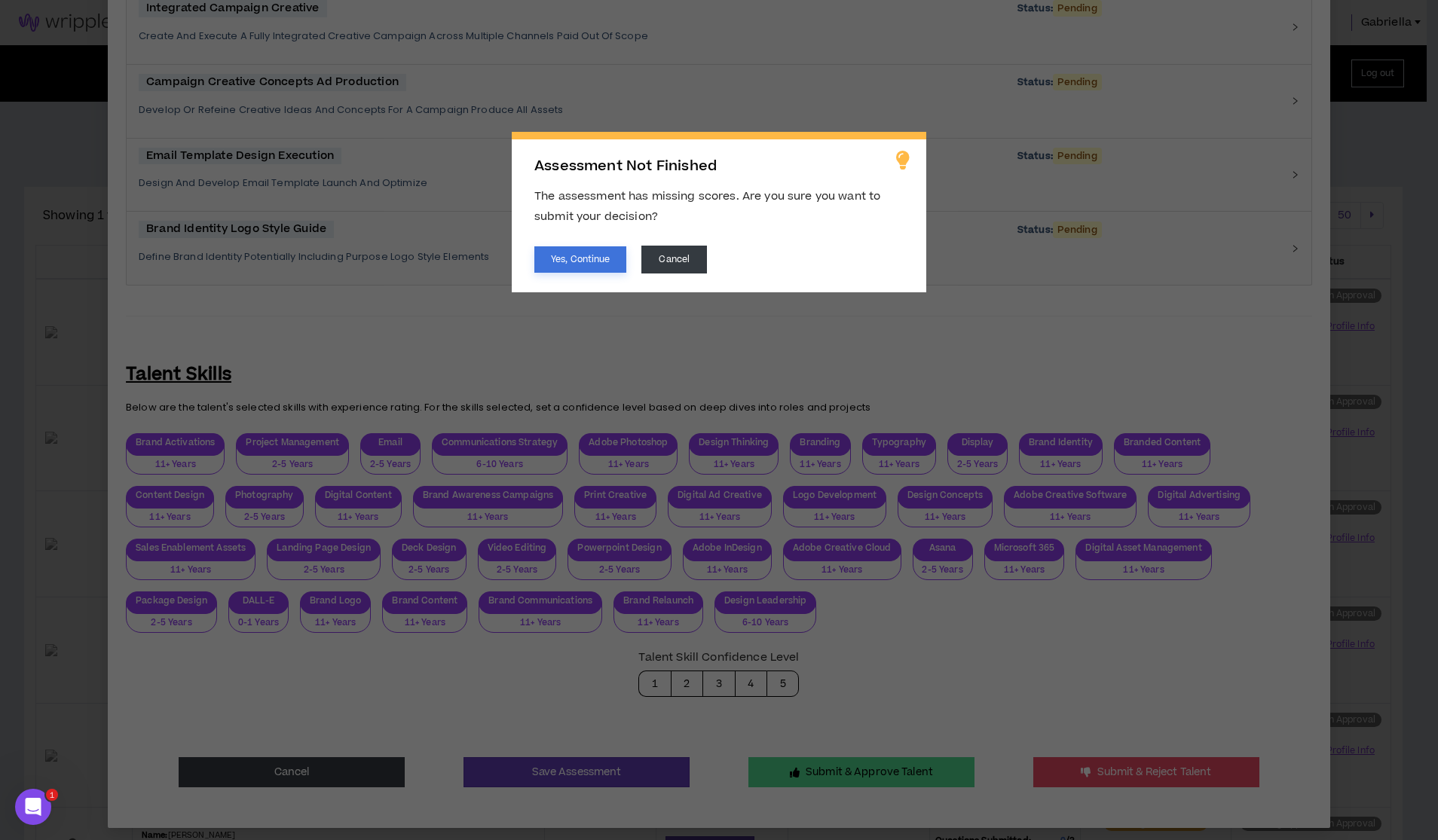click on "Yes, Continue" at bounding box center [580, 259] 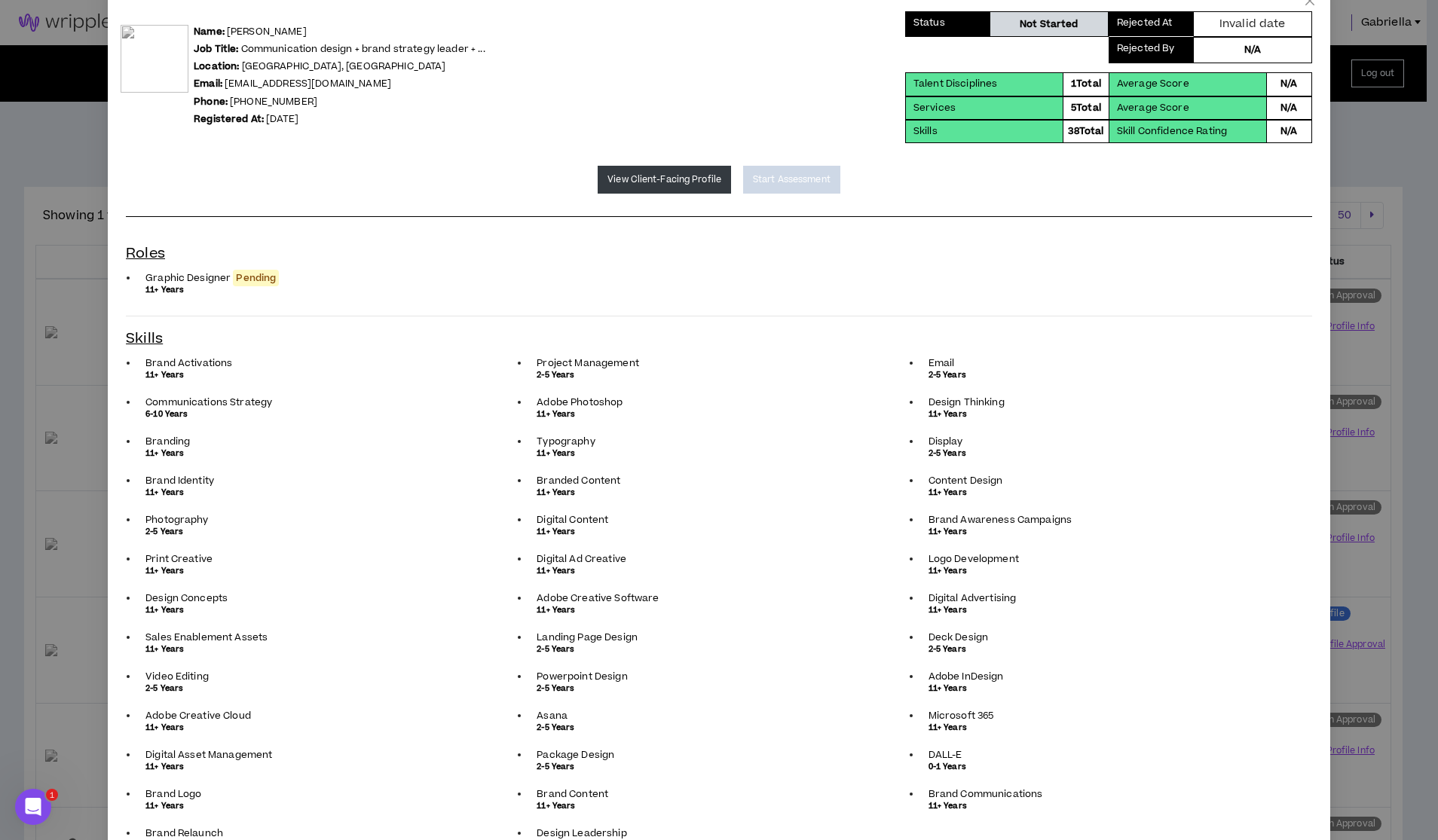 scroll, scrollTop: 0, scrollLeft: 0, axis: both 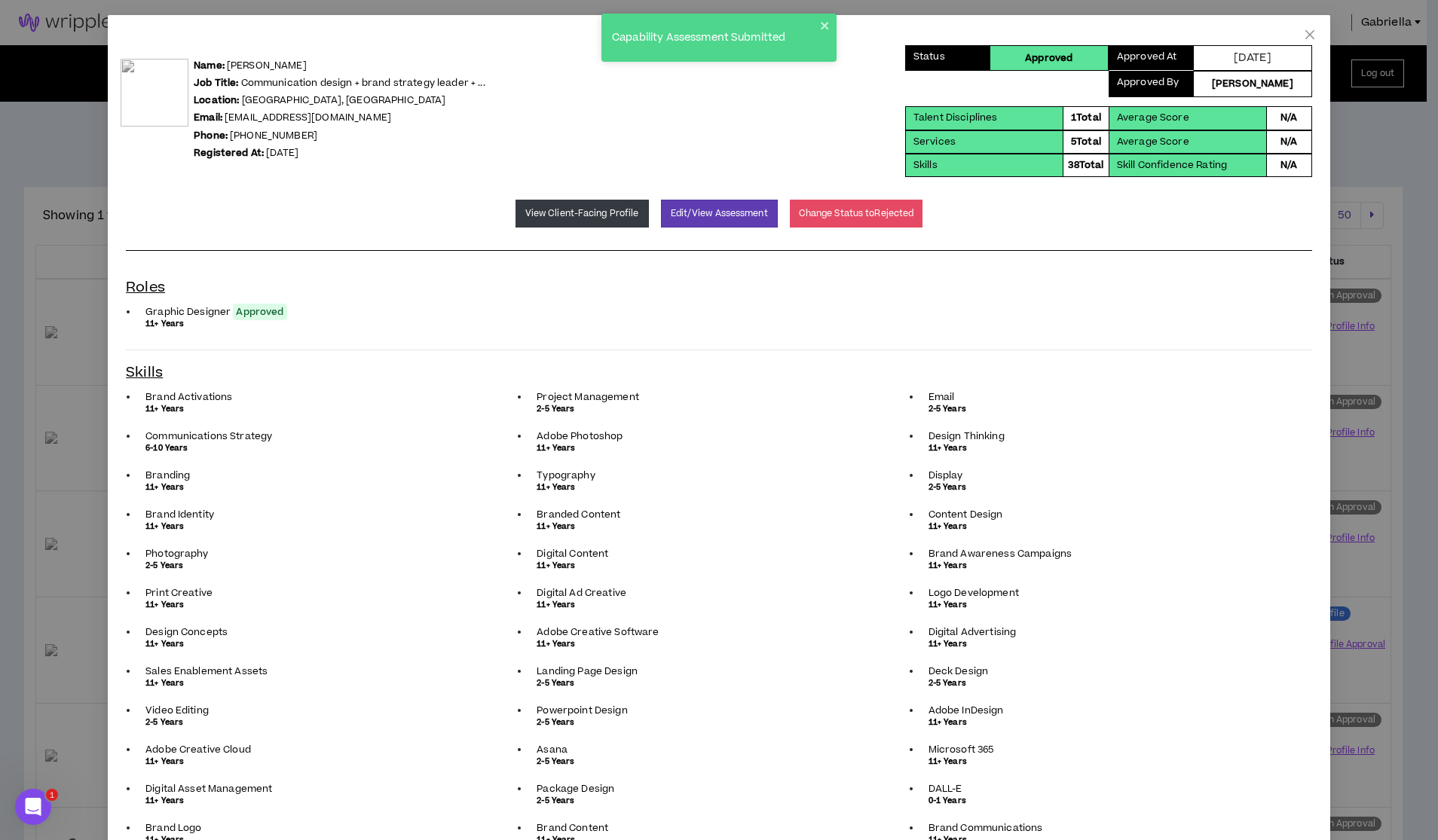 click 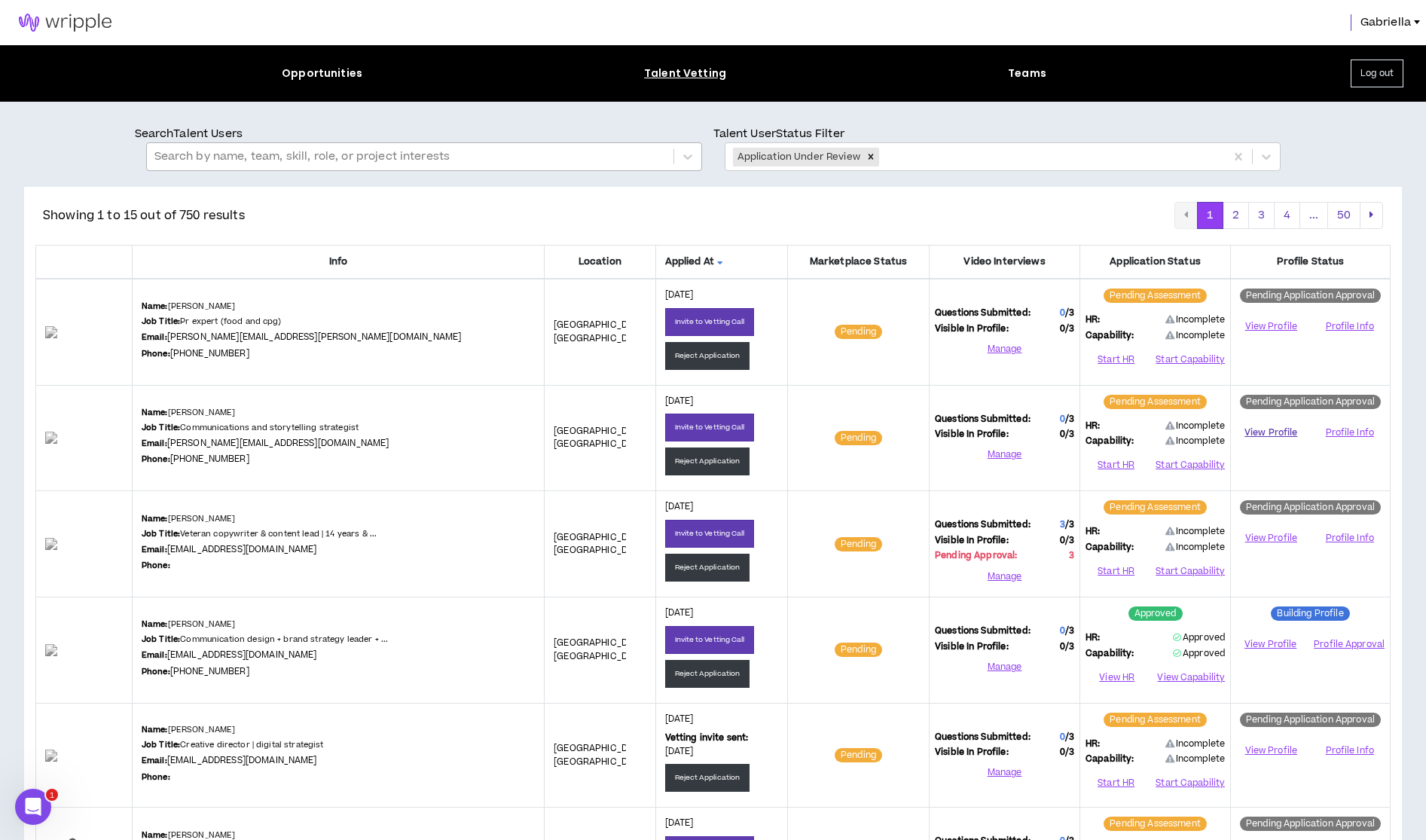 click on "View Profile" at bounding box center [1271, 432] 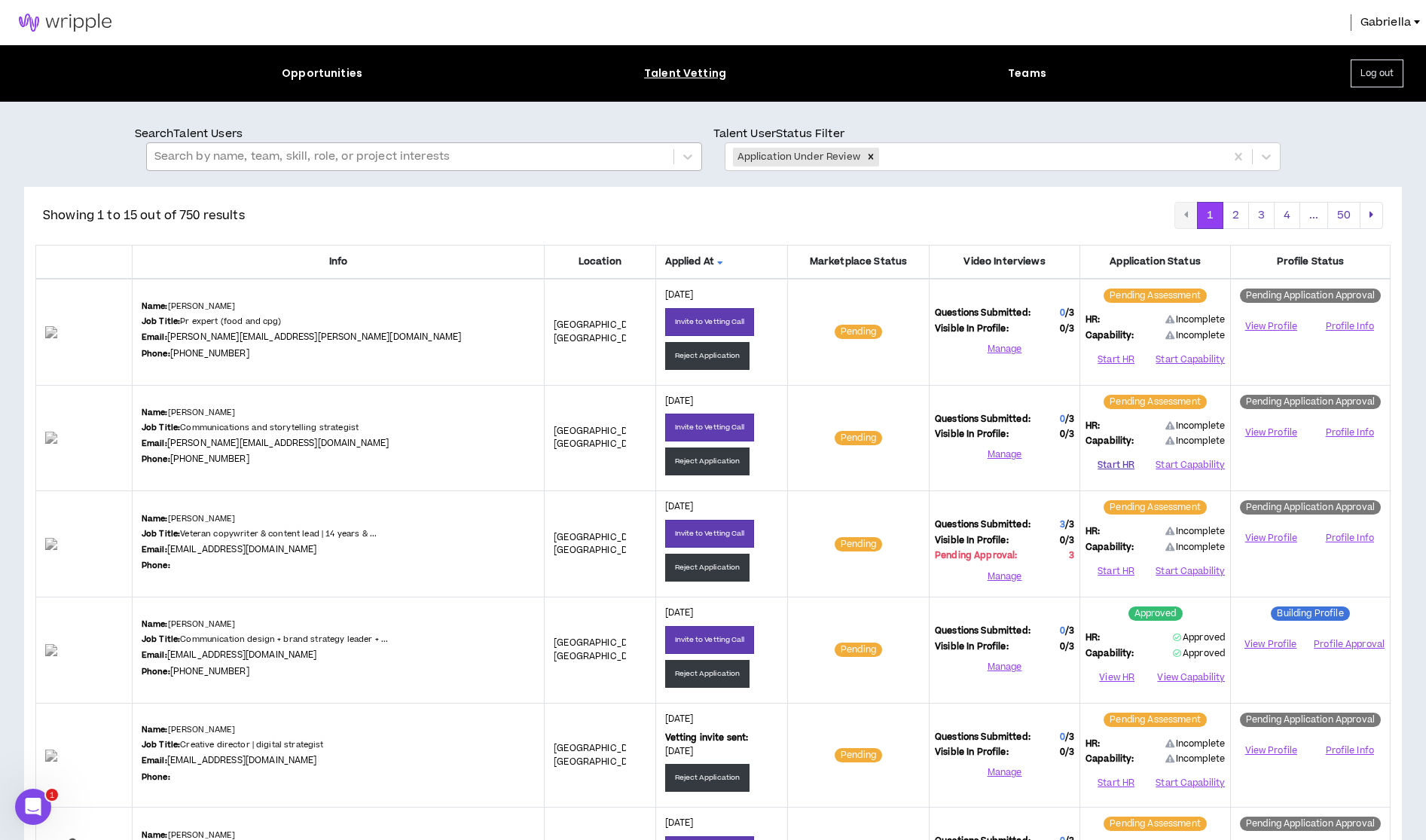 click on "Start HR" at bounding box center (1116, 466) 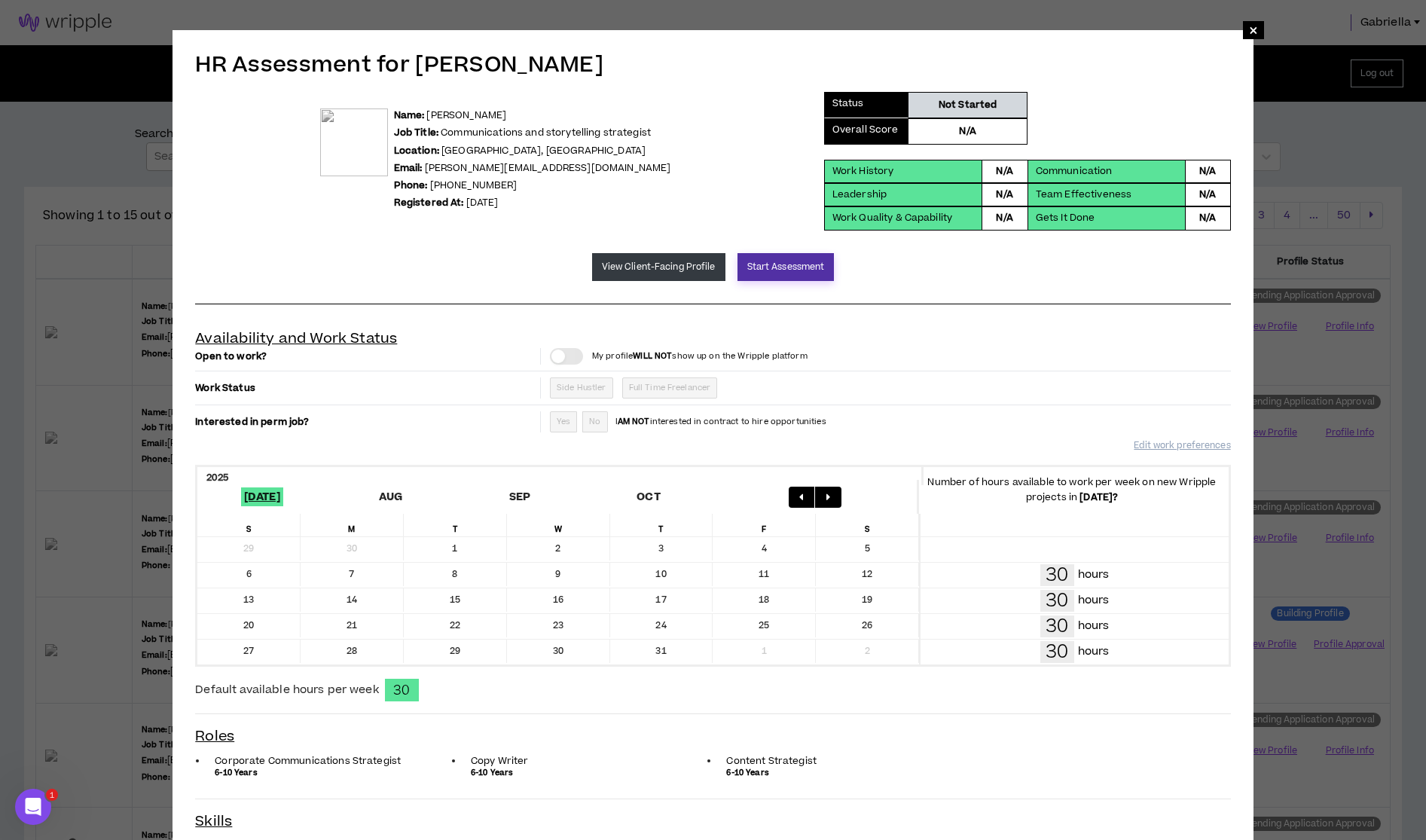 click on "Start Assessment" at bounding box center (786, 267) 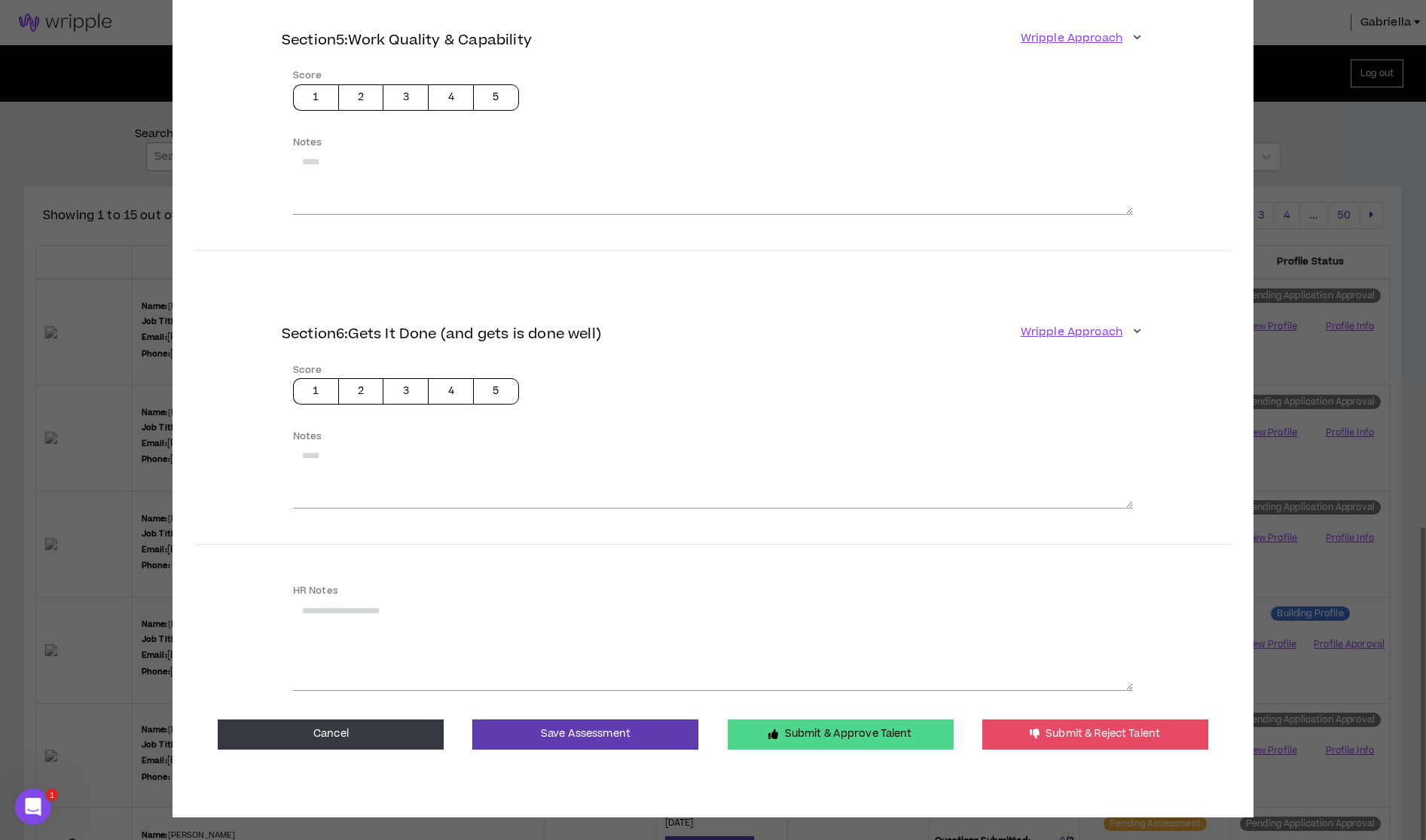 click on "Section  1 :  Work History What  Wripple  is looking for Five+ years experience is the minimum Has the applicant worked at a top agency, consultancy, in-house agency, tech firm?  In other words do they have proven experience? Can they point to a track record of success Do they have the professionalism to succeed in our model? Questions Pleae provide a brief summary of your work history highlighting your contributions at clients and/or employers Score 1 2 3 4 5 Notes Section  2 :  Communication What  Wripple  is looking for Clarity / Logical thought process Confidence Can get their point across, but lstens & engages Questions How would you describe you communication style? Are you a more effective verbal or written communicator? How would you approach explaining a complex issue to a client or colleague? Score 1 2 3 4 5 Notes Section  3 :  Leadership What  Wripple  is looking for In this case leadership is about setting goals / approaches for success; not necessarily about seniority and management Questions 1 2" at bounding box center (713, -207) 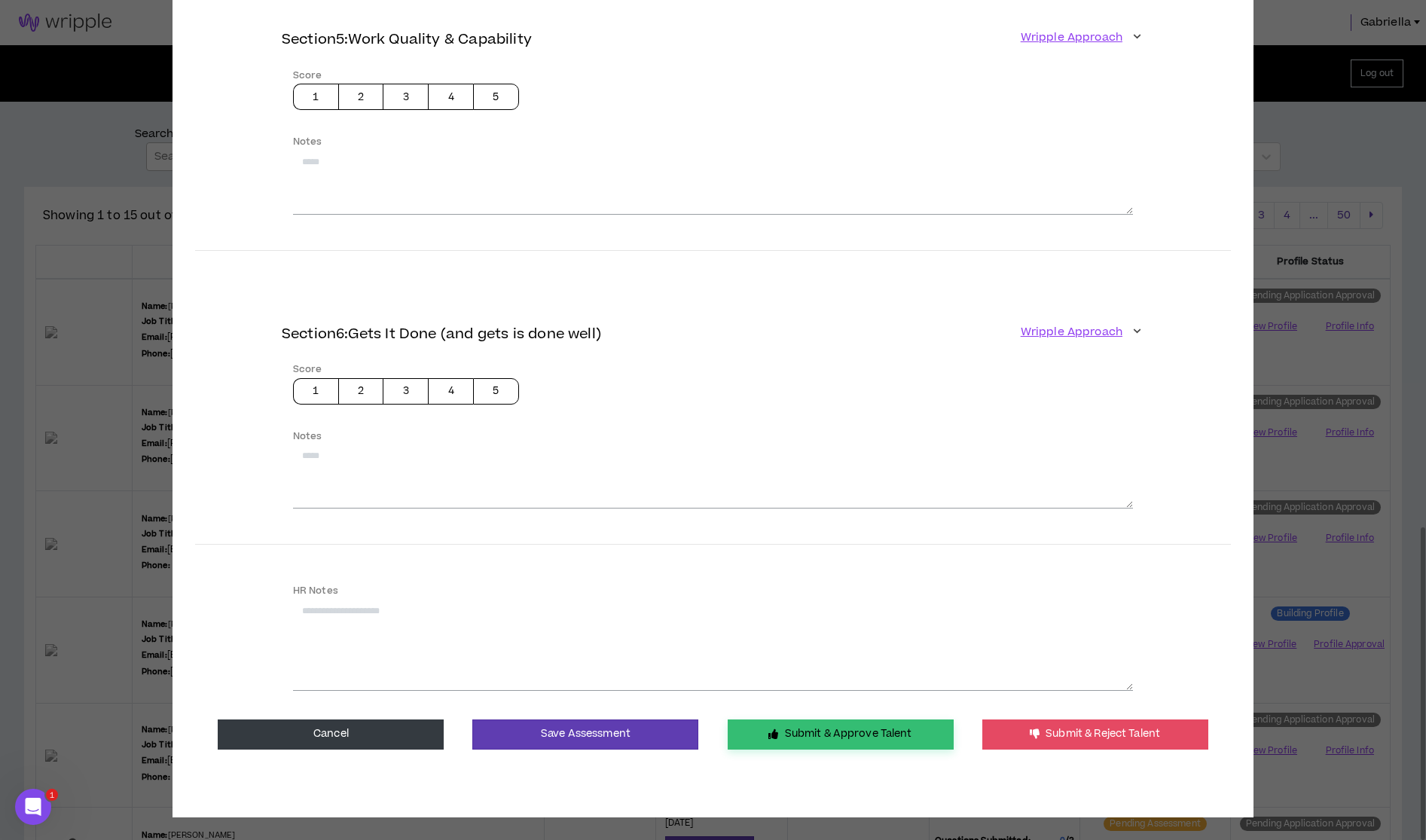 click on "Submit & Approve Talent" at bounding box center (841, 735) 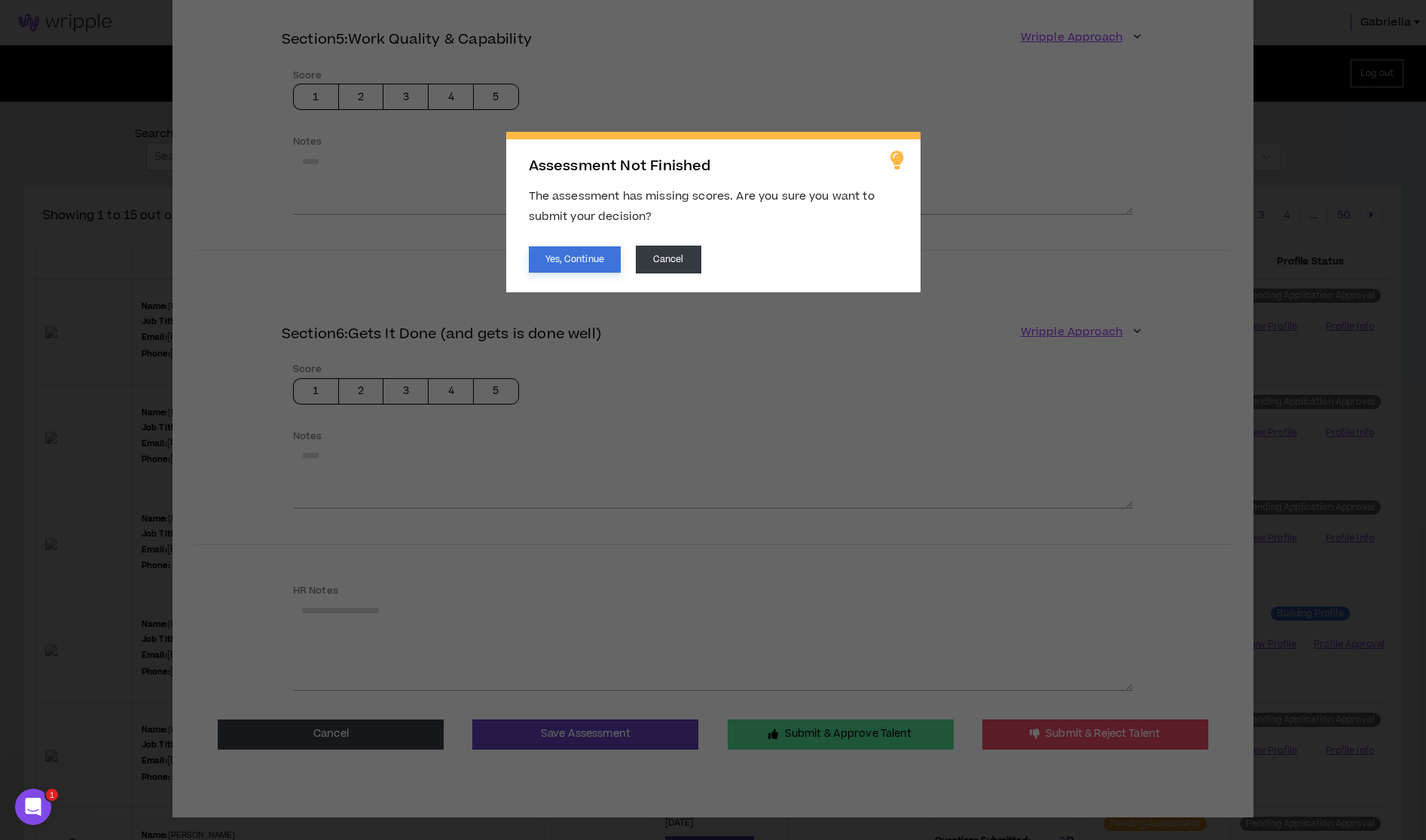 click on "Yes, Continue" at bounding box center [575, 259] 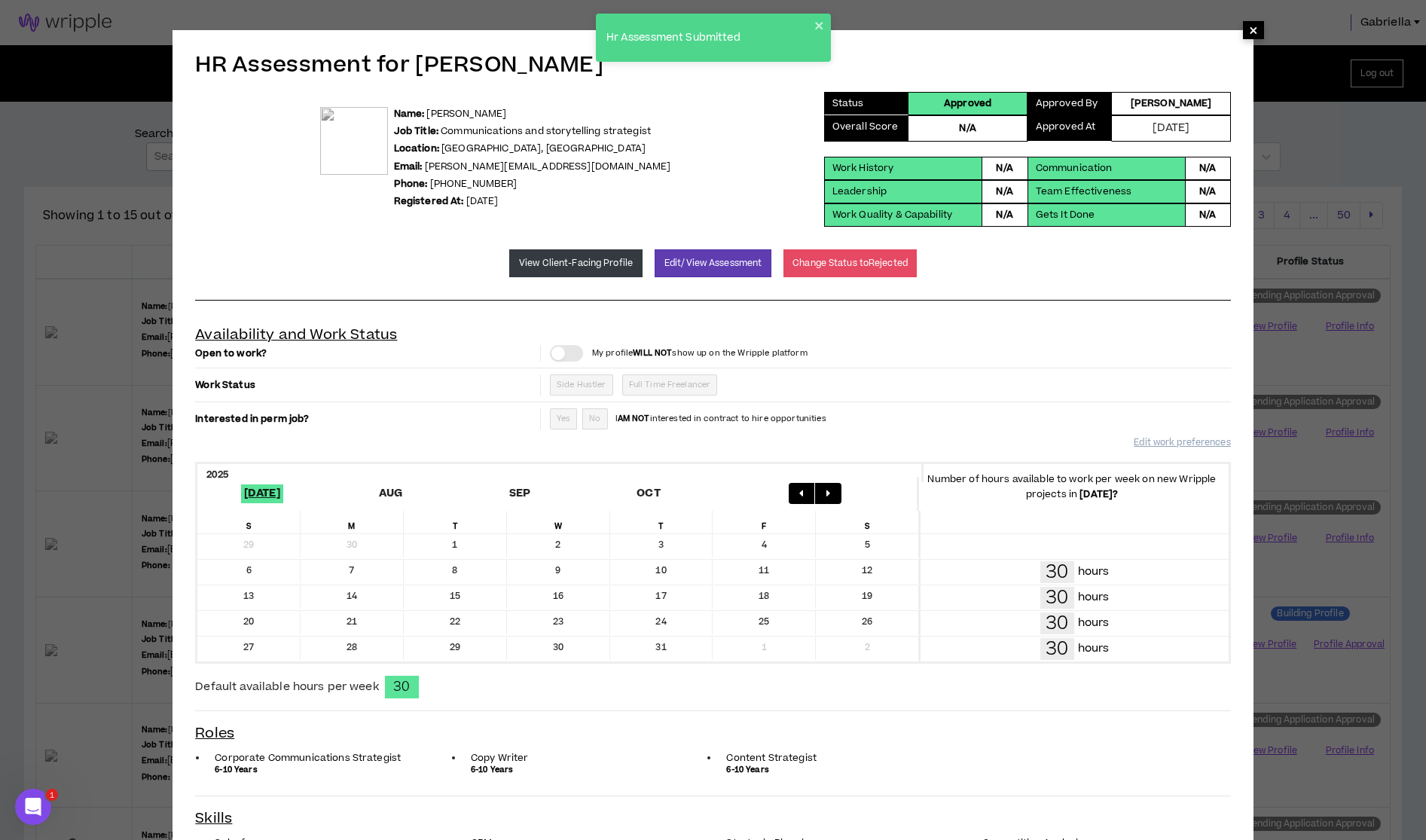 click on "×" at bounding box center [1253, 30] 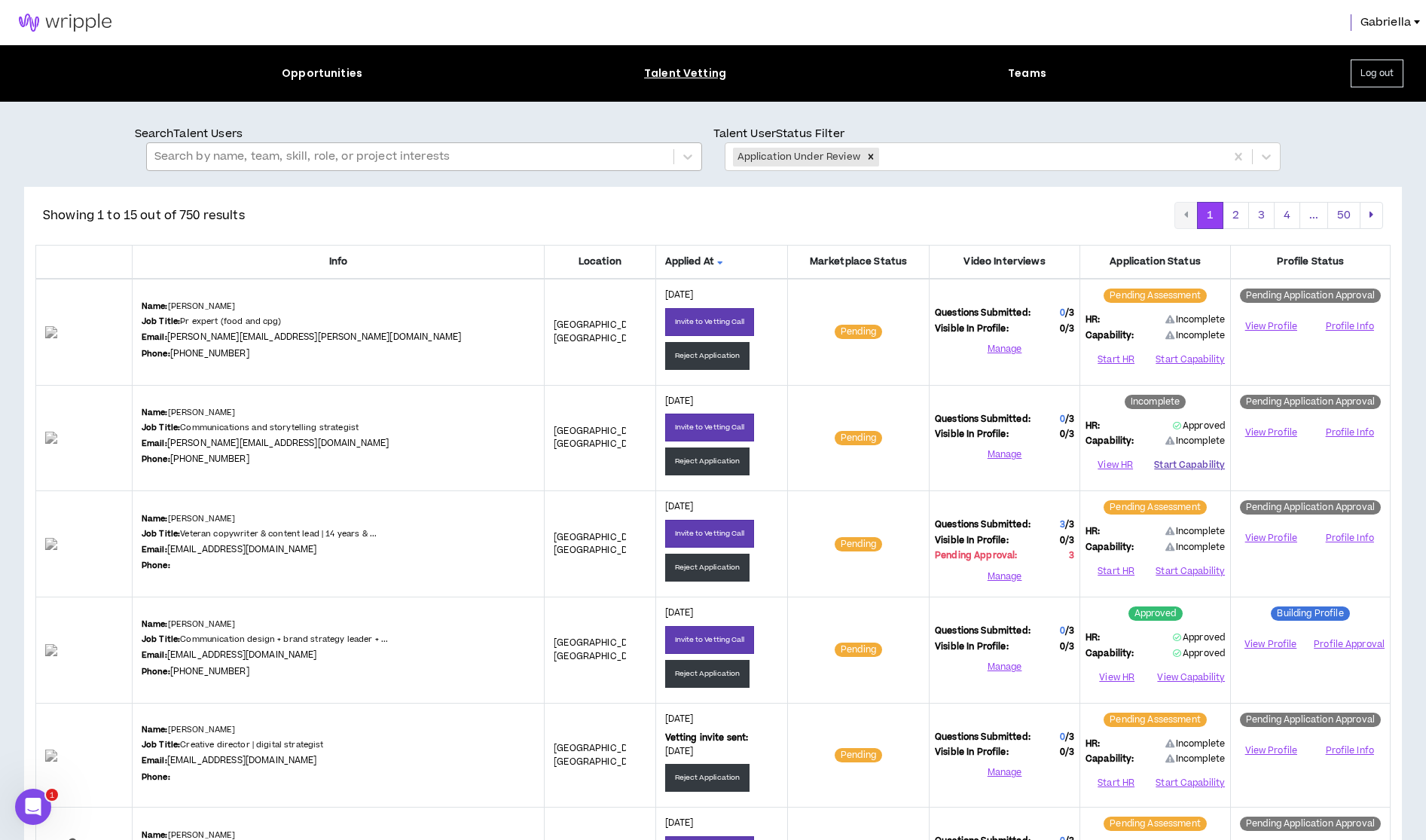 click on "Start Capability" at bounding box center [1189, 466] 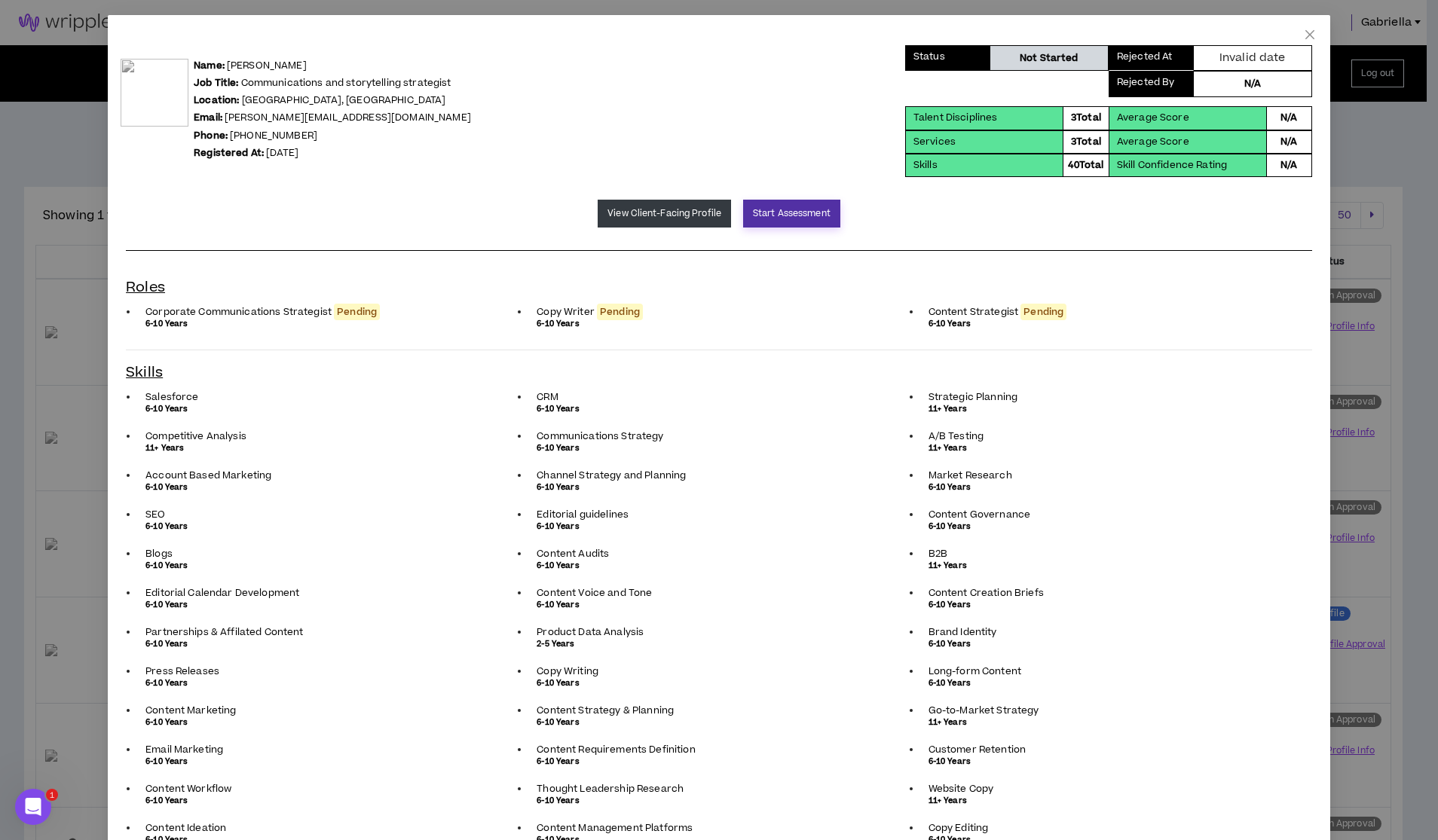 click on "Start Assessment" at bounding box center (791, 213) 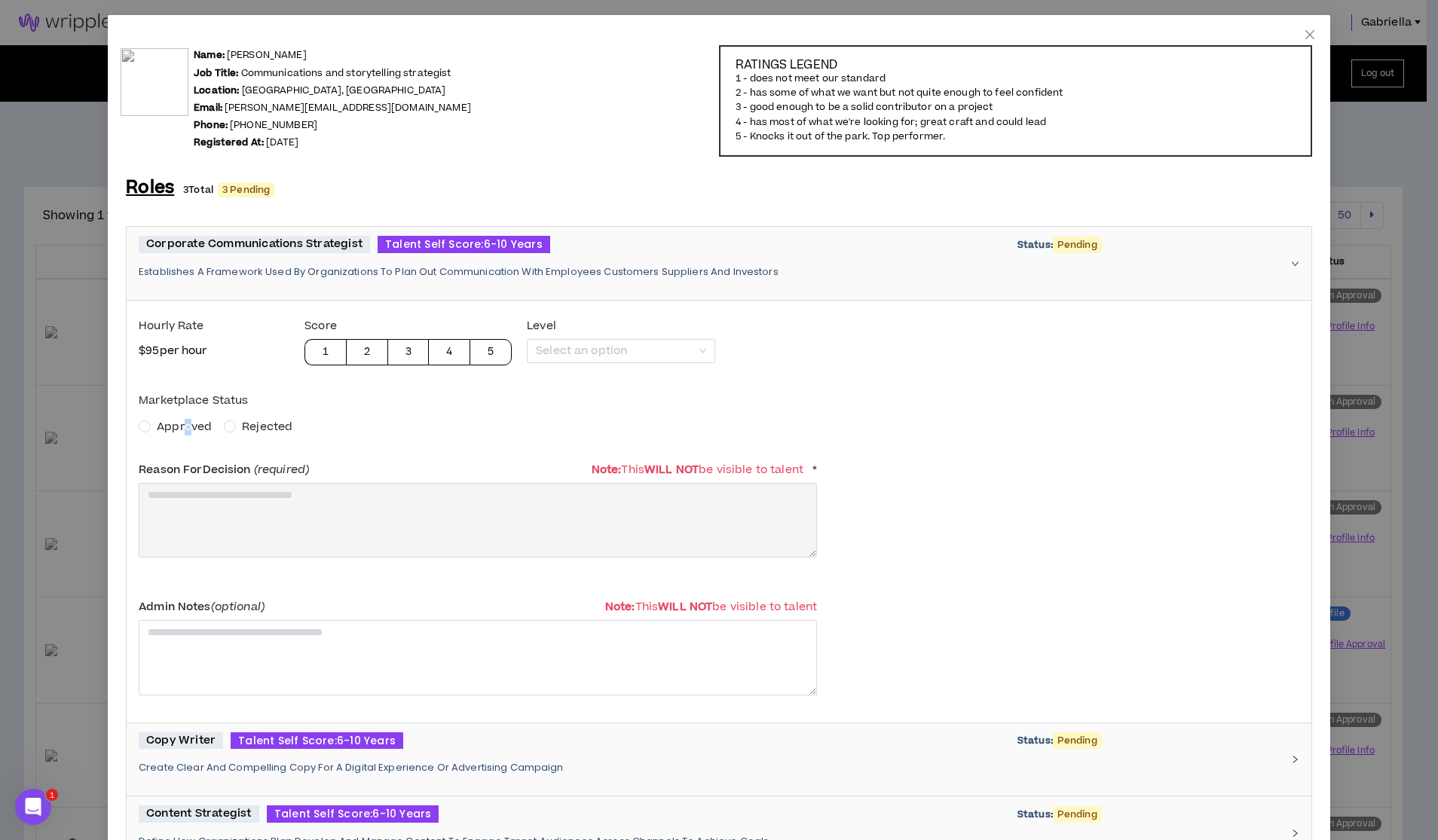click on "Approved" at bounding box center (184, 426) 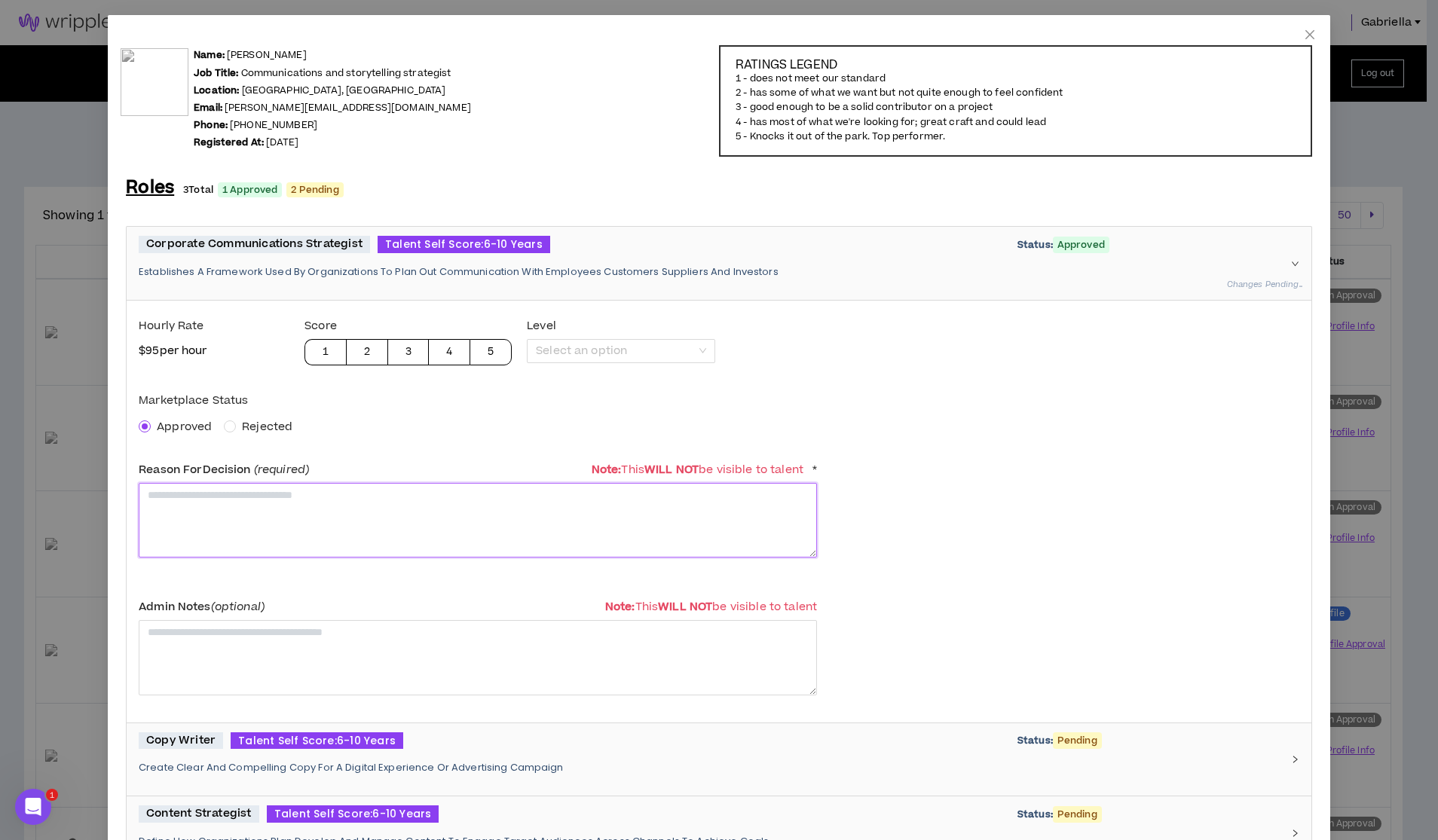 click at bounding box center [478, 520] 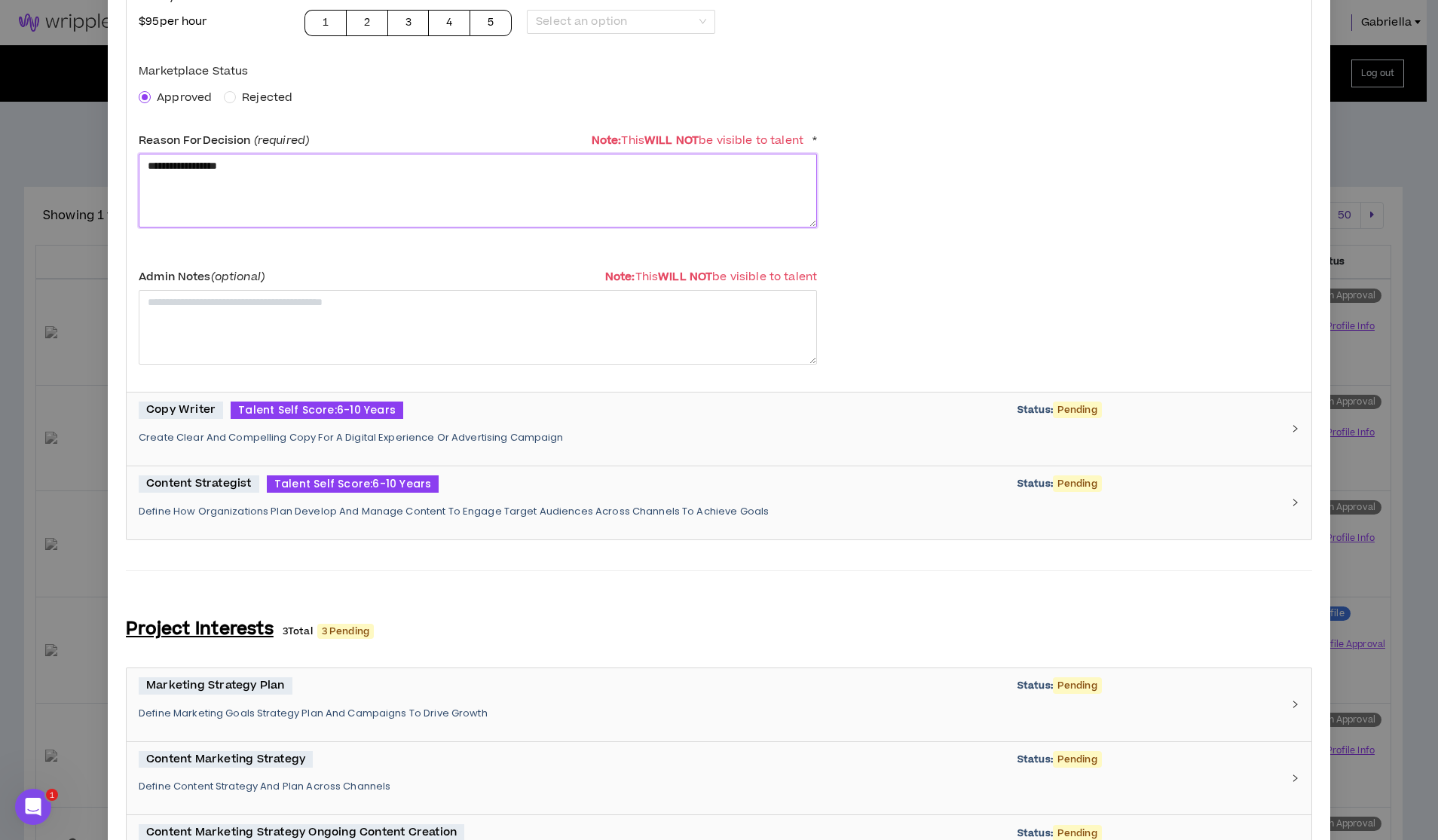 type on "**********" 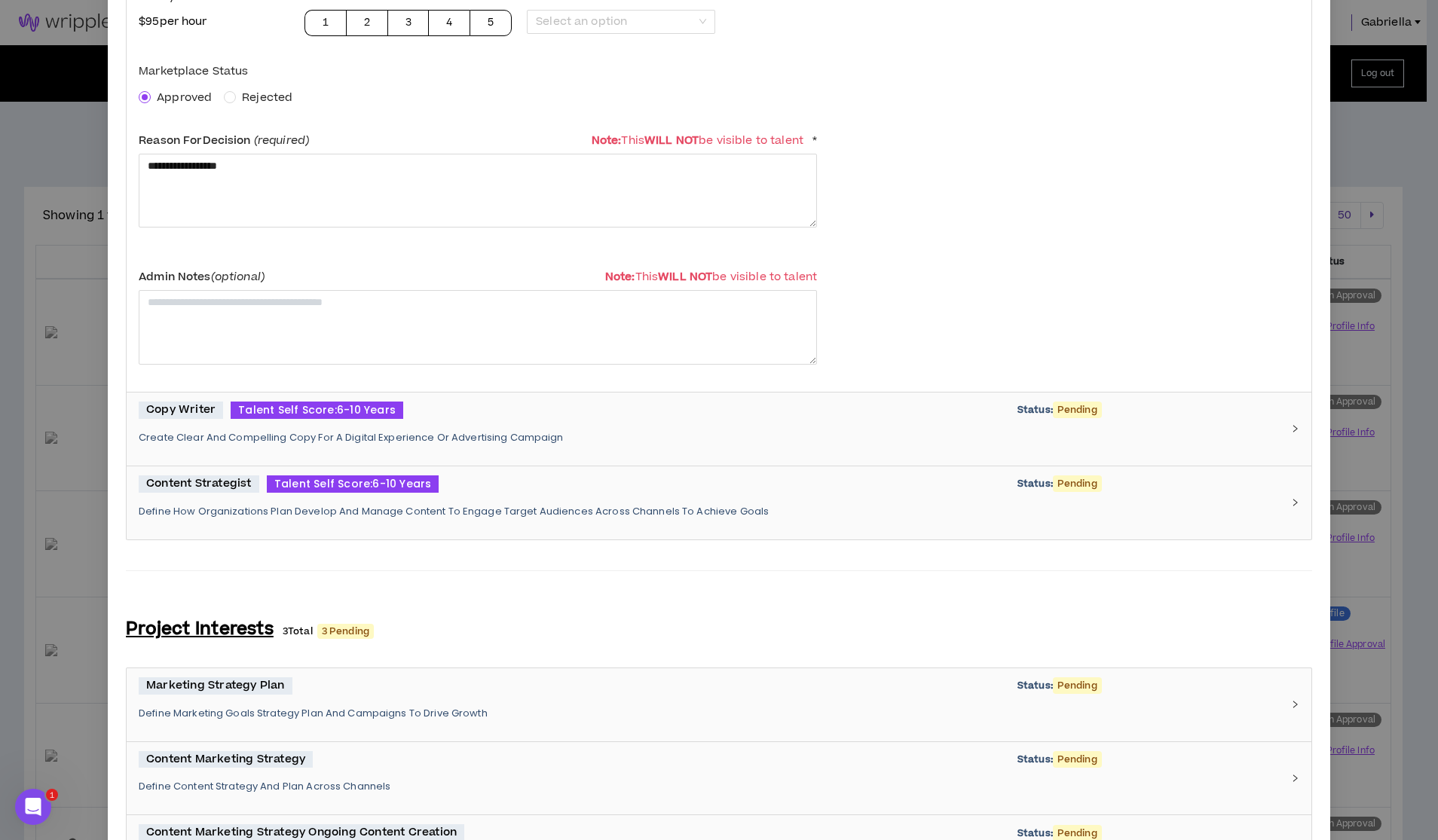 click on "Talent Self Score:   6-10 Years" at bounding box center (317, 410) 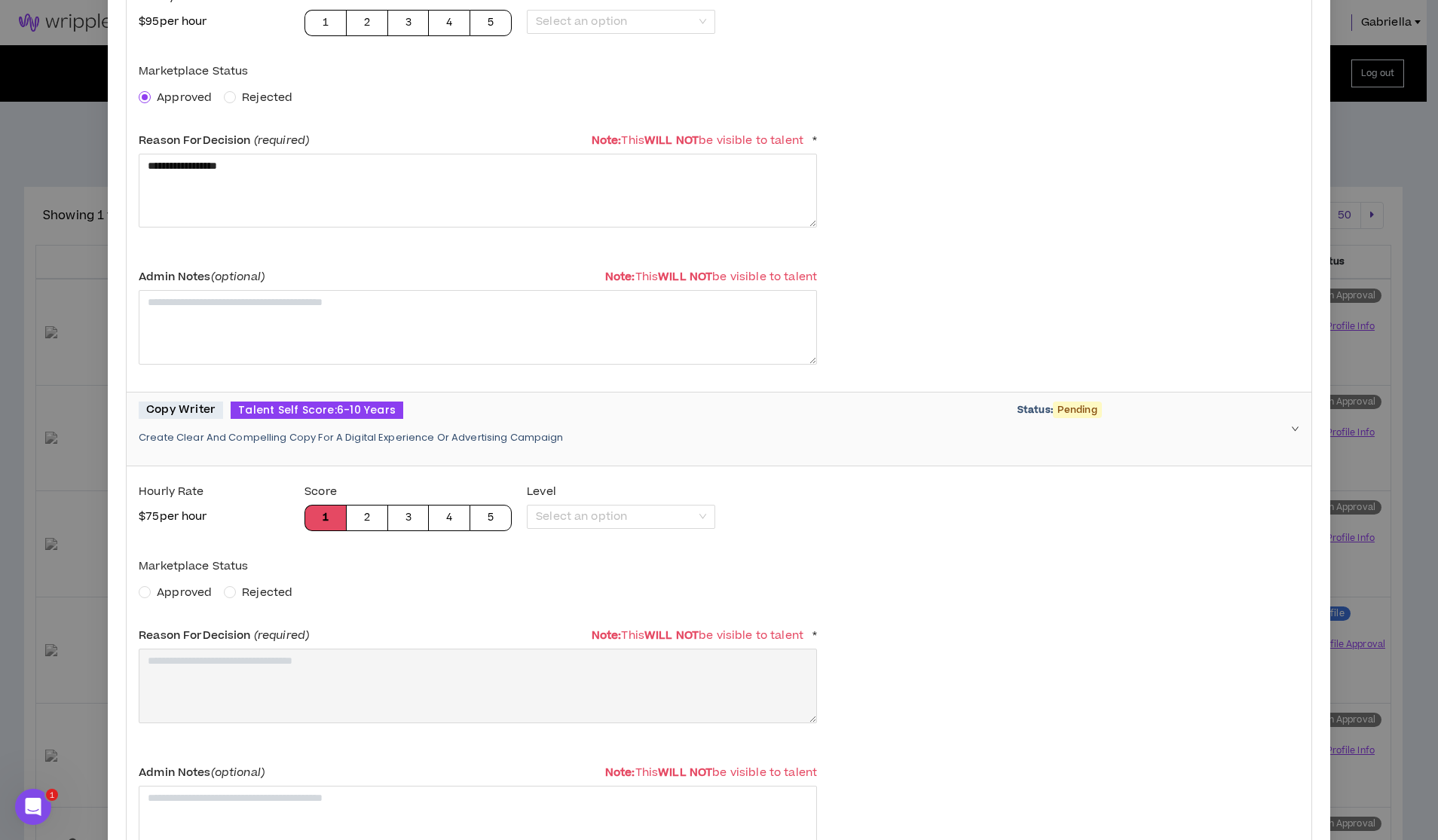 scroll, scrollTop: 505, scrollLeft: 0, axis: vertical 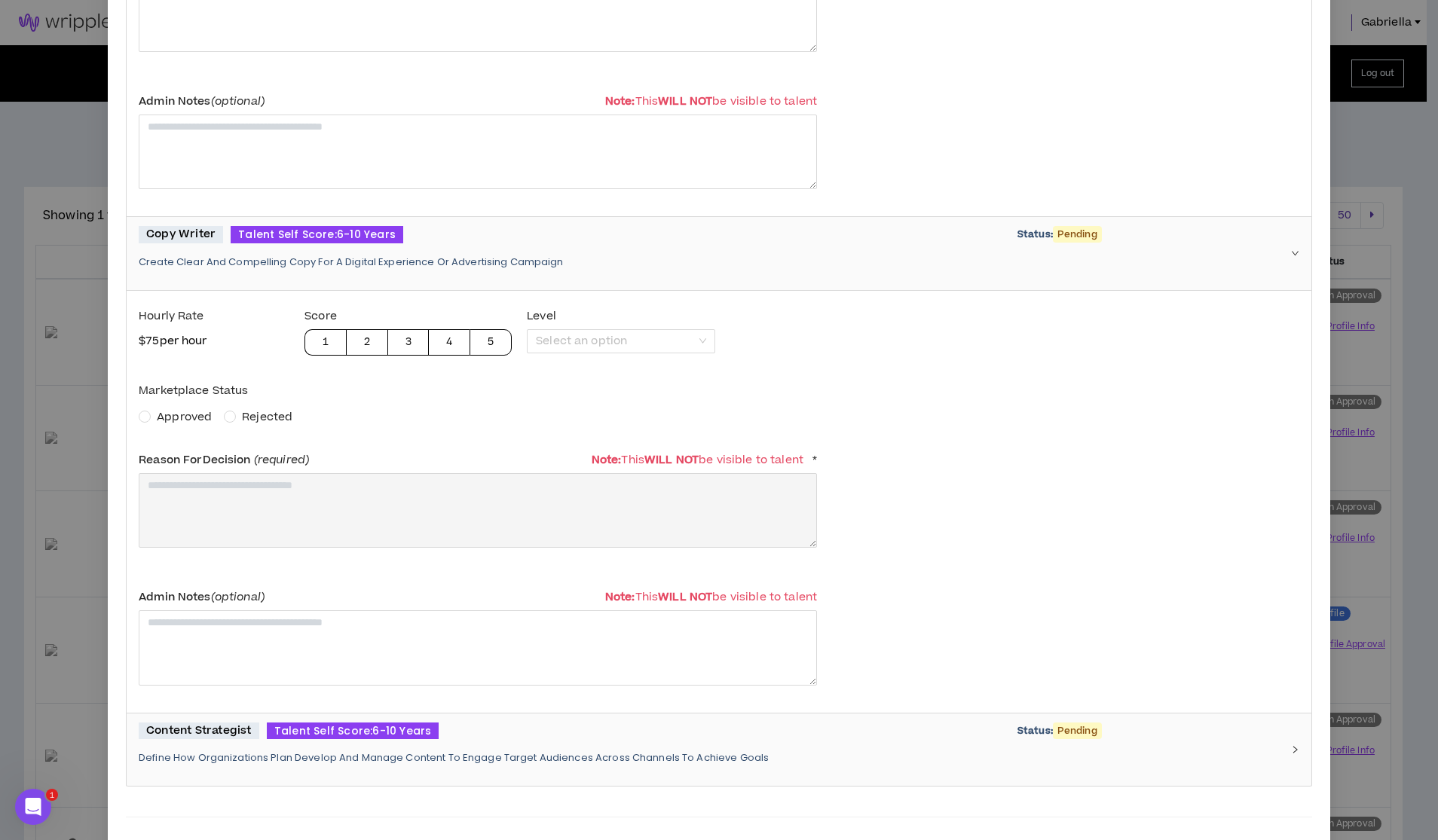 click on "Approved" at bounding box center [184, 417] 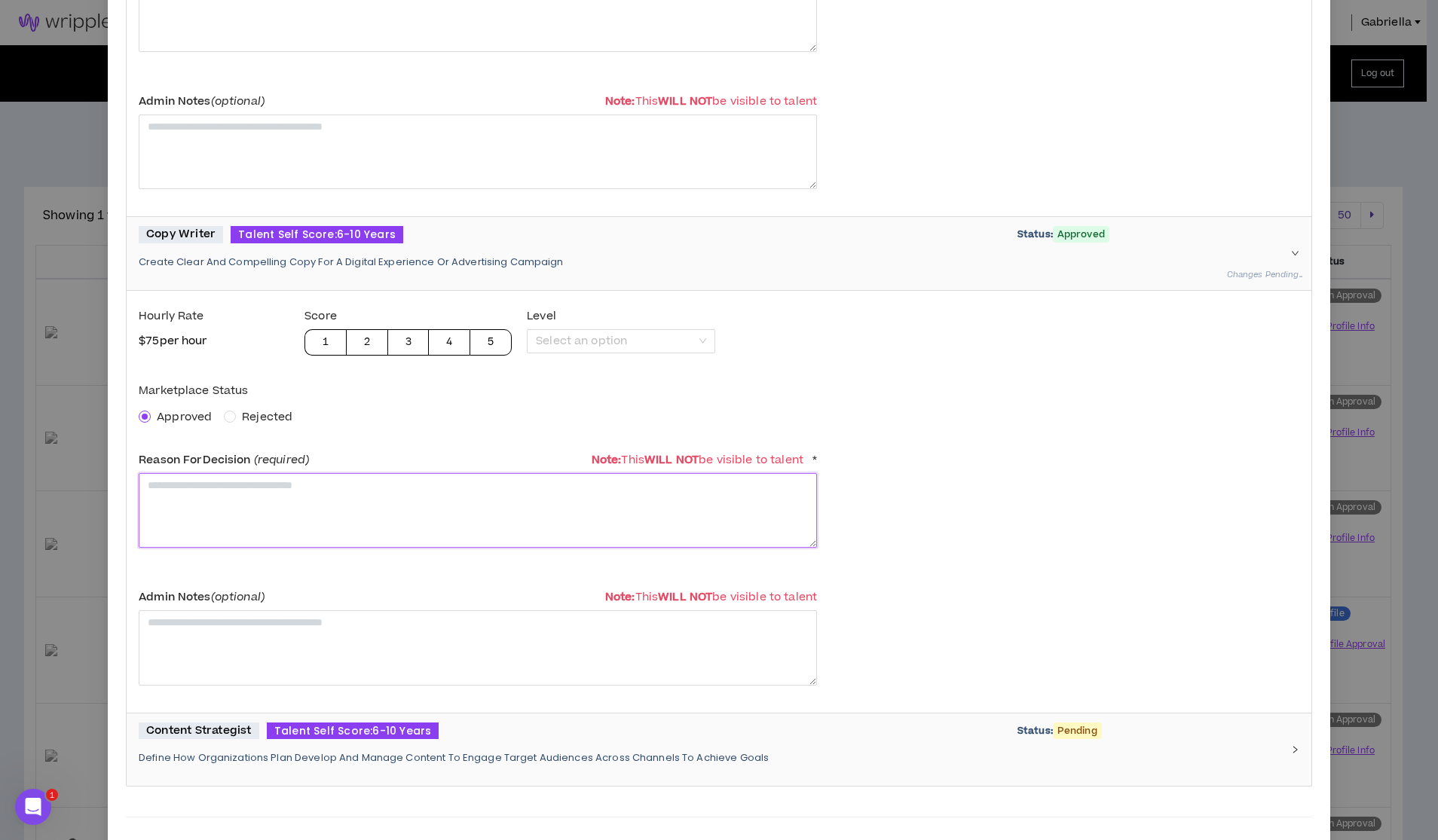 click at bounding box center [478, 510] 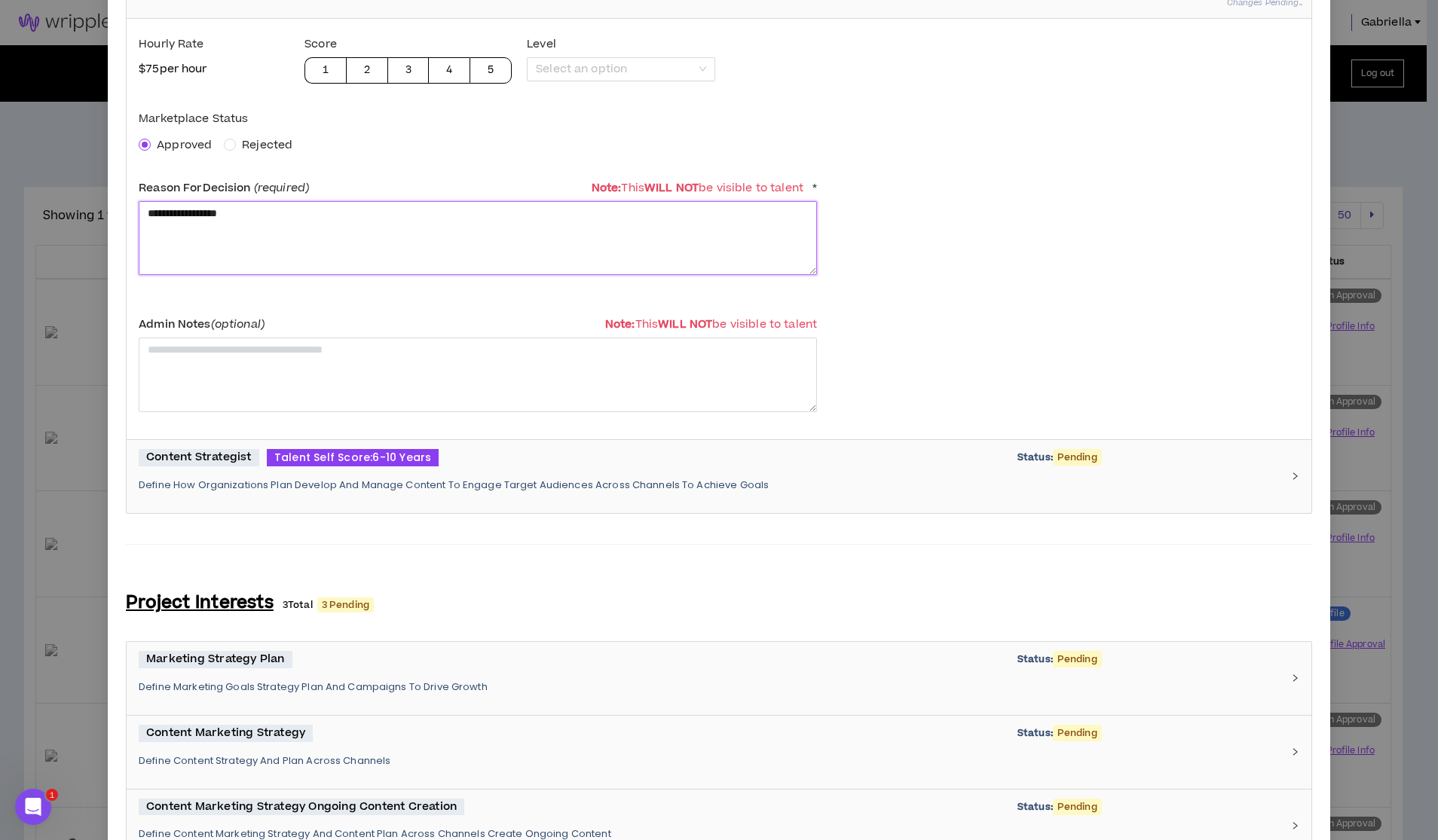 type on "**********" 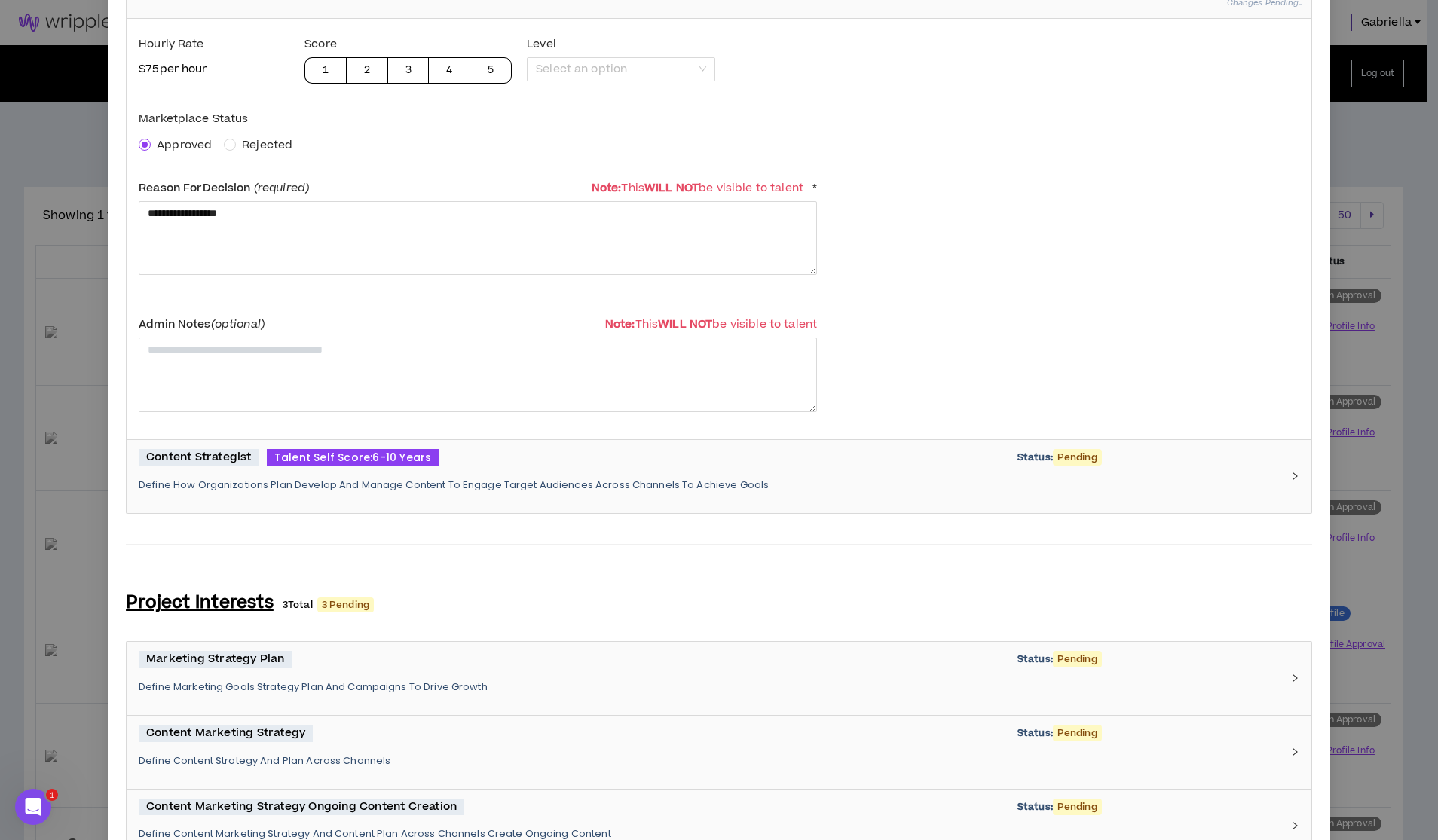 click on "Content Strategist Talent Self Score:   6-10 Years Status:  Pending Define How Organizations Plan Develop And Manage Content To Engage Target Audiences Across Channels To Achieve Goals" at bounding box center [719, 476] 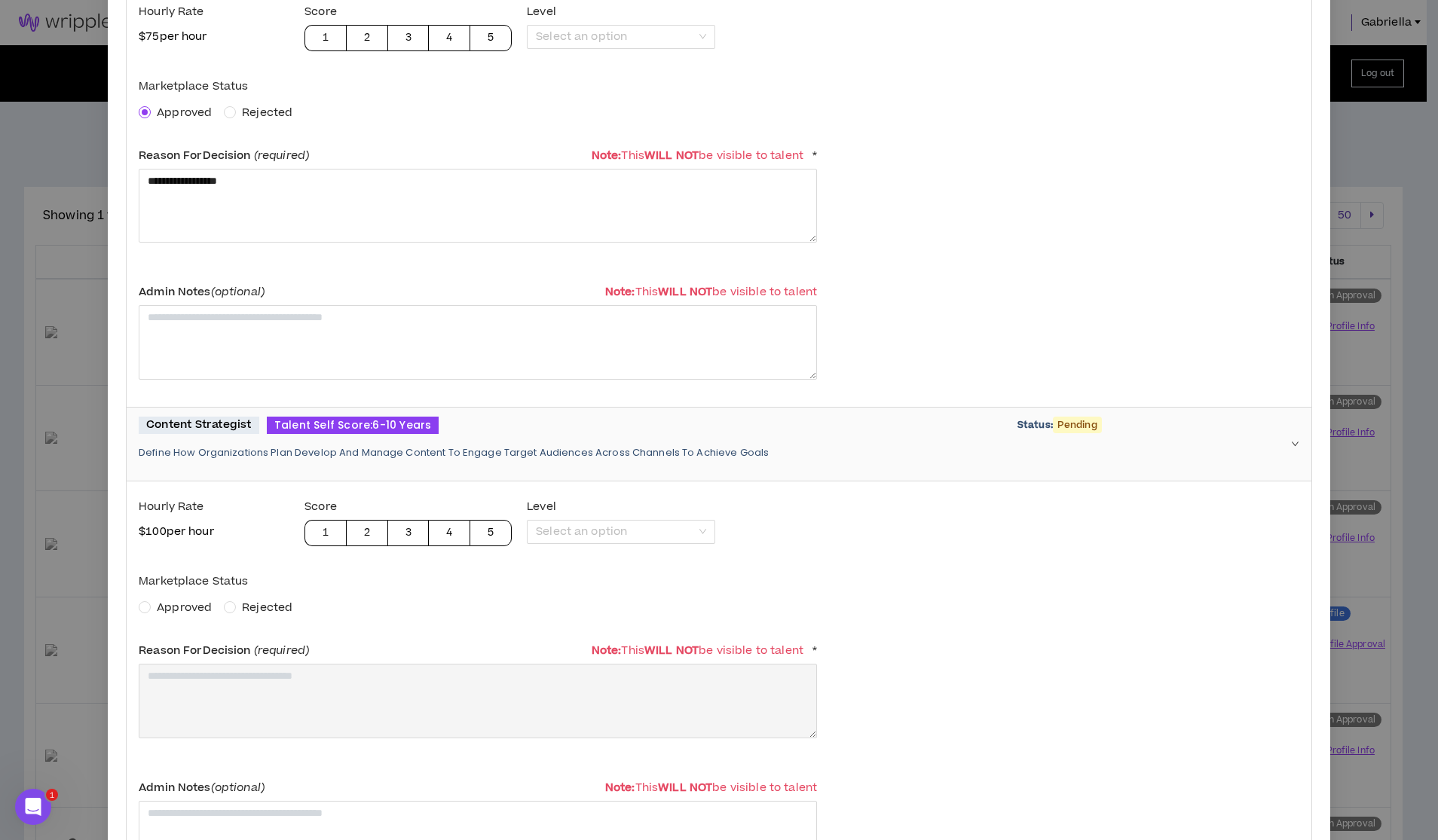 scroll, scrollTop: 915, scrollLeft: 0, axis: vertical 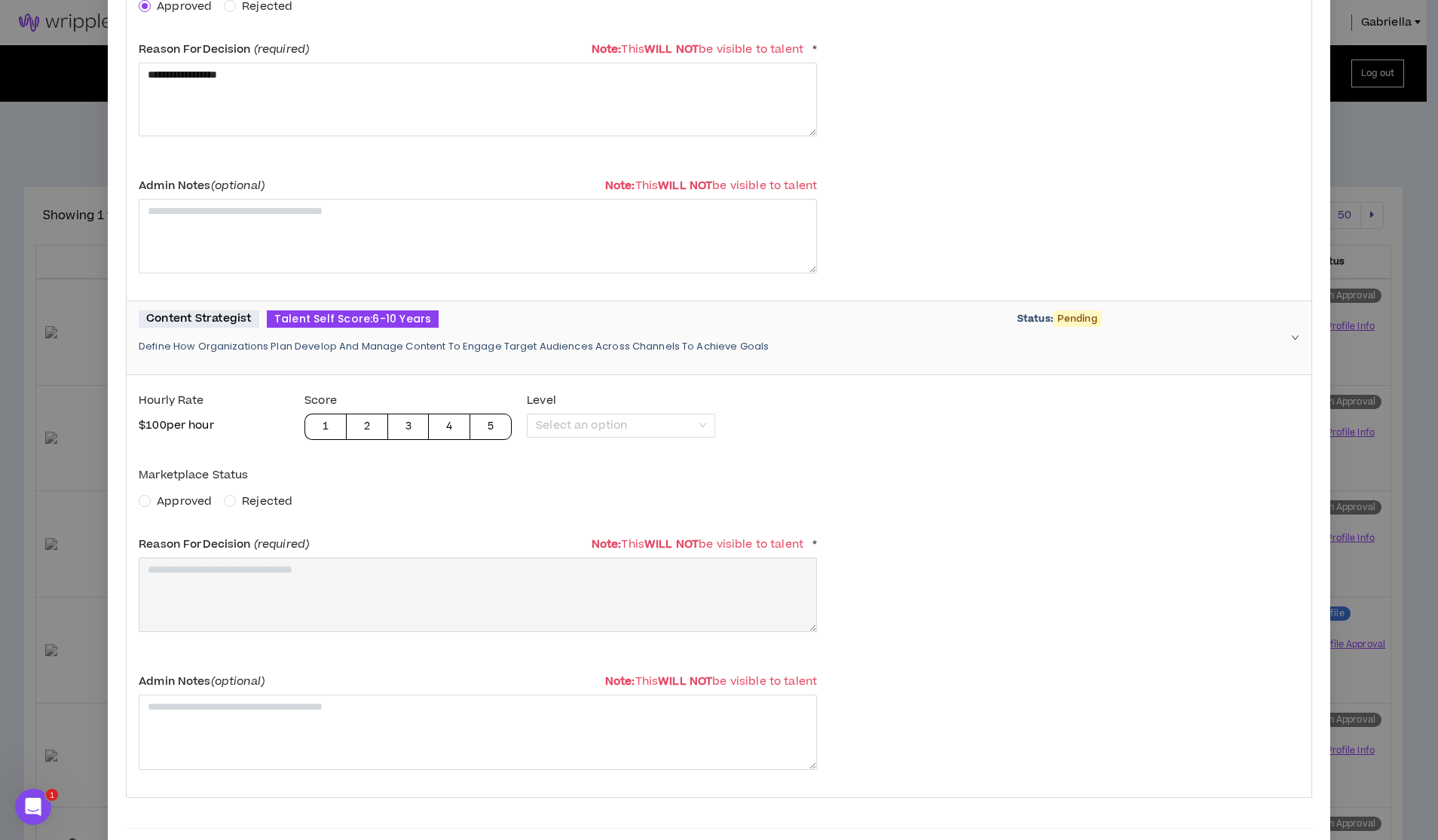 click on "Approved" at bounding box center (184, 501) 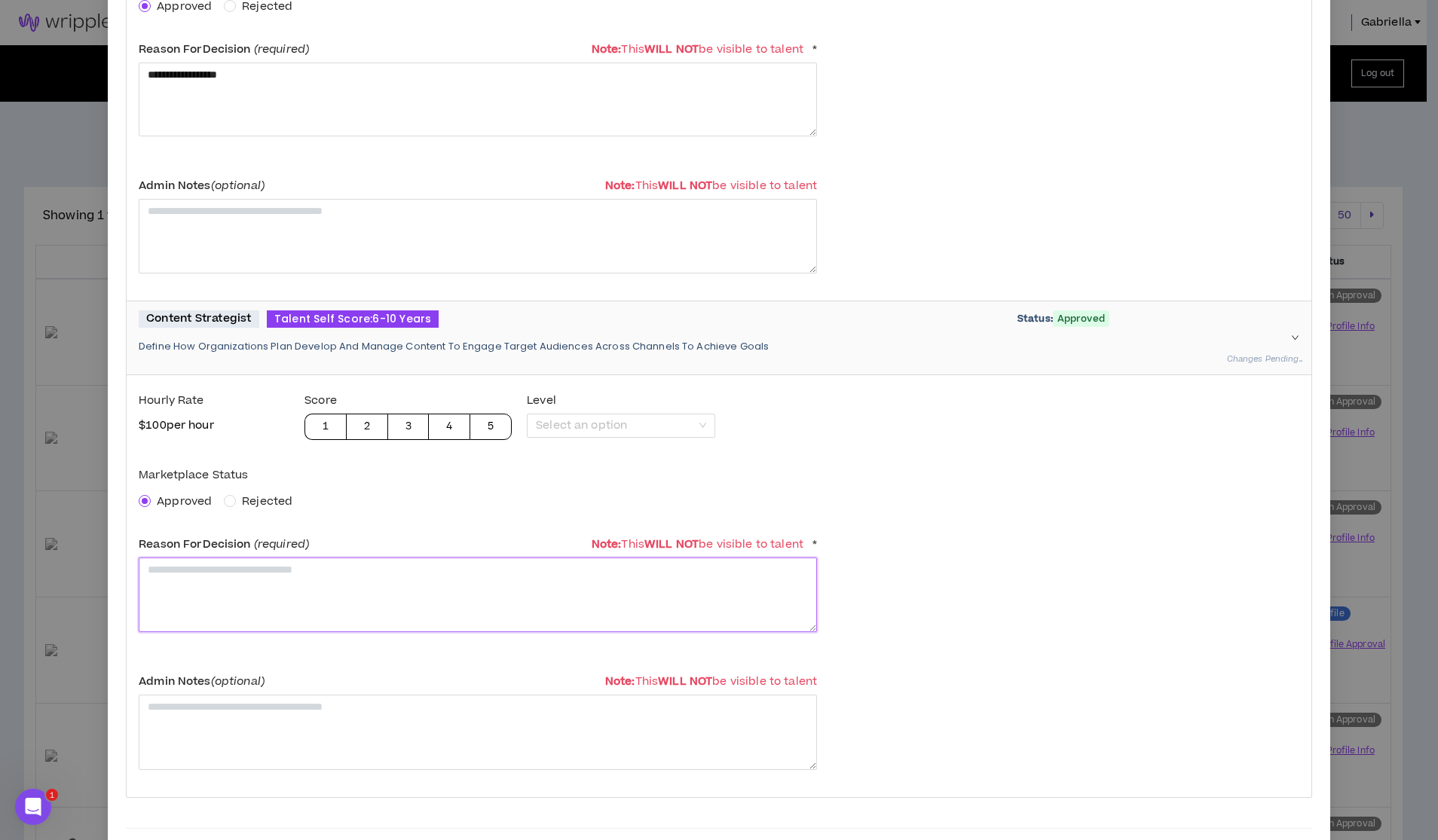 click at bounding box center (478, 594) 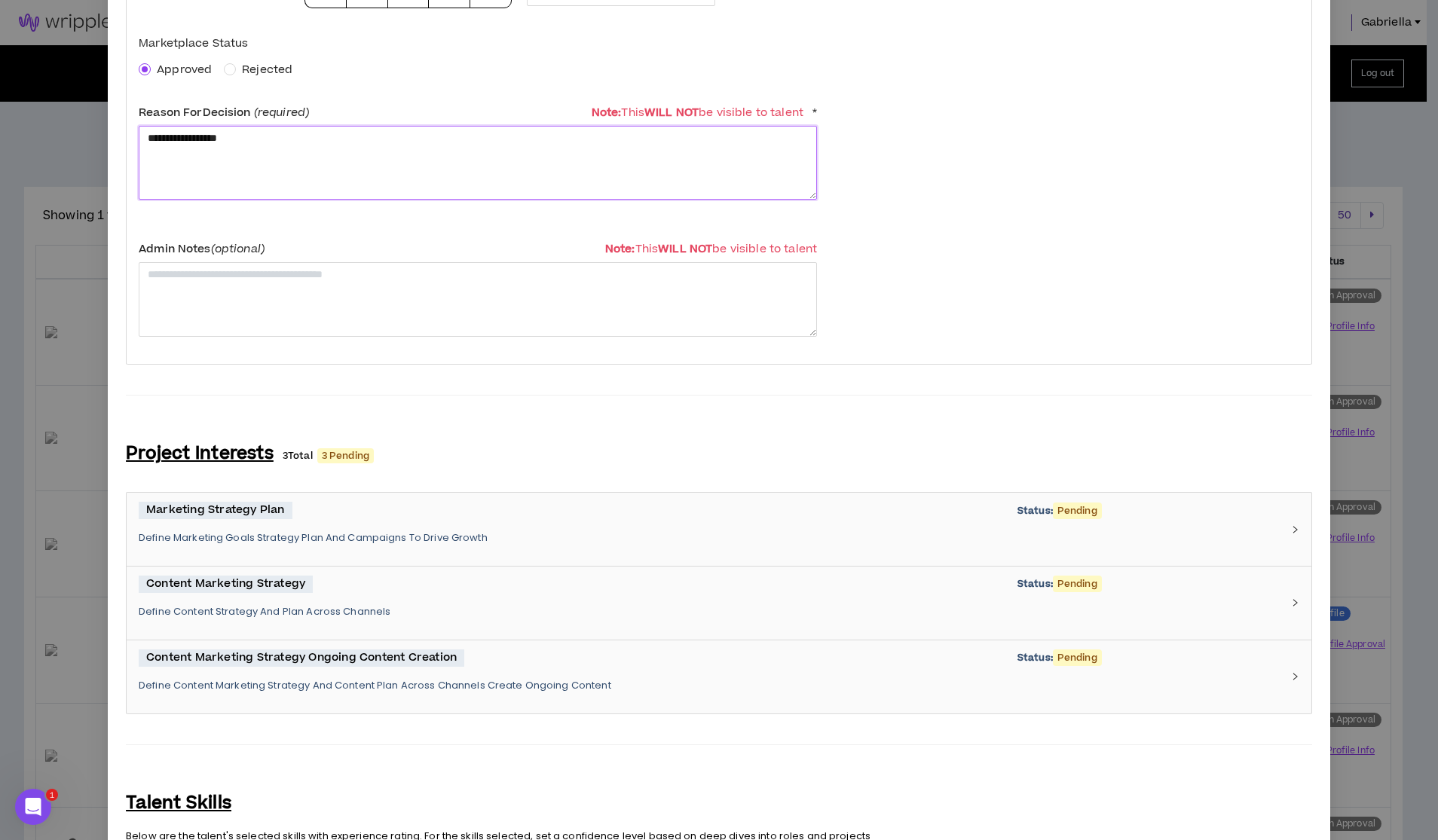 scroll, scrollTop: 1825, scrollLeft: 0, axis: vertical 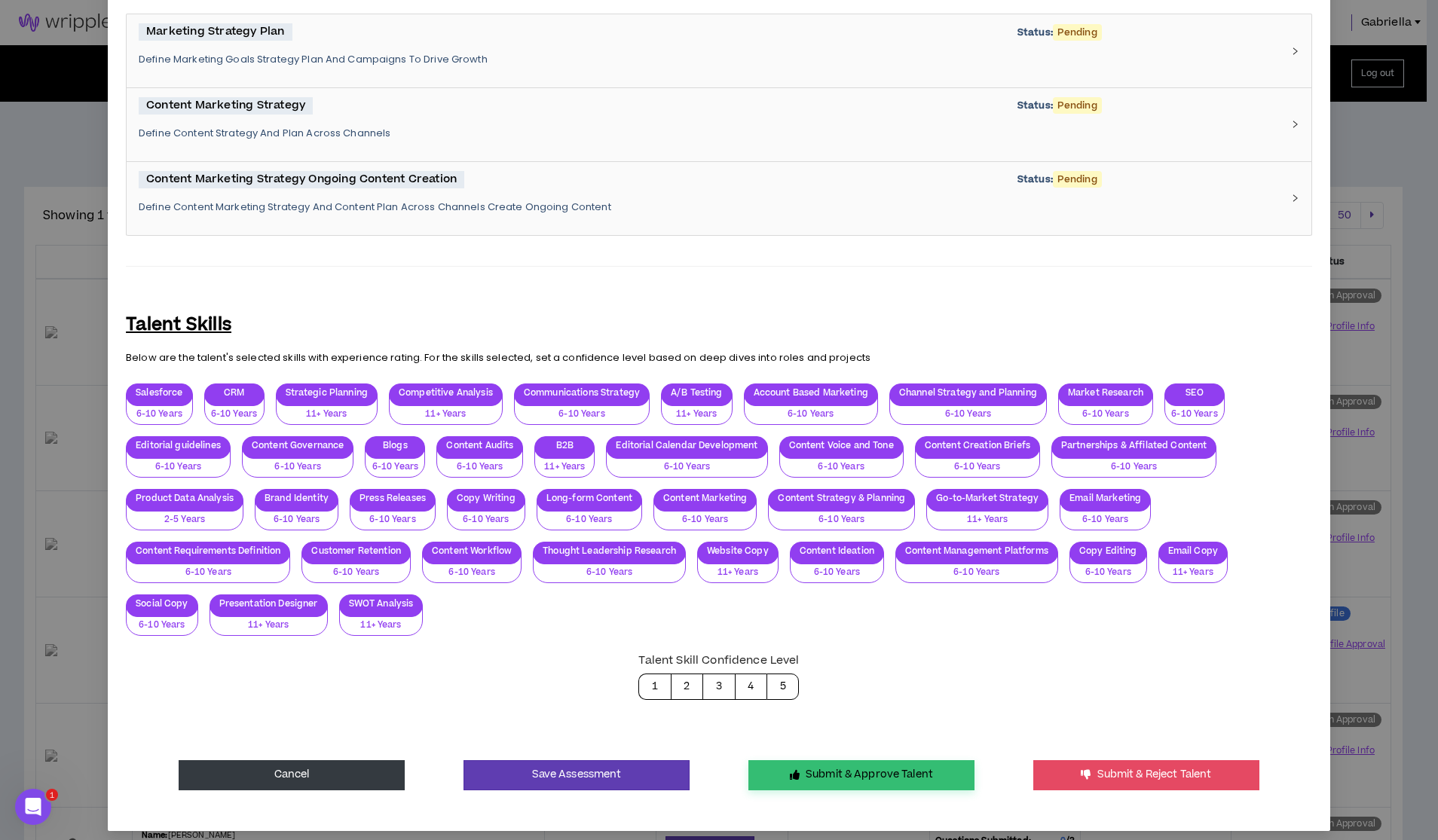type on "**********" 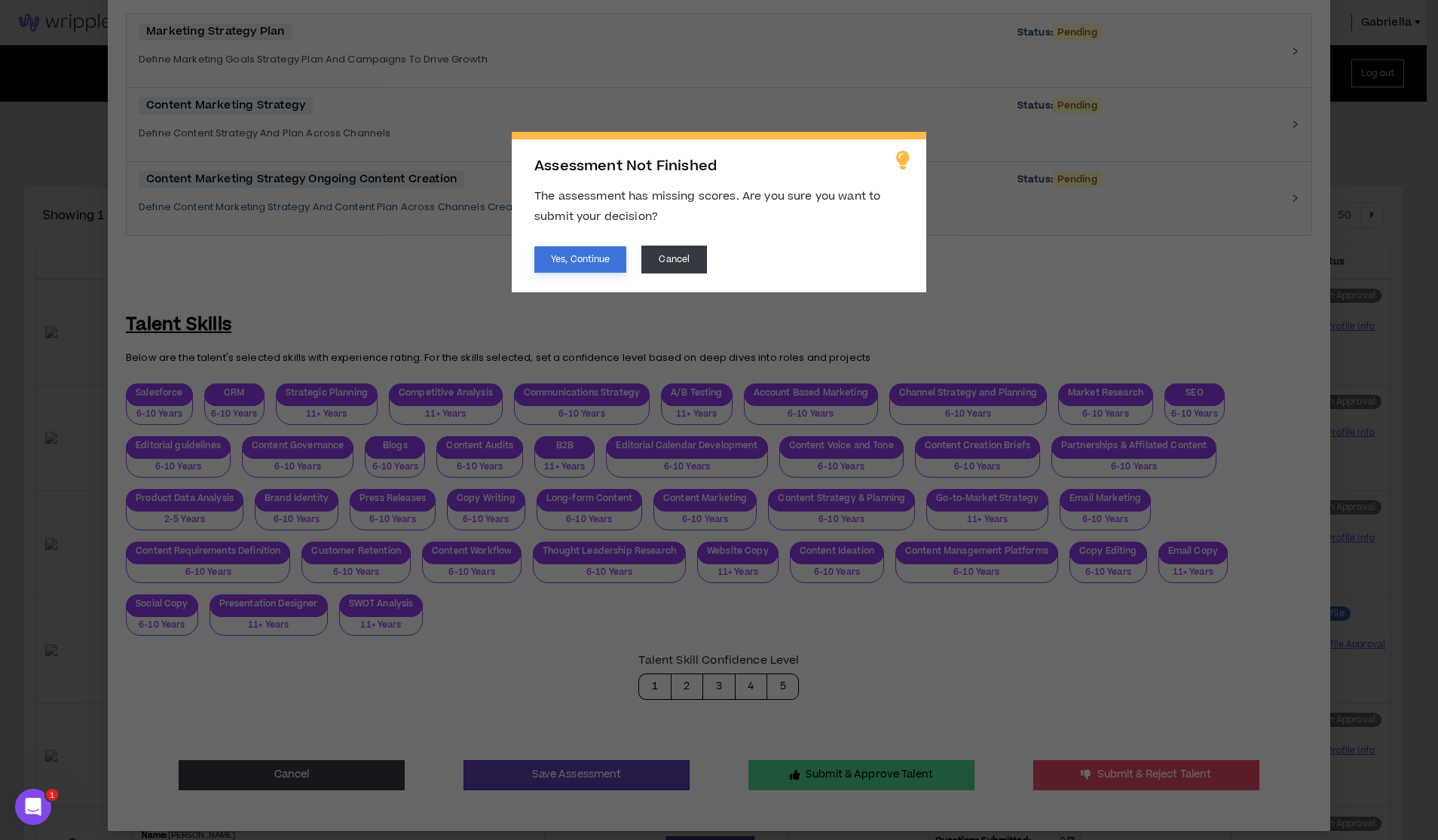 click on "Yes, Continue" at bounding box center [580, 259] 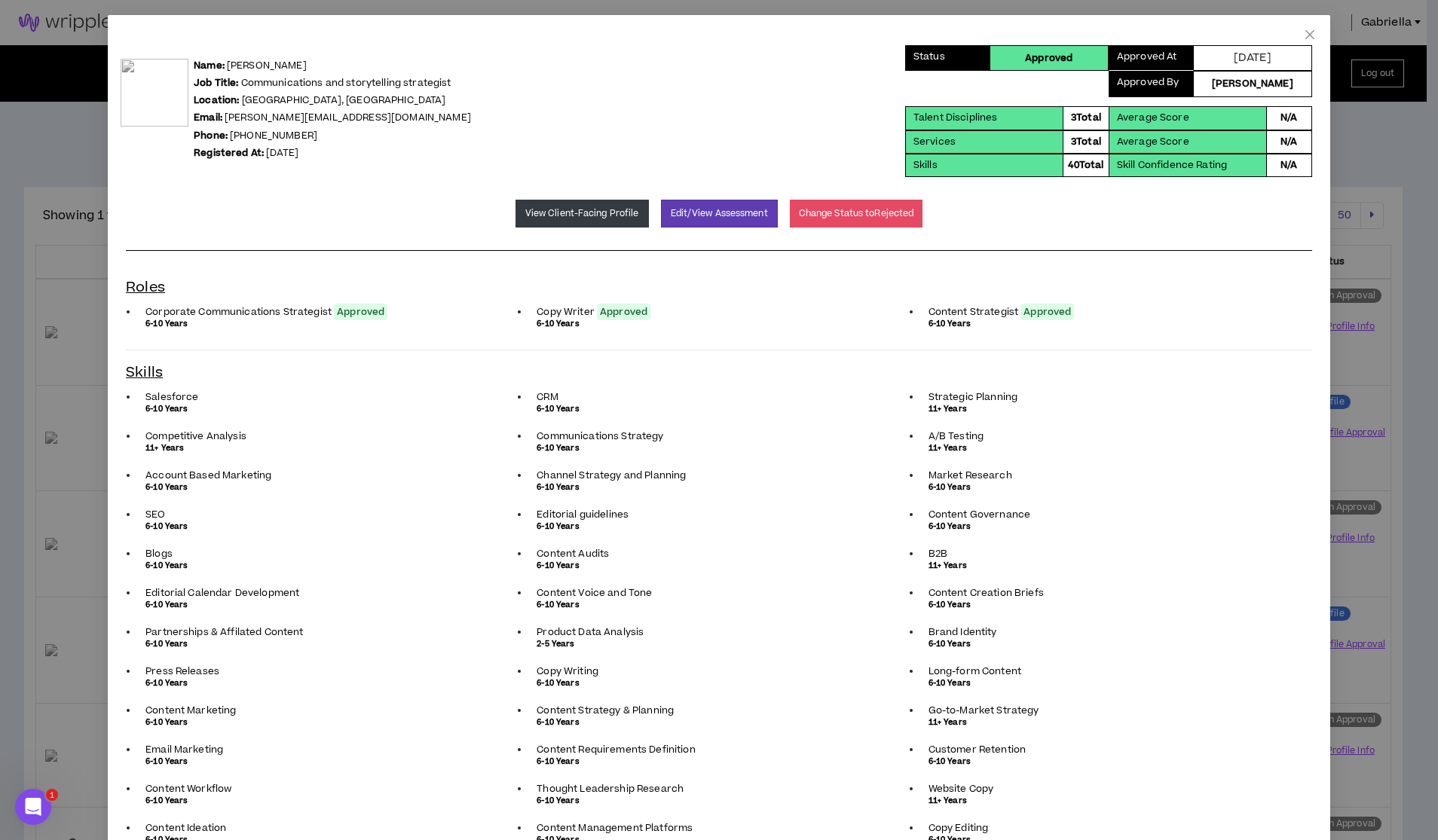 scroll, scrollTop: 3, scrollLeft: 0, axis: vertical 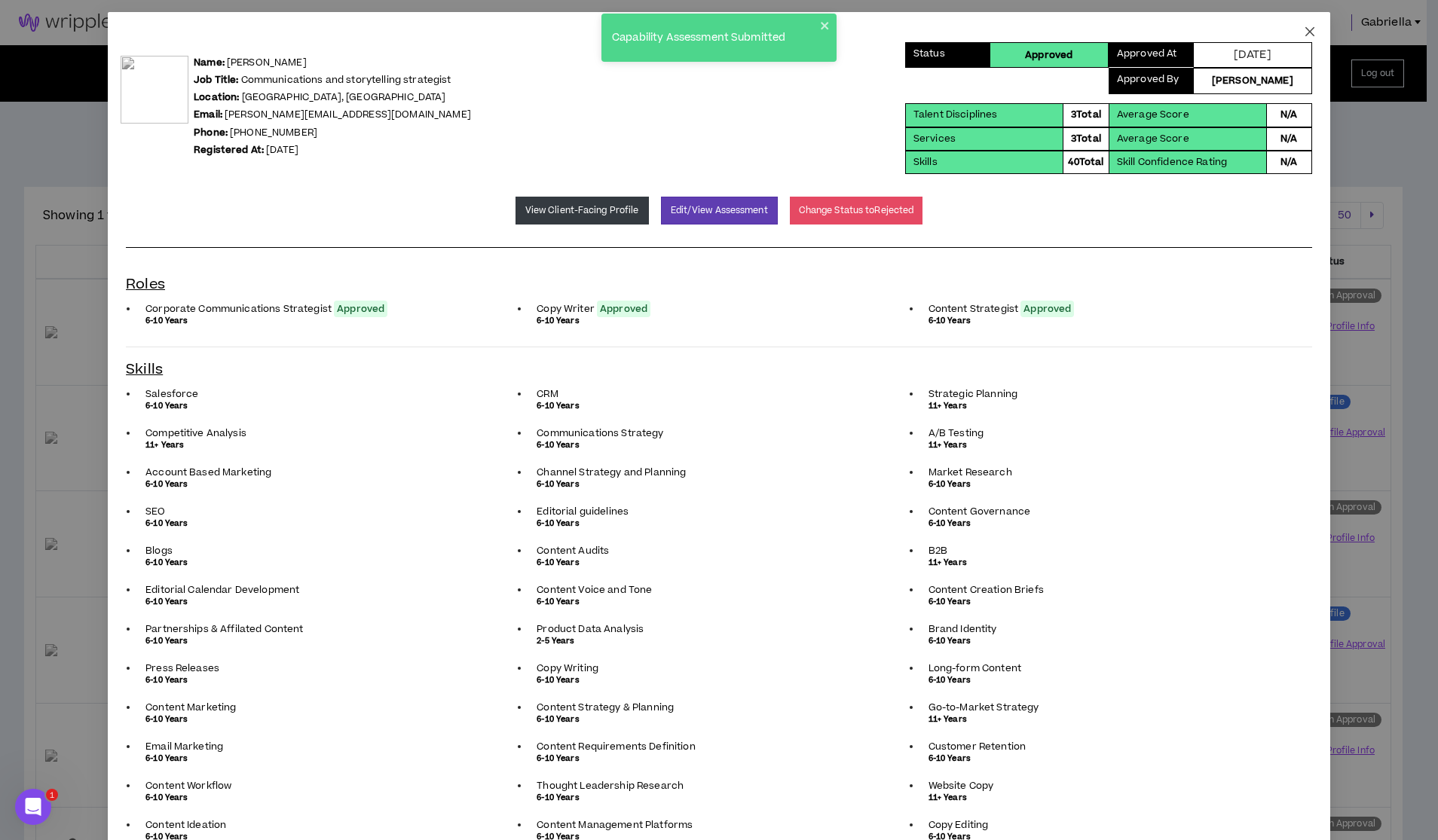 click at bounding box center (1310, 32) 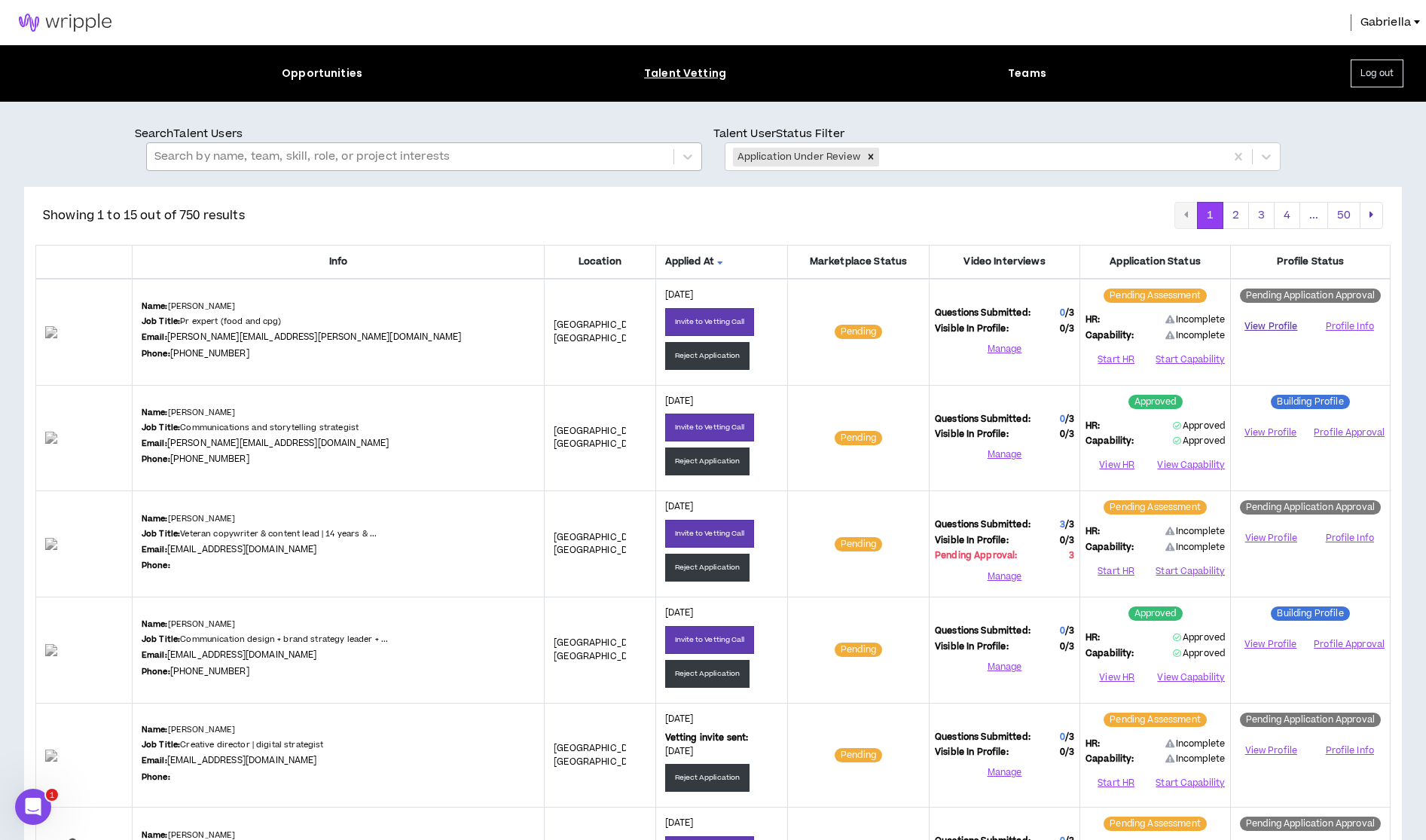 click on "View Profile" at bounding box center [1271, 326] 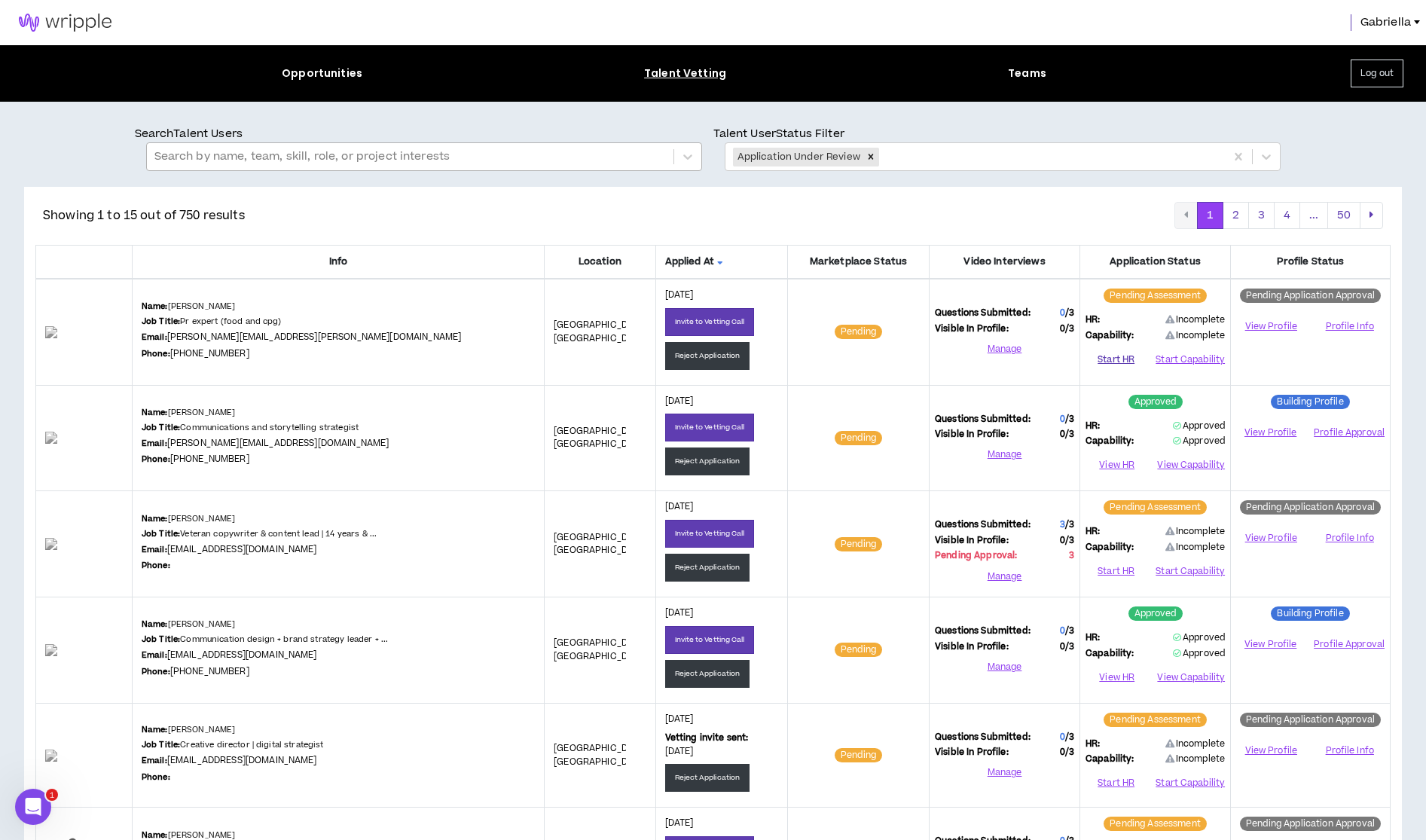 click on "Start HR" at bounding box center [1116, 359] 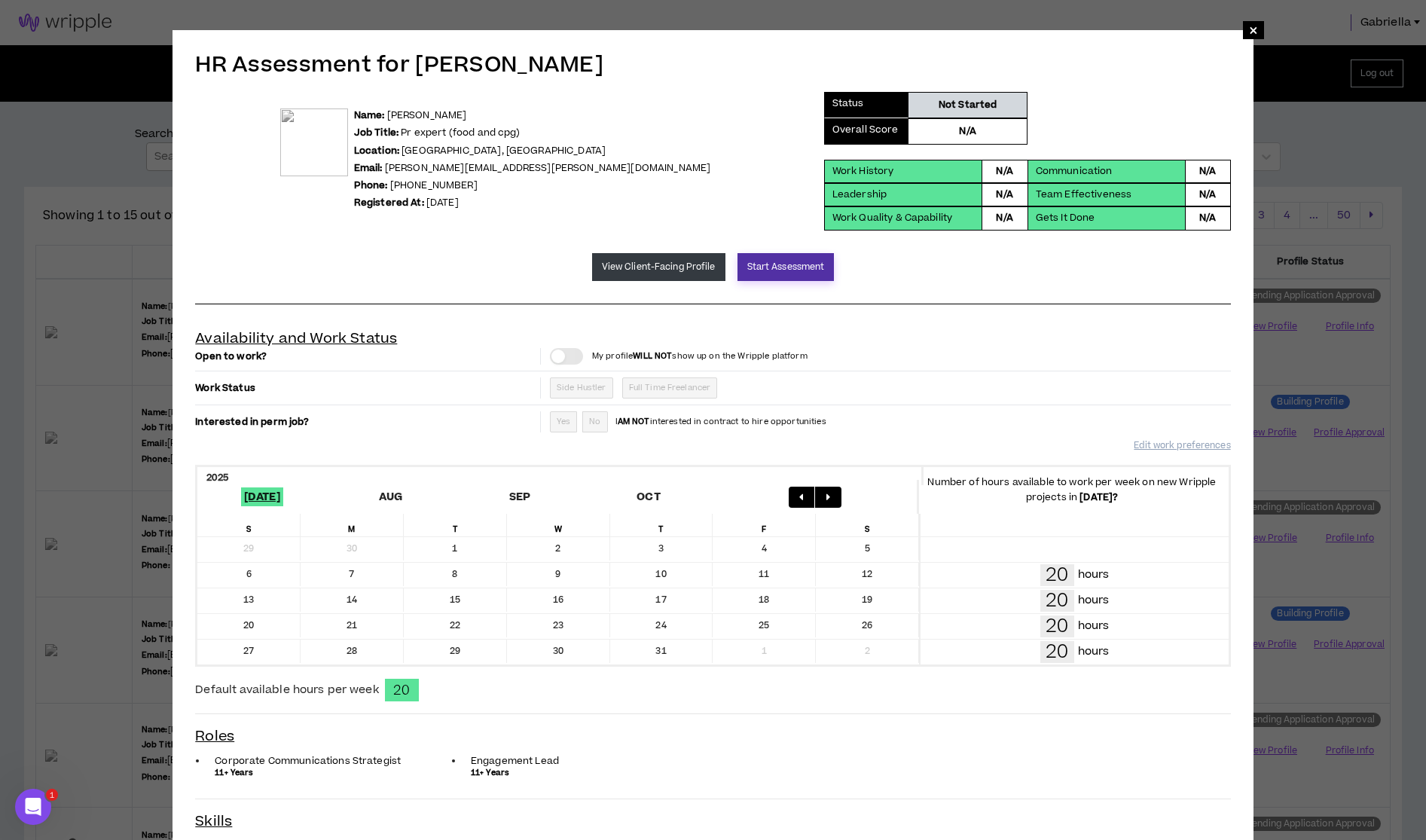 click on "Start Assessment" at bounding box center [786, 267] 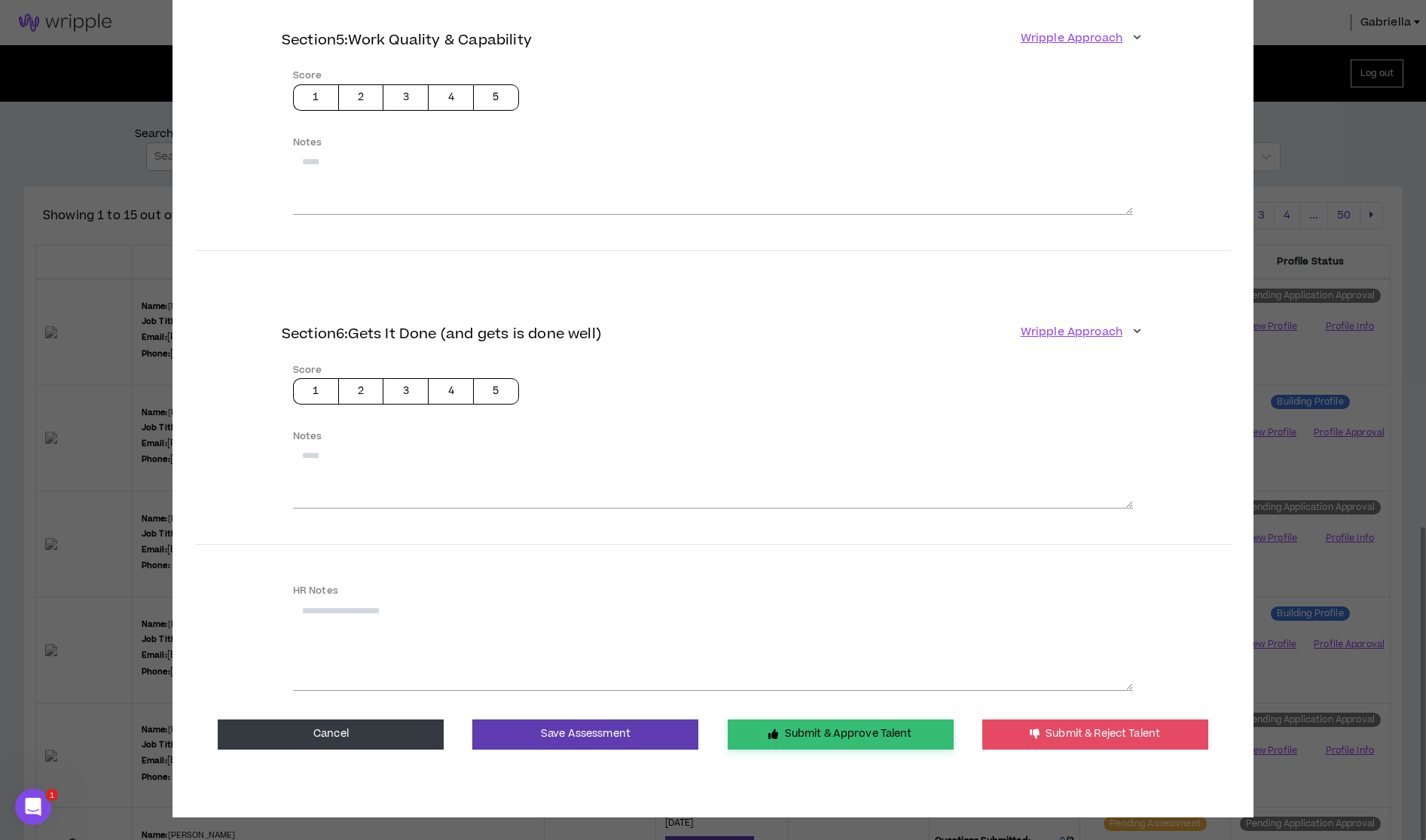 click on "Submit & Approve Talent" at bounding box center (841, 735) 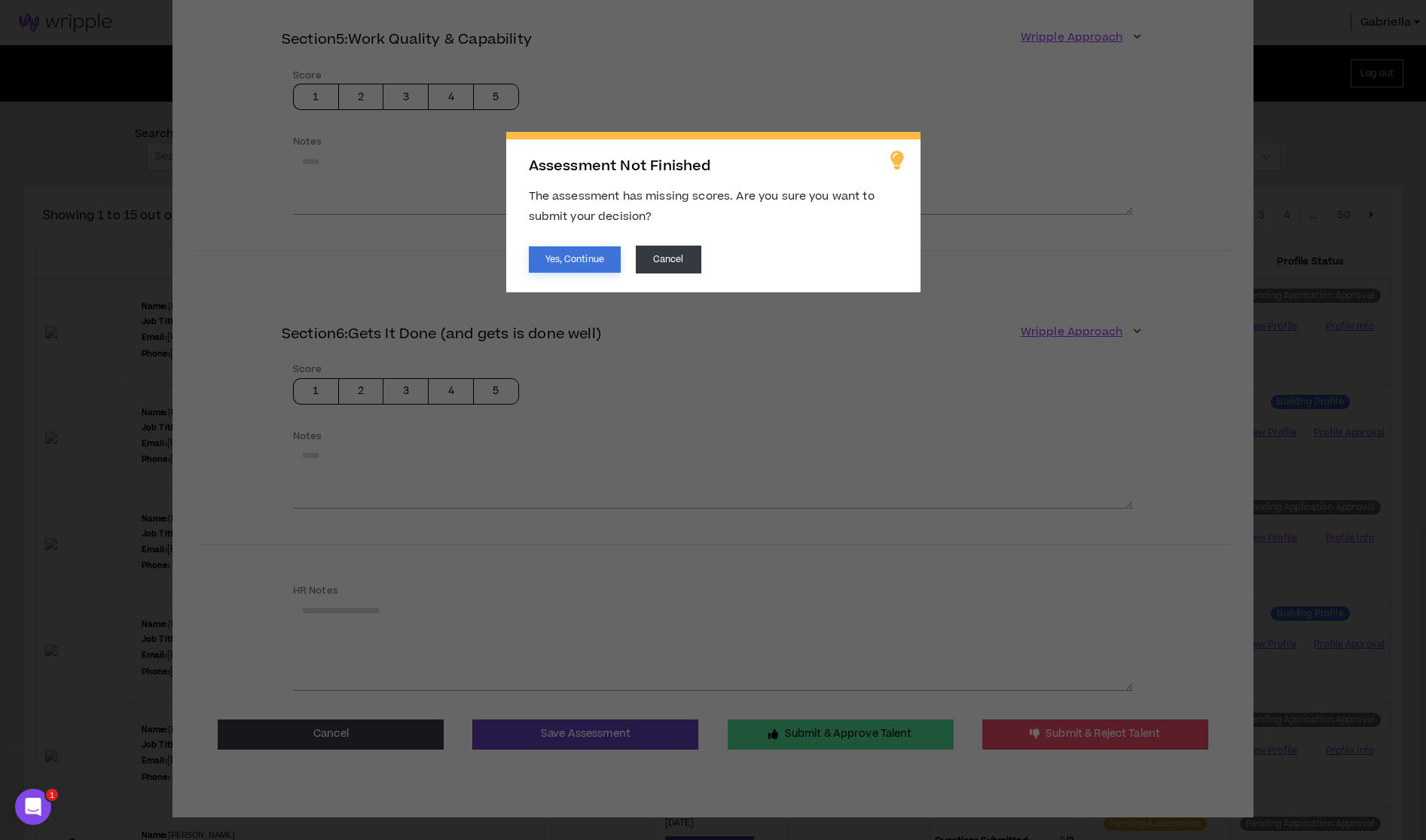 click on "Yes, Continue" at bounding box center (575, 259) 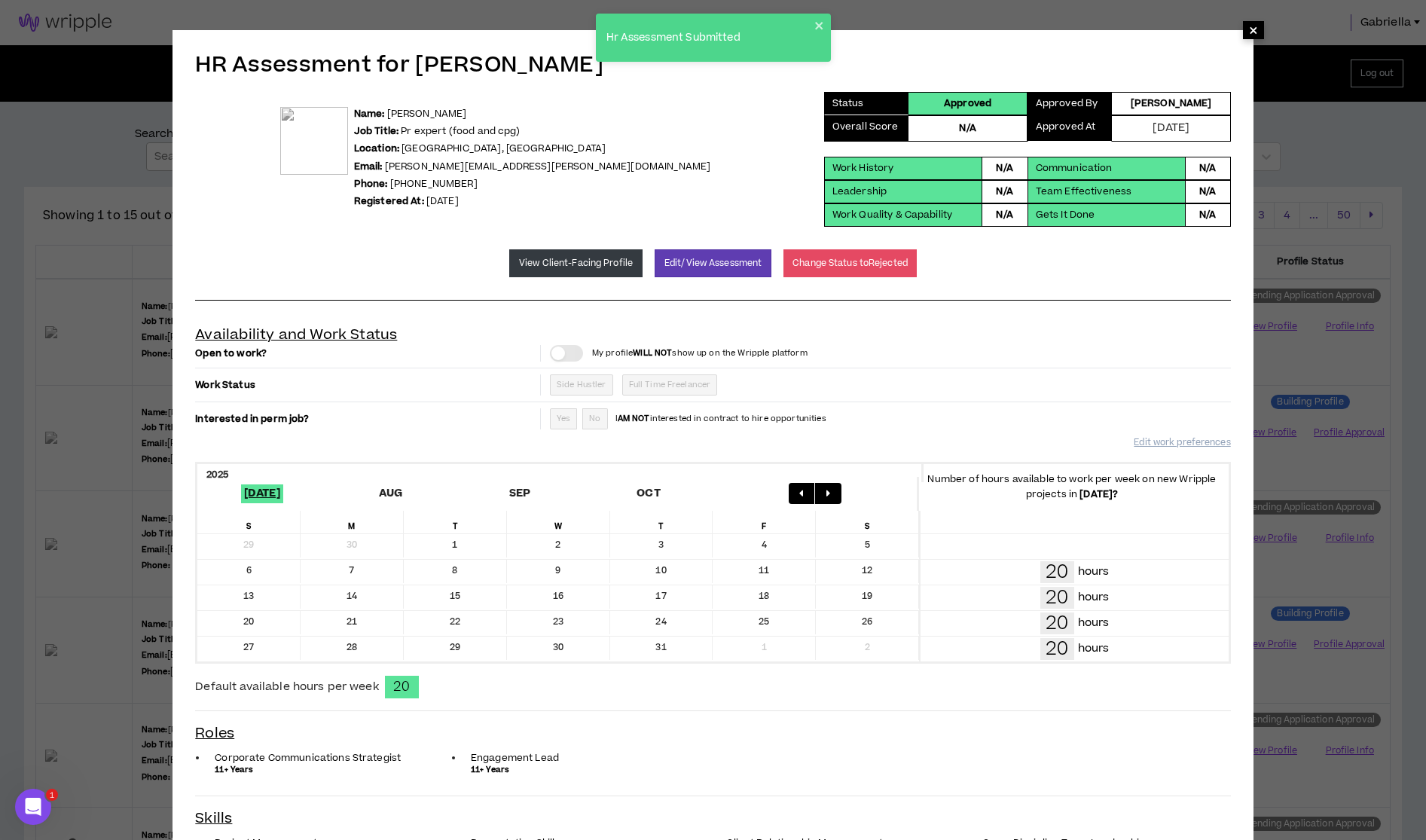 click on "×" at bounding box center [1253, 30] 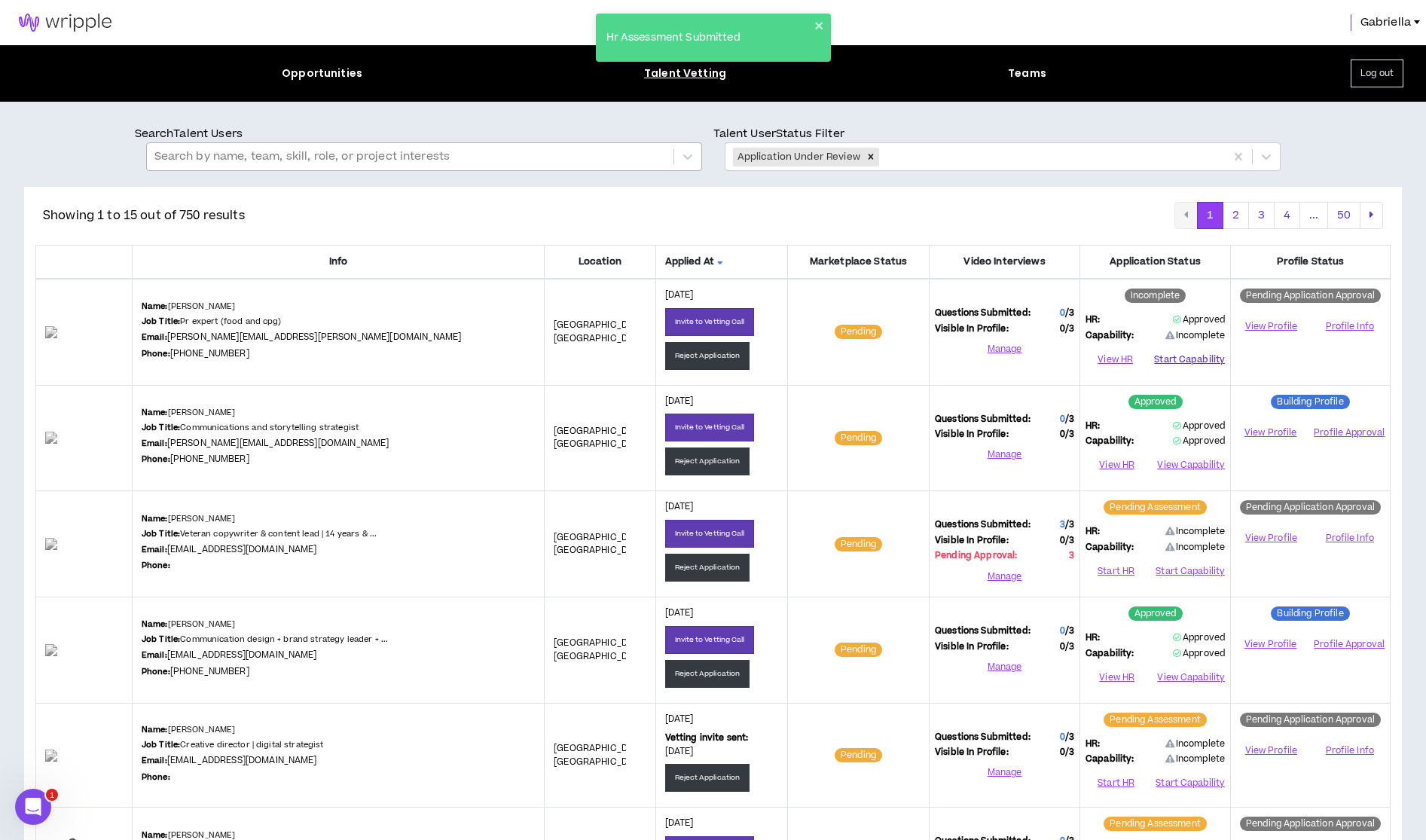 click on "Start Capability" at bounding box center [1189, 359] 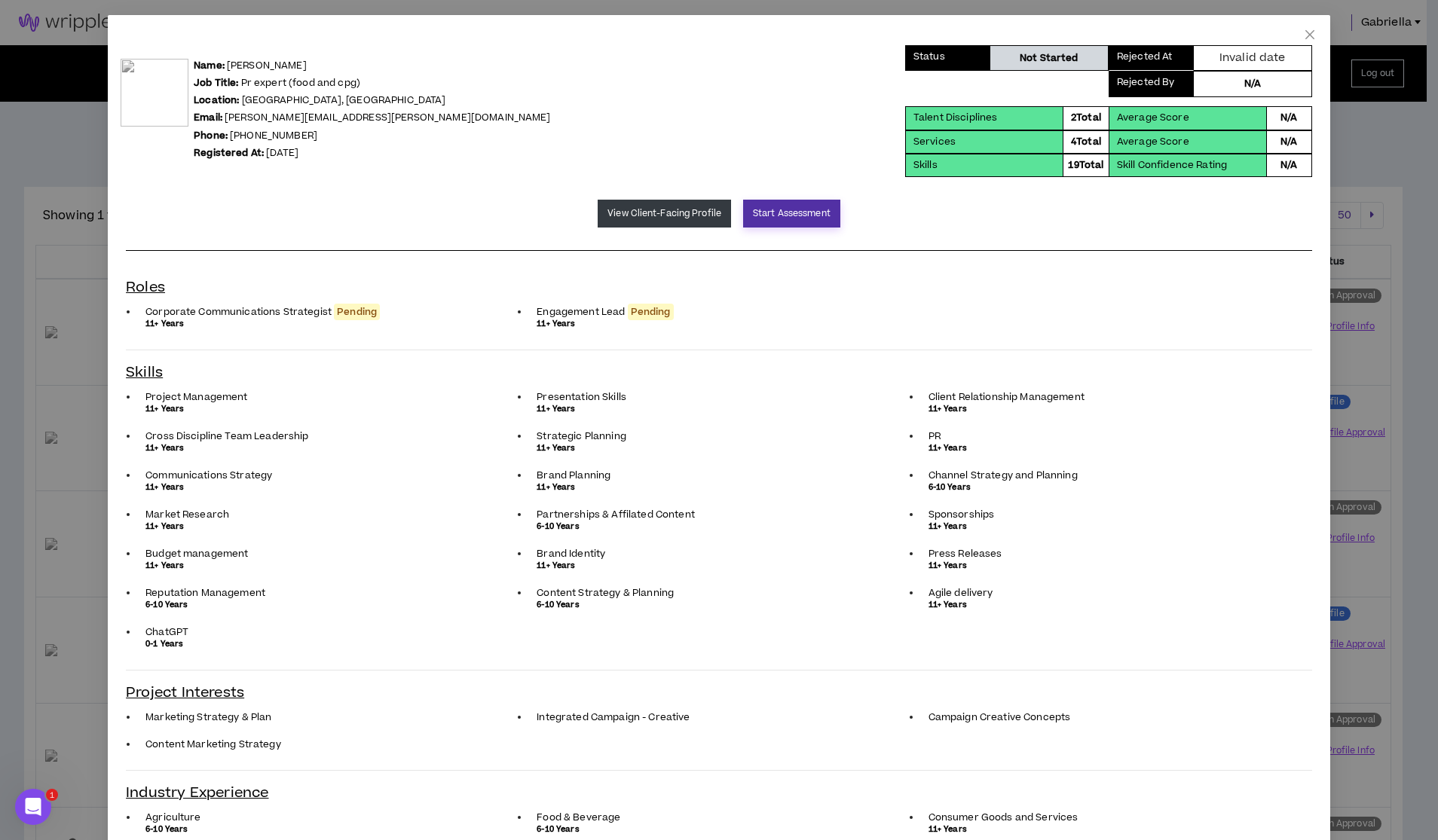 click on "Start Assessment" at bounding box center [791, 213] 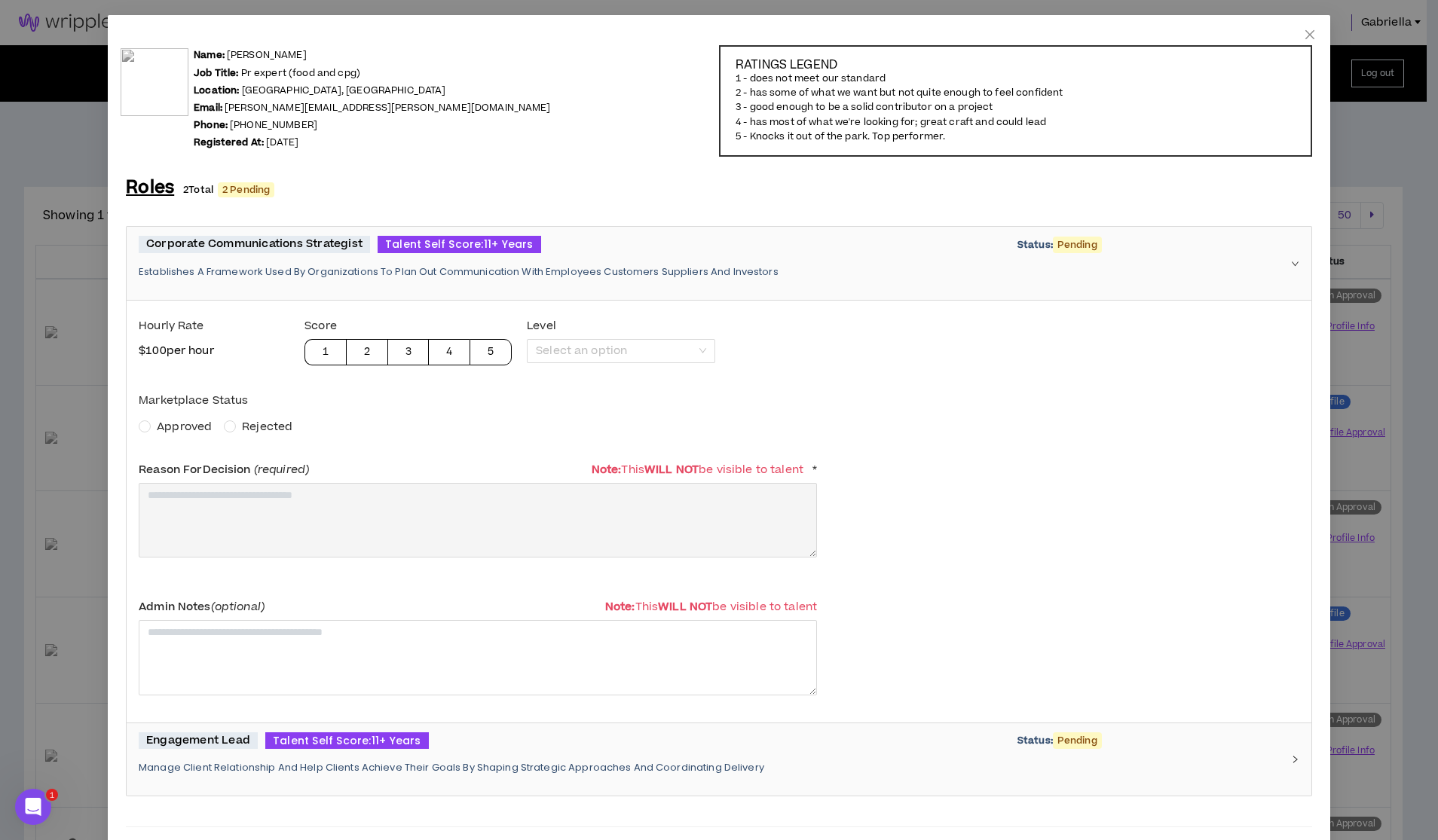 click on "Approved" at bounding box center (184, 426) 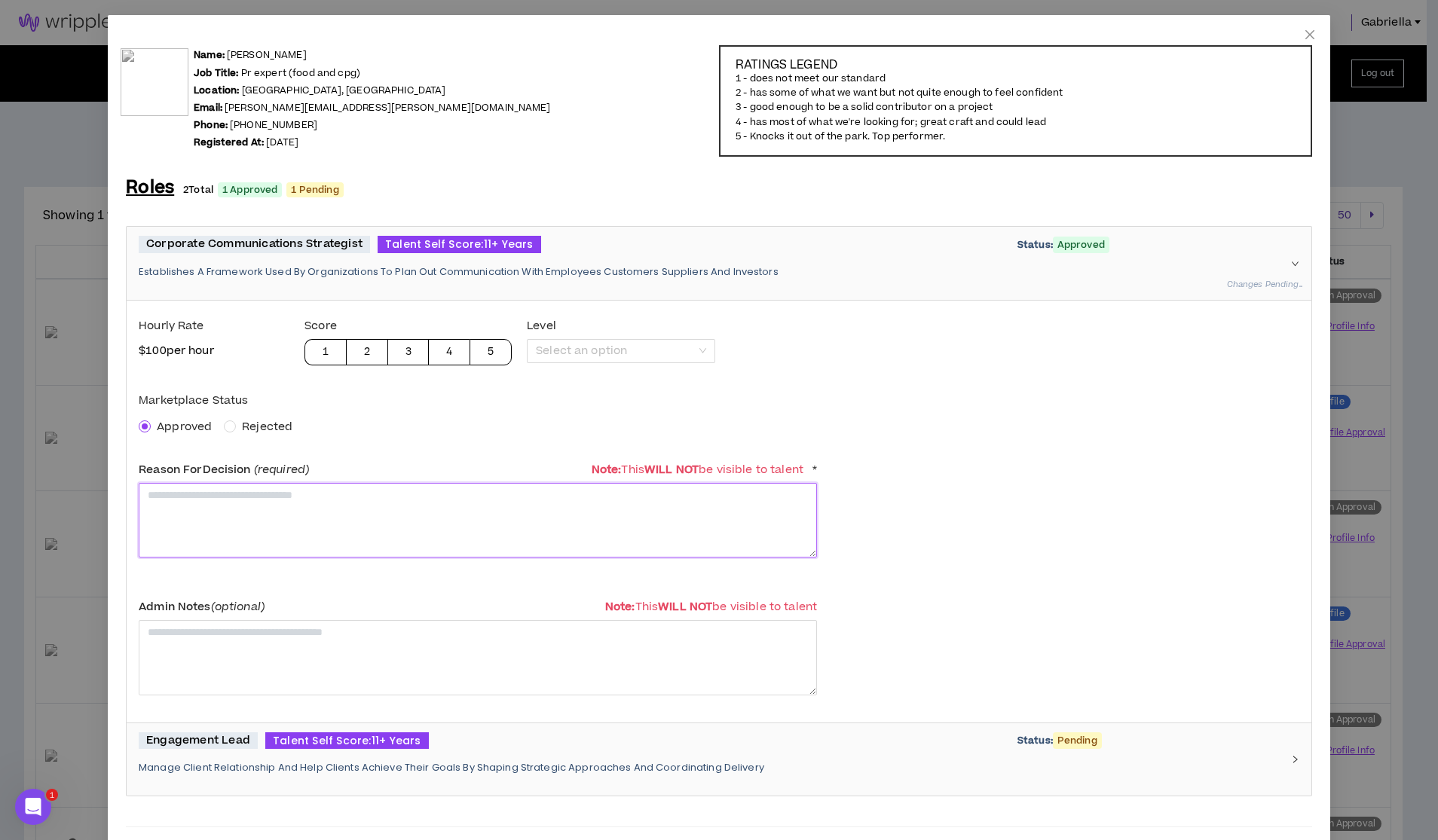 click at bounding box center [478, 520] 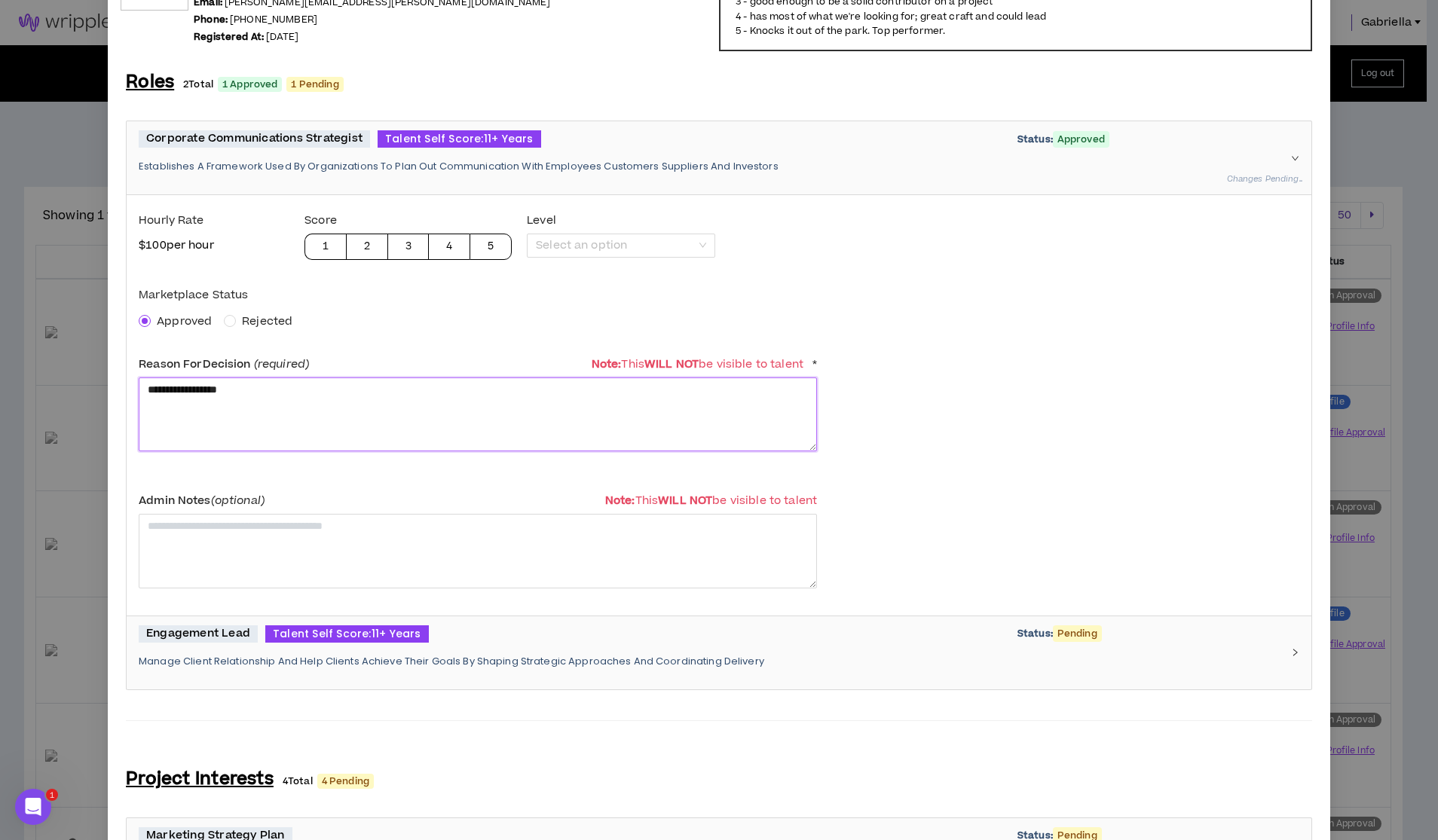 type on "**********" 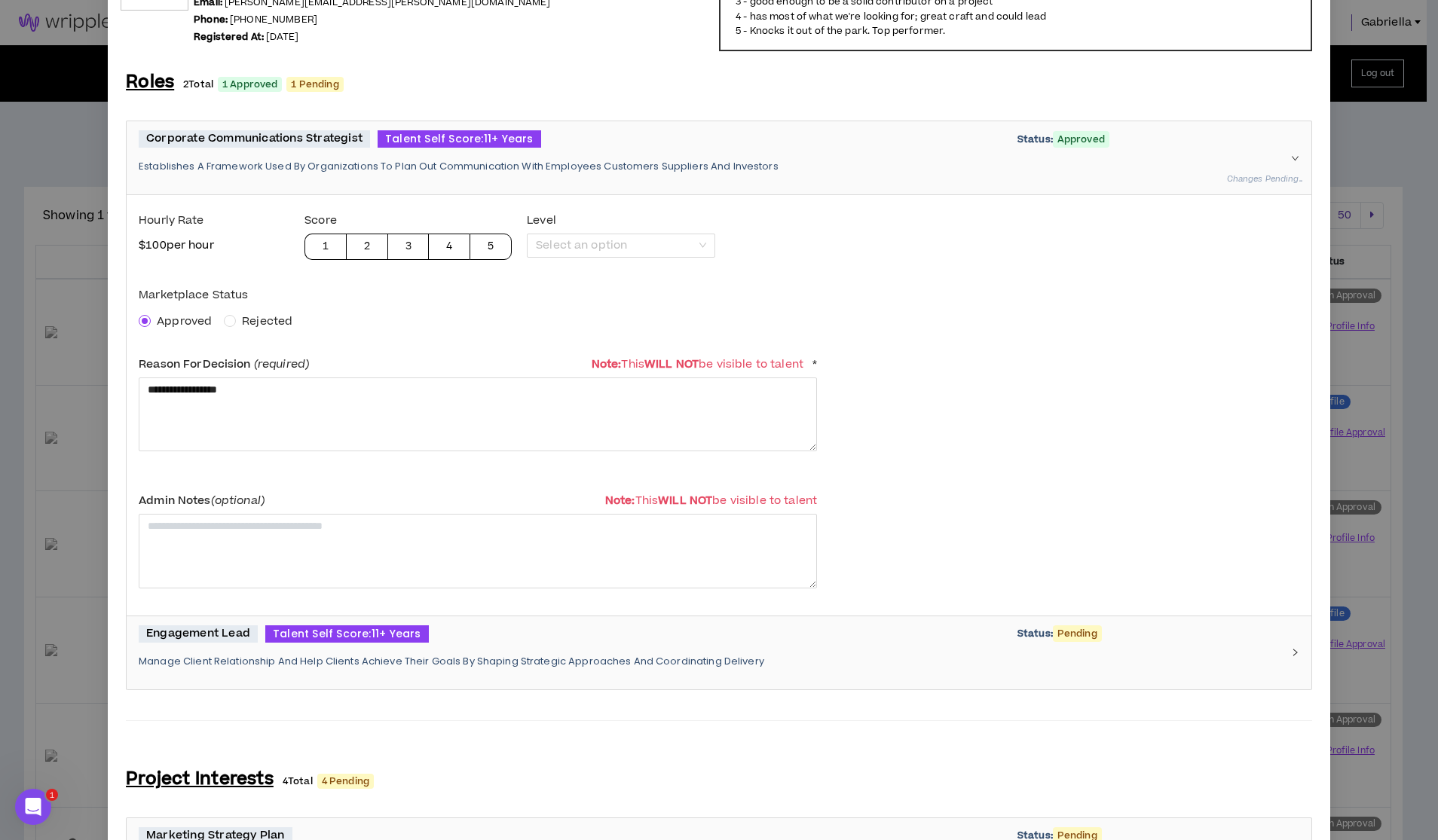 click on "Engagement Lead Talent Self Score:   11+ Years Status:  Pending Manage Client Relationship And Help Clients Achieve Their Goals By Shaping Strategic Approaches And Coordinating Delivery" at bounding box center [710, 652] 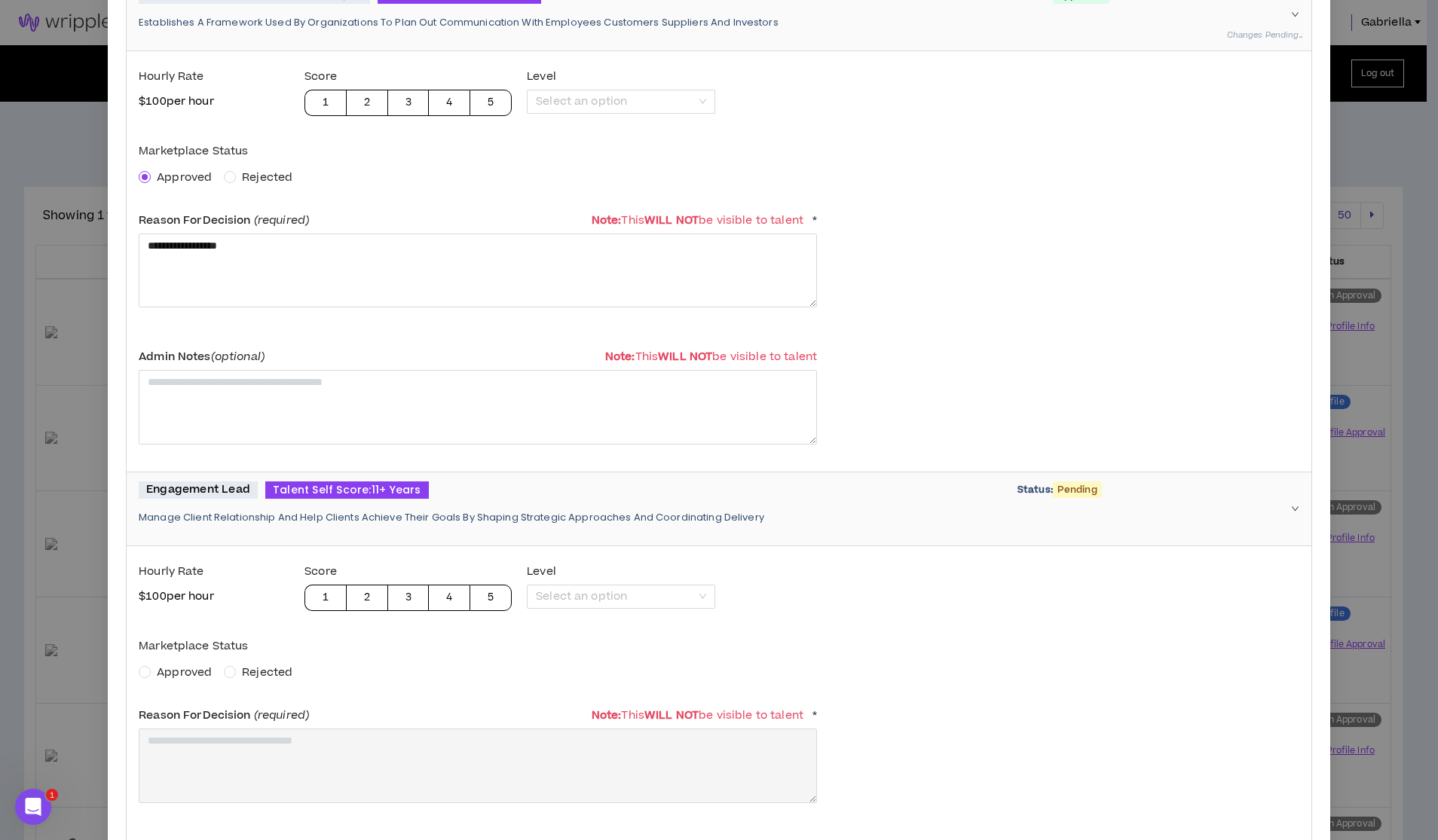 scroll, scrollTop: 392, scrollLeft: 0, axis: vertical 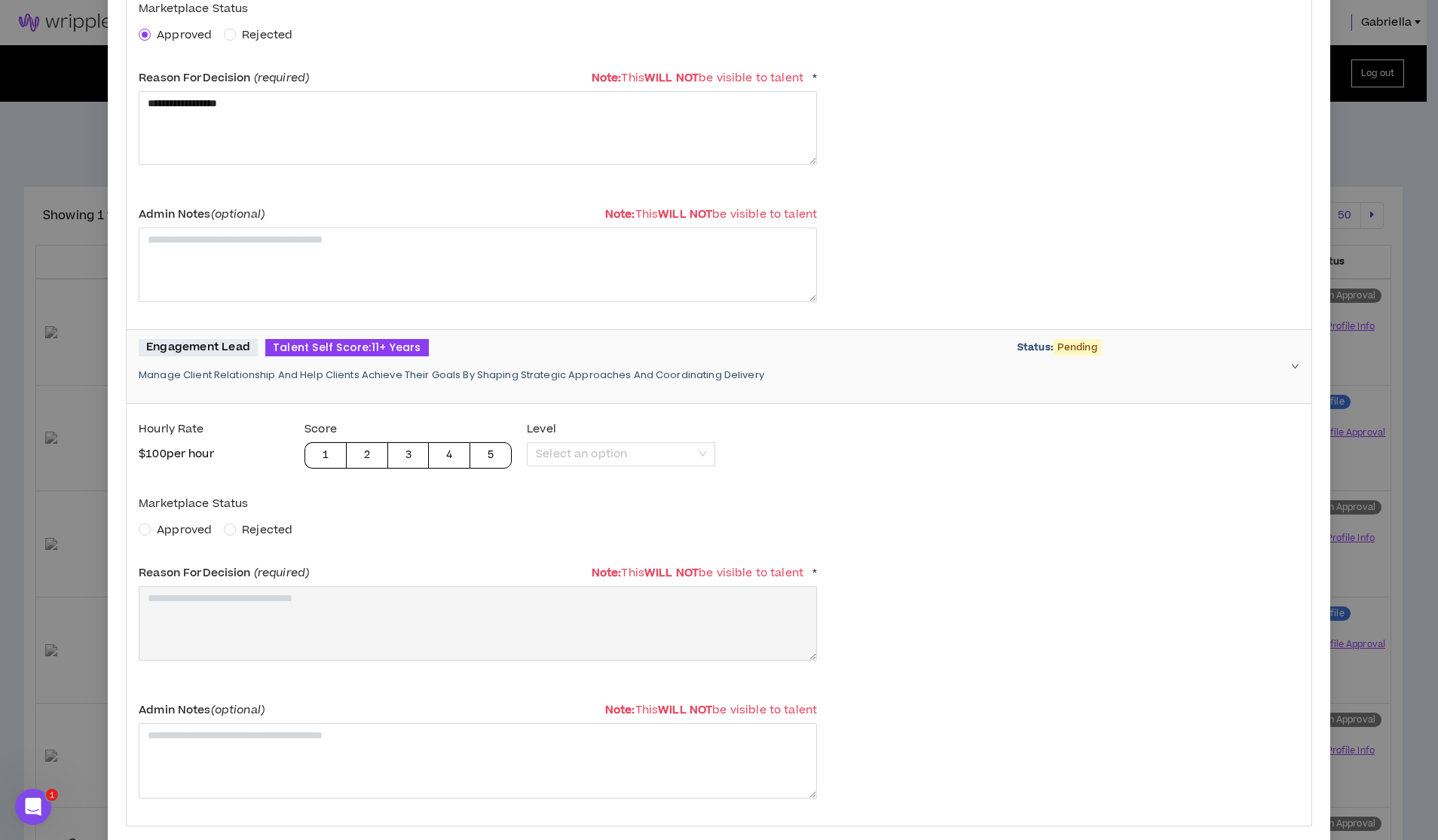 click on "Approved" at bounding box center [184, 530] 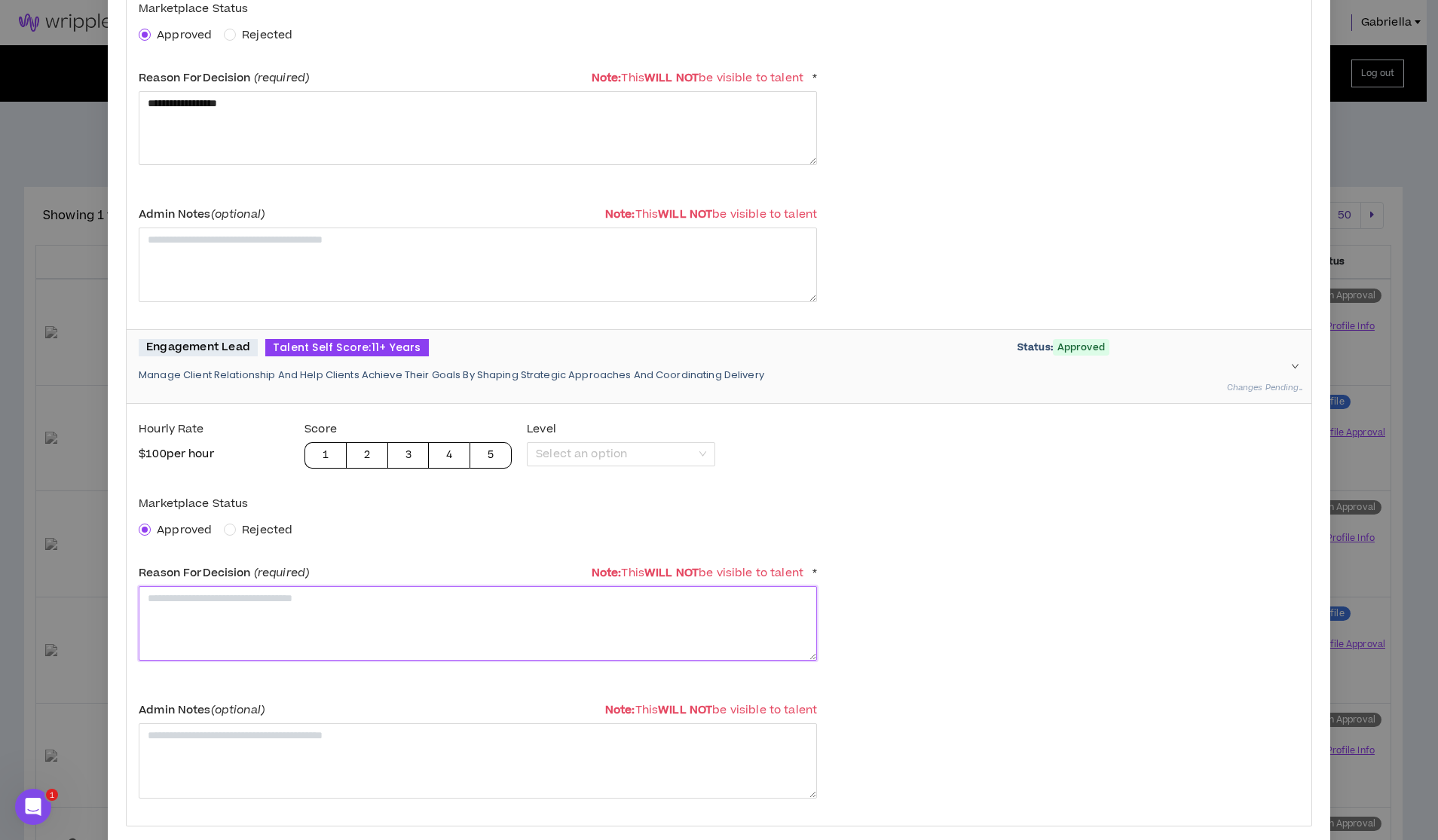 click at bounding box center (478, 623) 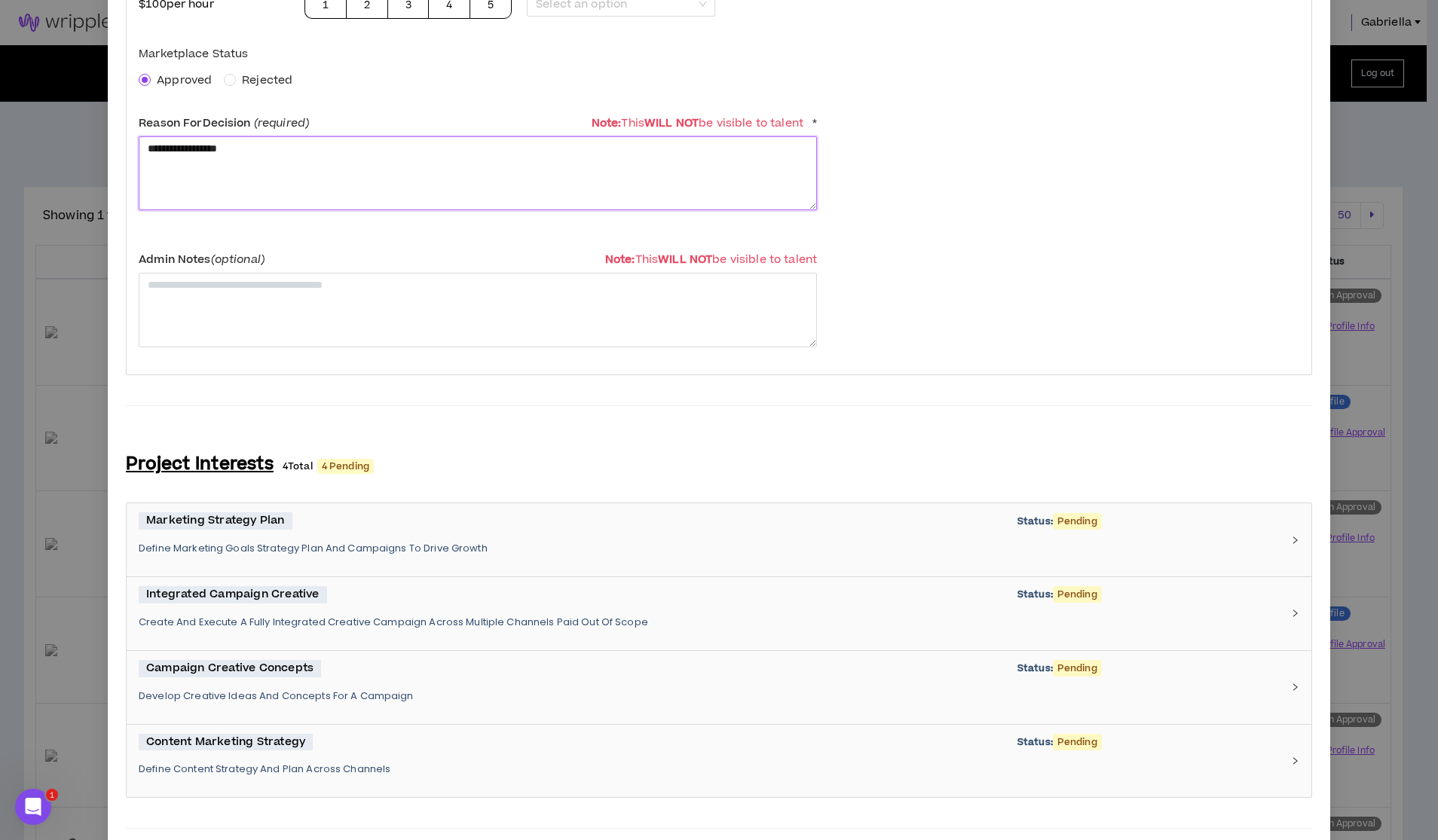 scroll, scrollTop: 1300, scrollLeft: 0, axis: vertical 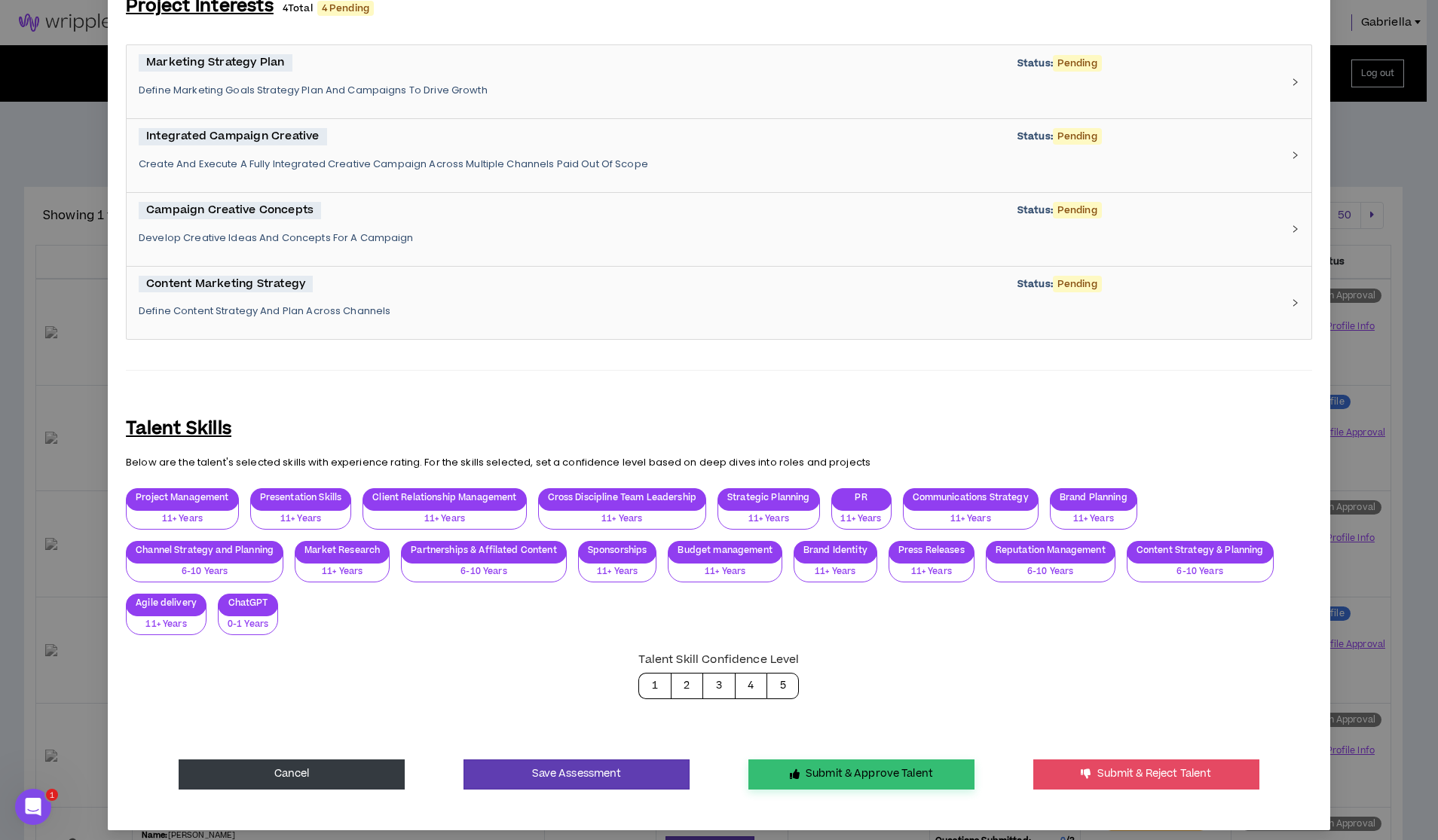 type on "**********" 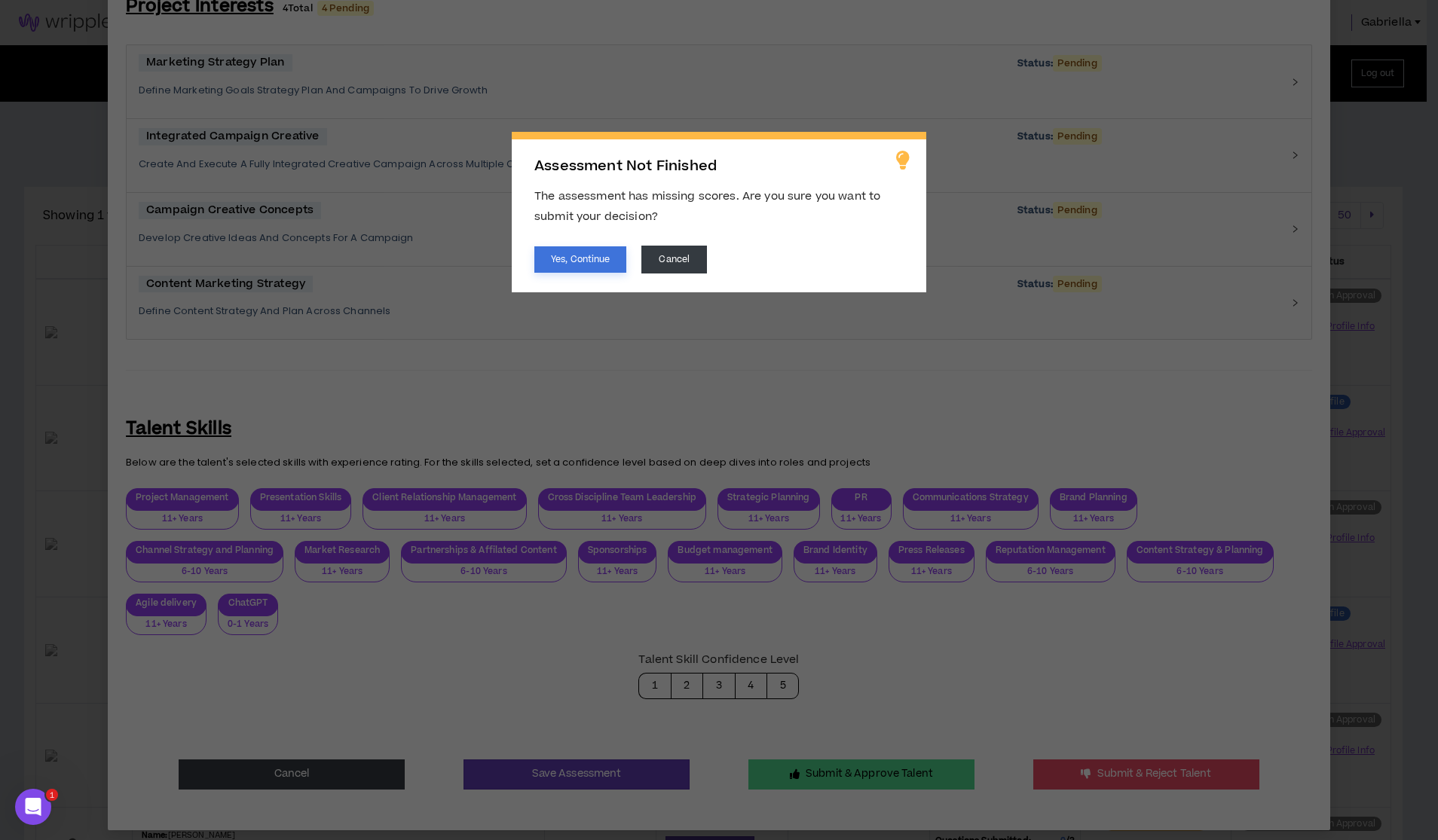 click on "Yes, Continue" at bounding box center (580, 259) 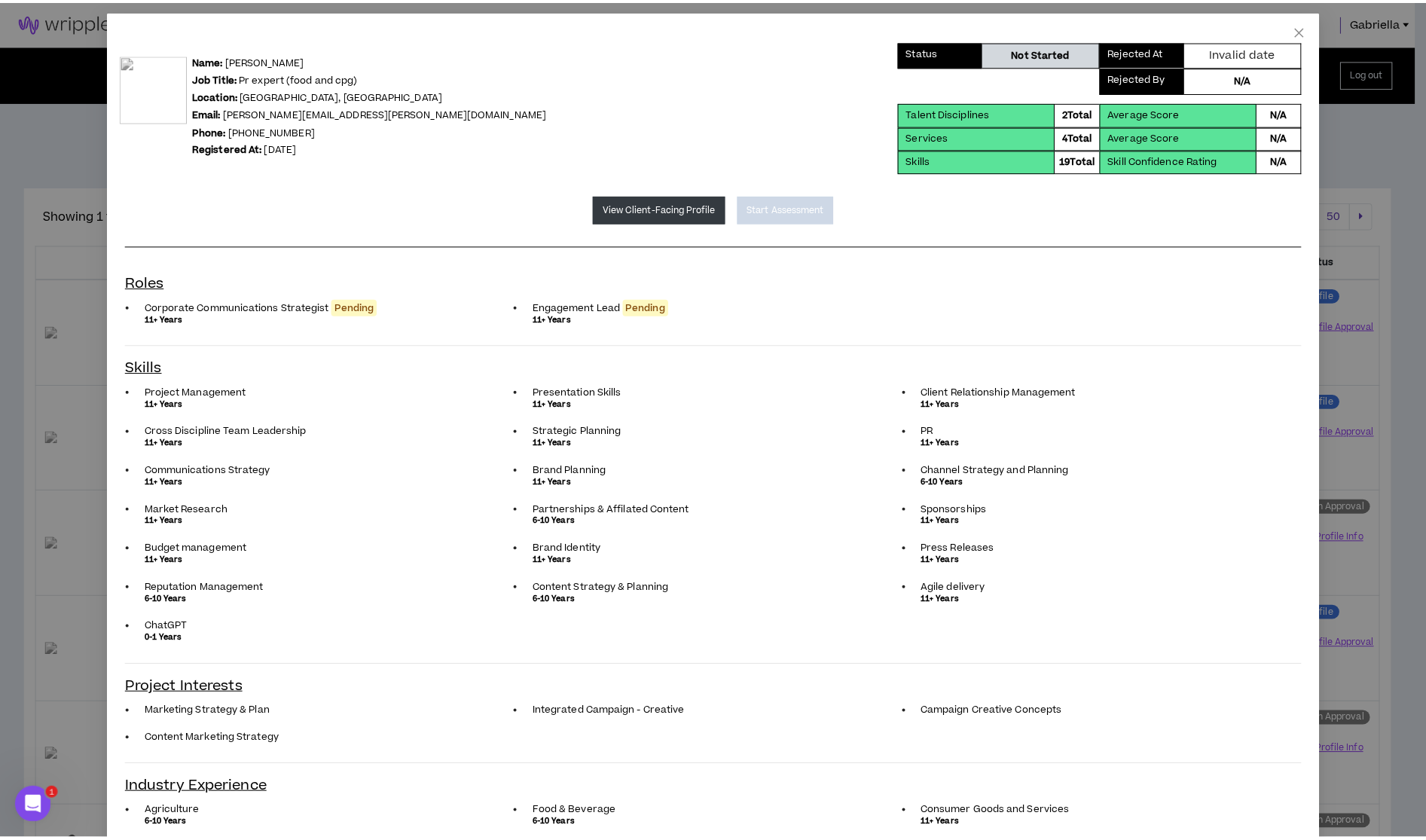 scroll, scrollTop: 0, scrollLeft: 0, axis: both 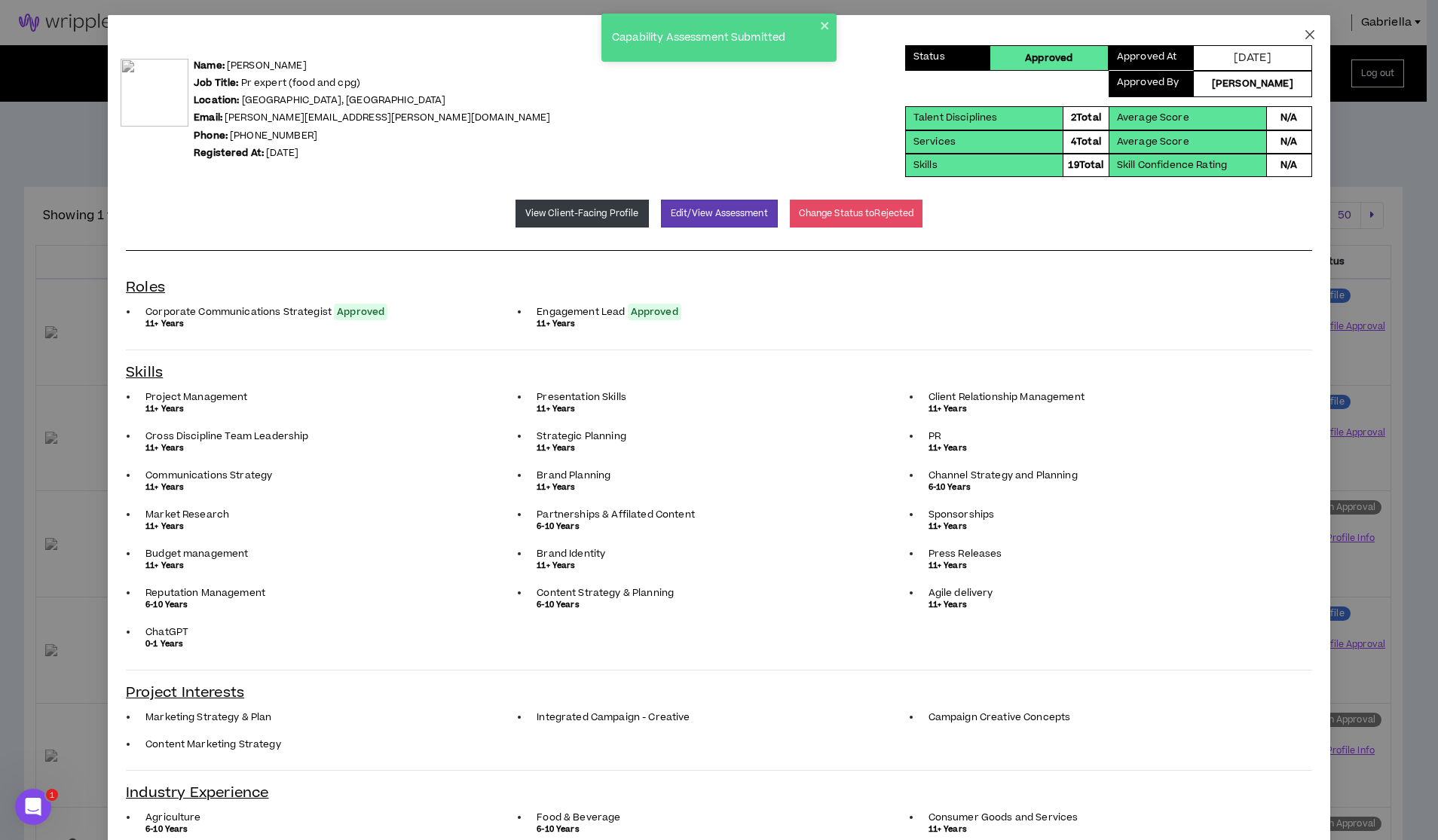 click 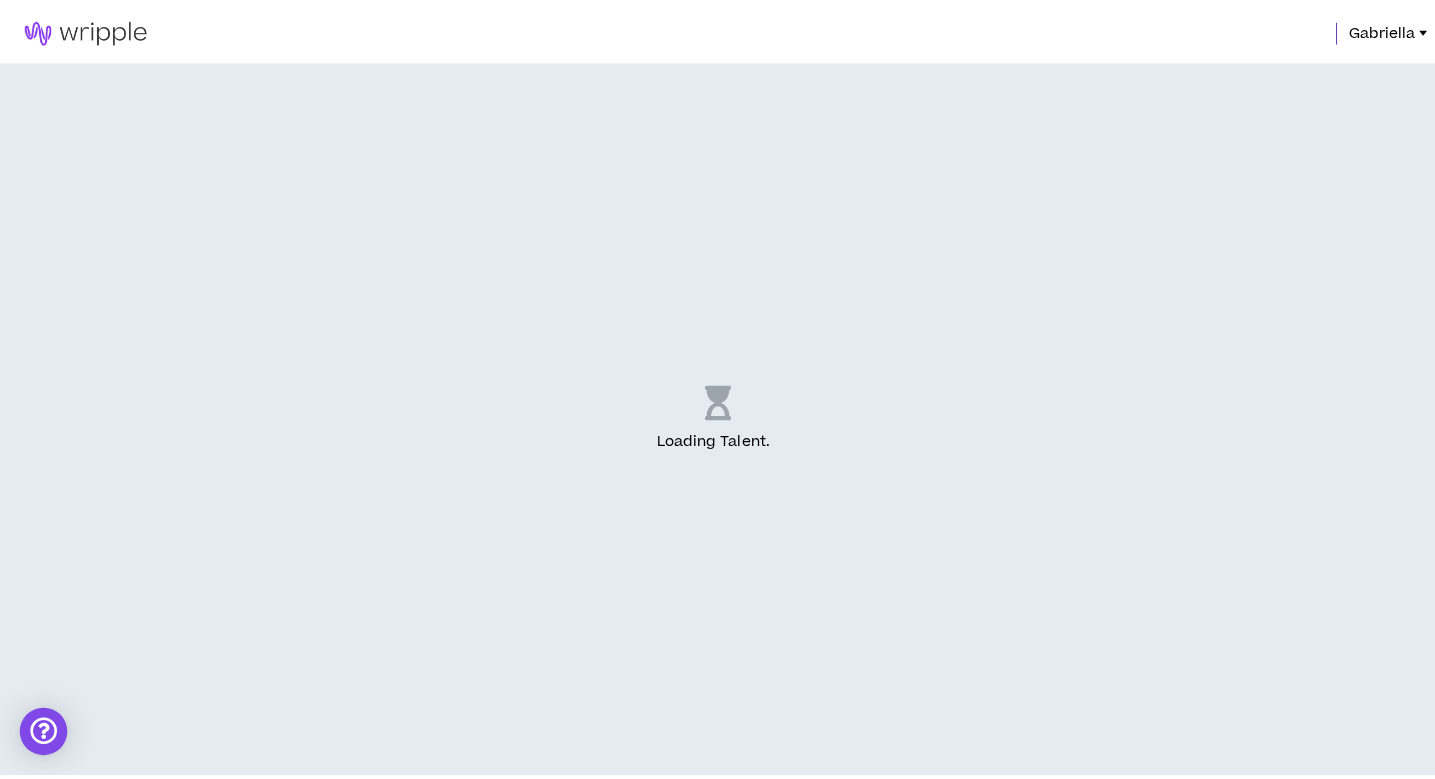 scroll, scrollTop: 0, scrollLeft: 0, axis: both 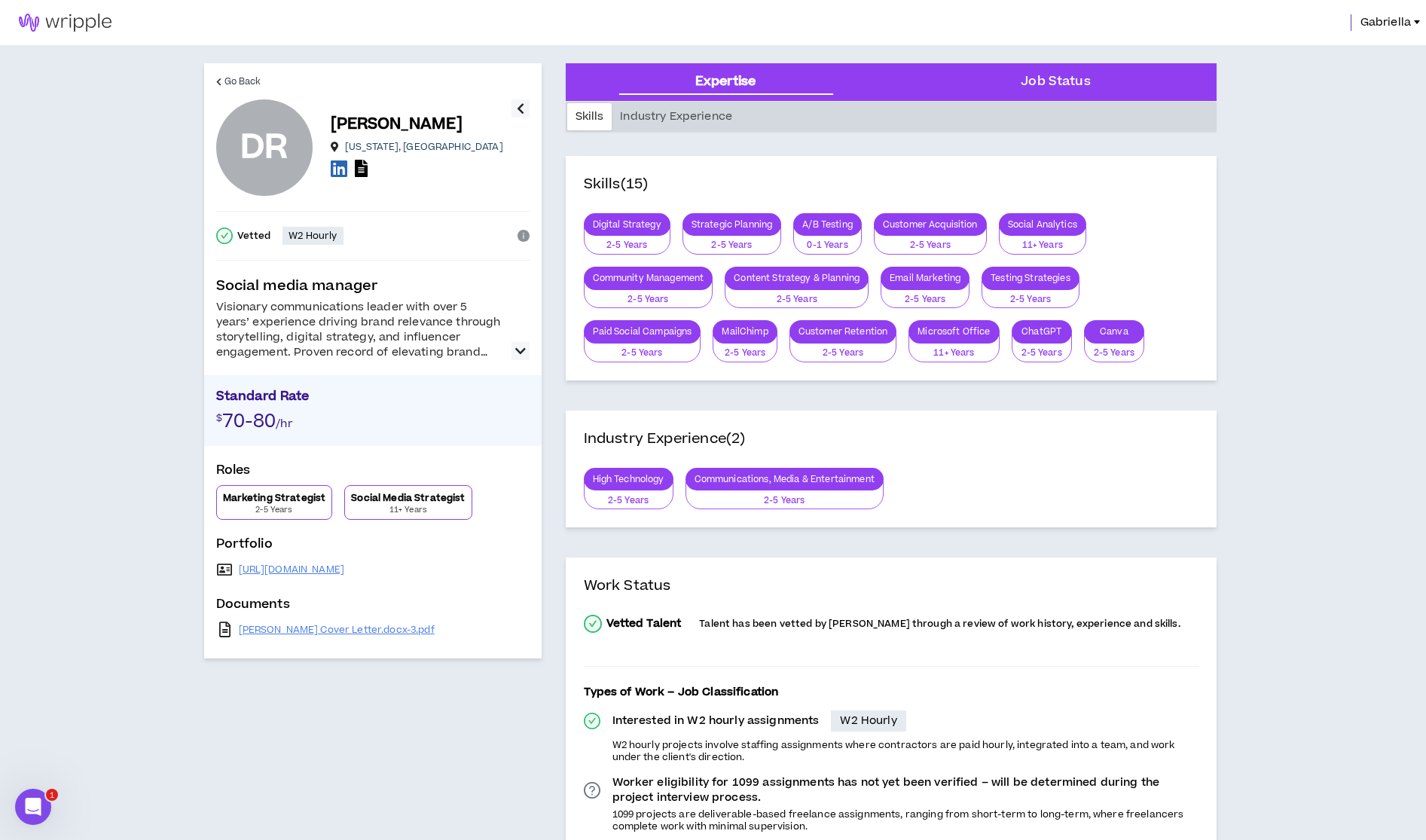 click at bounding box center [521, 351] 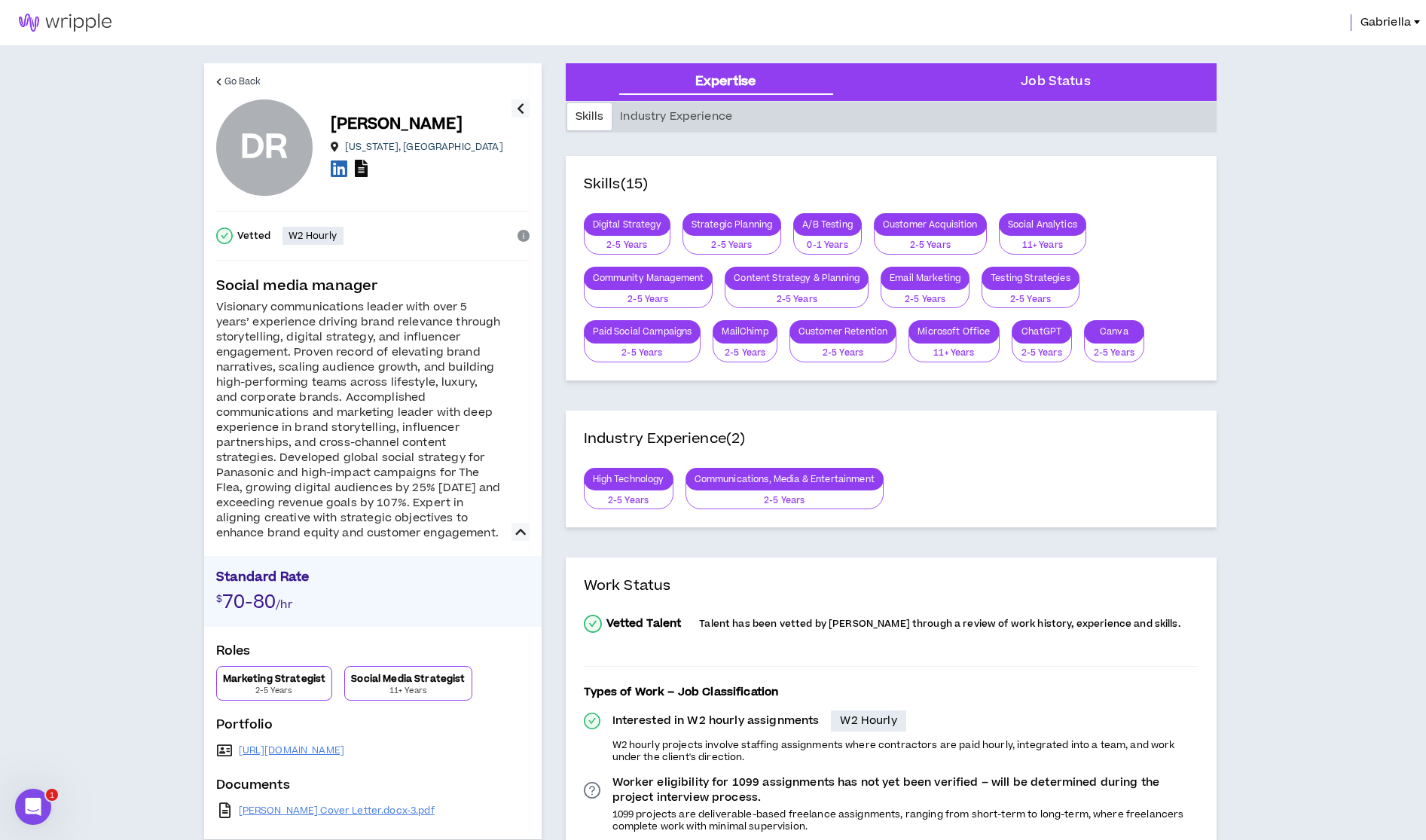 click at bounding box center [361, 168] 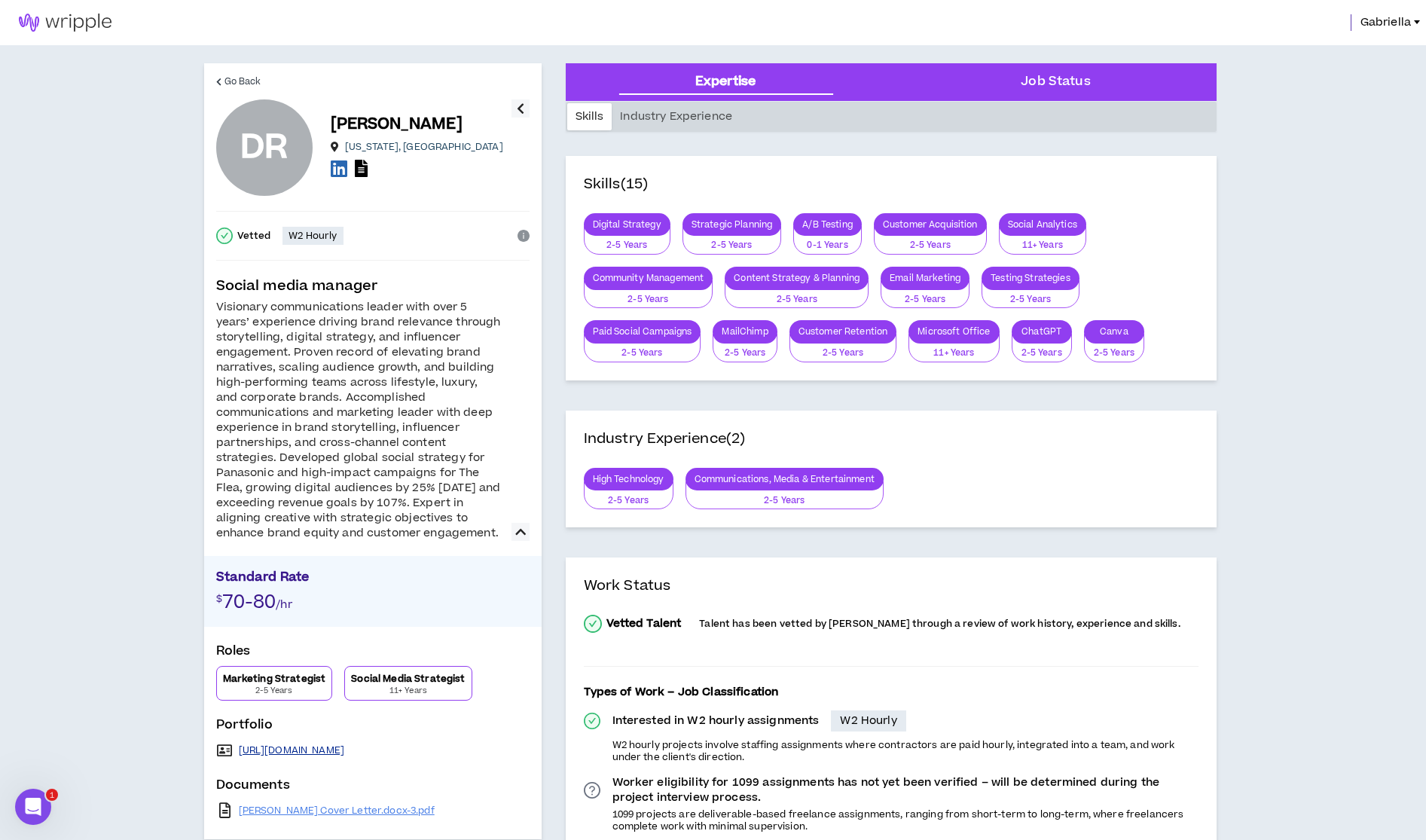 click on "https://darcianareynolds.my.canva.site/" at bounding box center (292, 750) 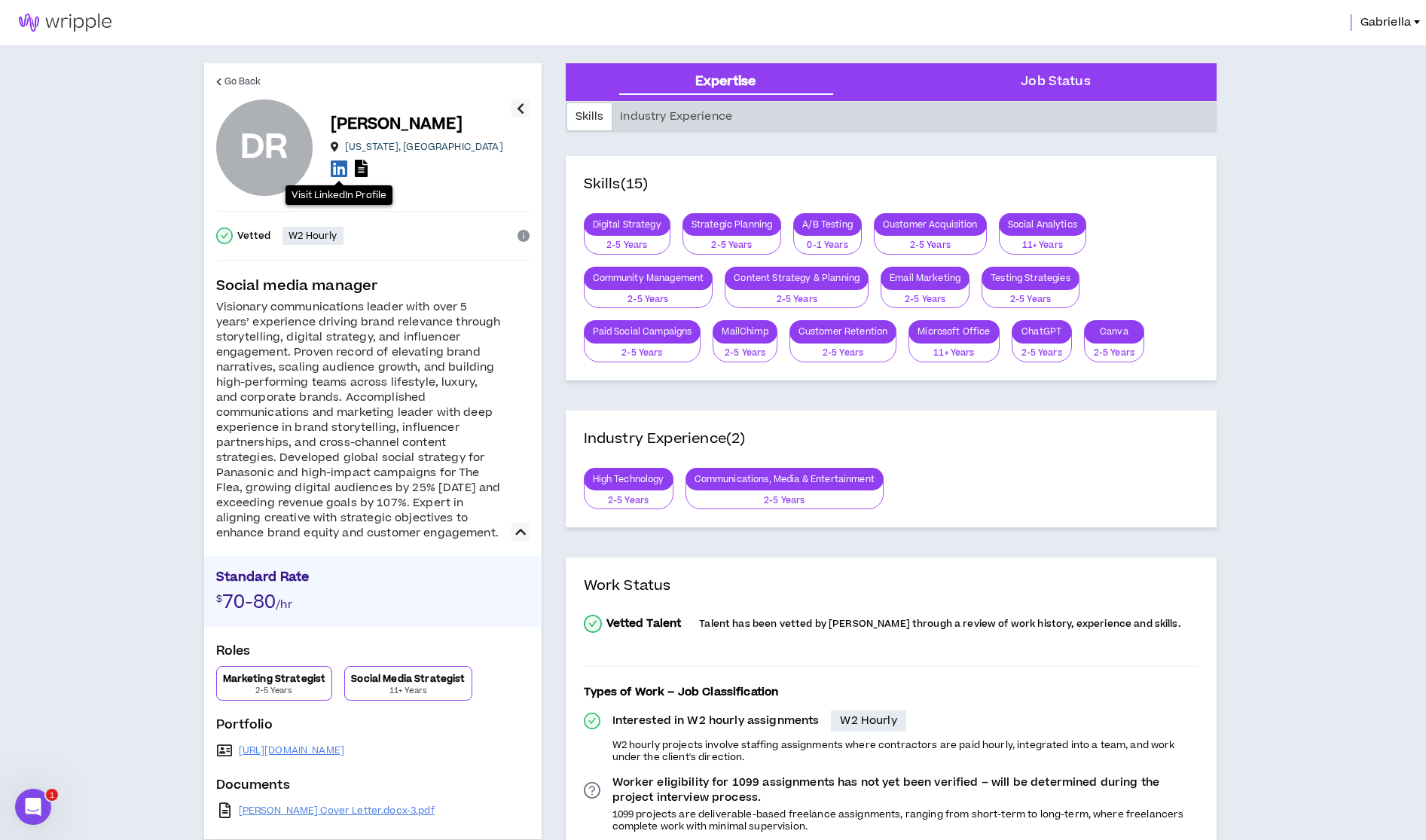 click at bounding box center (339, 168) 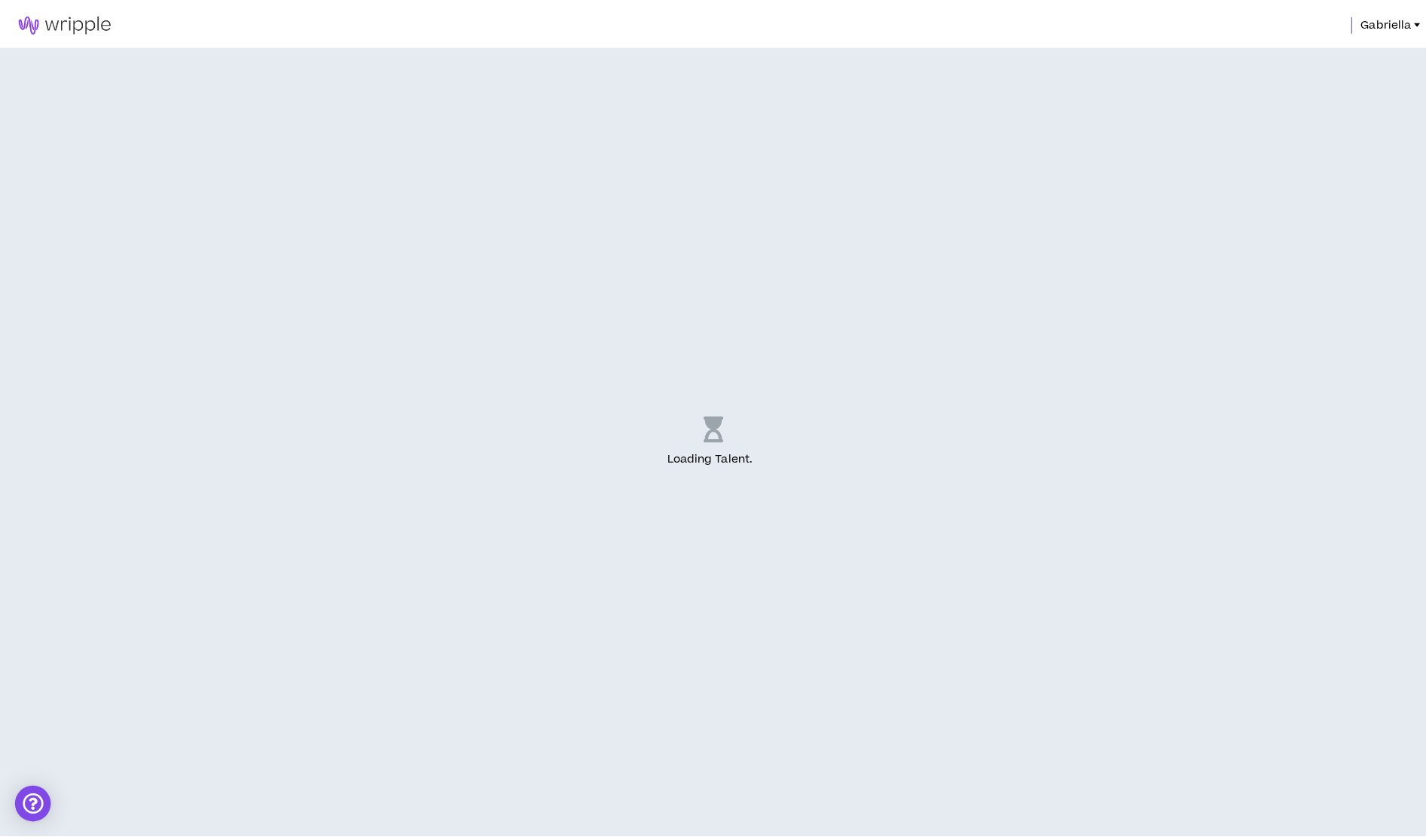 scroll, scrollTop: 0, scrollLeft: 0, axis: both 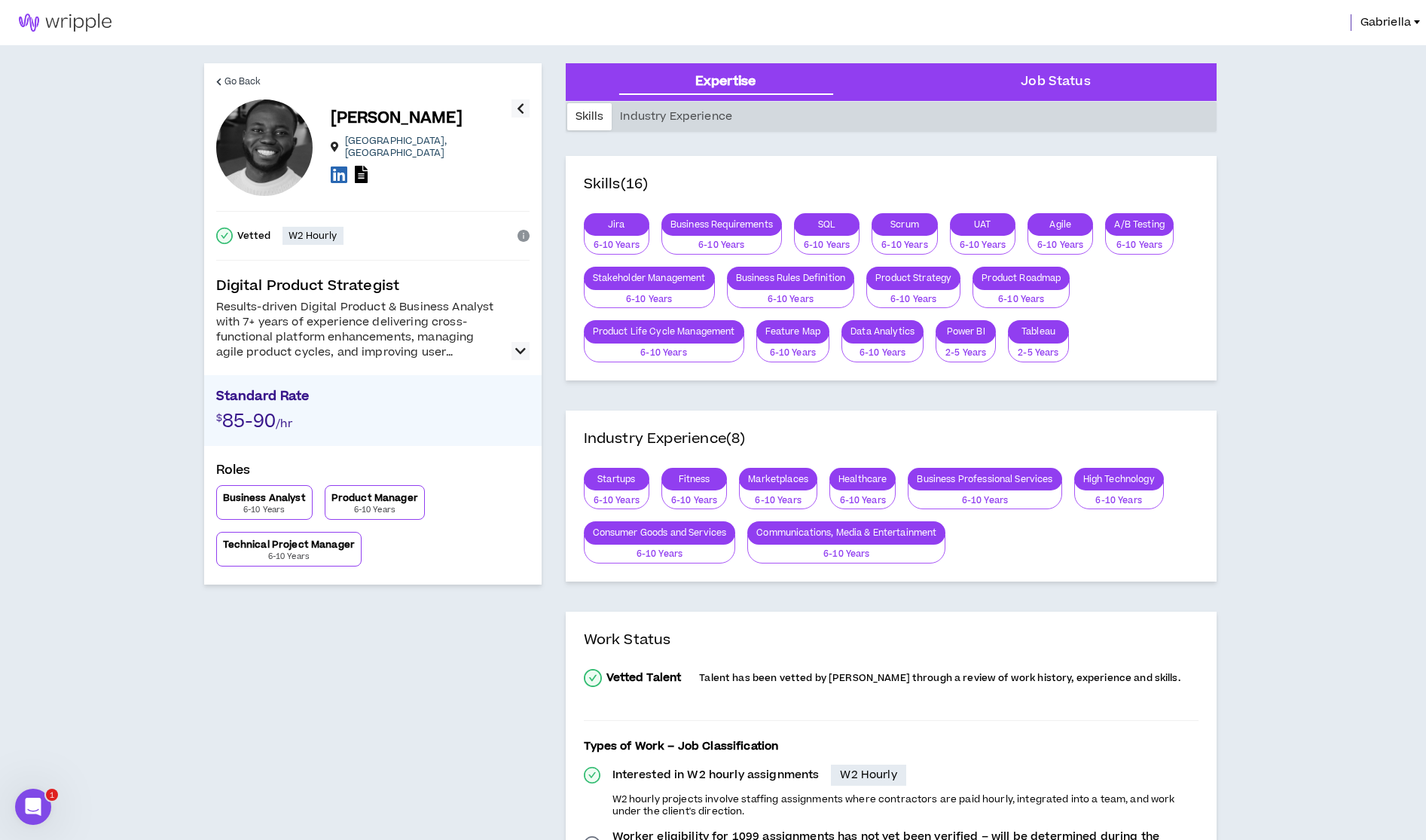 click at bounding box center (521, 351) 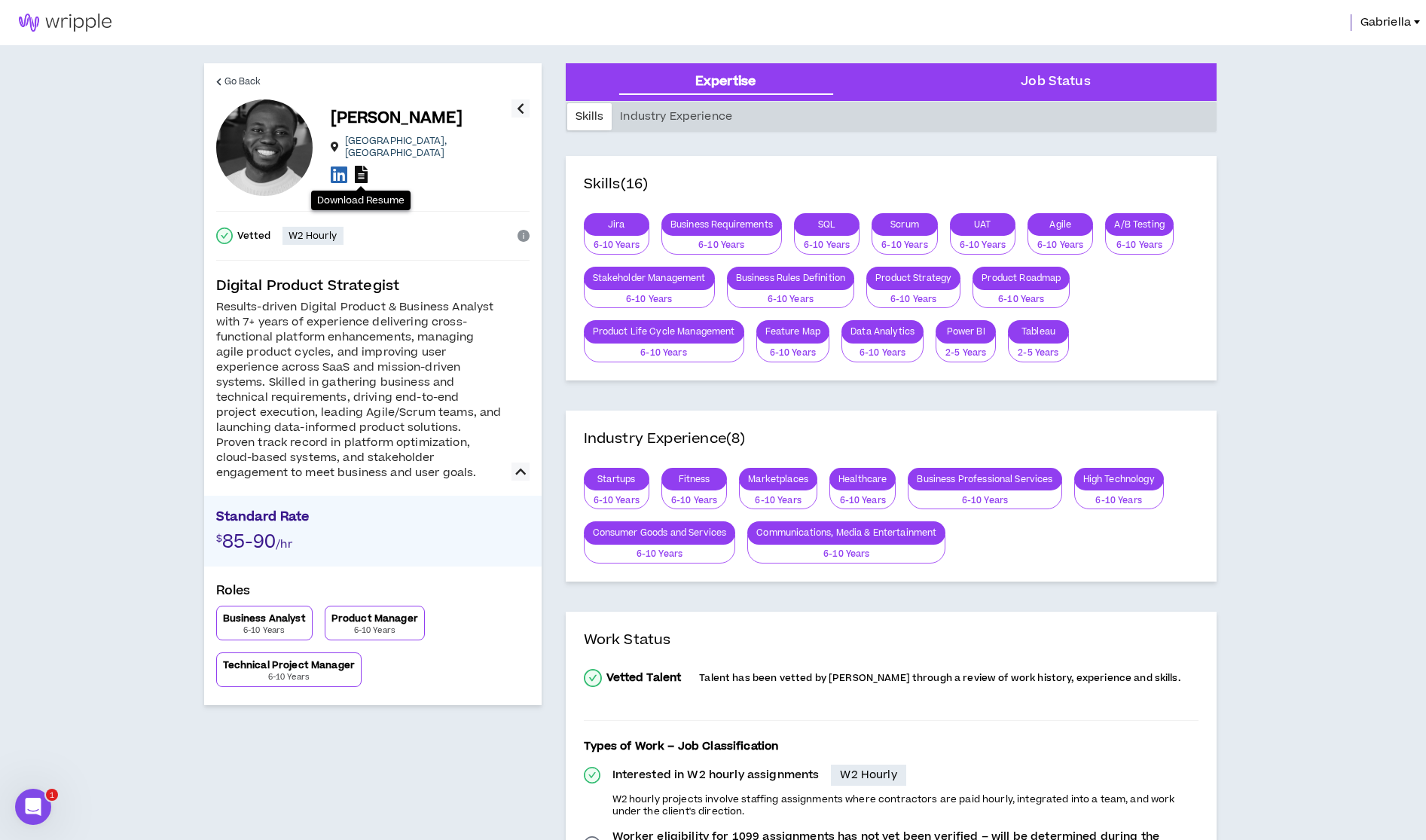 click at bounding box center (361, 174) 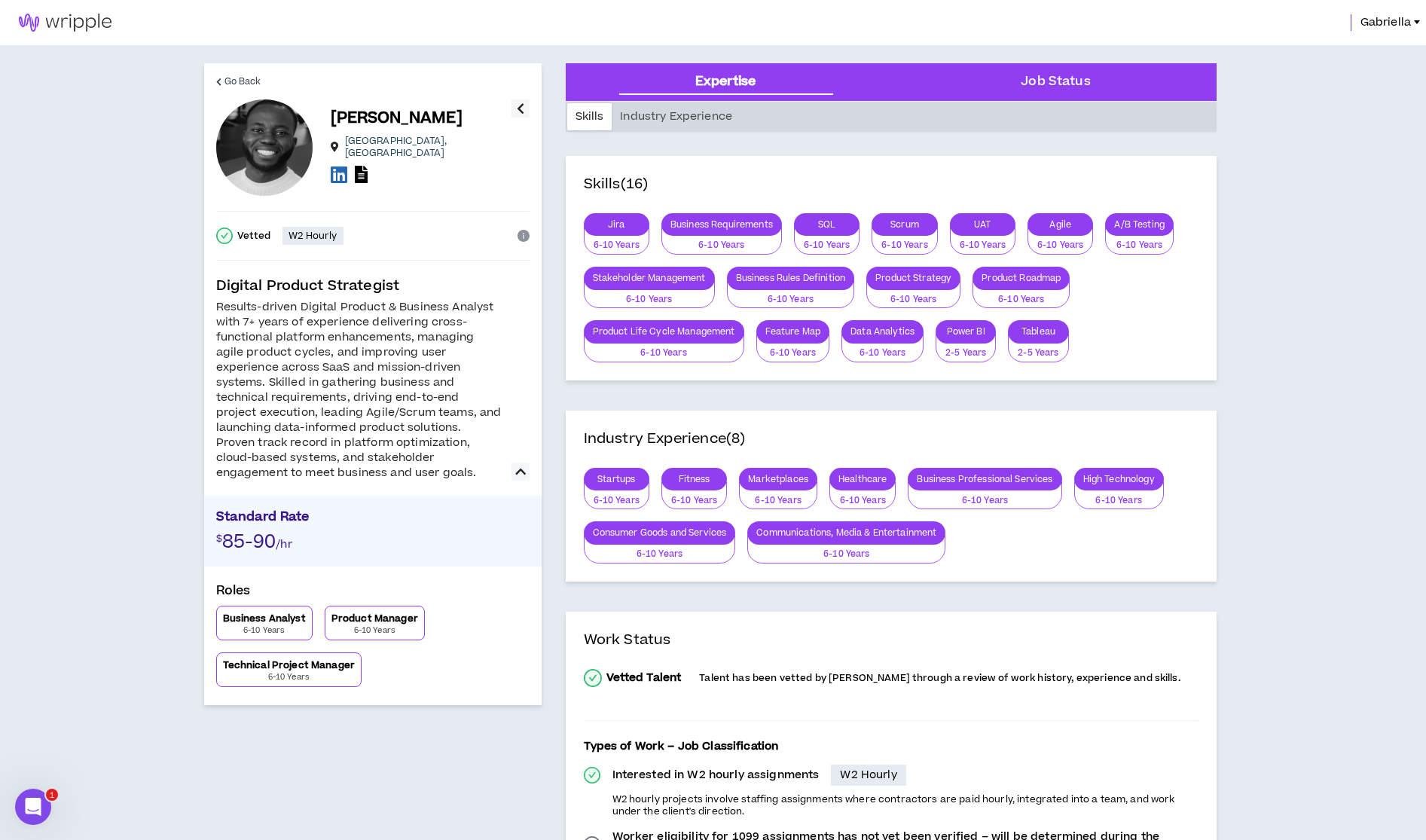 click at bounding box center (339, 174) 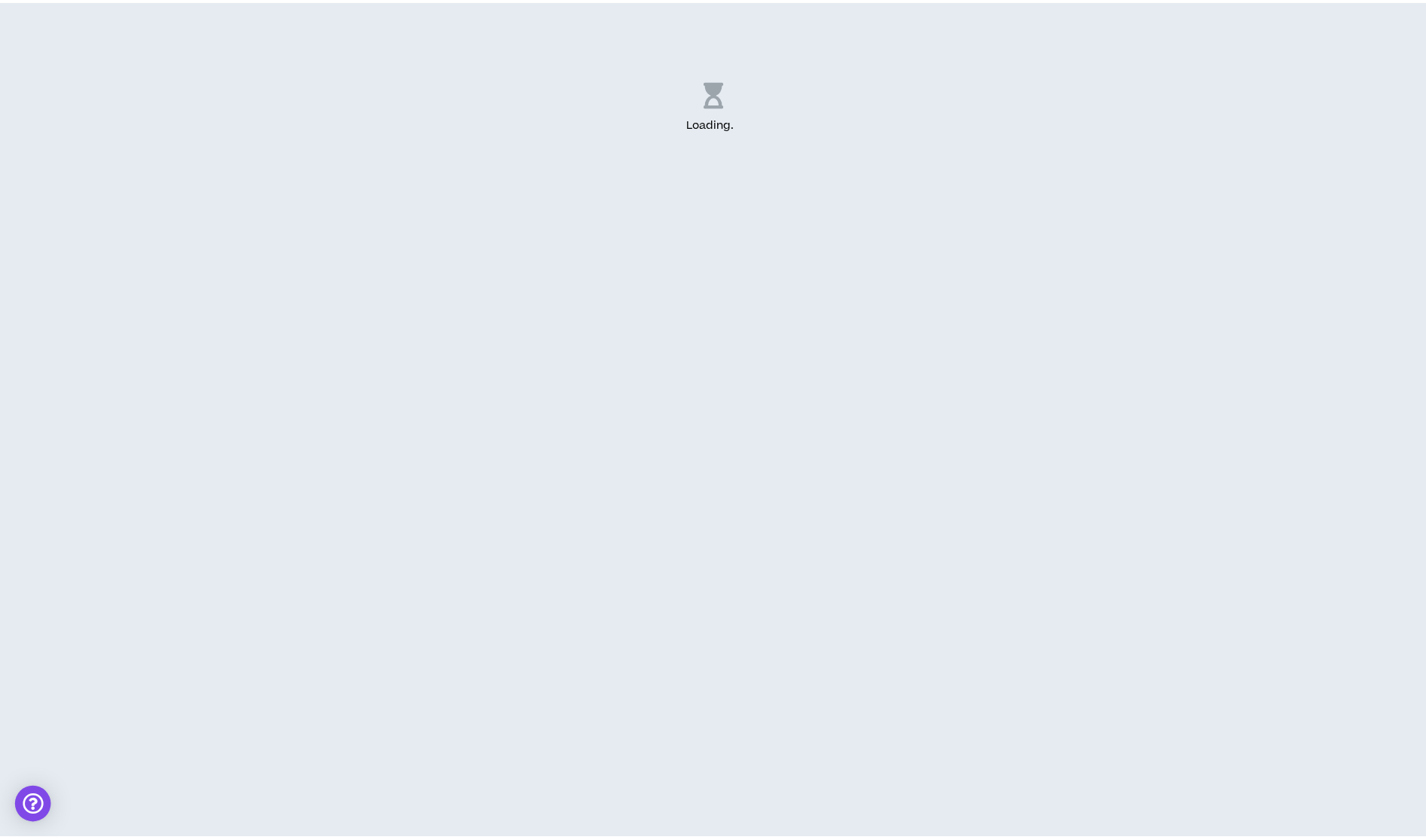scroll, scrollTop: 0, scrollLeft: 0, axis: both 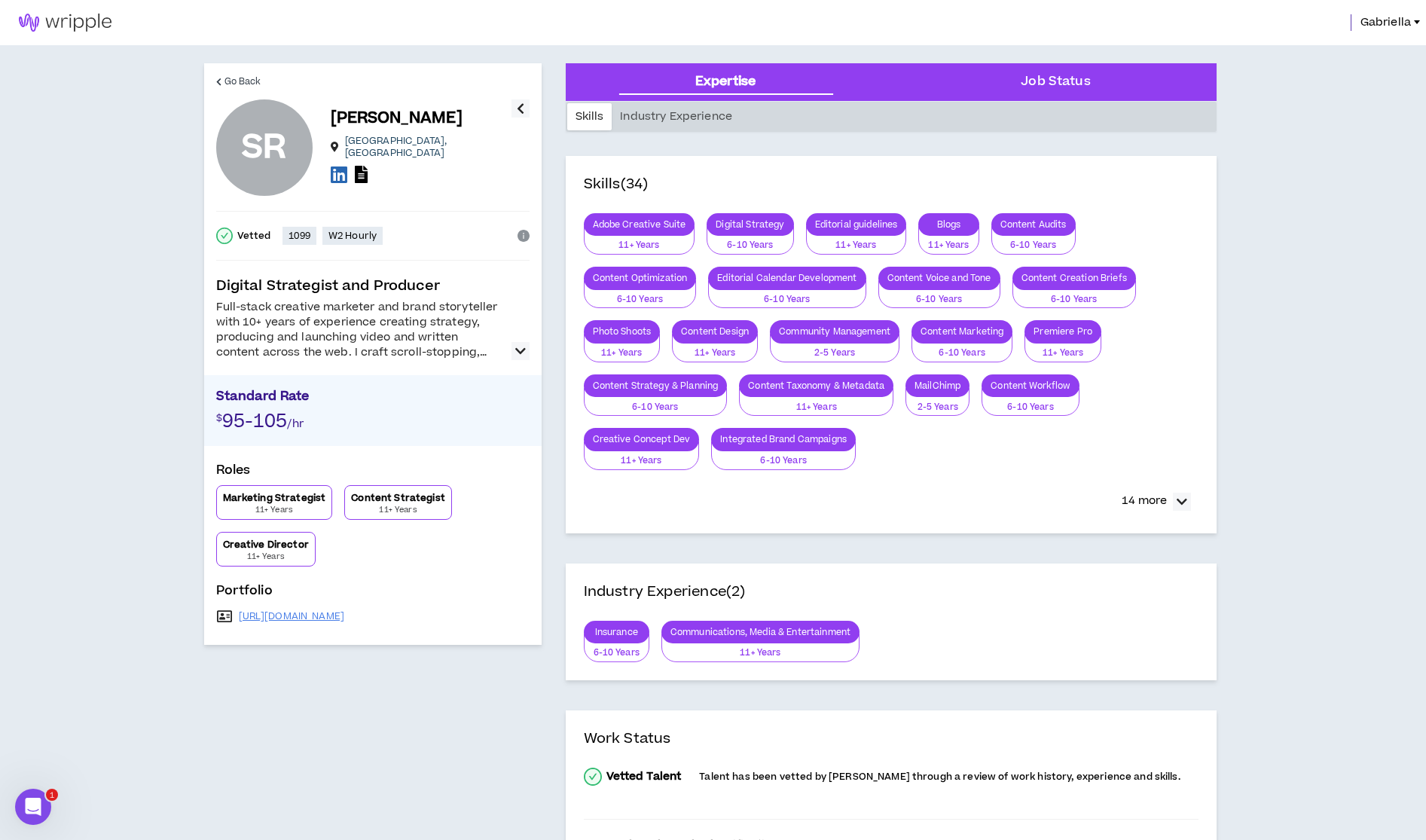 click at bounding box center (521, 351) 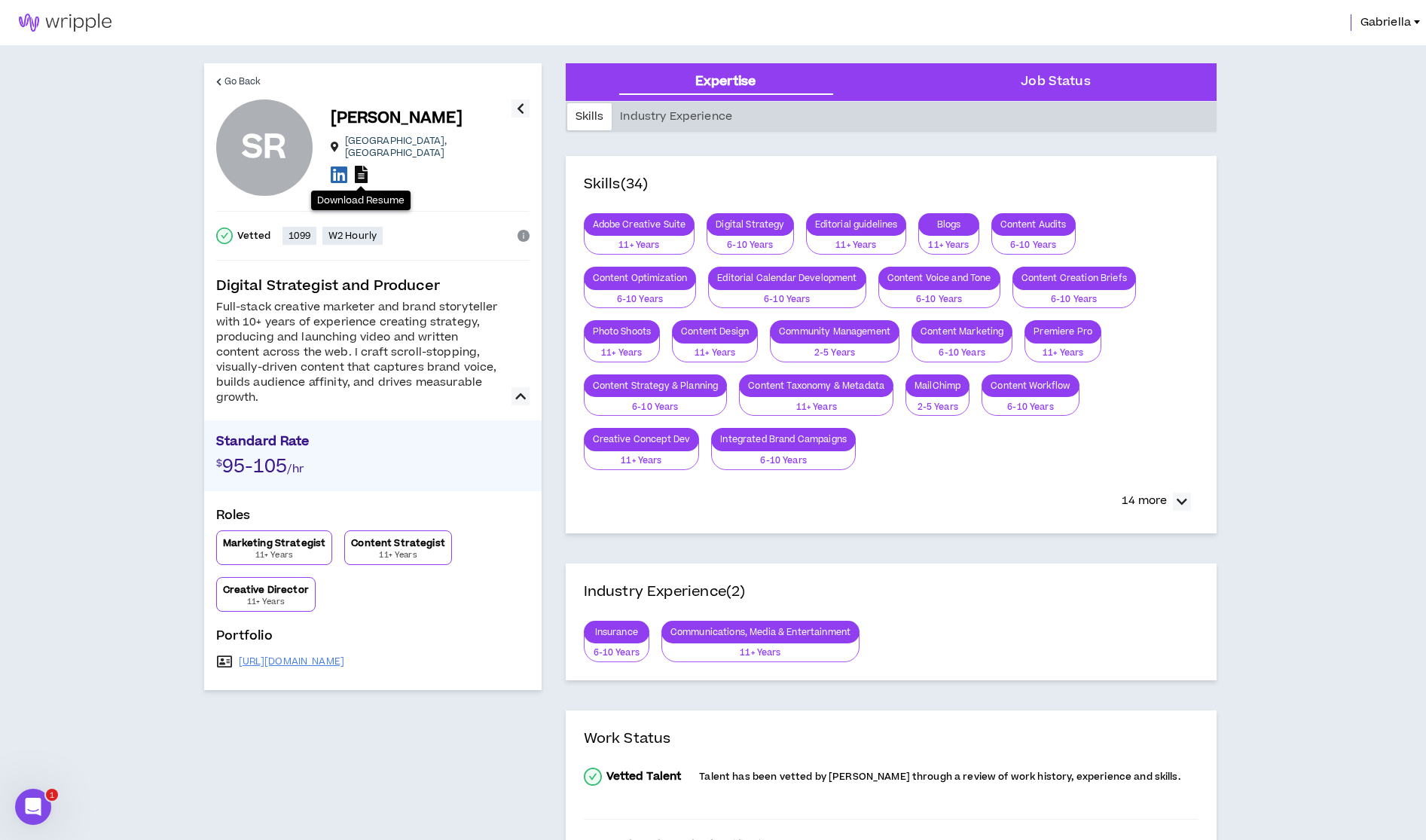 click at bounding box center [361, 174] 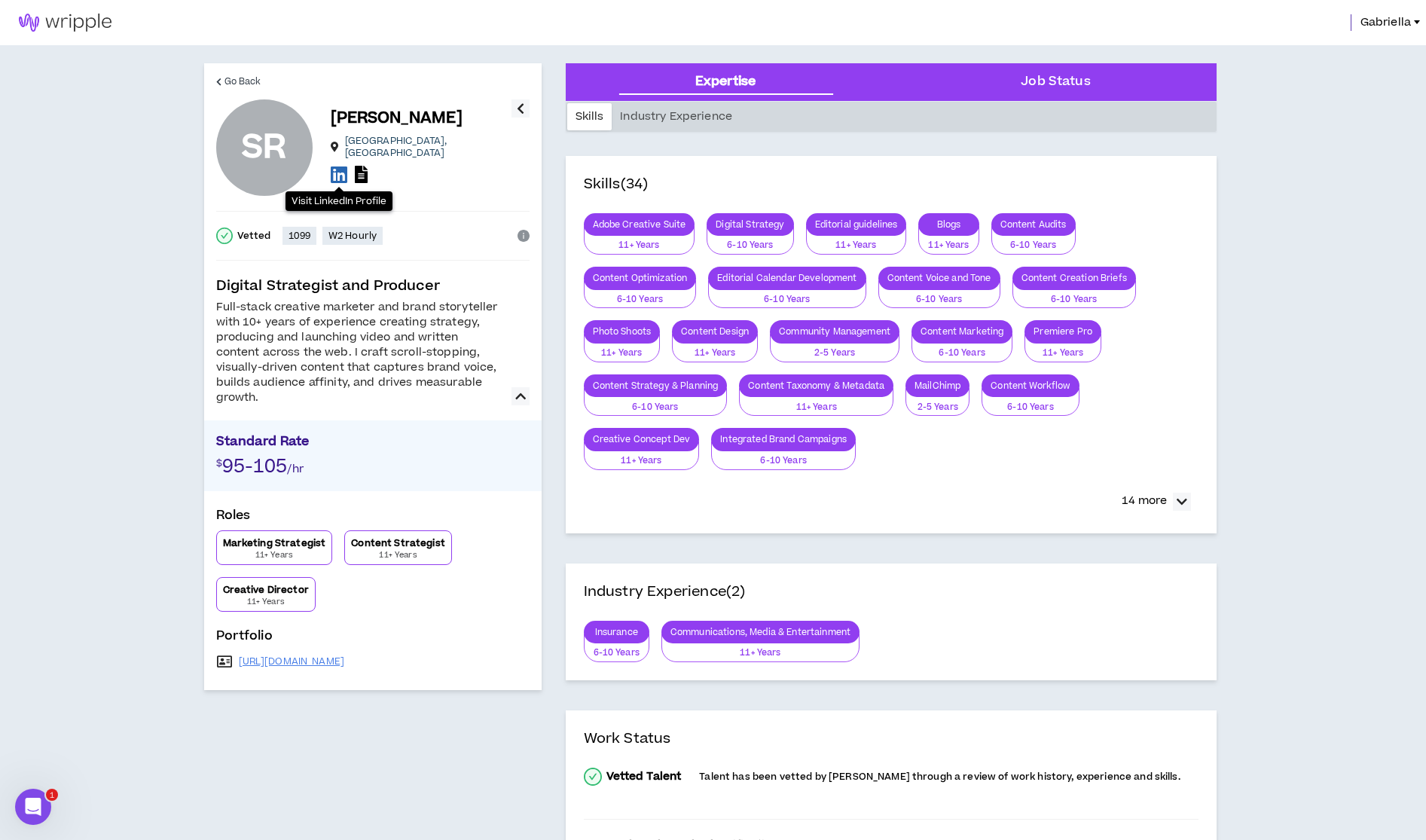 click at bounding box center (339, 174) 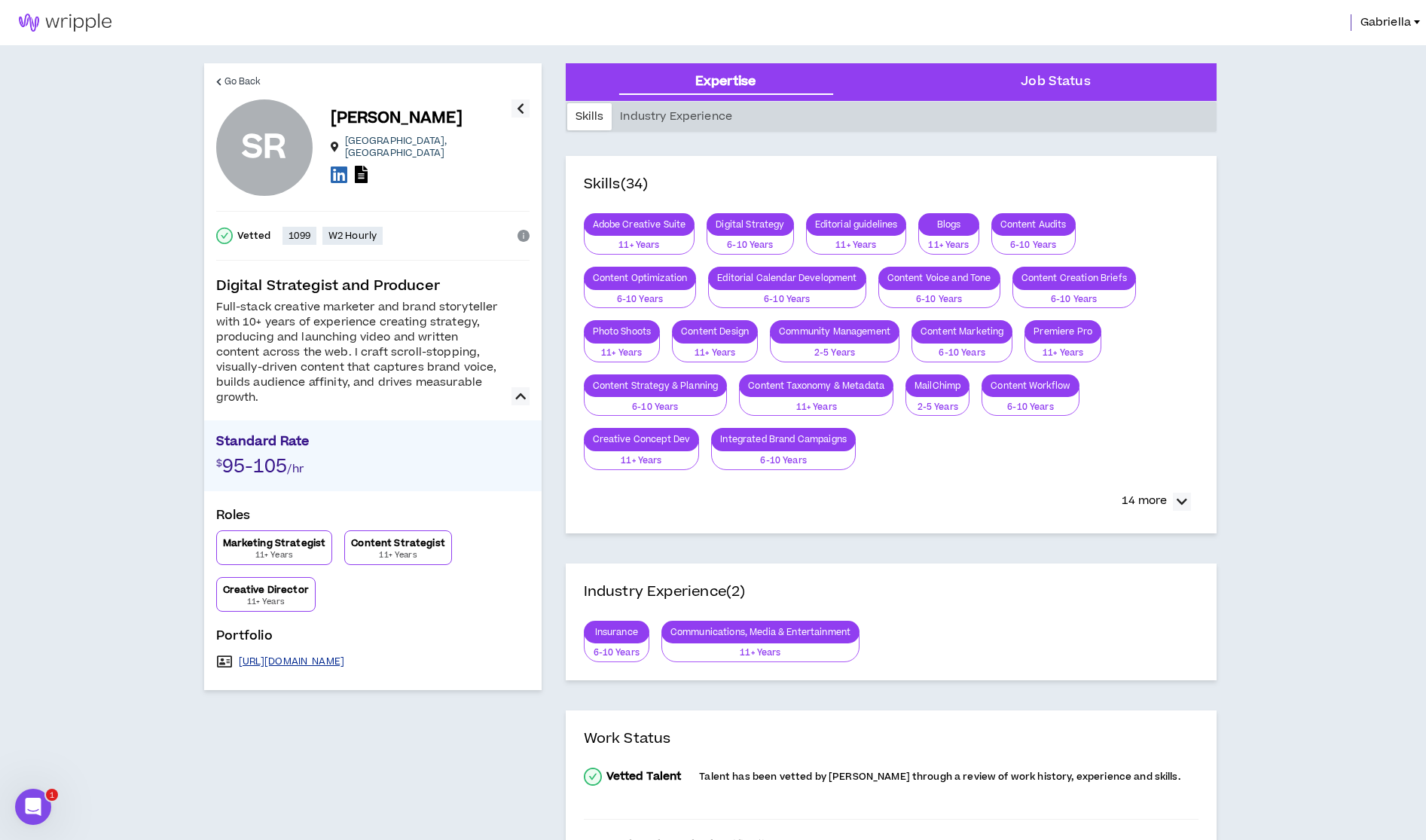 click on "http://www.shahlayoranson.com" at bounding box center (292, 661) 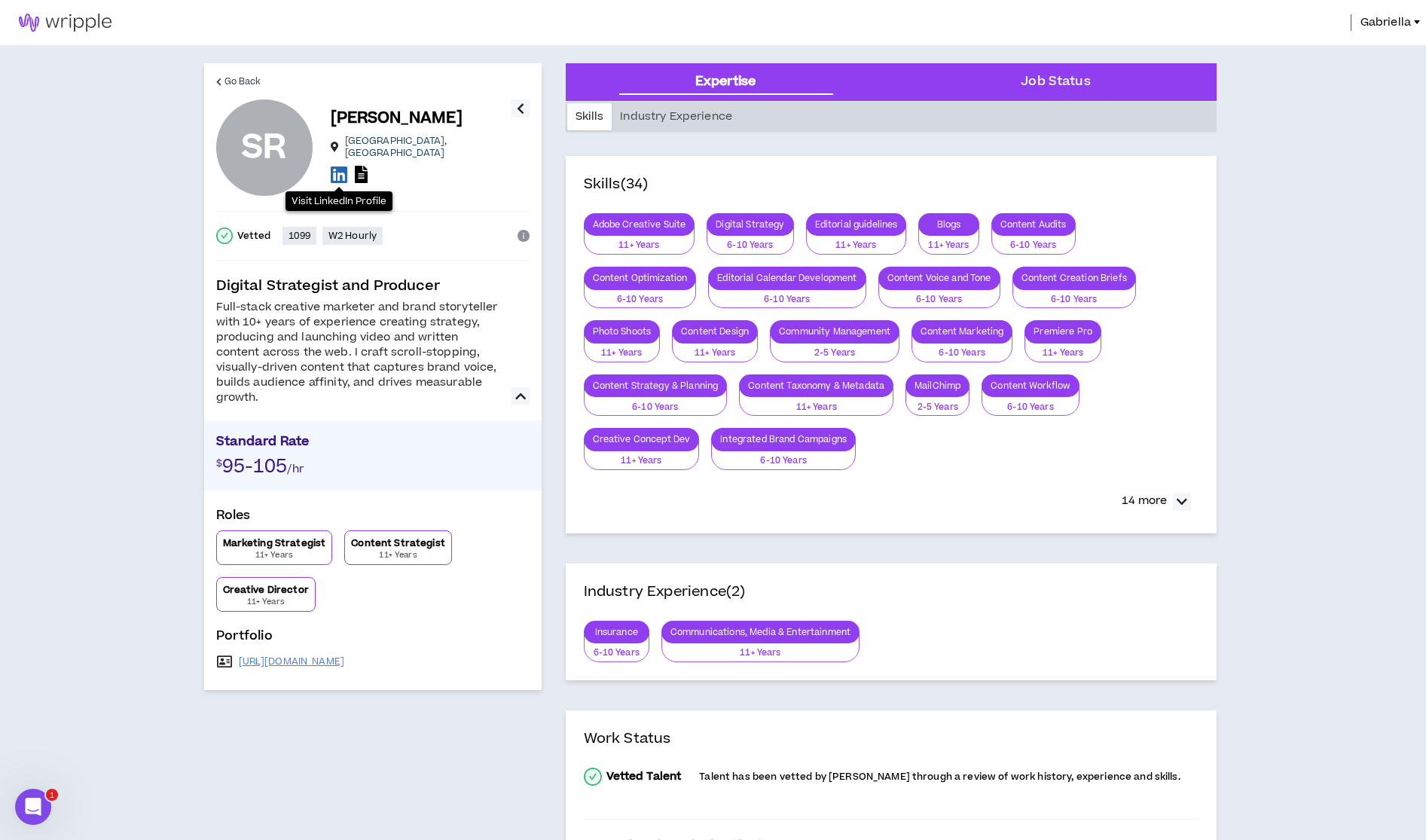 click at bounding box center [339, 174] 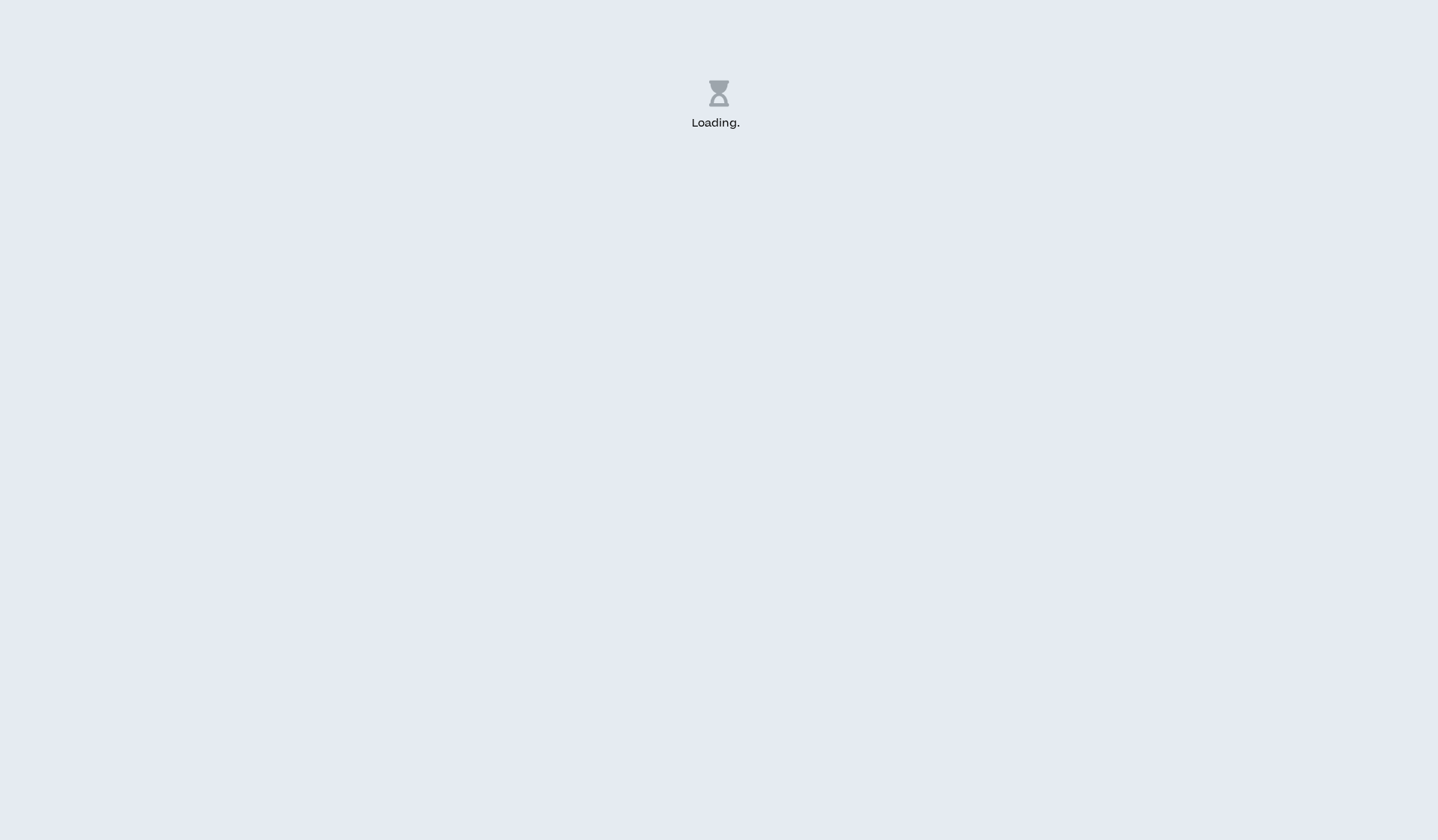 scroll, scrollTop: 0, scrollLeft: 0, axis: both 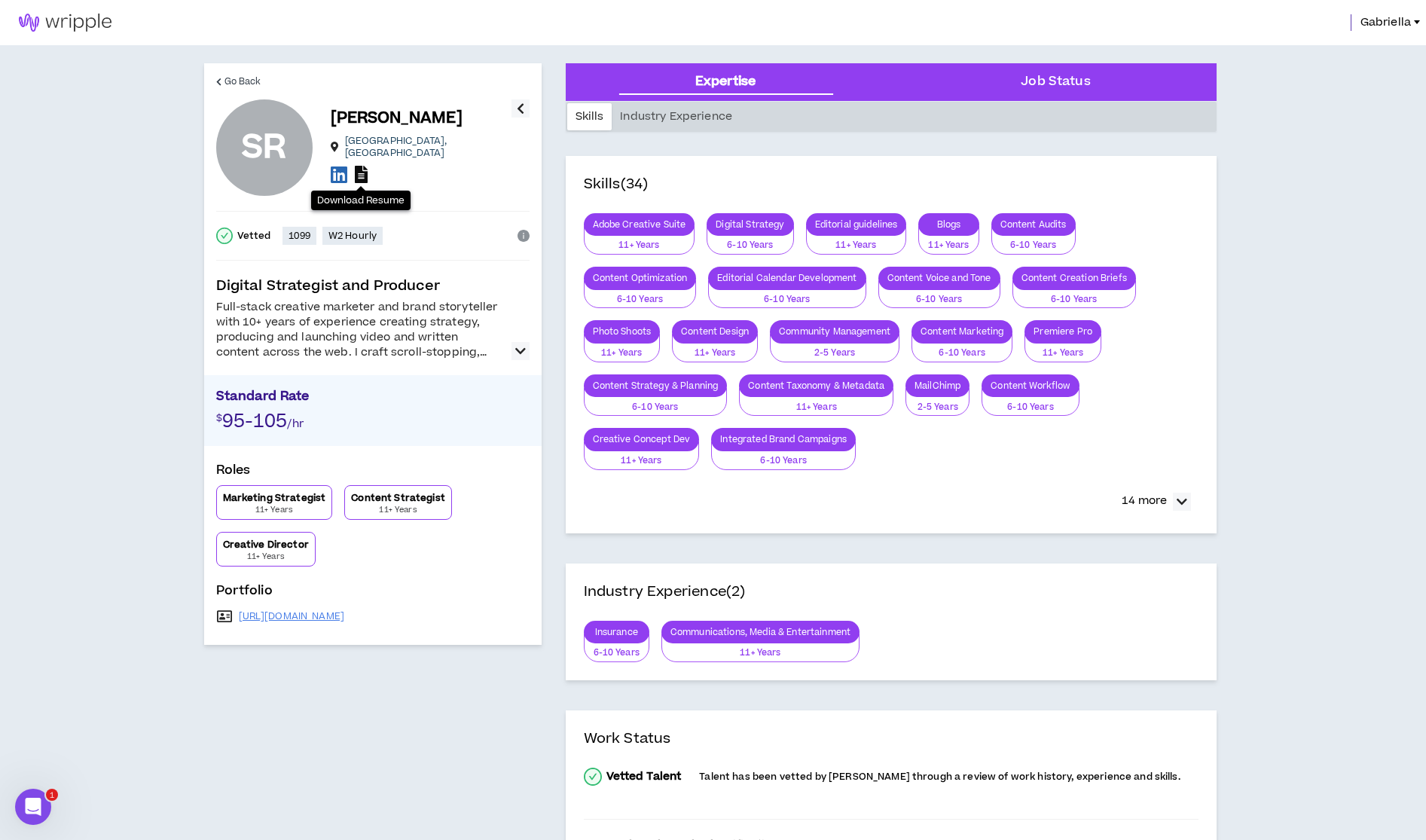 click at bounding box center (361, 174) 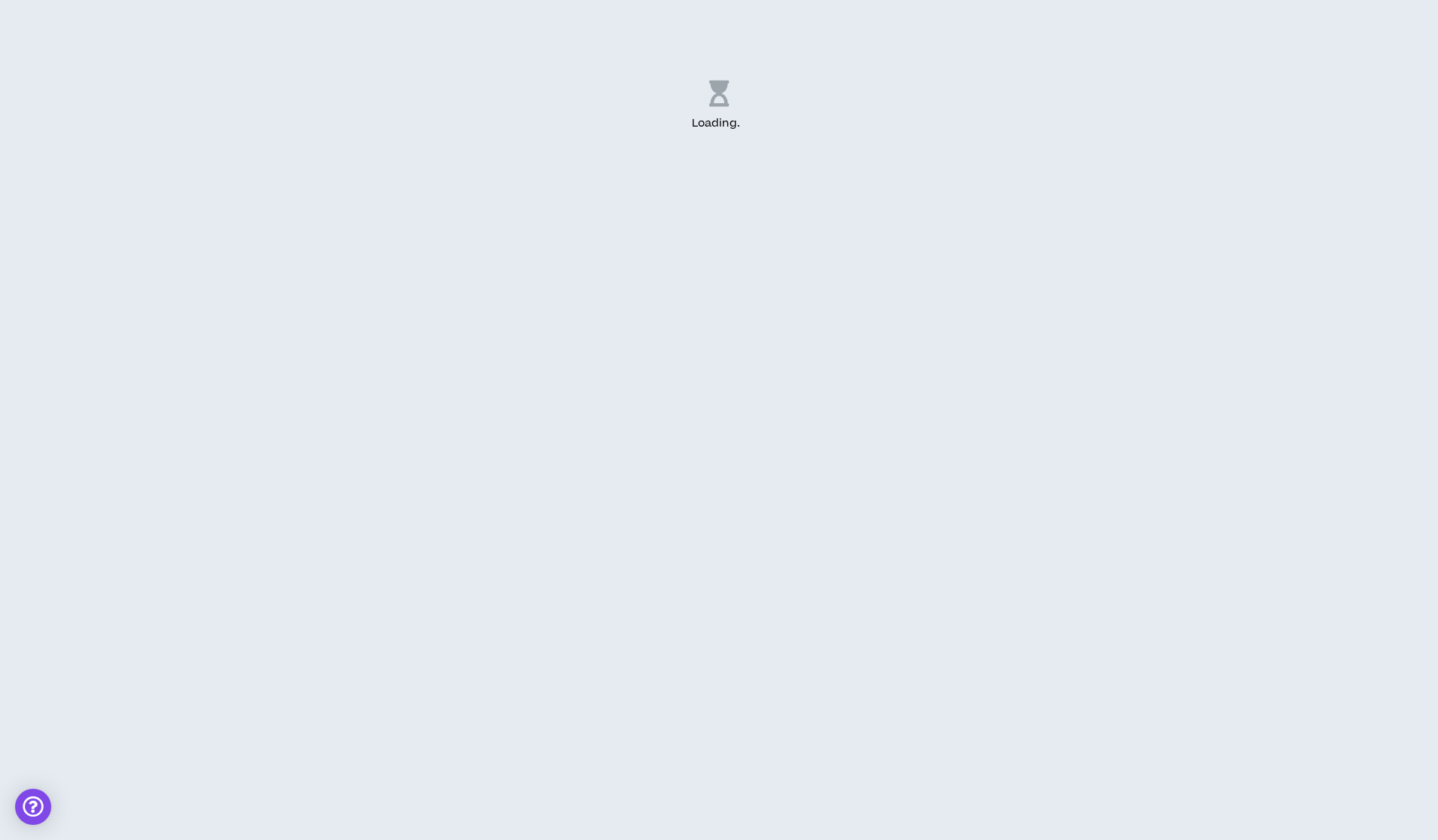 scroll, scrollTop: 0, scrollLeft: 0, axis: both 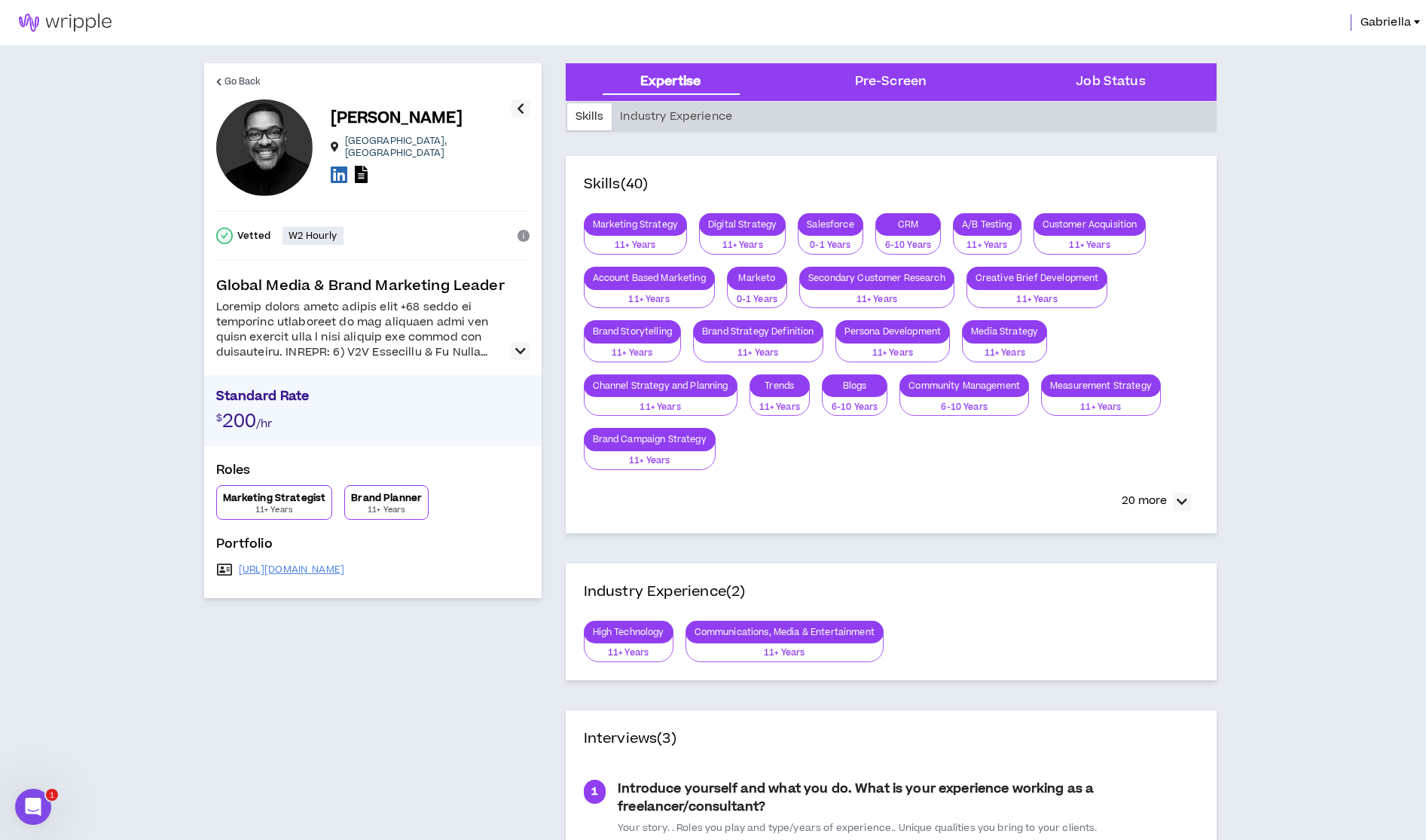 click at bounding box center [521, 351] 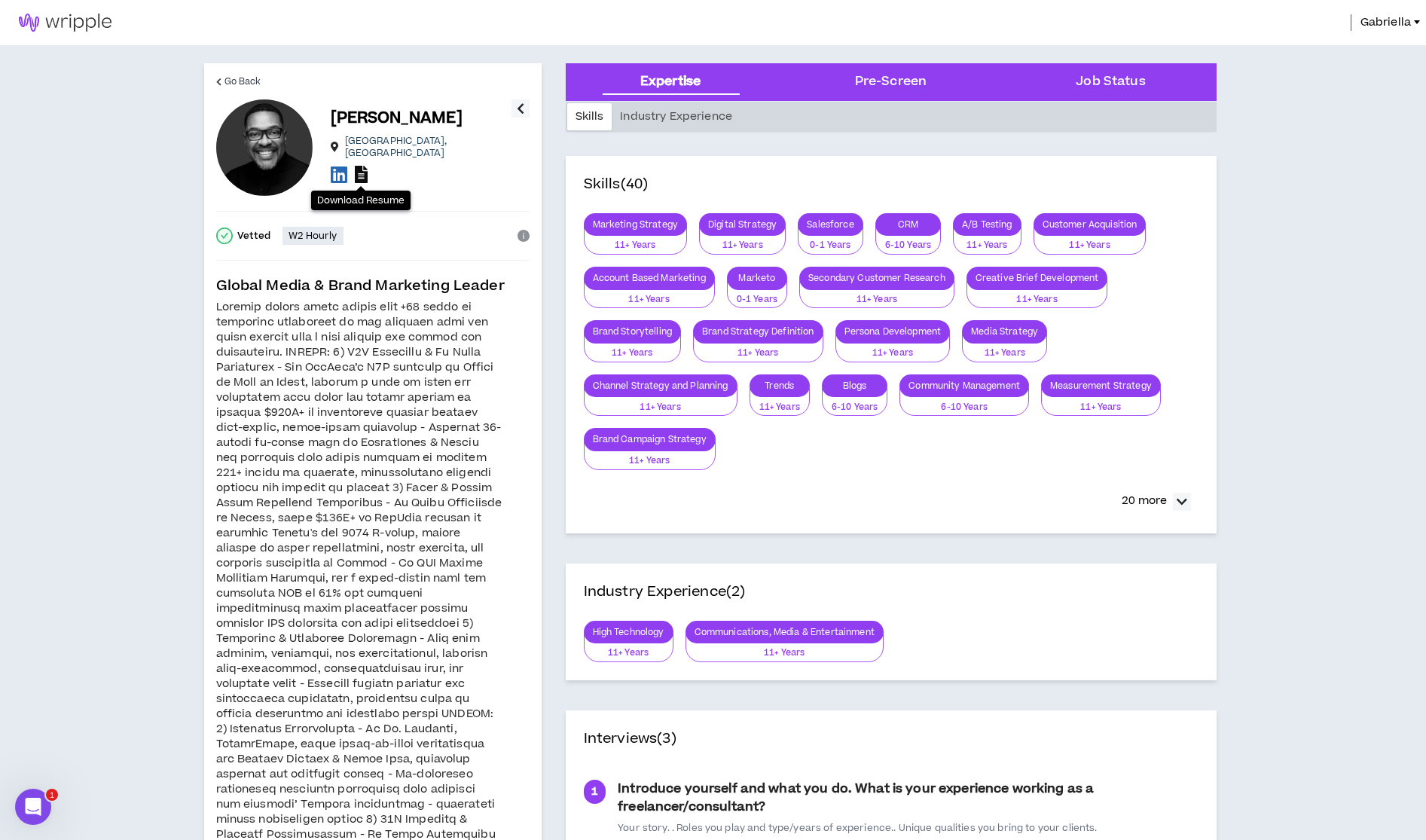 click at bounding box center [361, 174] 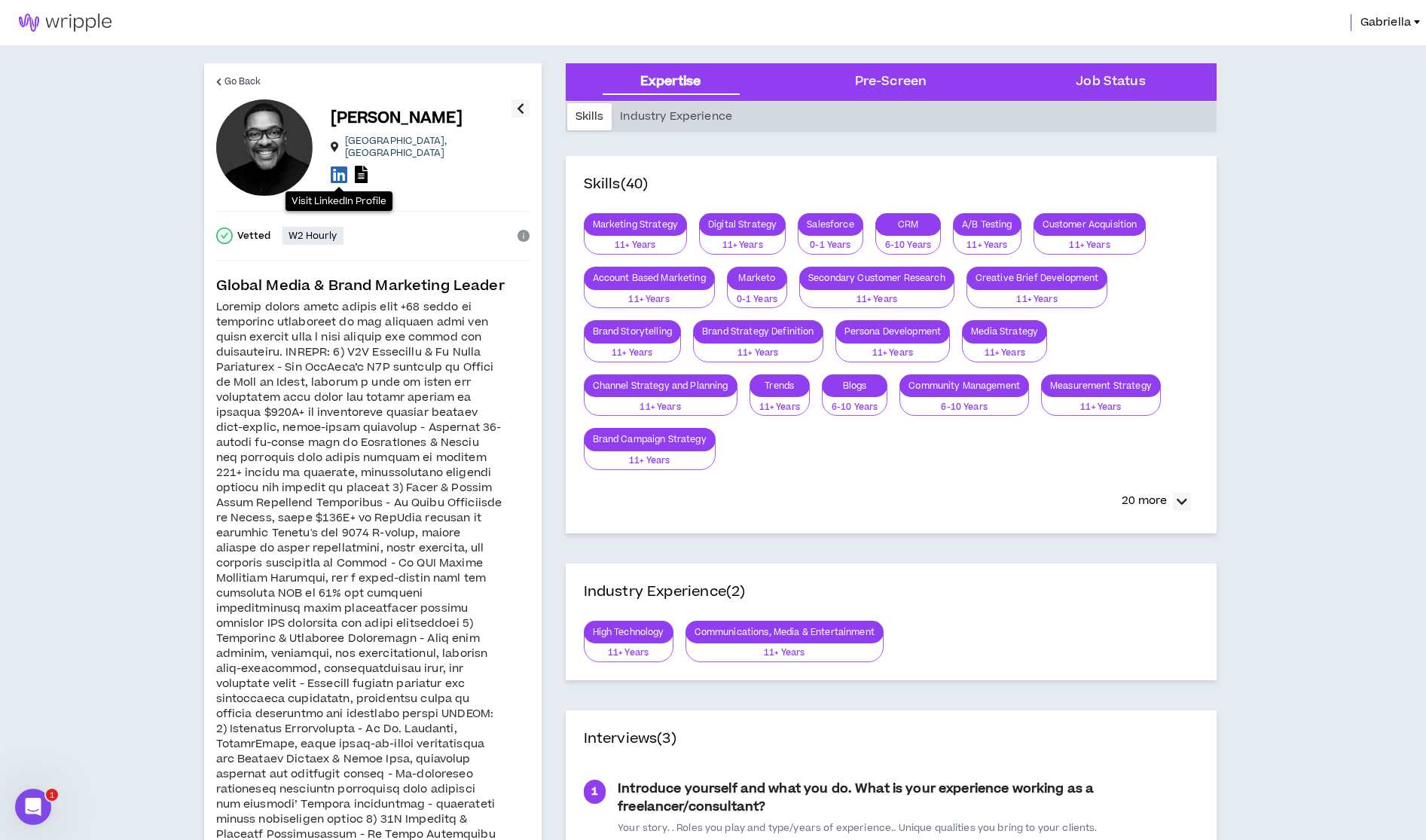 click at bounding box center [339, 174] 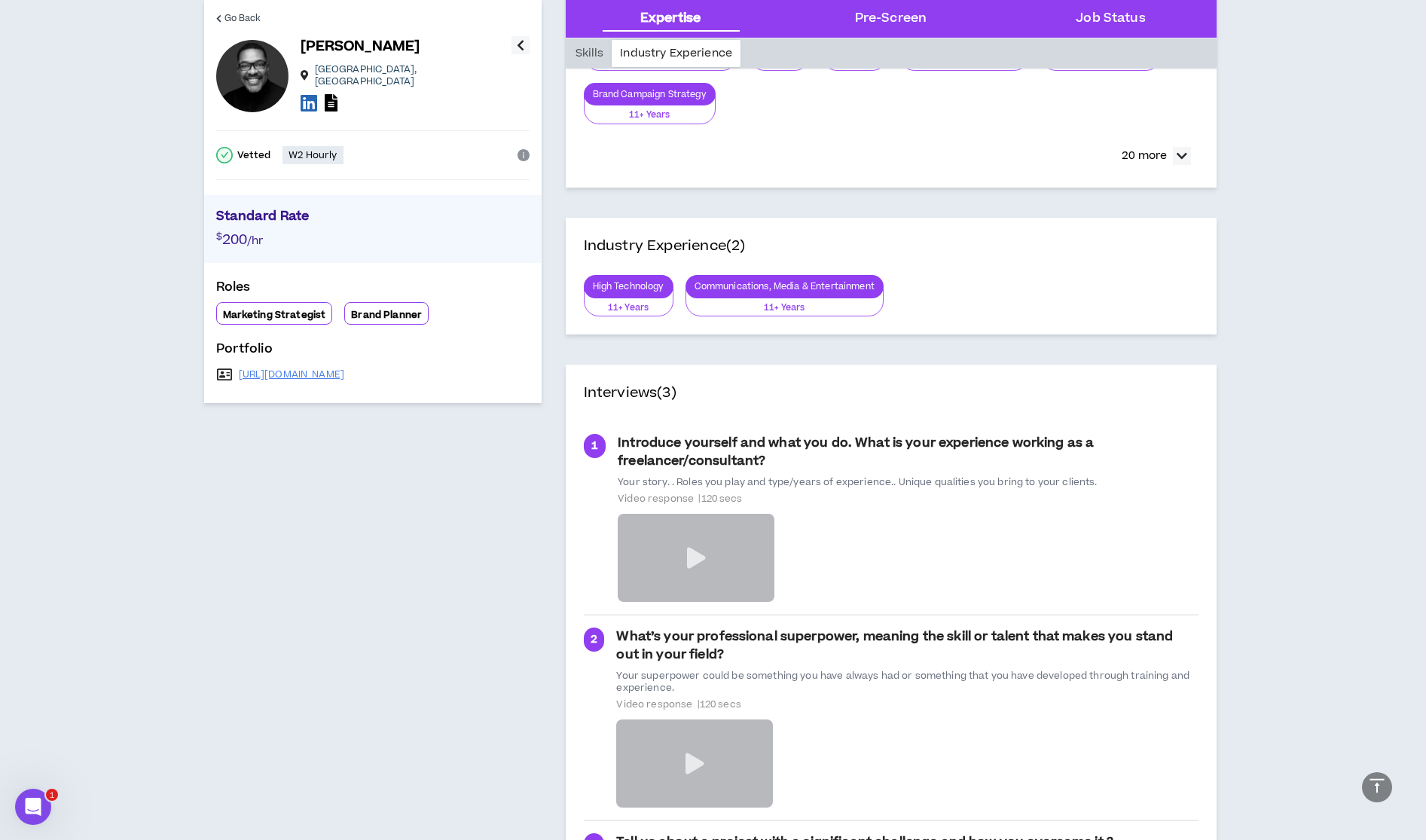 scroll, scrollTop: 0, scrollLeft: 0, axis: both 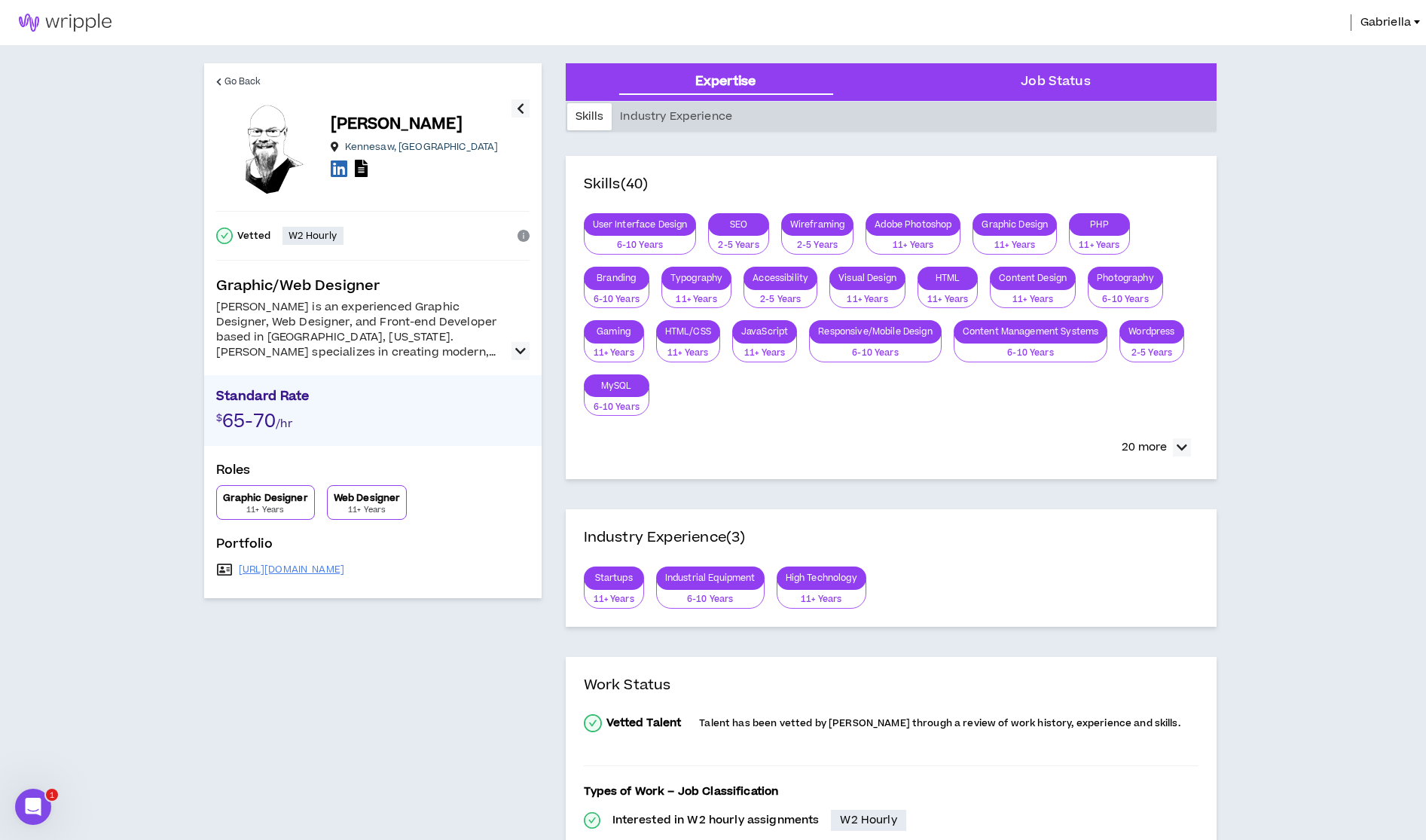 drag, startPoint x: 521, startPoint y: 350, endPoint x: 554, endPoint y: 372, distance: 39.66106 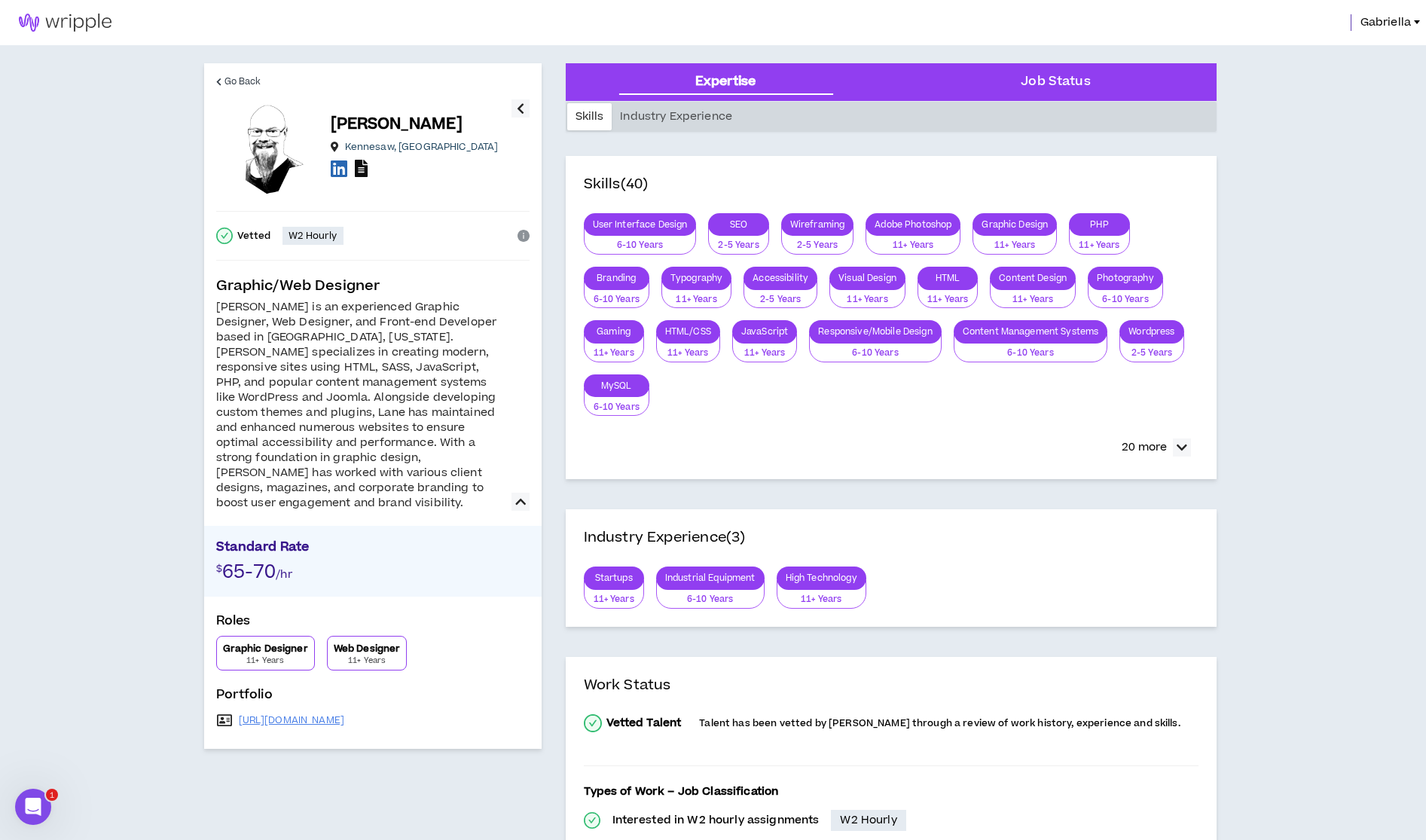 click at bounding box center [361, 168] 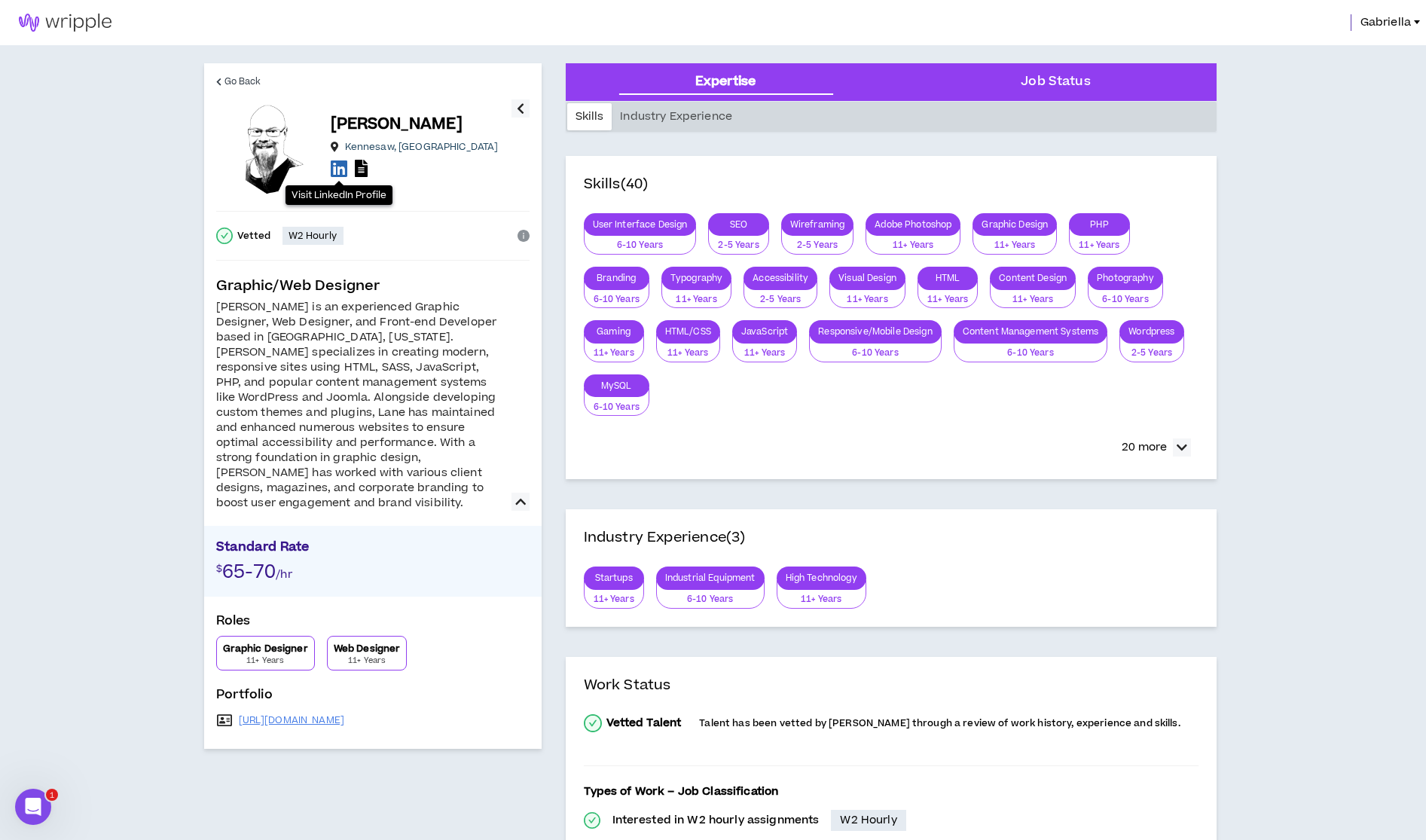 click at bounding box center (339, 168) 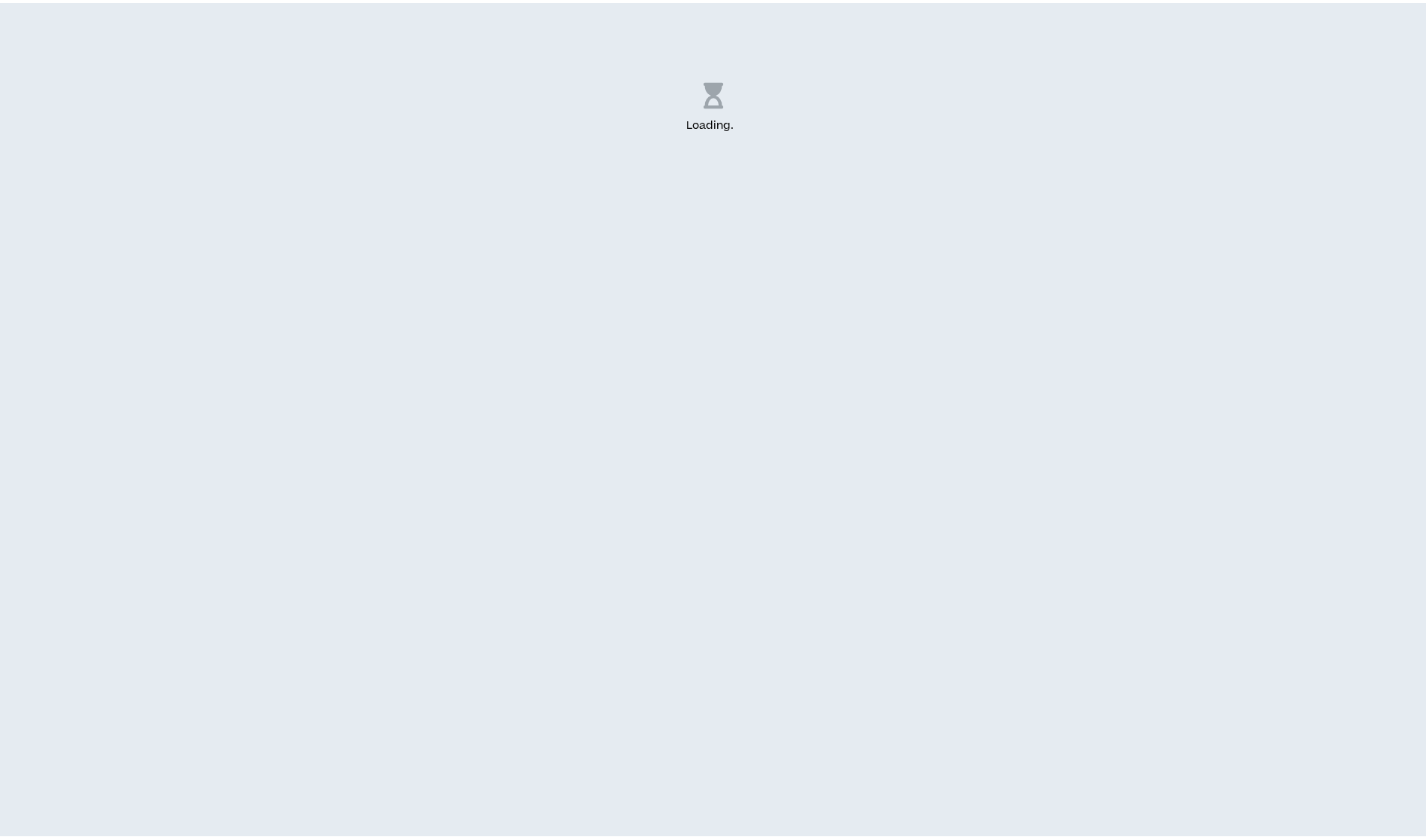 scroll, scrollTop: 0, scrollLeft: 0, axis: both 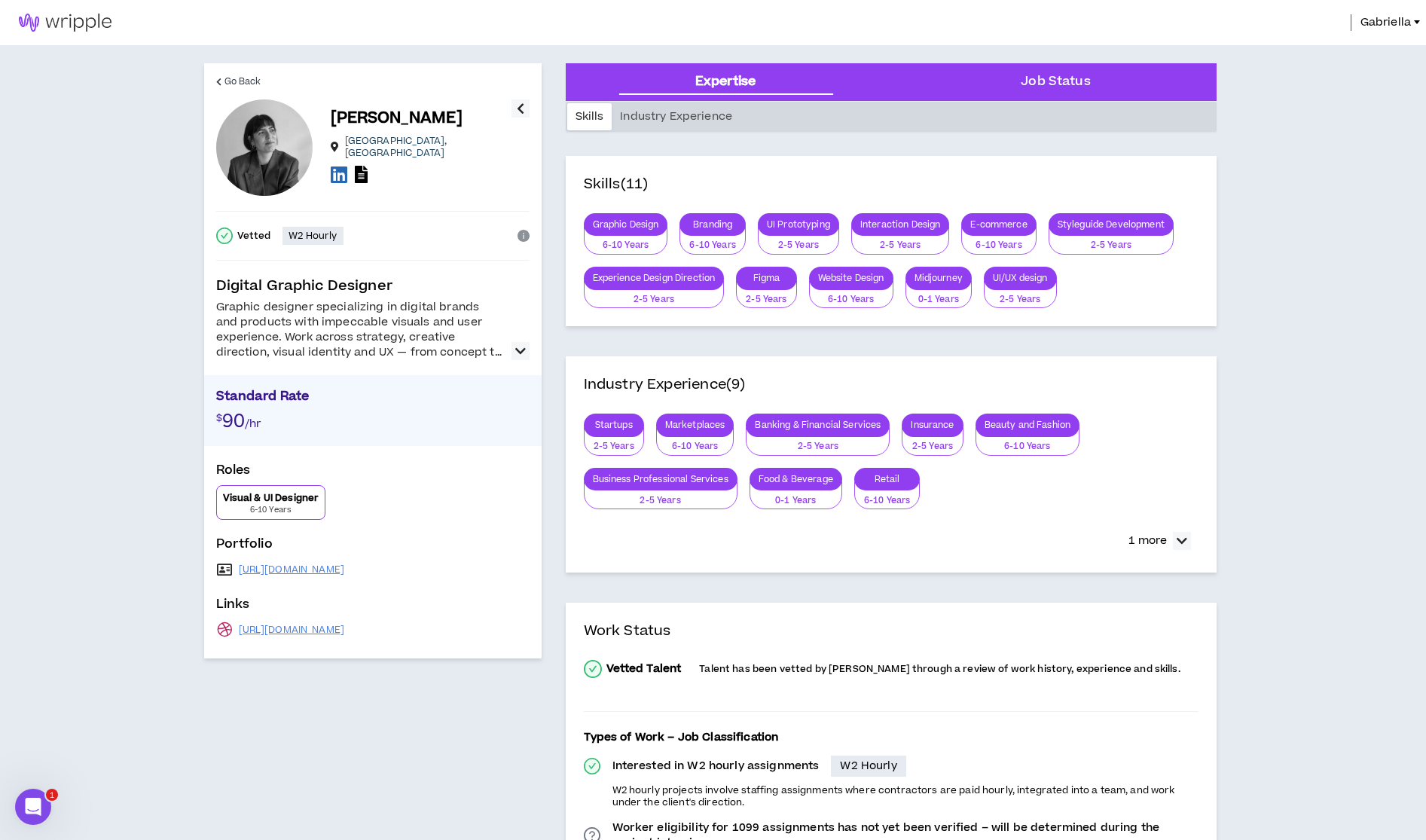 click at bounding box center (521, 351) 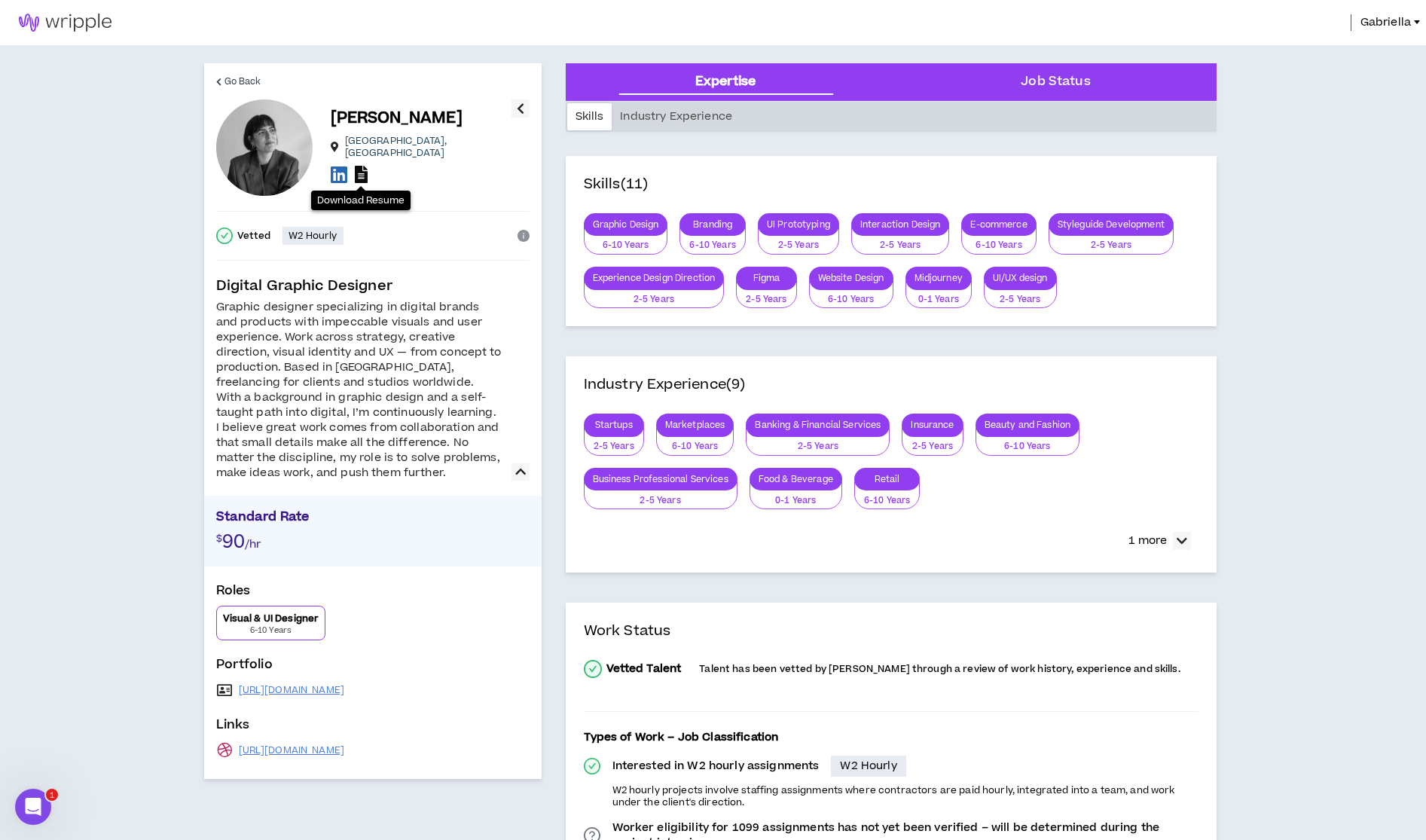 click at bounding box center (361, 174) 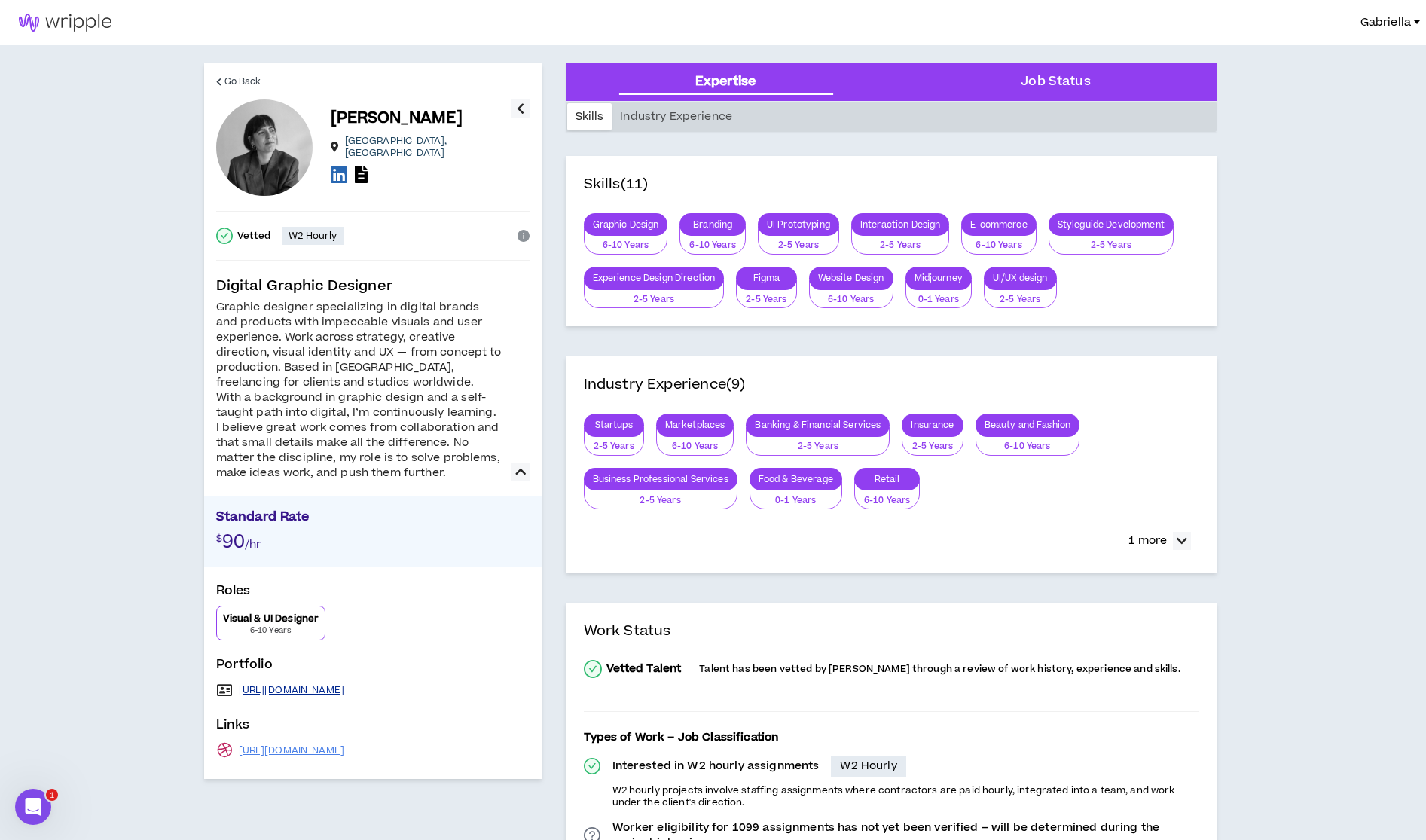 click on "[URL][DOMAIN_NAME]" at bounding box center (292, 690) 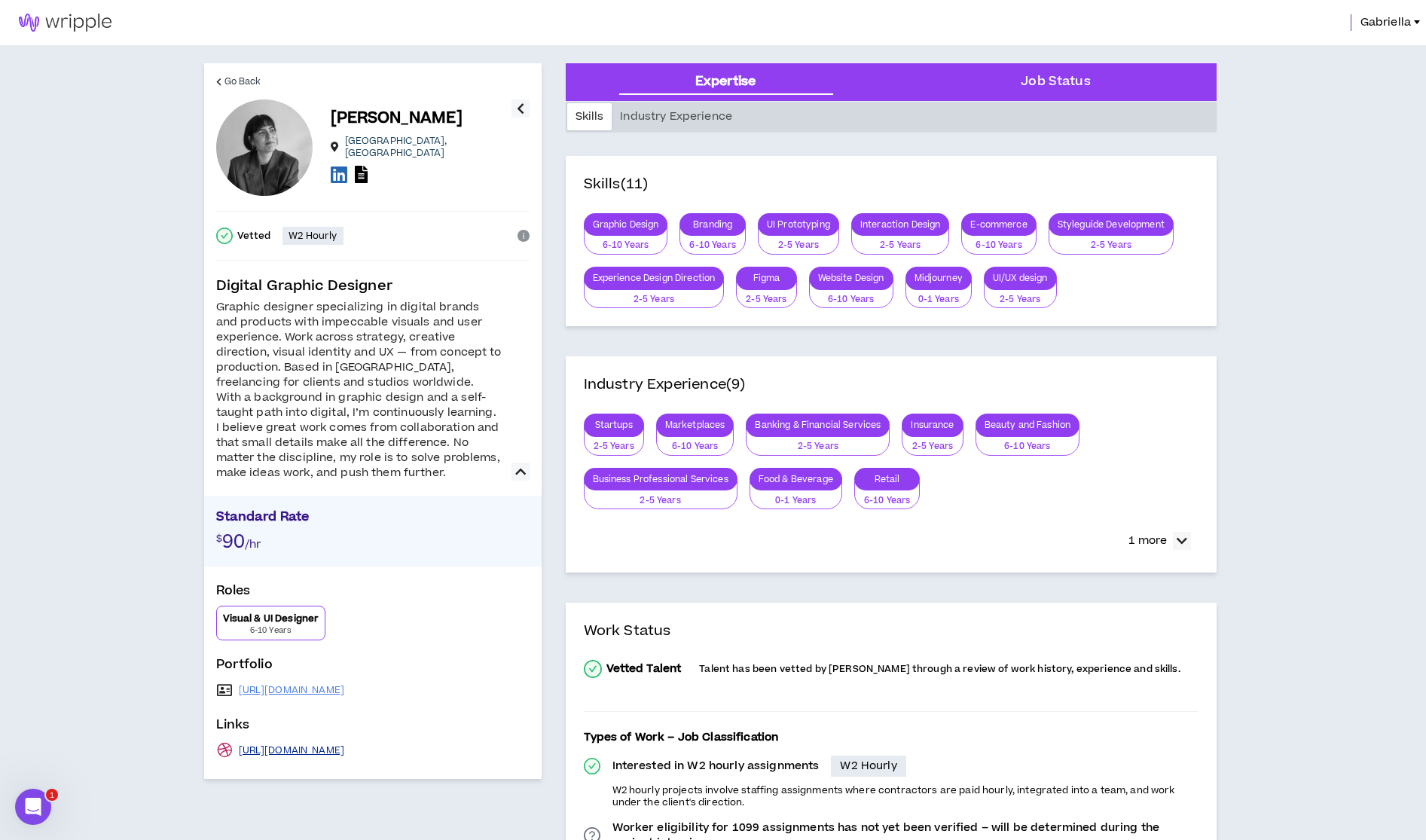 click on "[URL][DOMAIN_NAME]" at bounding box center (292, 750) 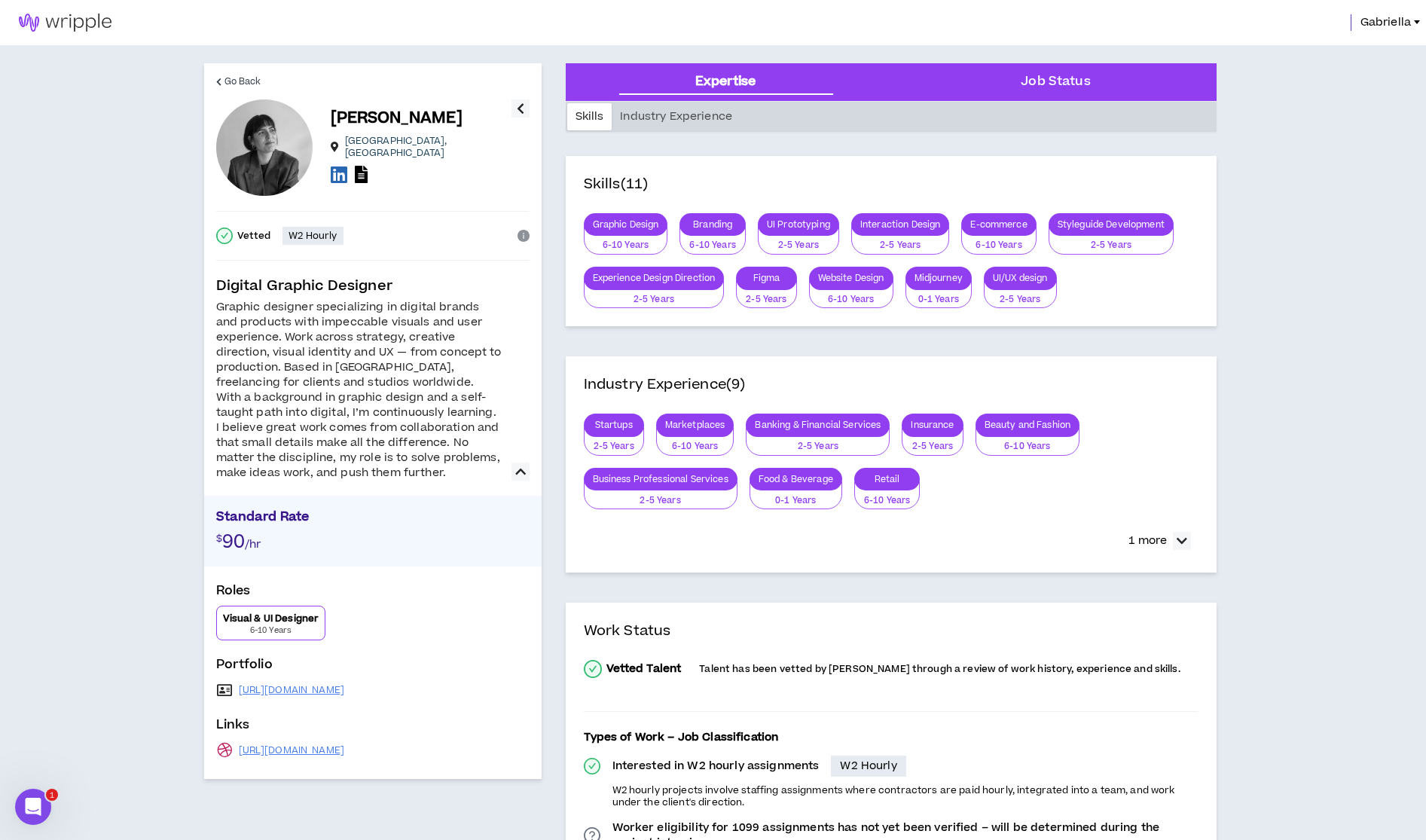 click at bounding box center [339, 174] 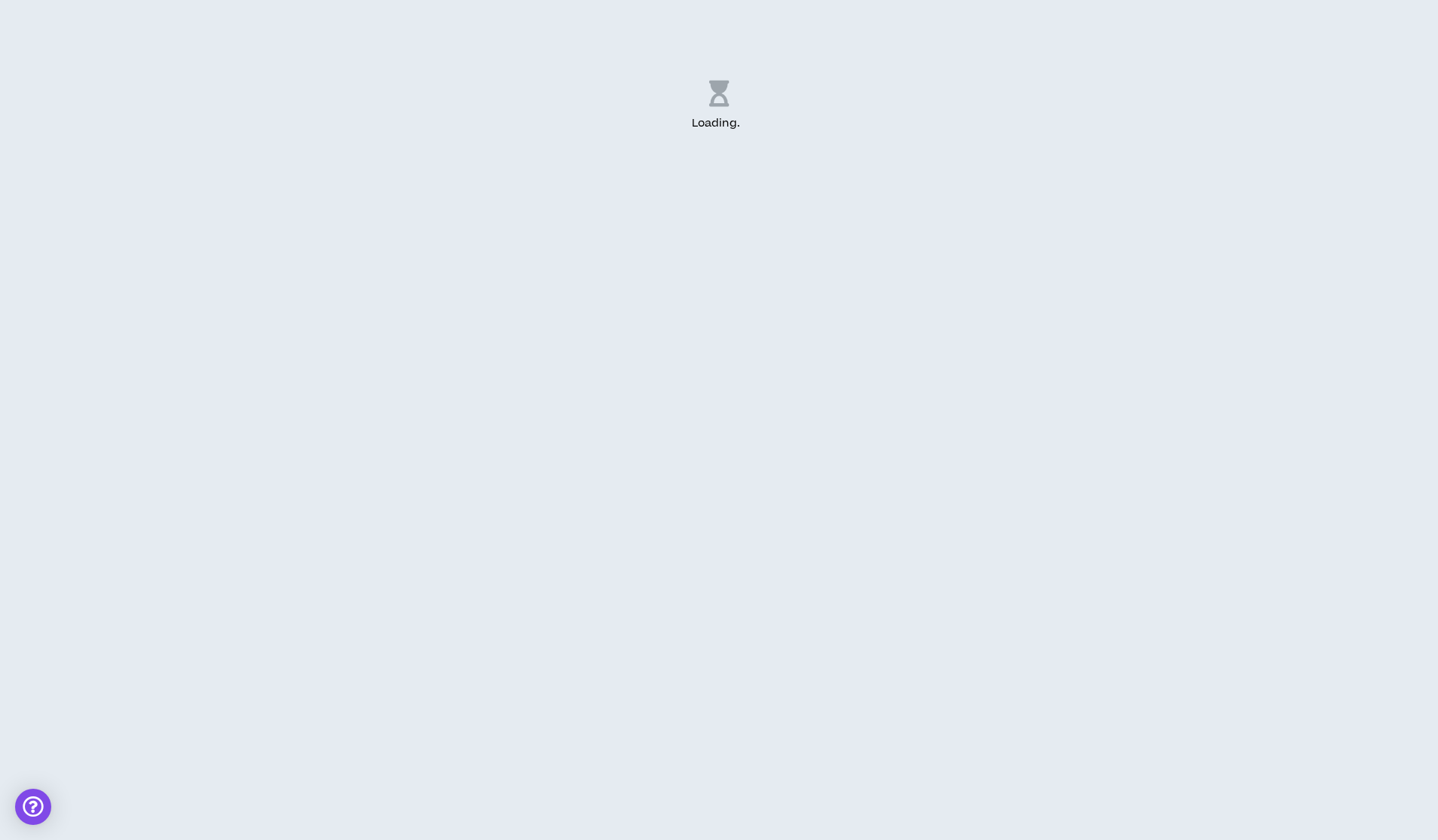 scroll, scrollTop: 0, scrollLeft: 0, axis: both 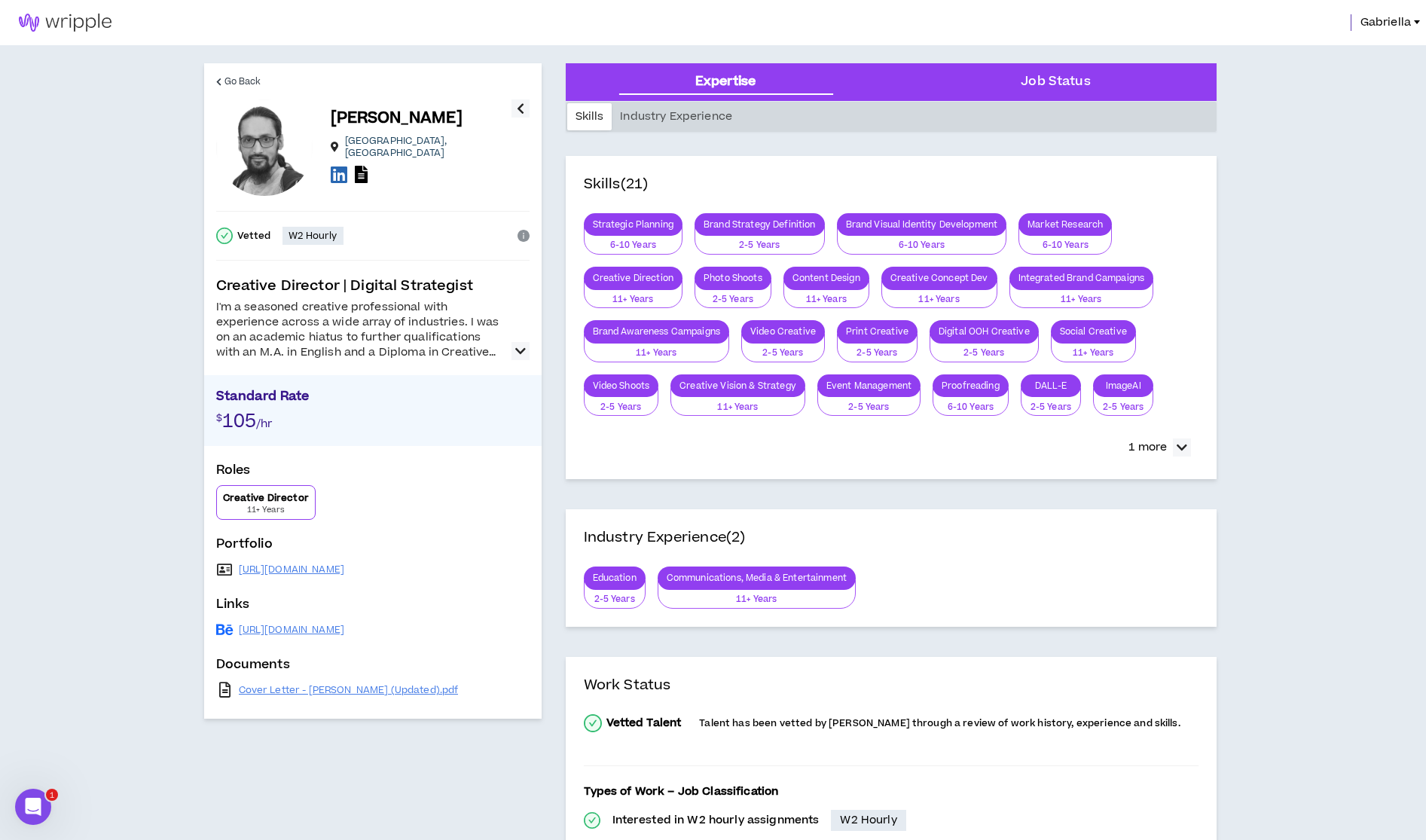 click at bounding box center [521, 351] 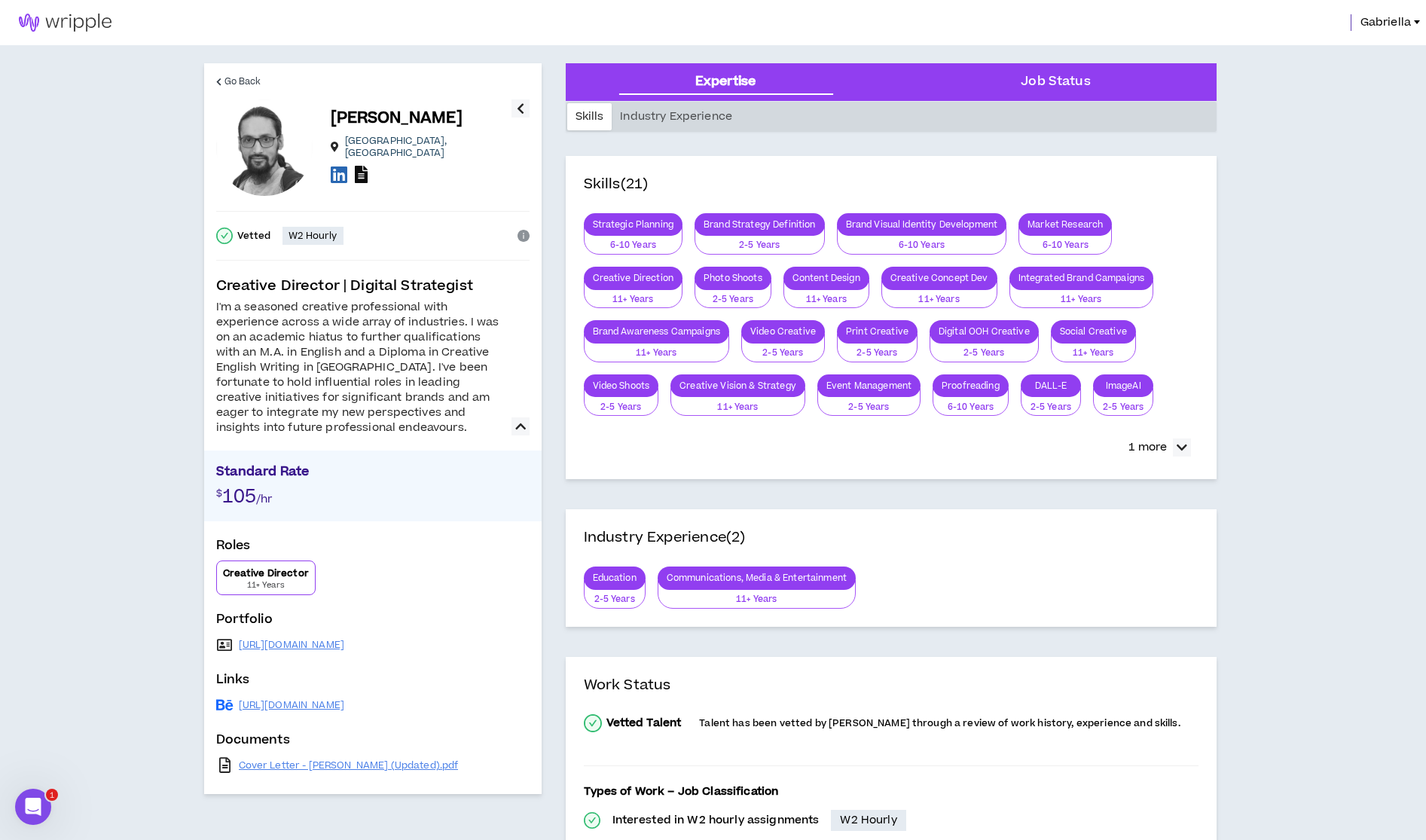 click at bounding box center [361, 174] 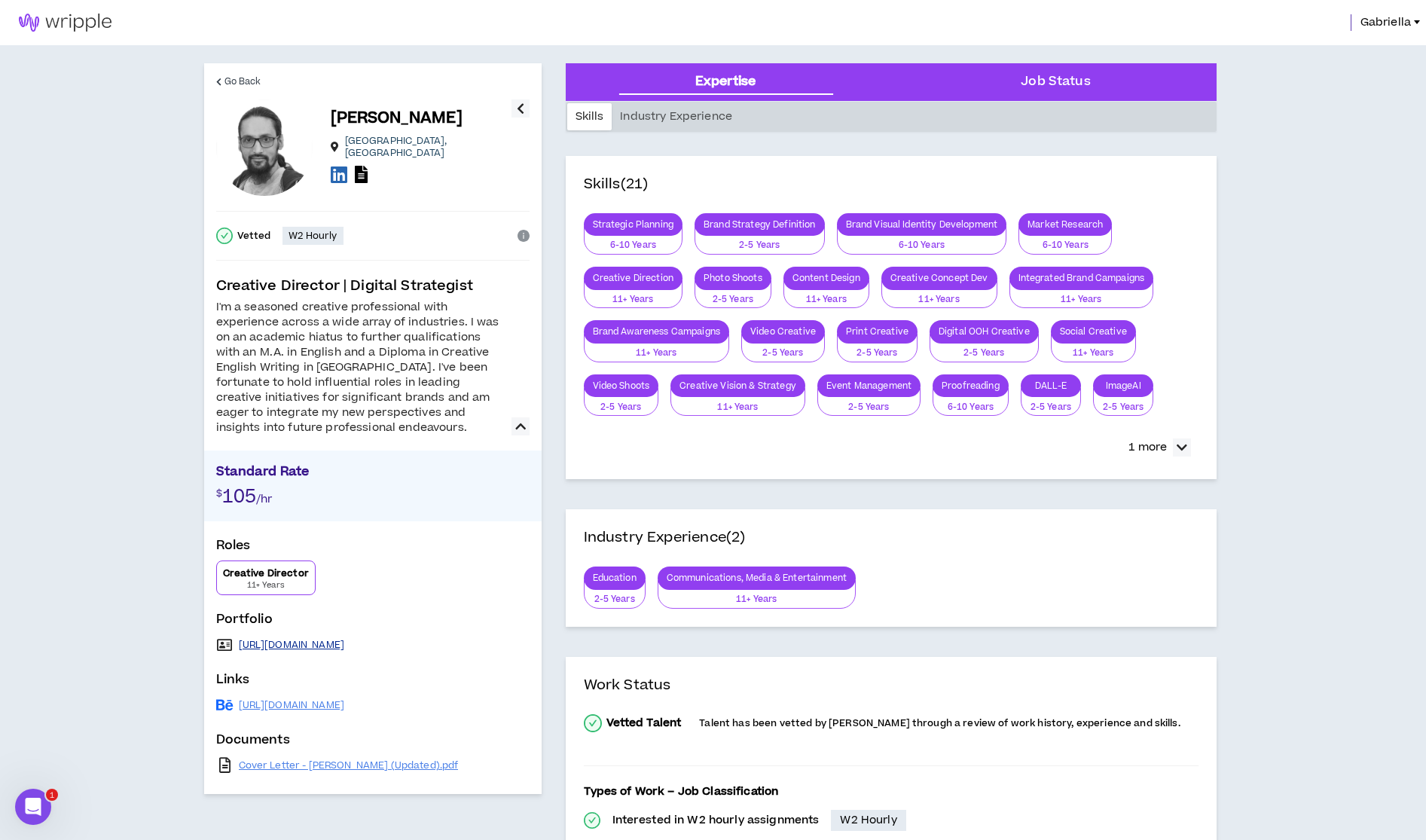 click on "https://www.canva.com/design/DAF7e3lo8qo/7wgbkA_-LGCYxN5x0Xx1uA/view?utm_content=DAF7e3lo8qo&utm_campaign=designshare&utm_medium=link&utm_source=editor" at bounding box center [292, 645] 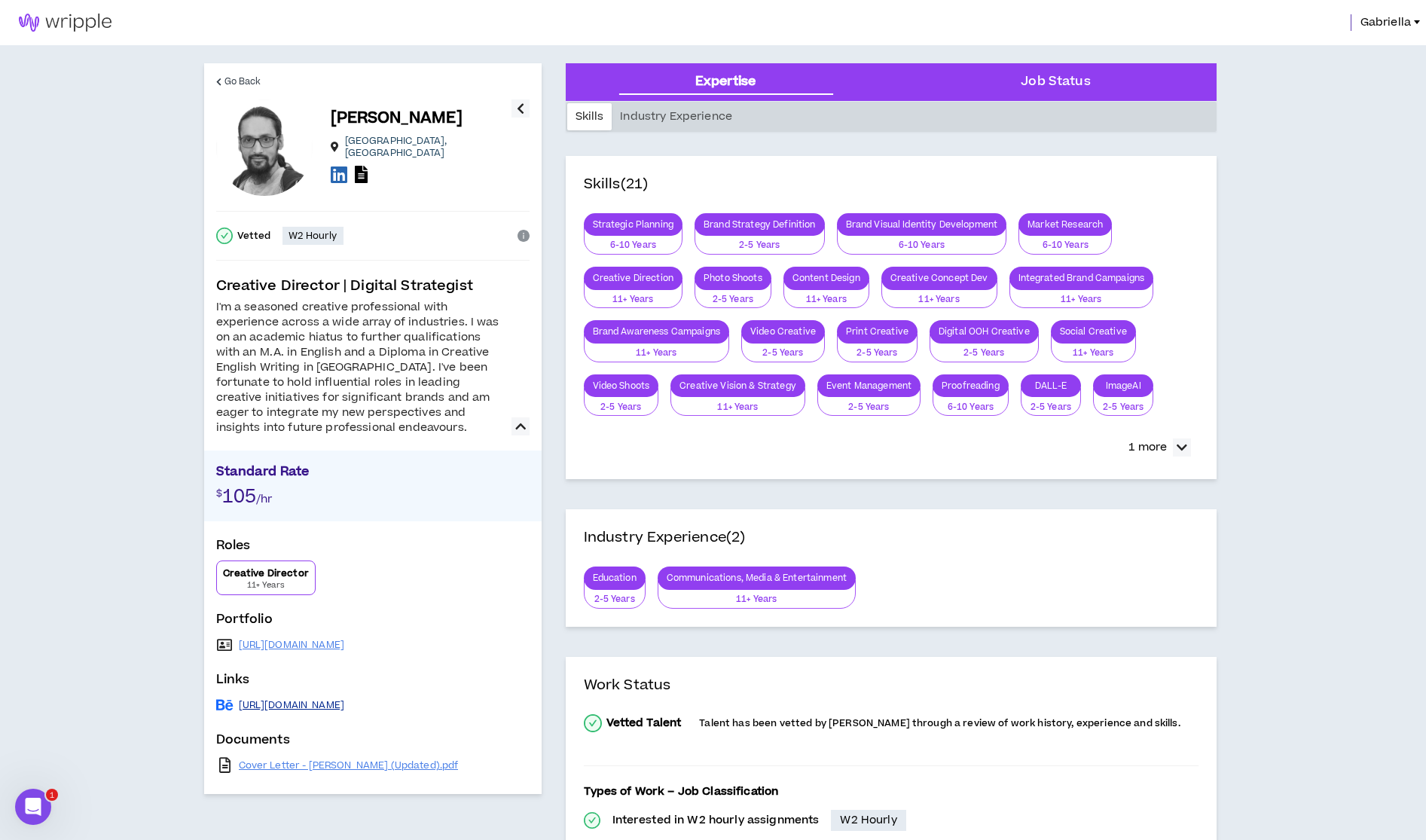 click on "https://www.behance.net/aj_hammy" at bounding box center [292, 705] 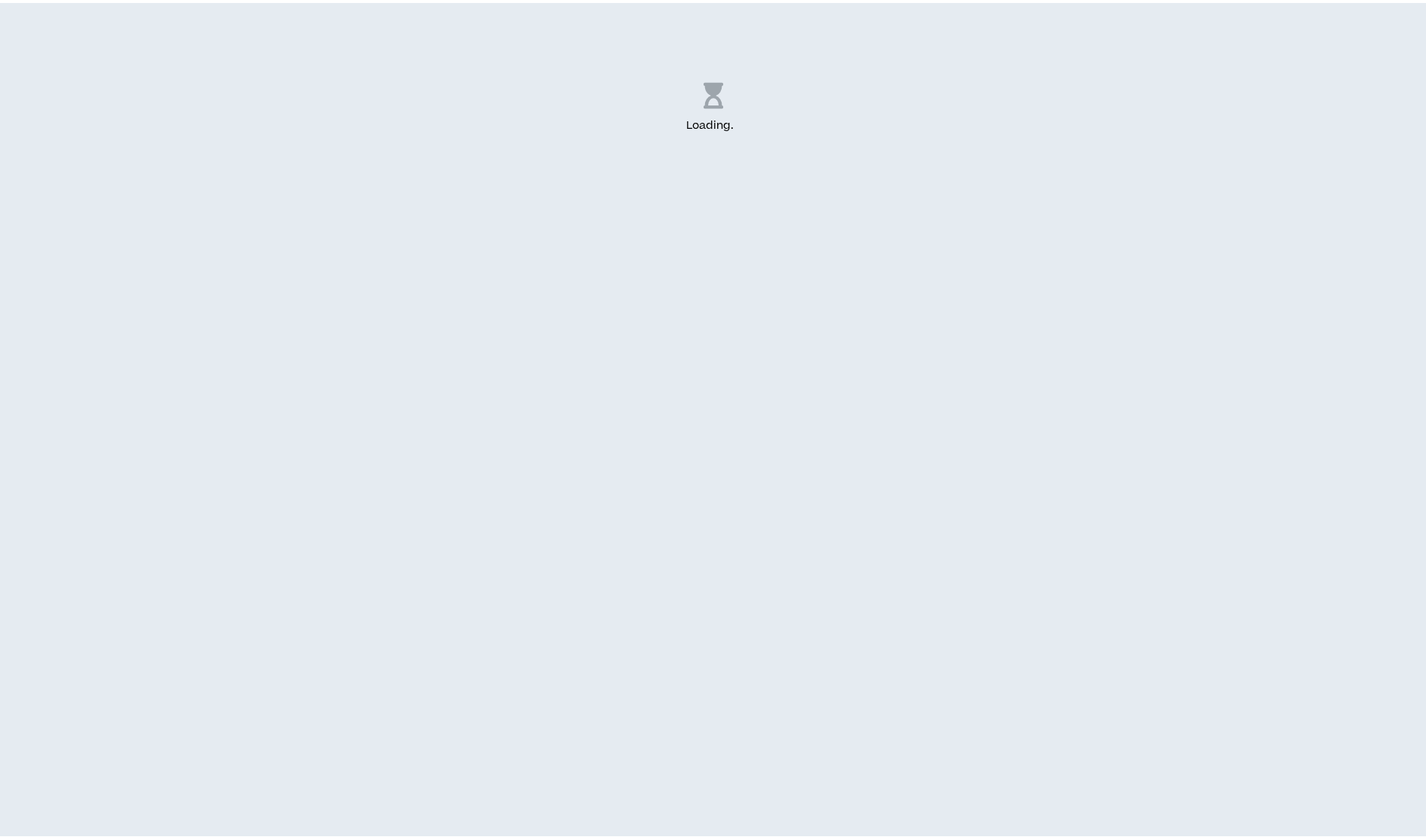 scroll, scrollTop: 0, scrollLeft: 0, axis: both 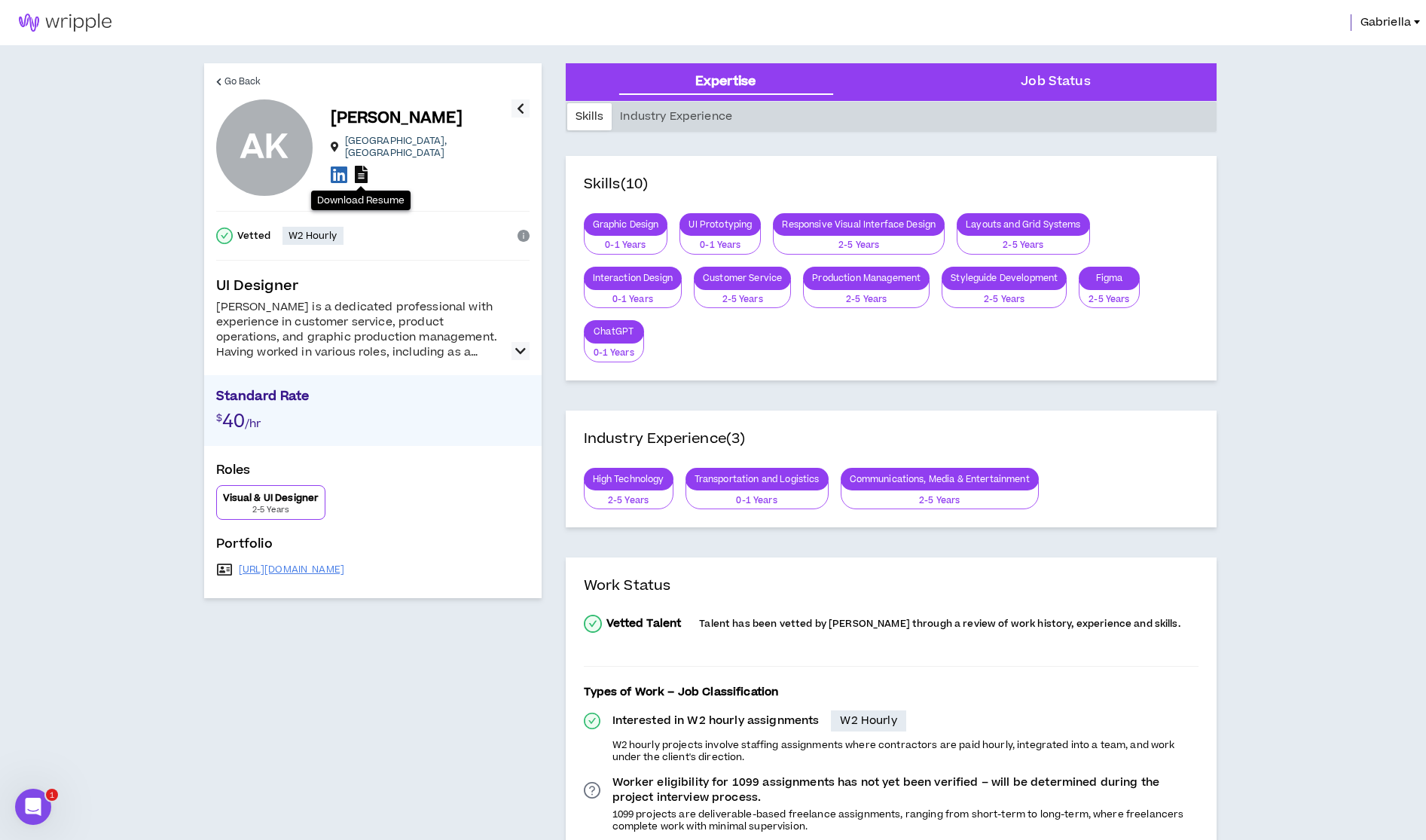 click at bounding box center (361, 174) 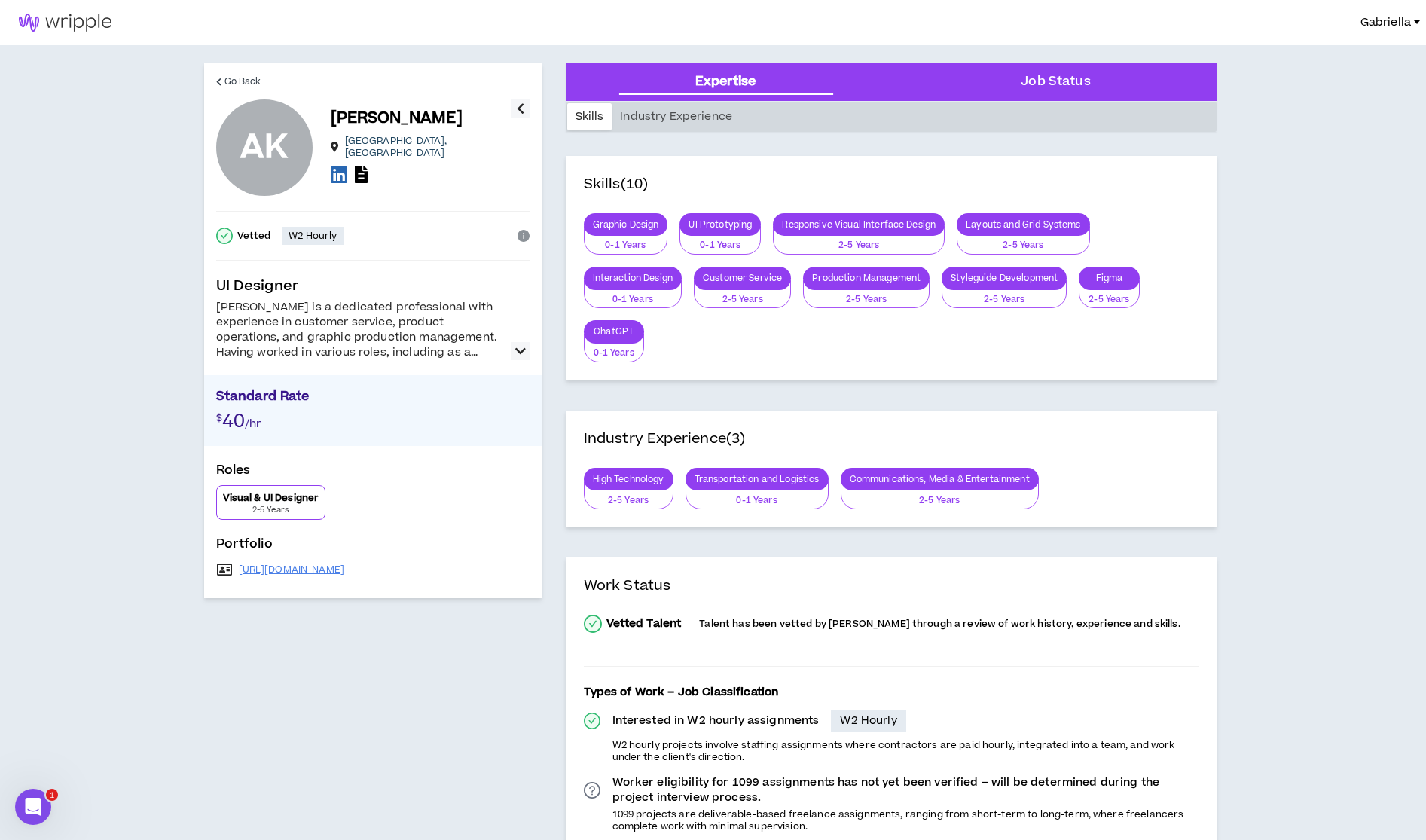click at bounding box center [339, 174] 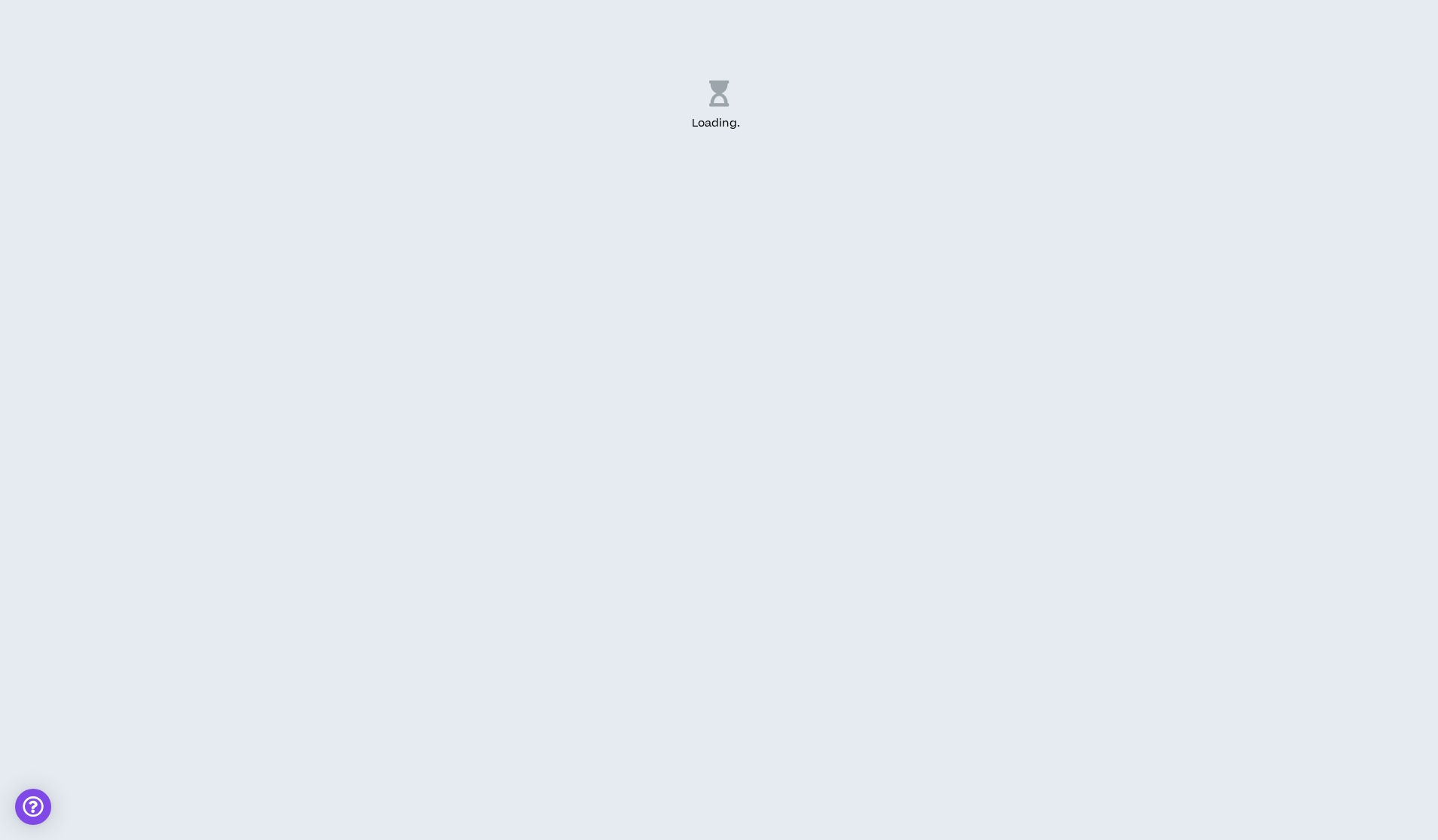 scroll, scrollTop: 0, scrollLeft: 0, axis: both 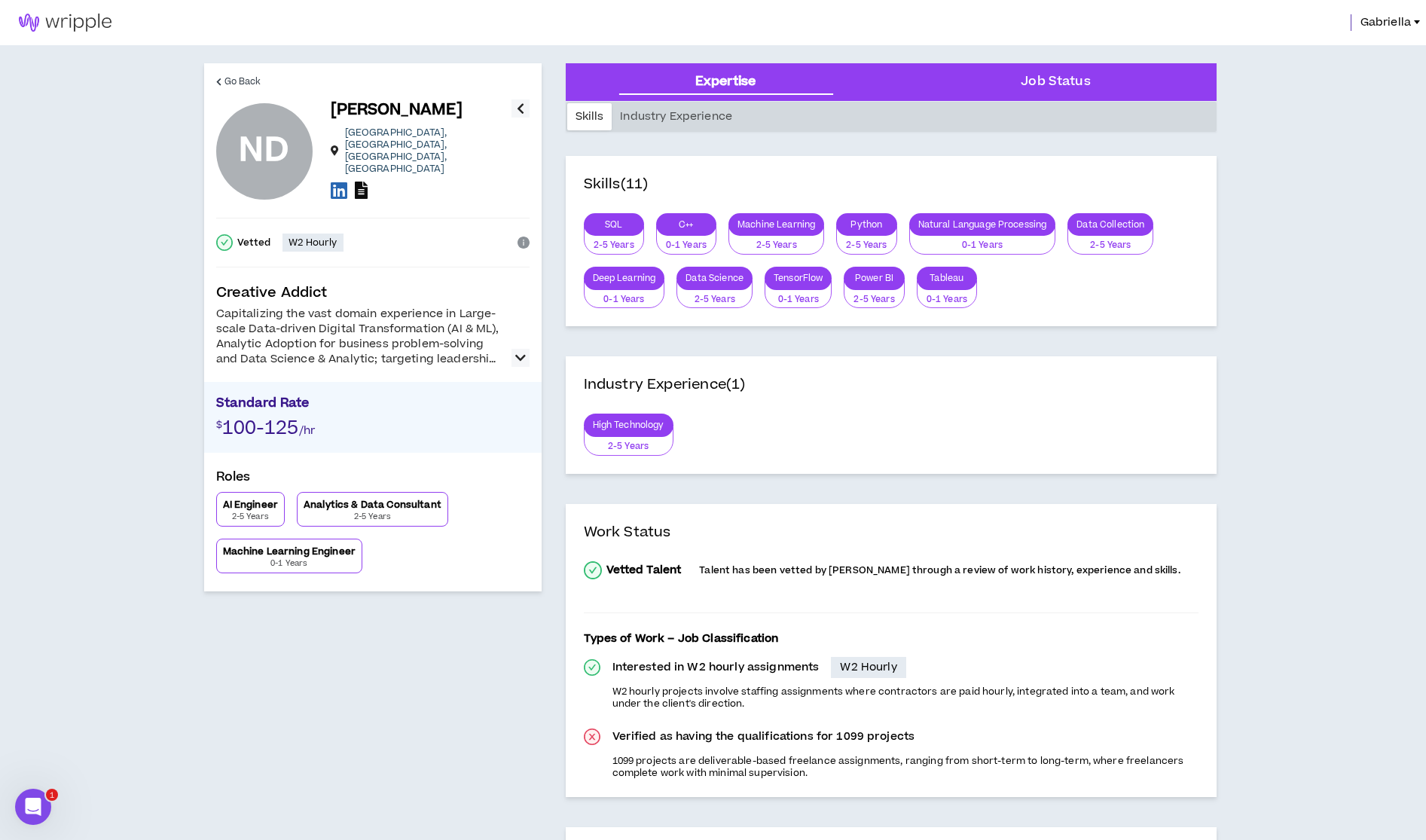 click at bounding box center [361, 190] 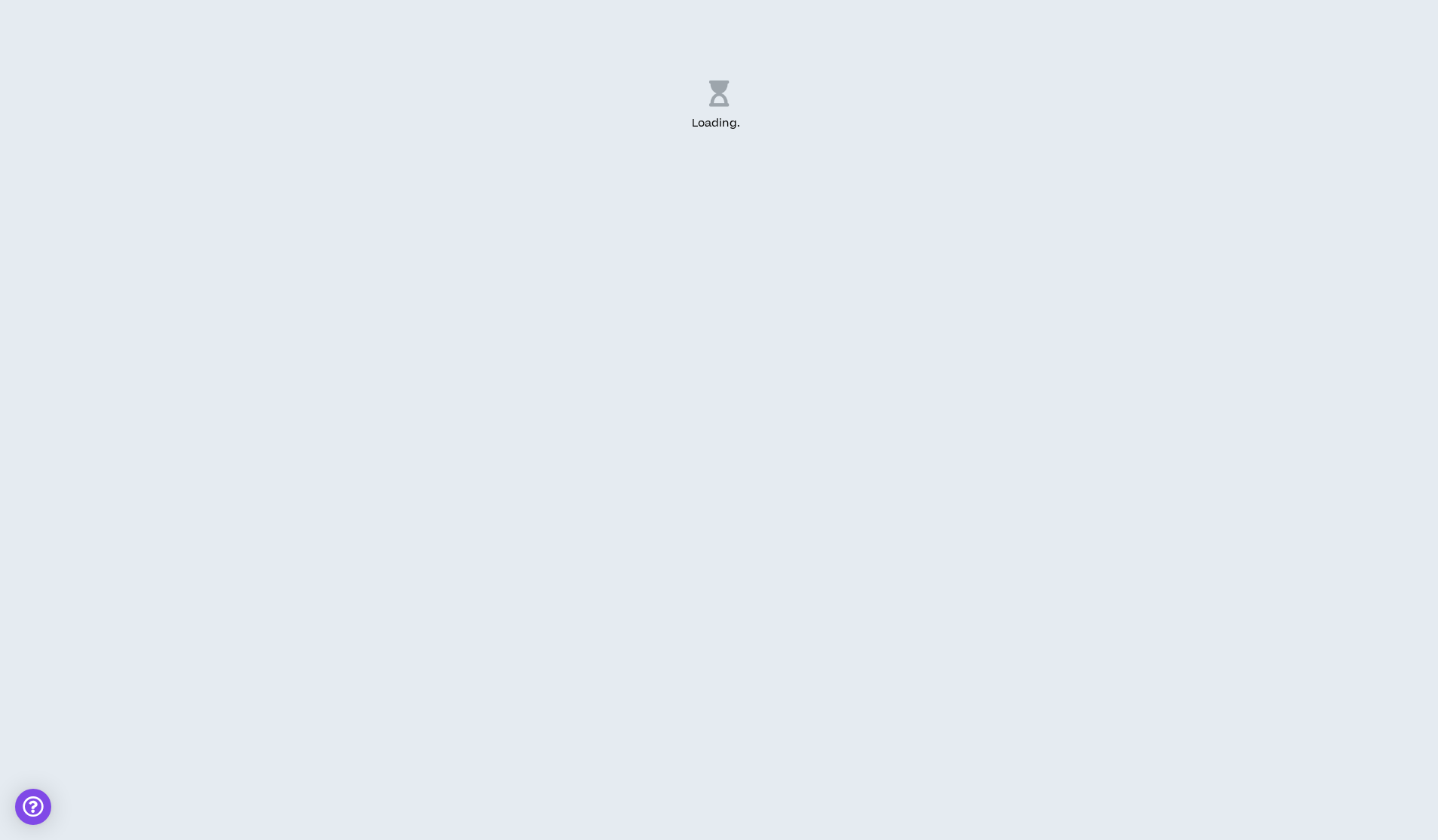 scroll, scrollTop: 0, scrollLeft: 0, axis: both 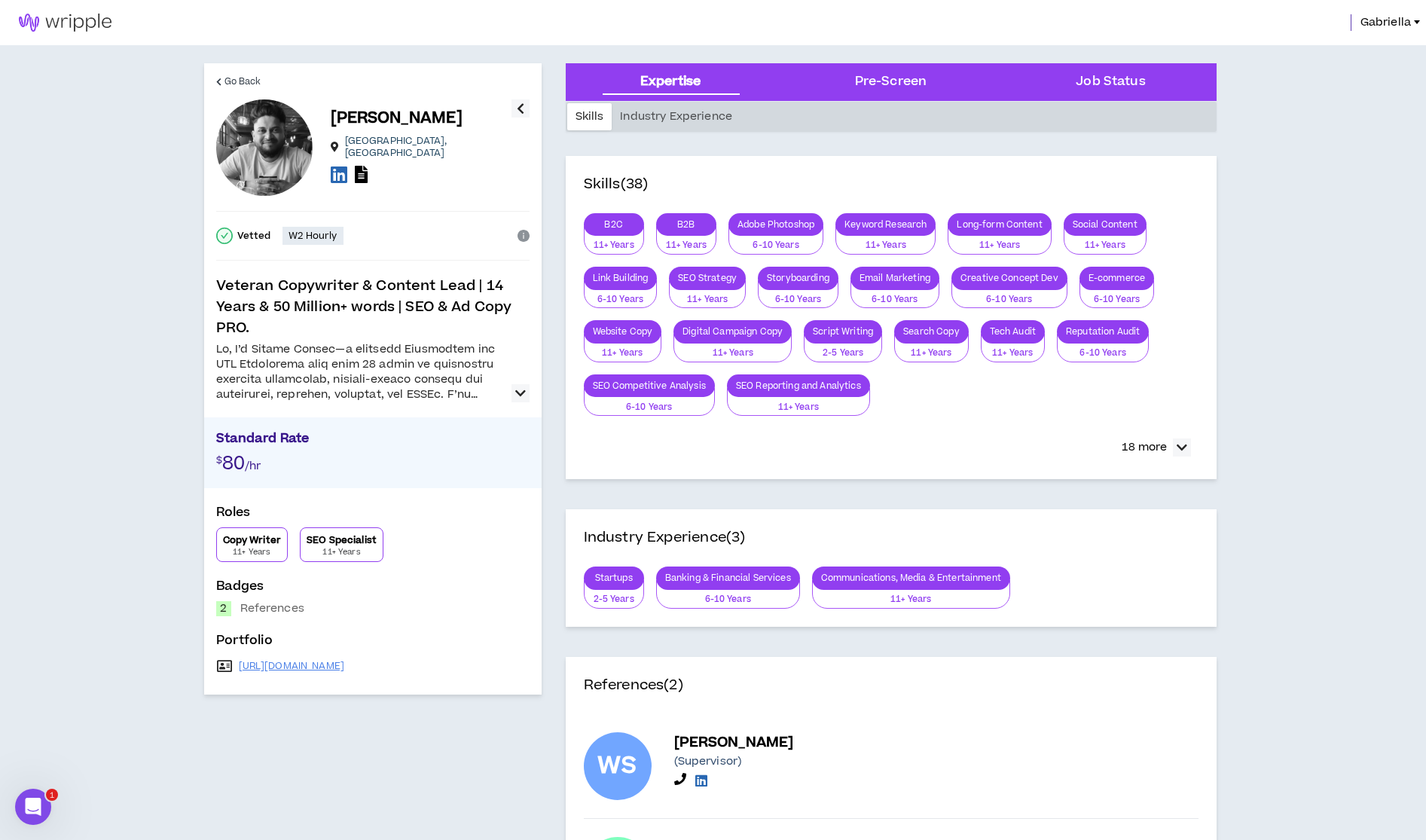 click at bounding box center [521, 393] 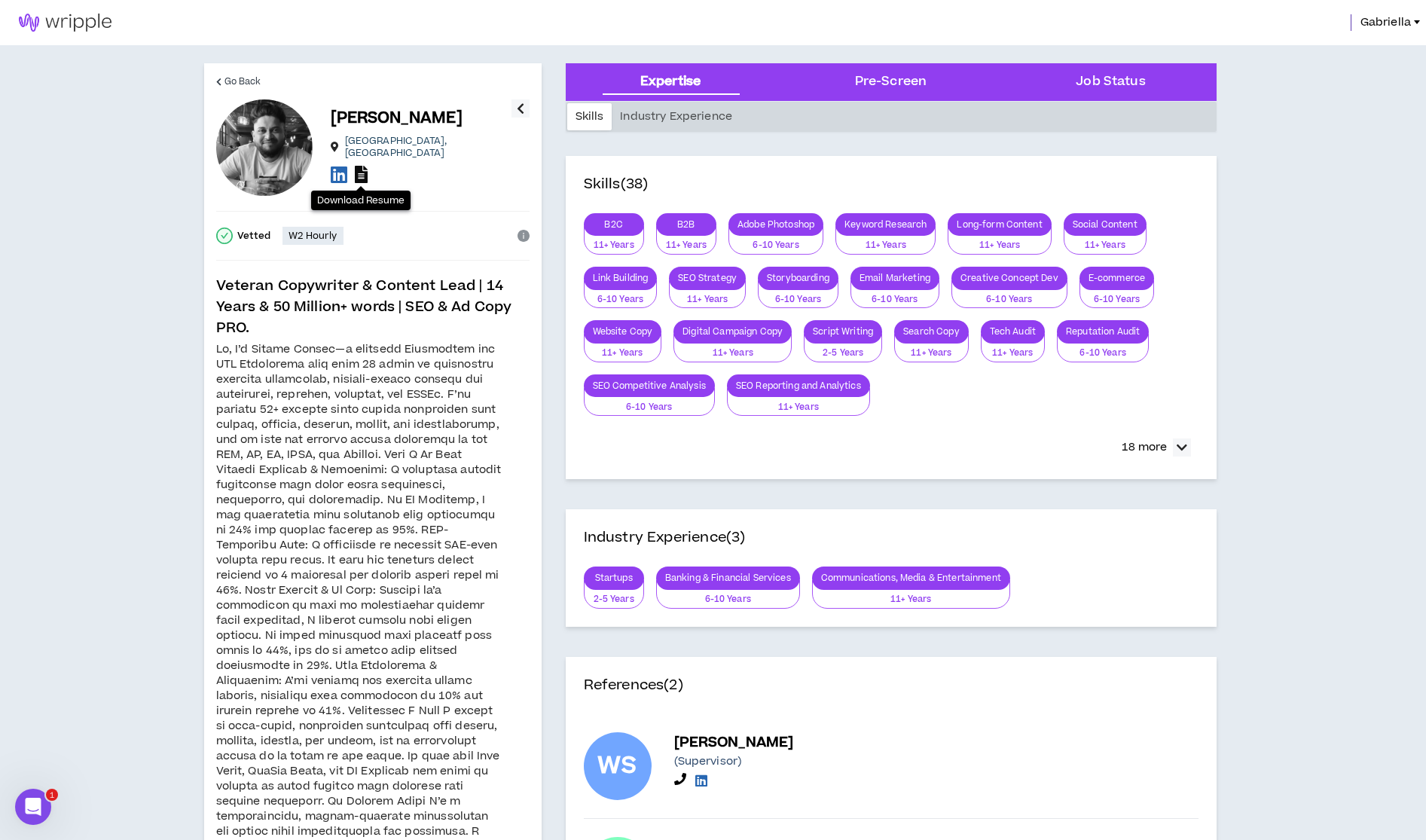 click at bounding box center (361, 174) 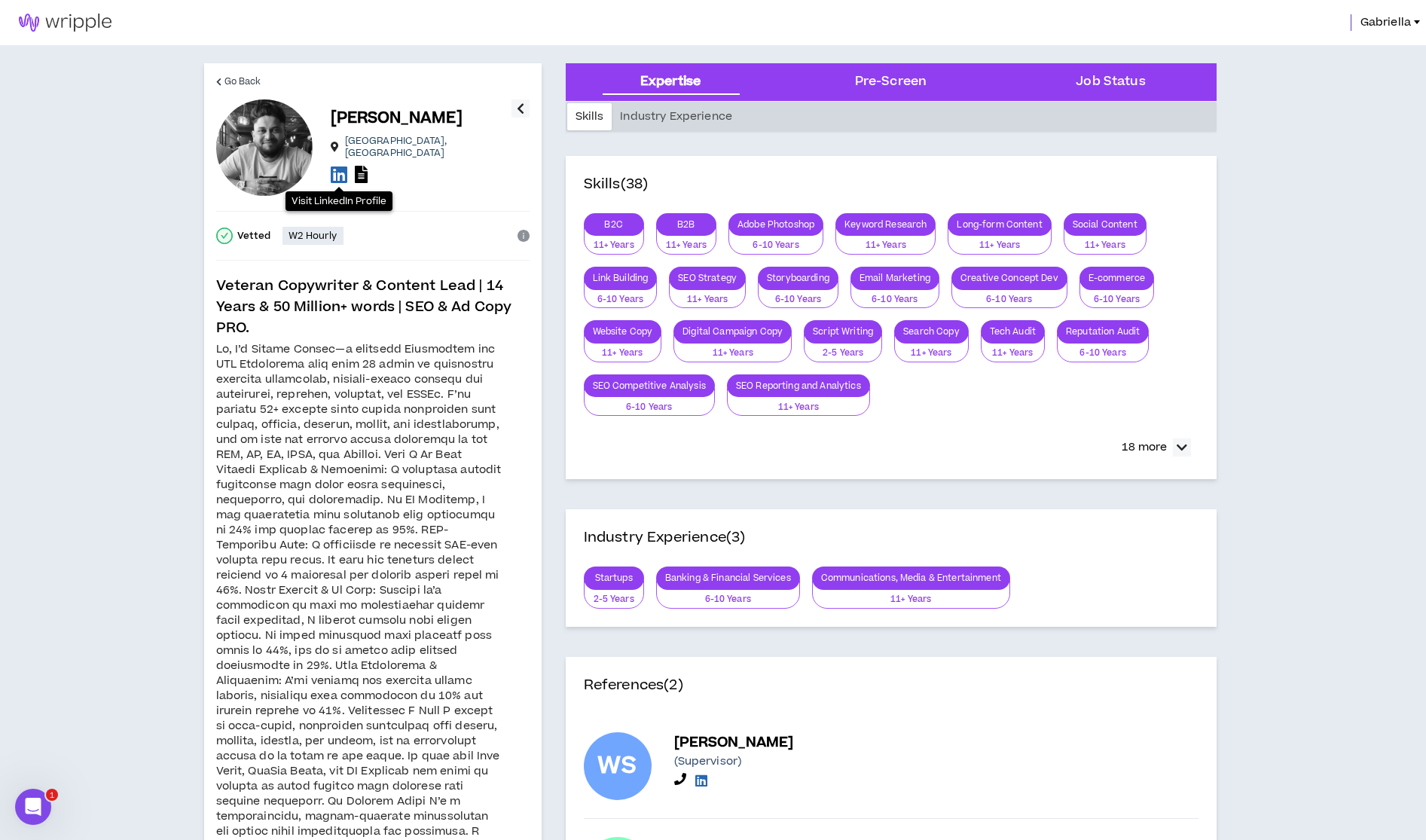click at bounding box center [339, 174] 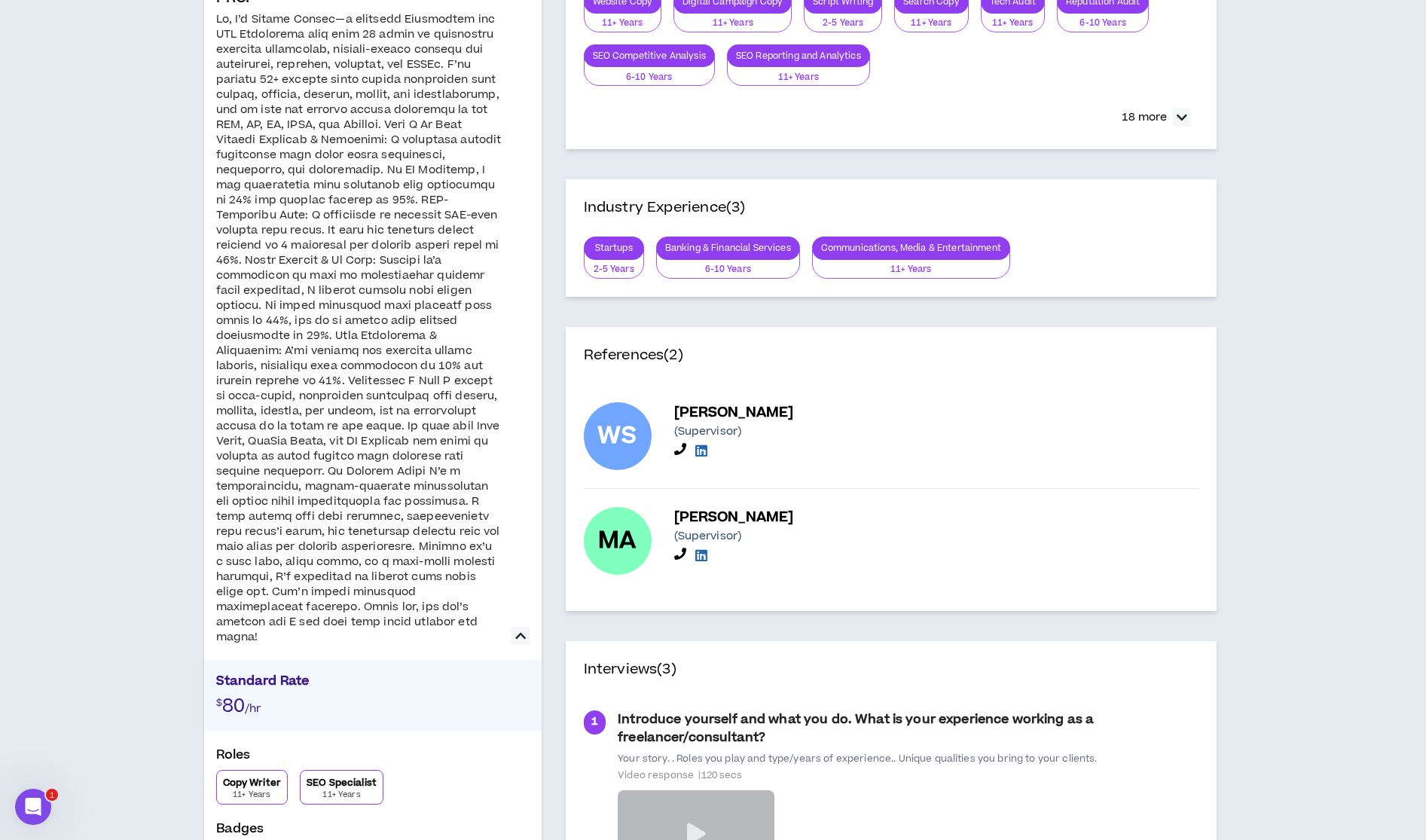 scroll, scrollTop: 527, scrollLeft: 0, axis: vertical 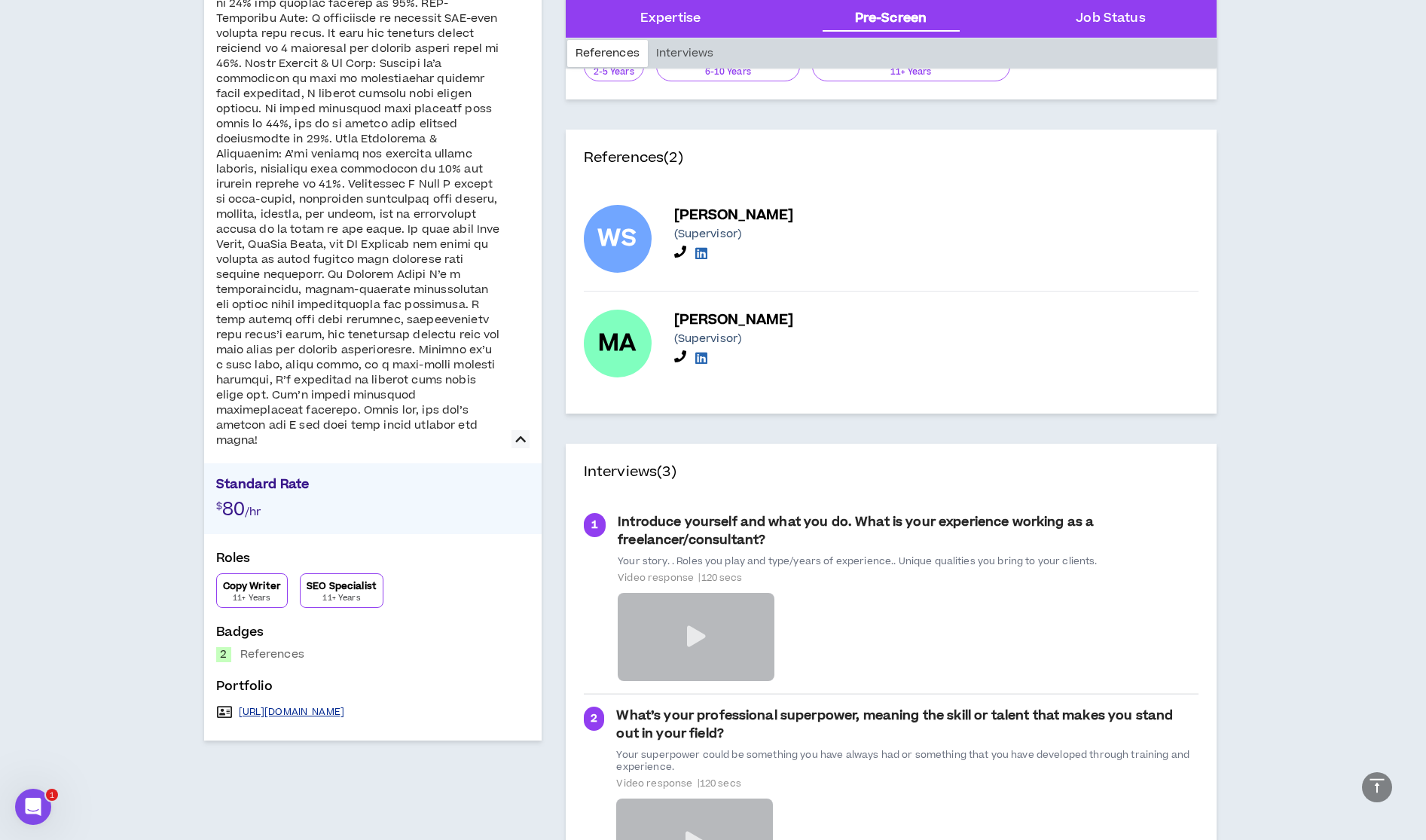 click on "[URL][DOMAIN_NAME]" at bounding box center [292, 712] 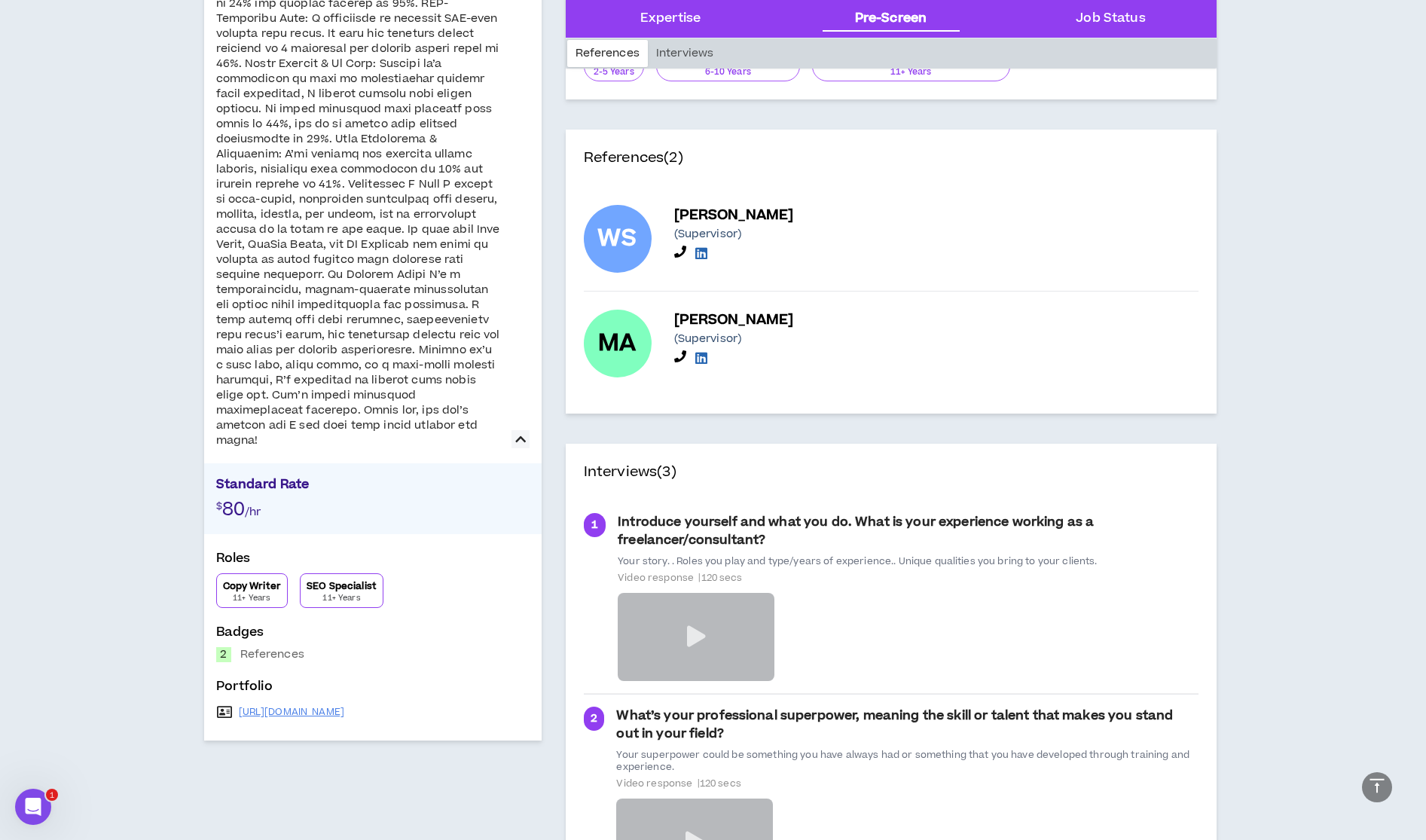 scroll, scrollTop: 0, scrollLeft: 0, axis: both 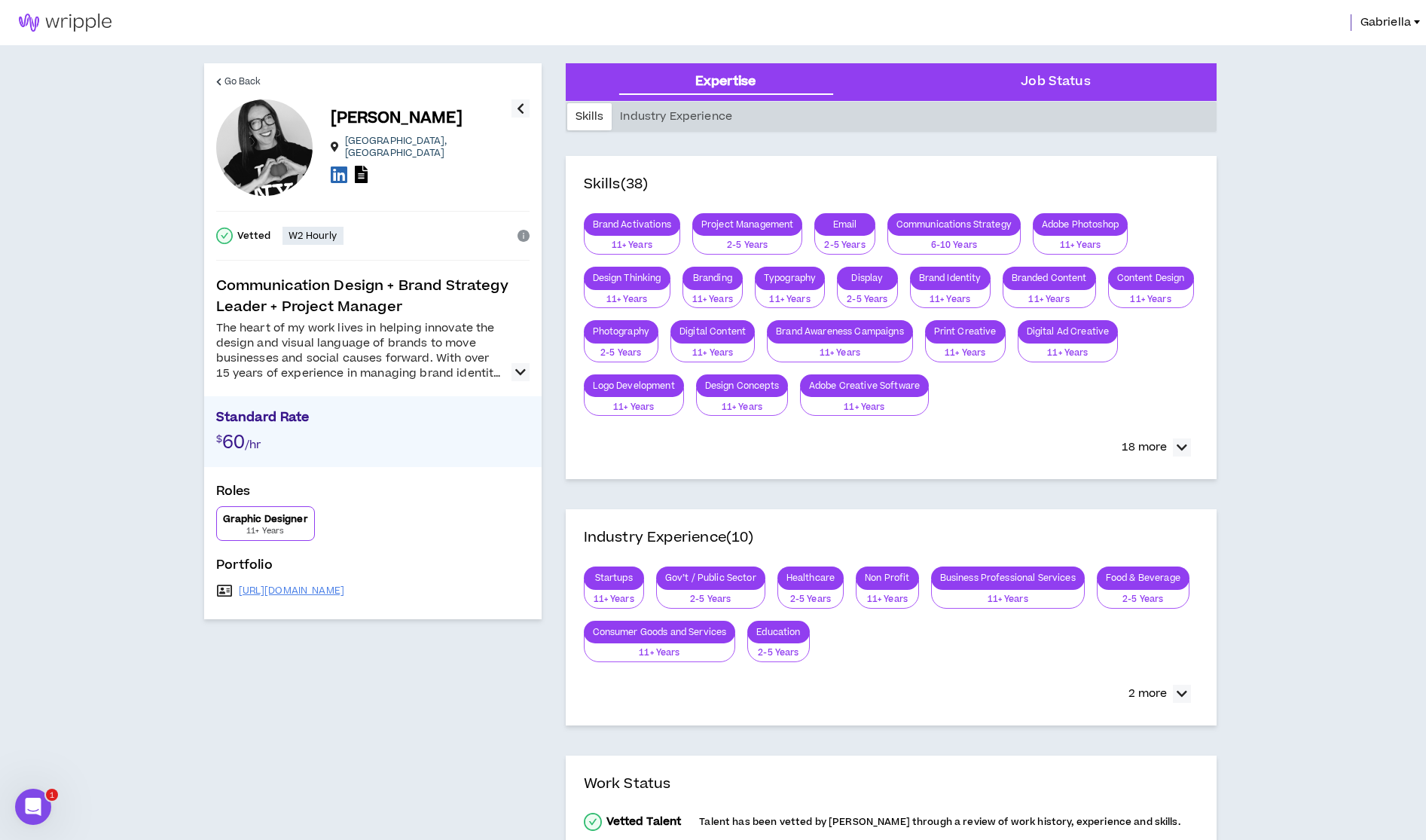 click at bounding box center [521, 372] 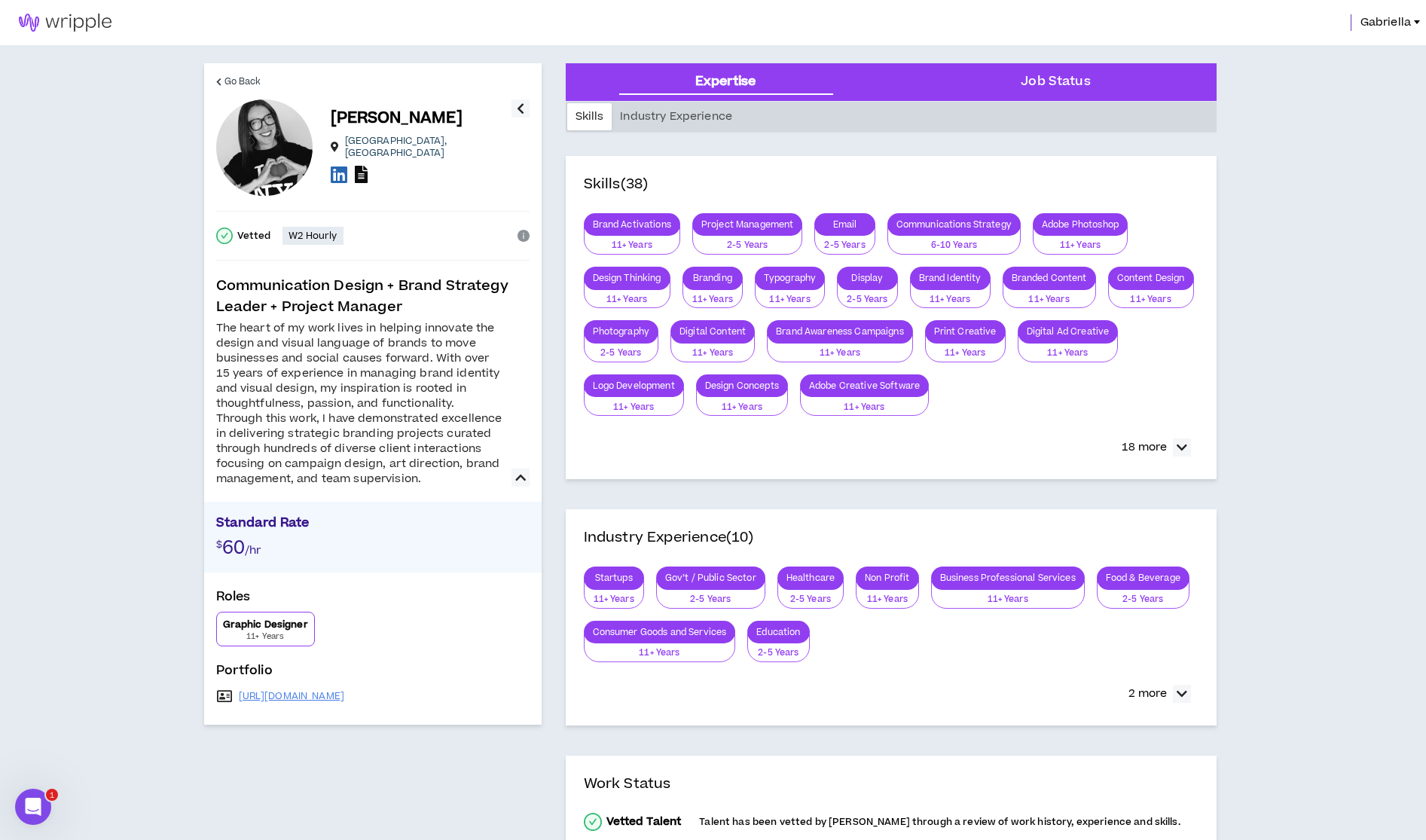 click at bounding box center [361, 174] 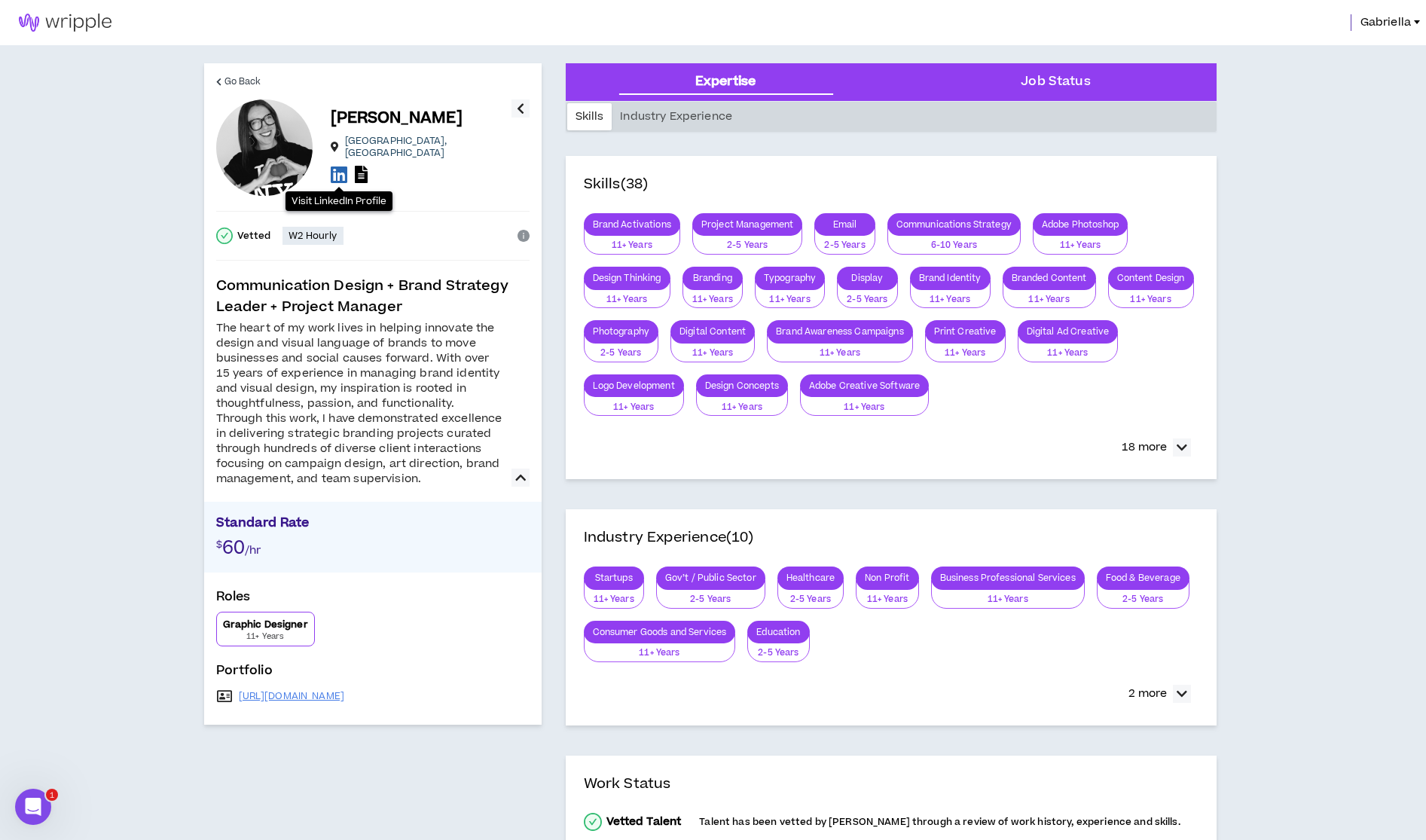 click at bounding box center [339, 174] 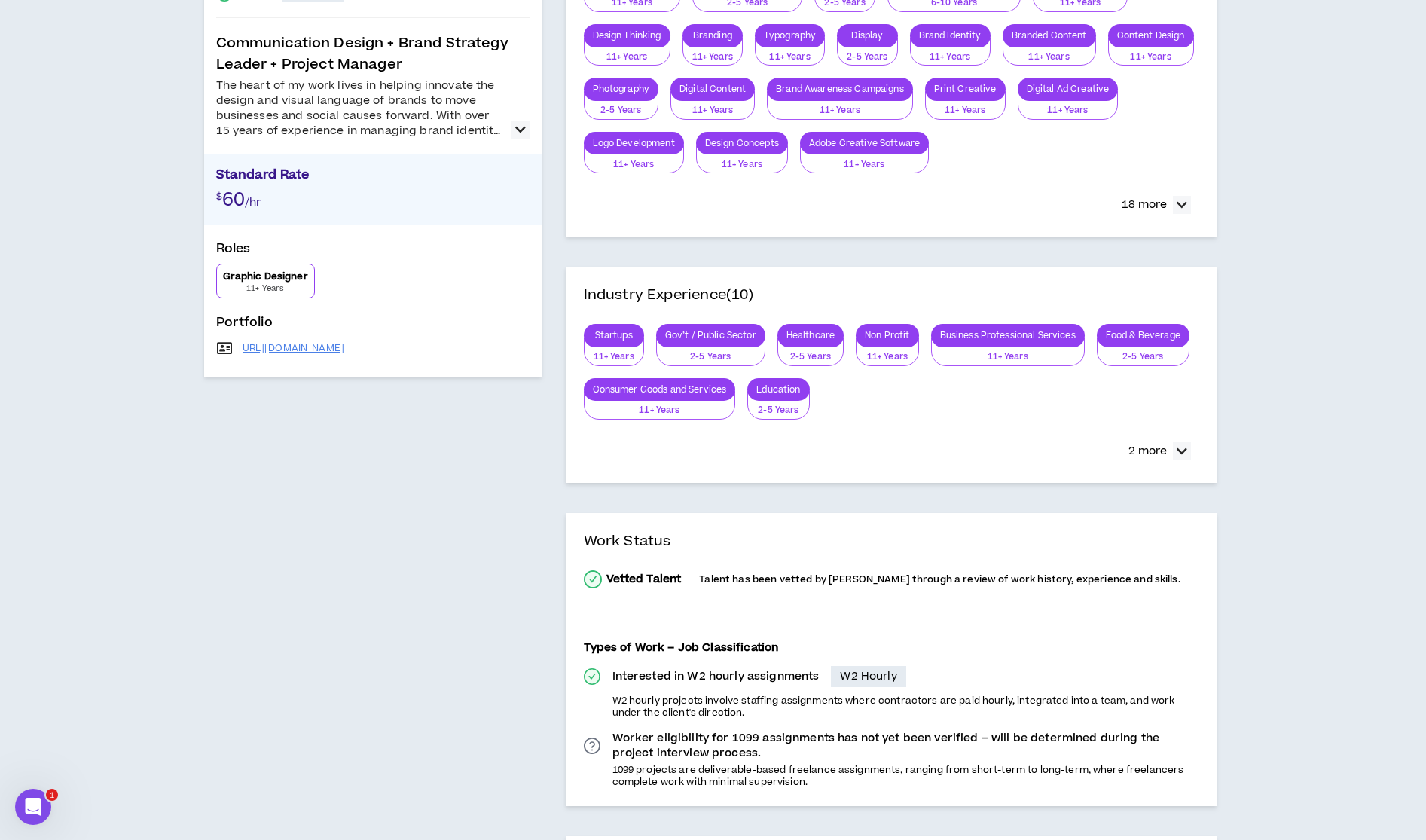 scroll, scrollTop: 0, scrollLeft: 0, axis: both 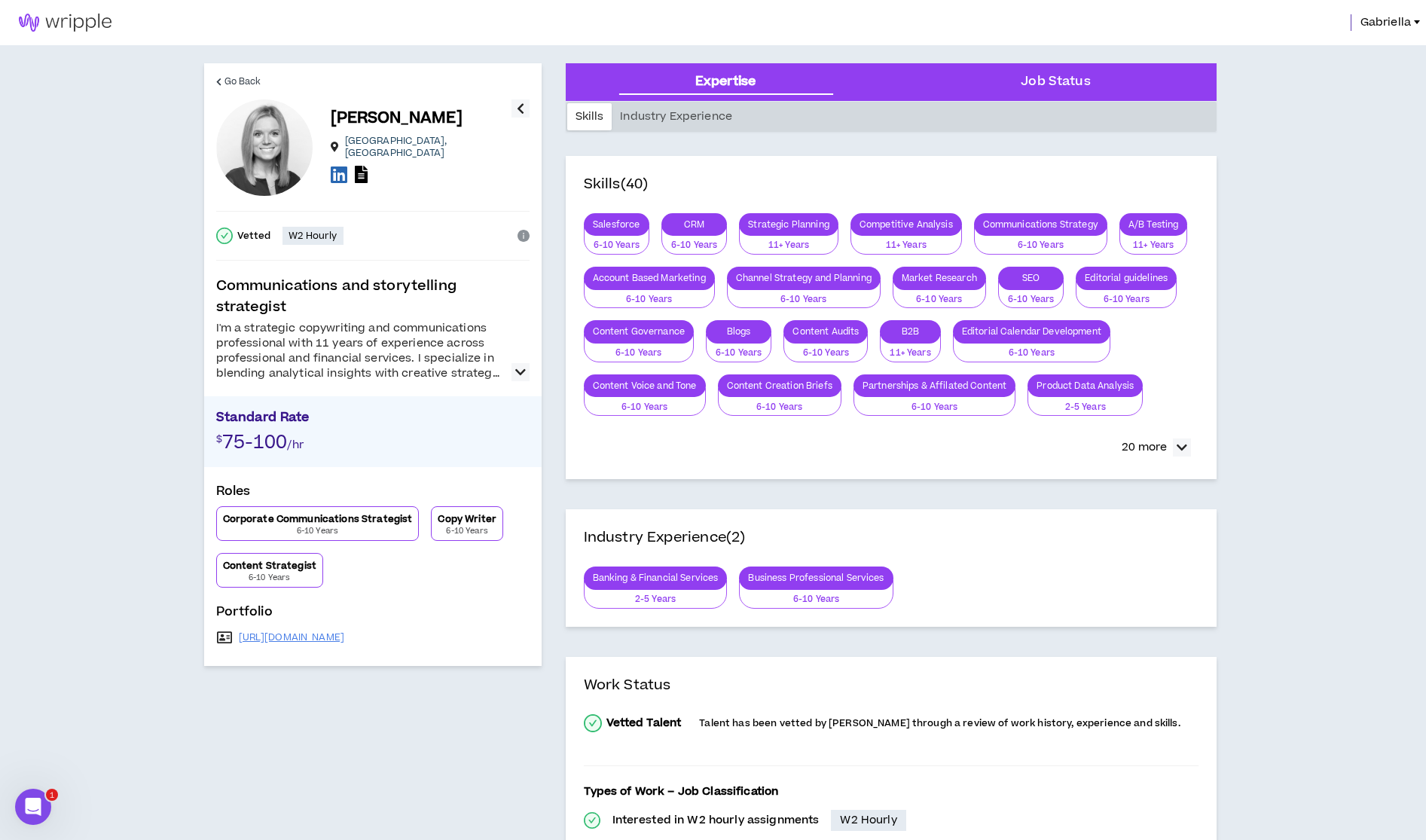 click at bounding box center (521, 372) 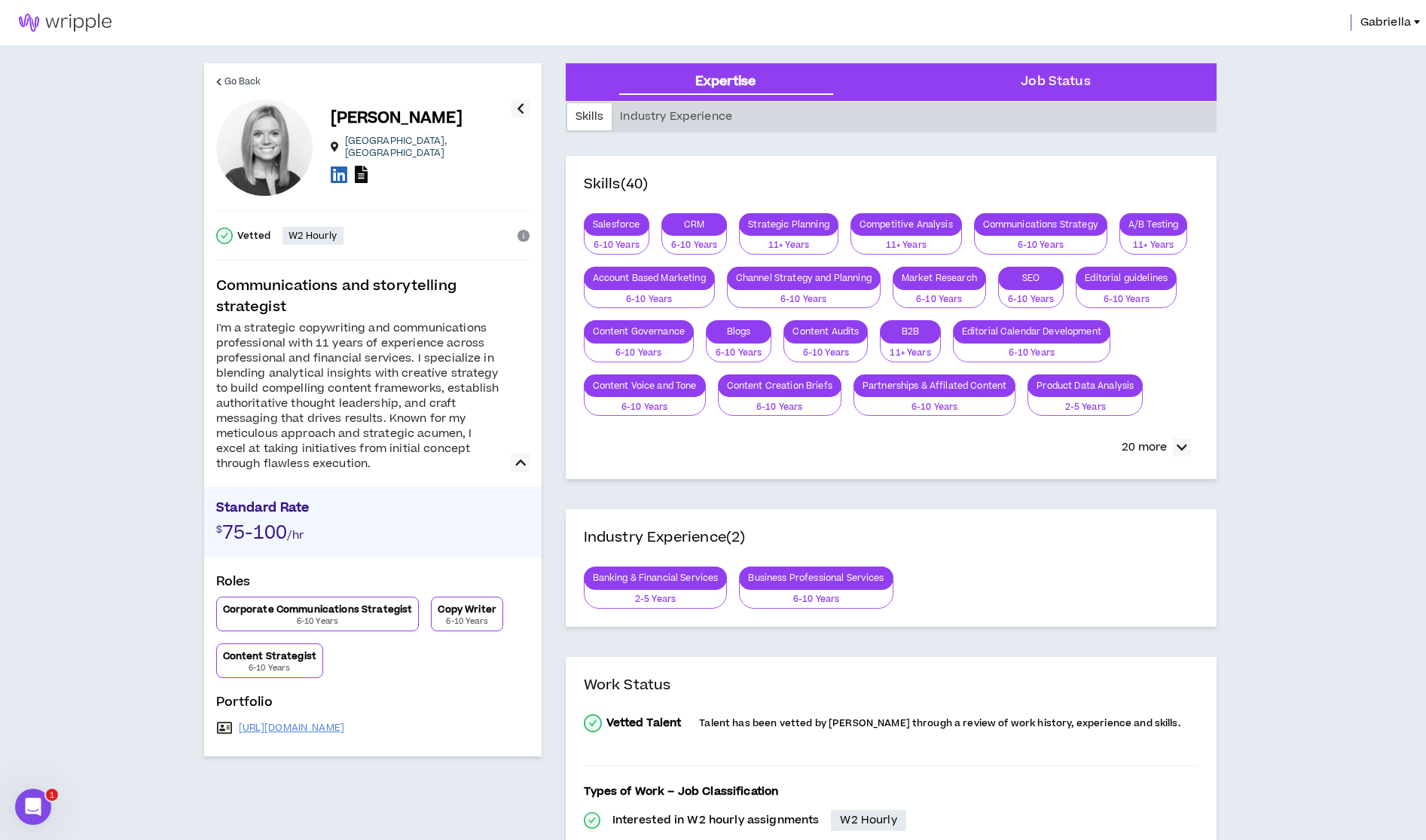 click at bounding box center (361, 174) 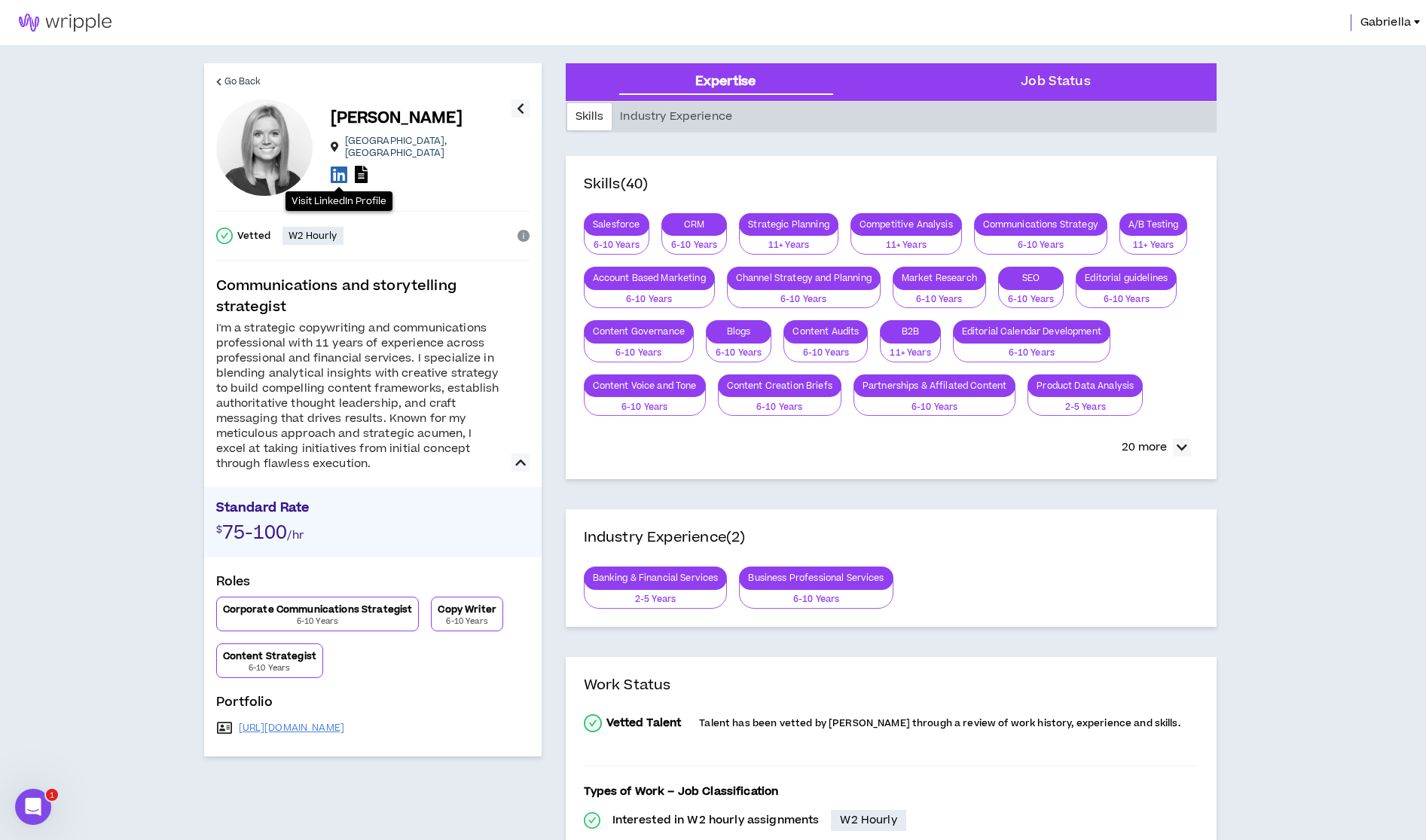 click at bounding box center [339, 174] 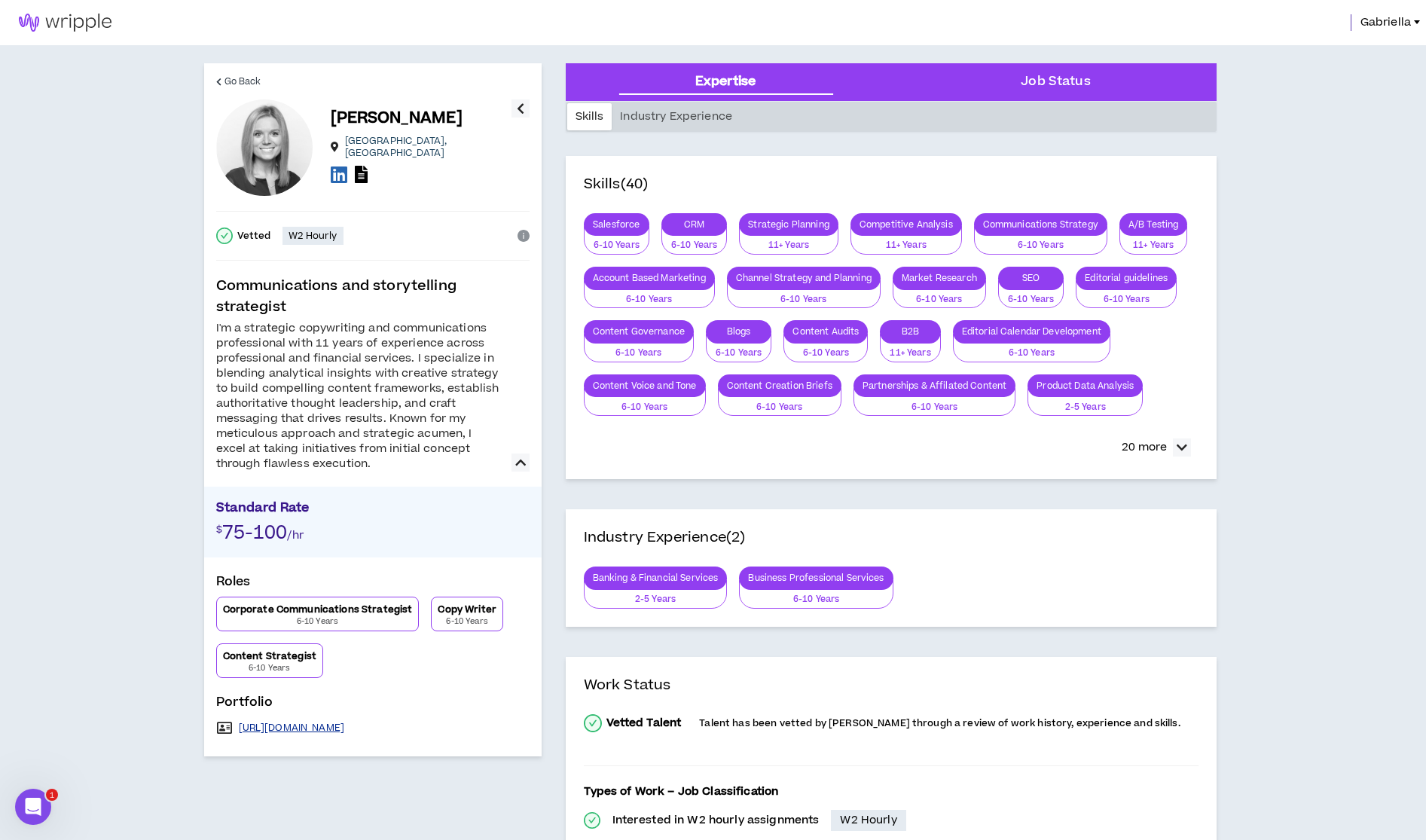 click on "[URL][DOMAIN_NAME]" at bounding box center (292, 728) 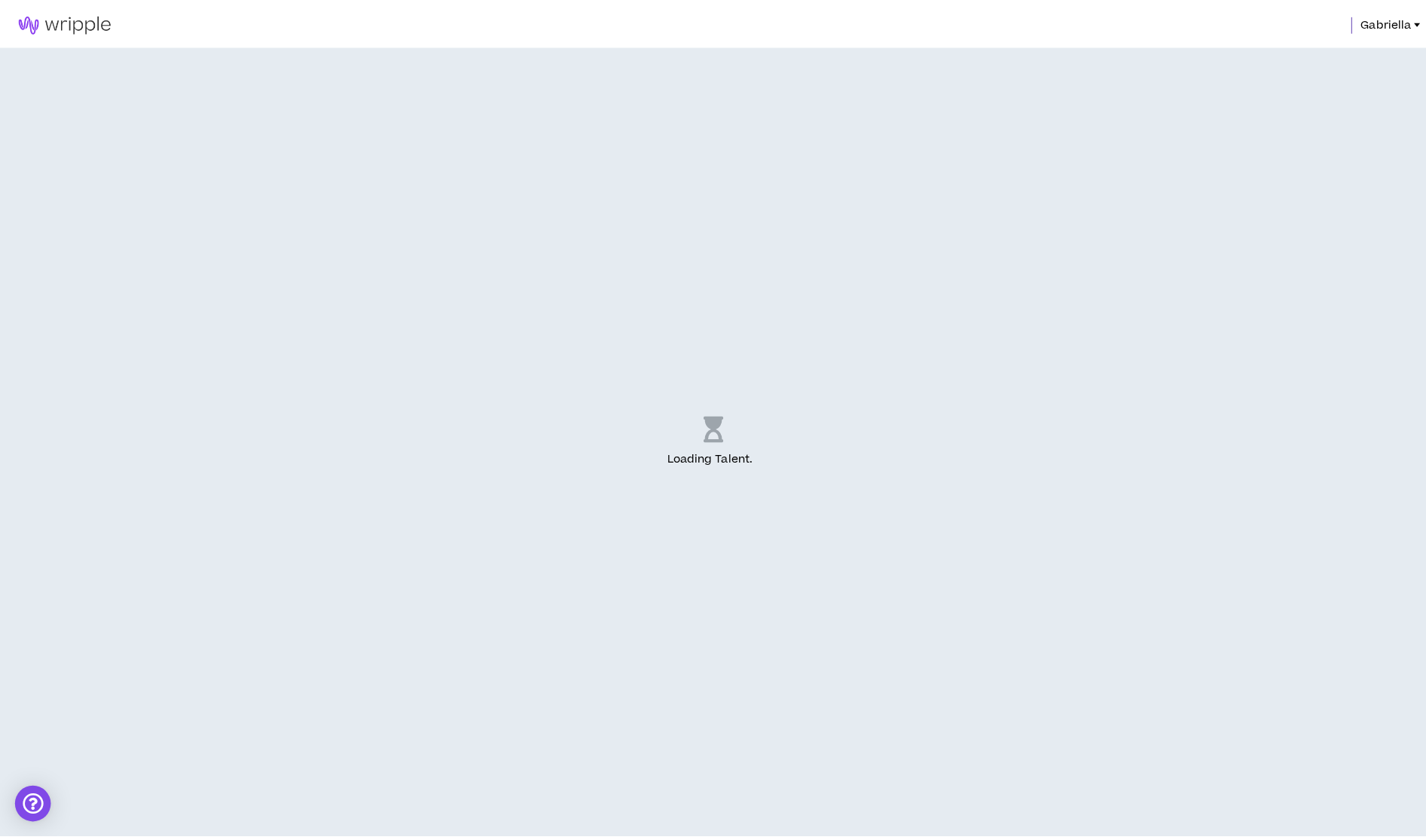 scroll, scrollTop: 0, scrollLeft: 0, axis: both 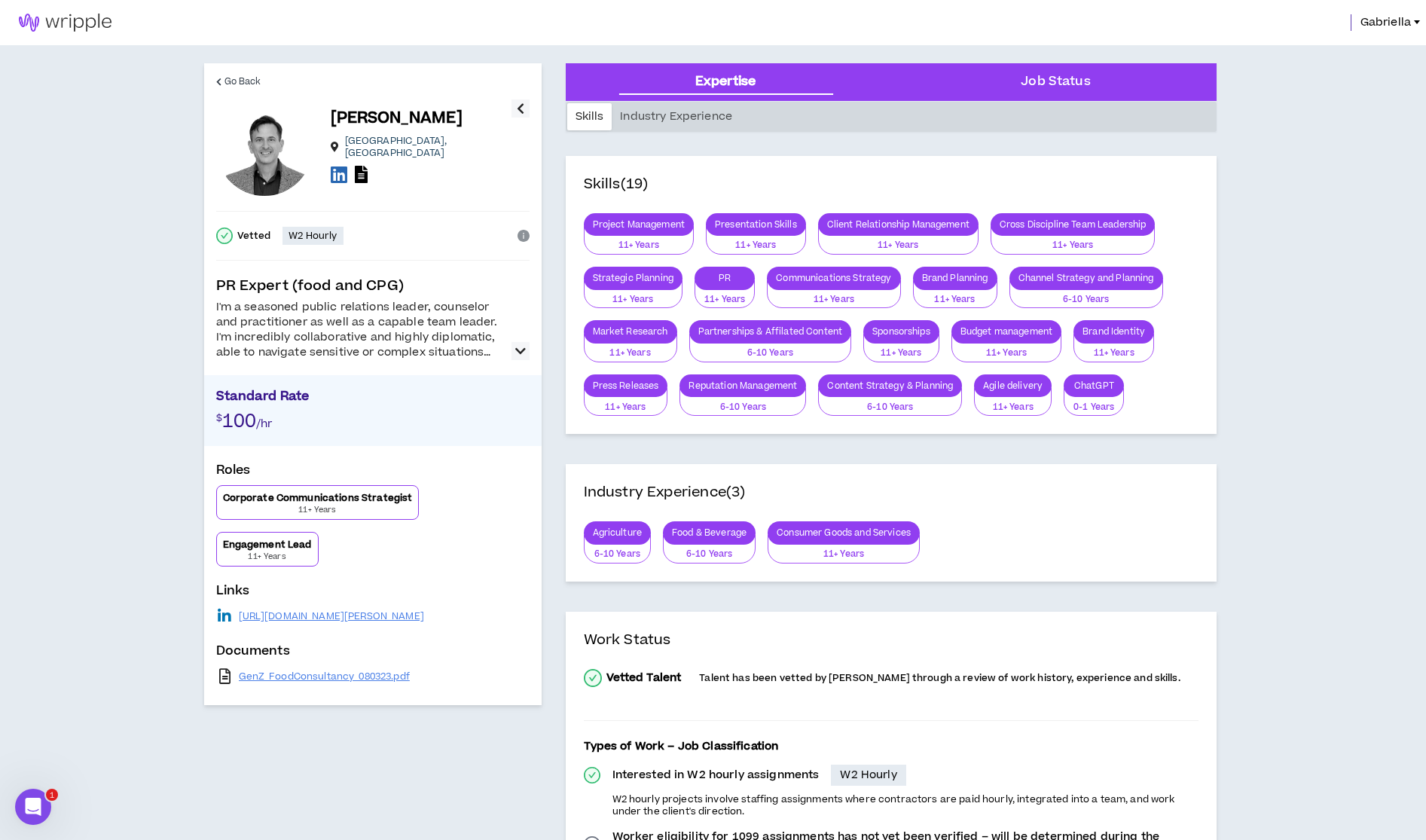 click at bounding box center [521, 351] 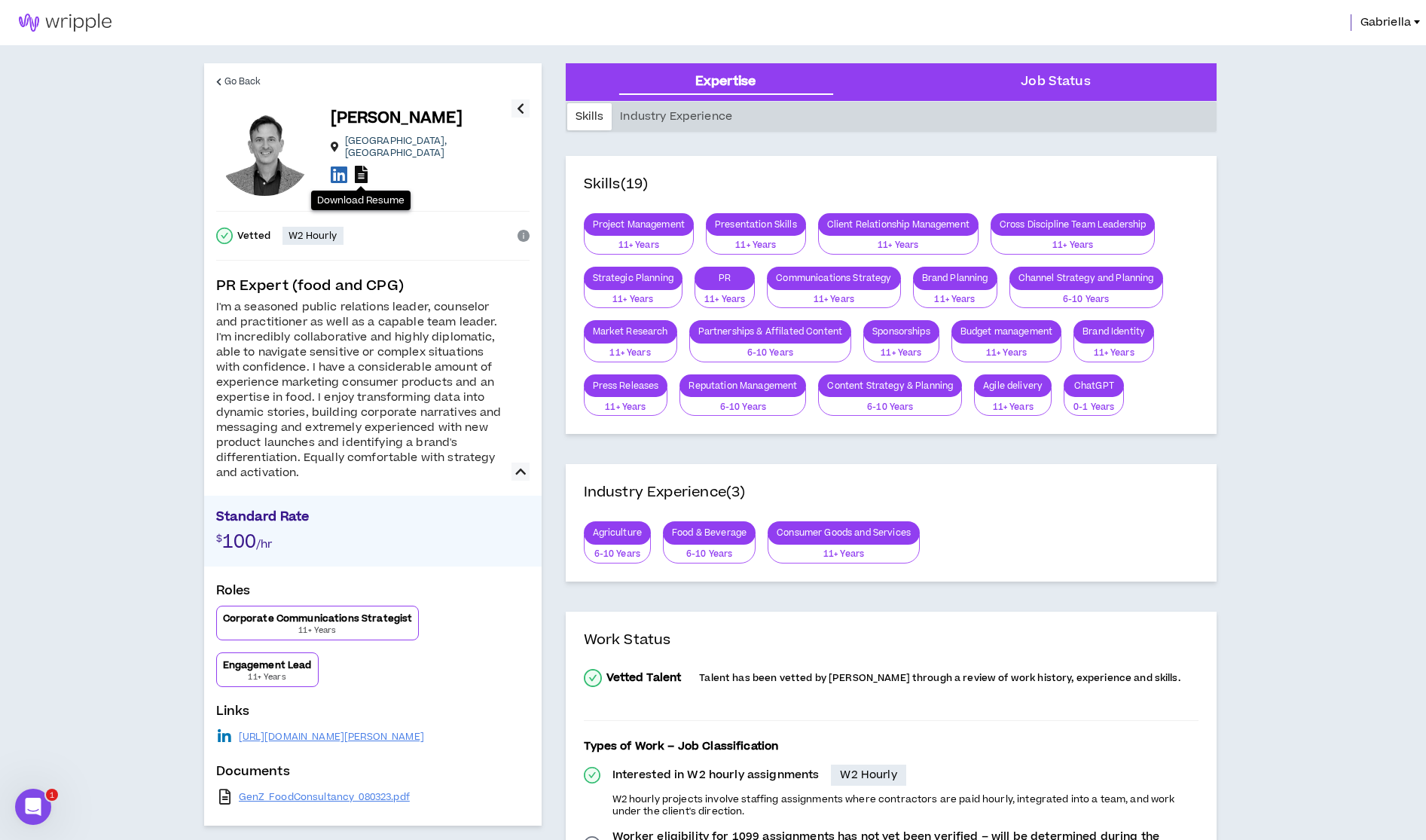 click at bounding box center (361, 174) 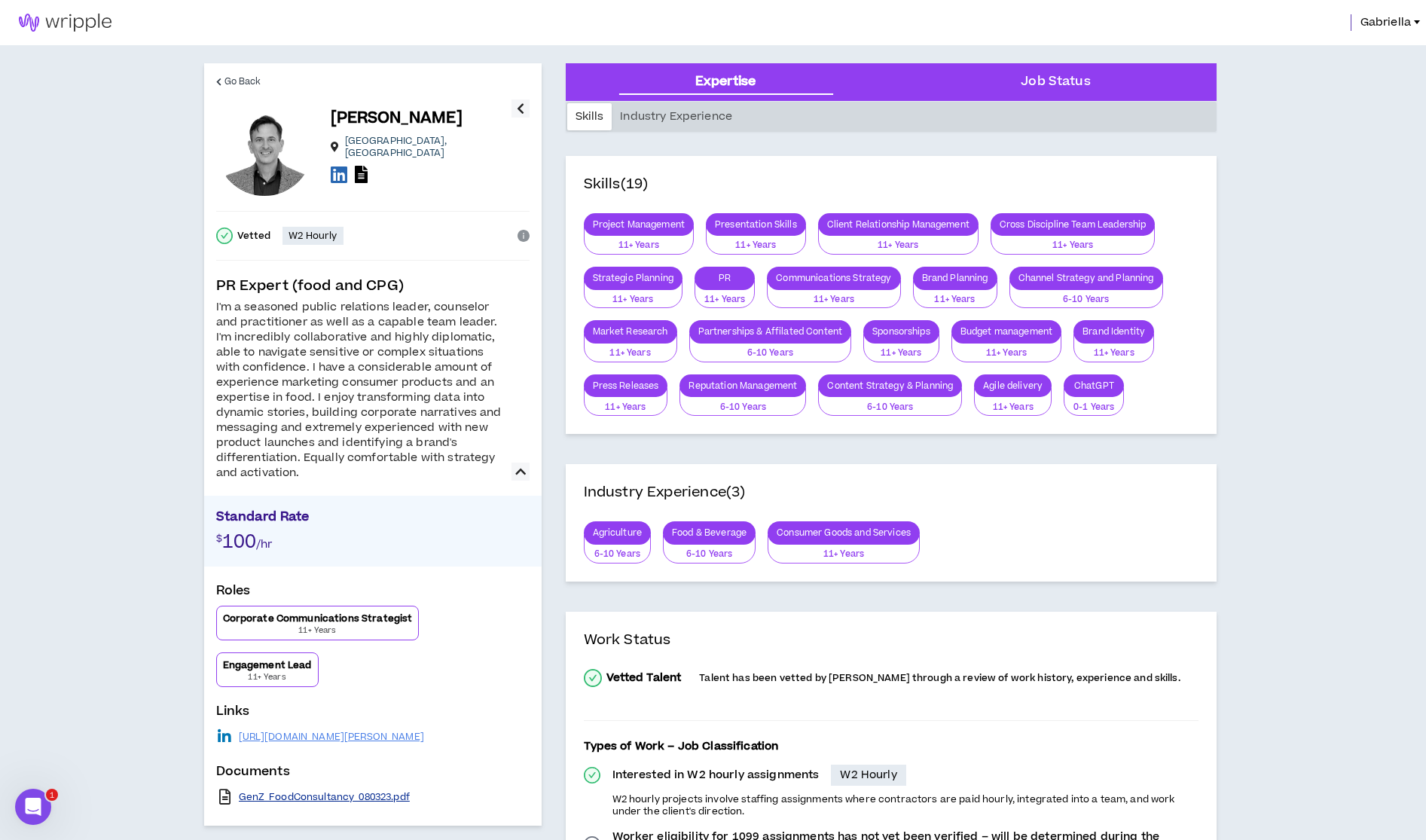 click on "GenZ_FoodConsultancy_080323.pdf" at bounding box center [324, 797] 